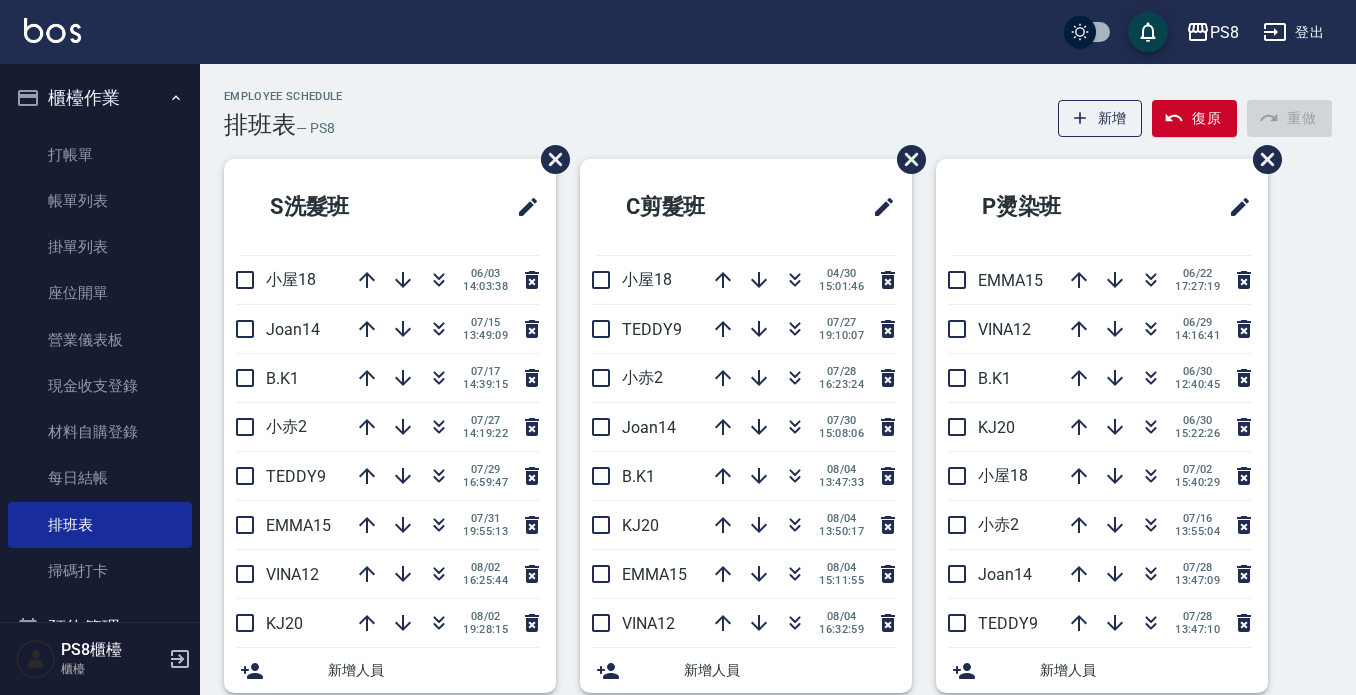 scroll, scrollTop: 0, scrollLeft: 0, axis: both 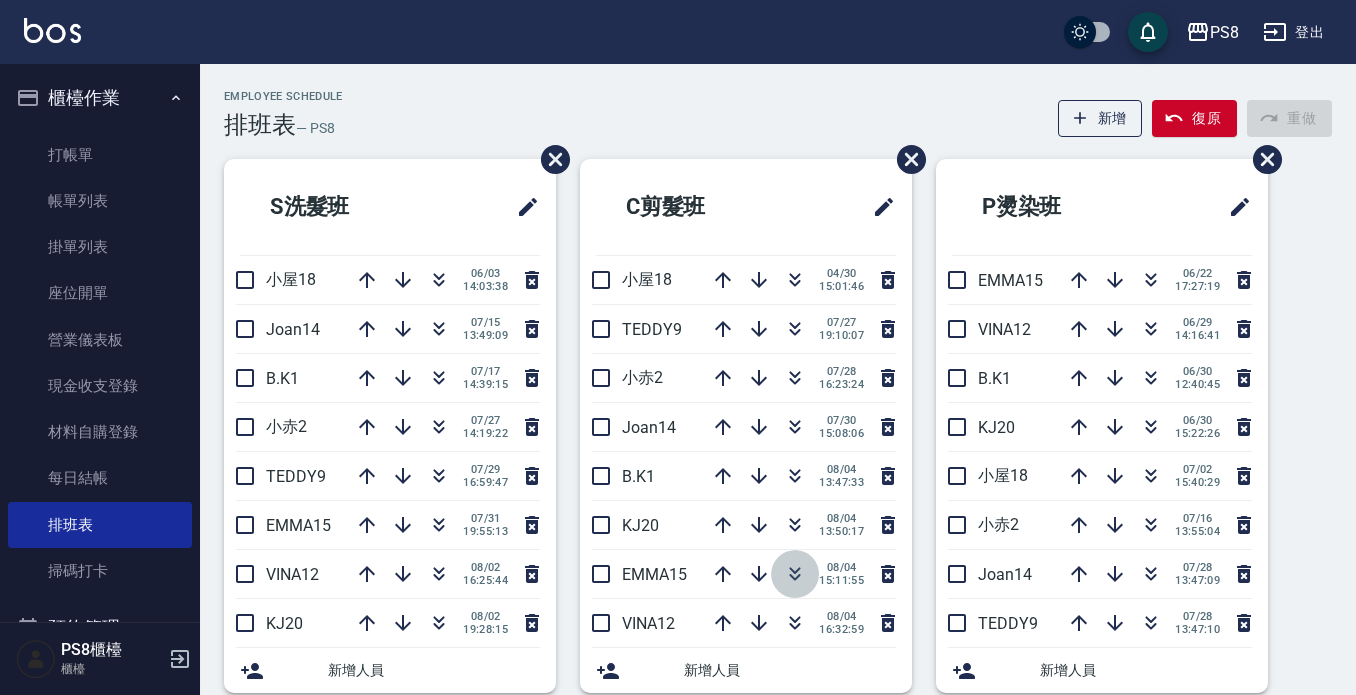 click 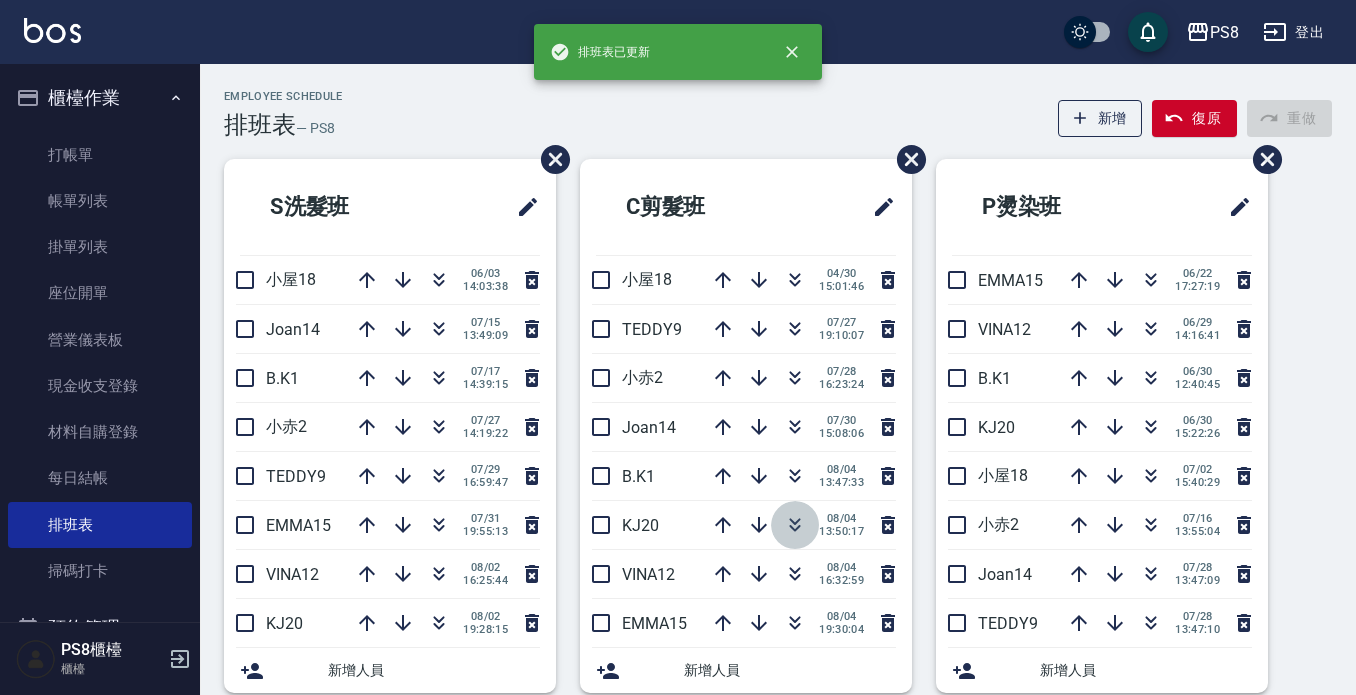 click 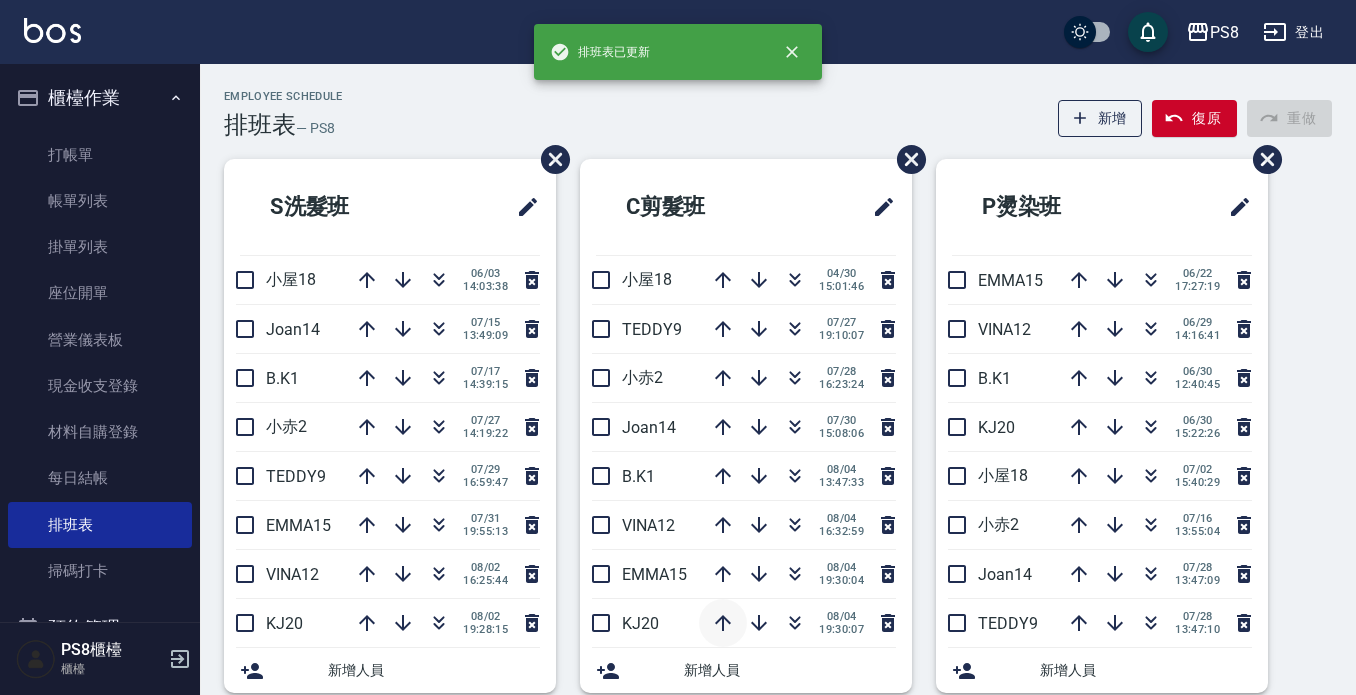 click 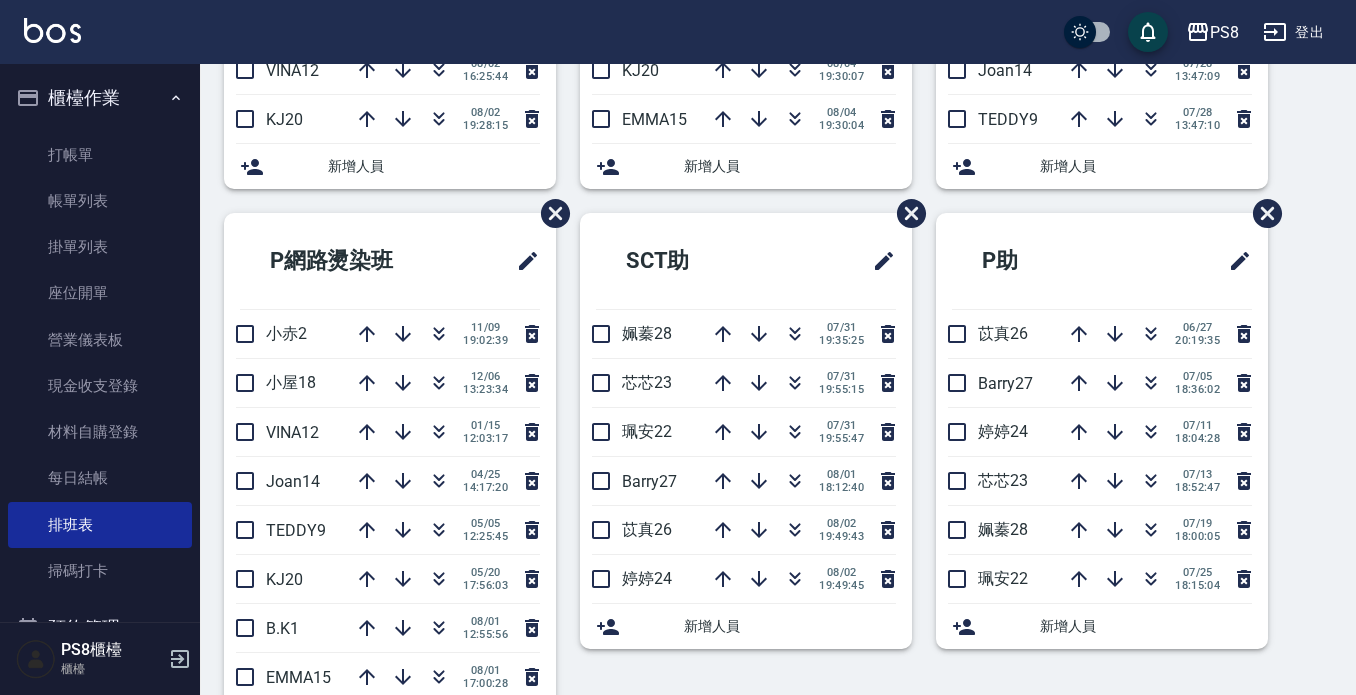 scroll, scrollTop: 600, scrollLeft: 0, axis: vertical 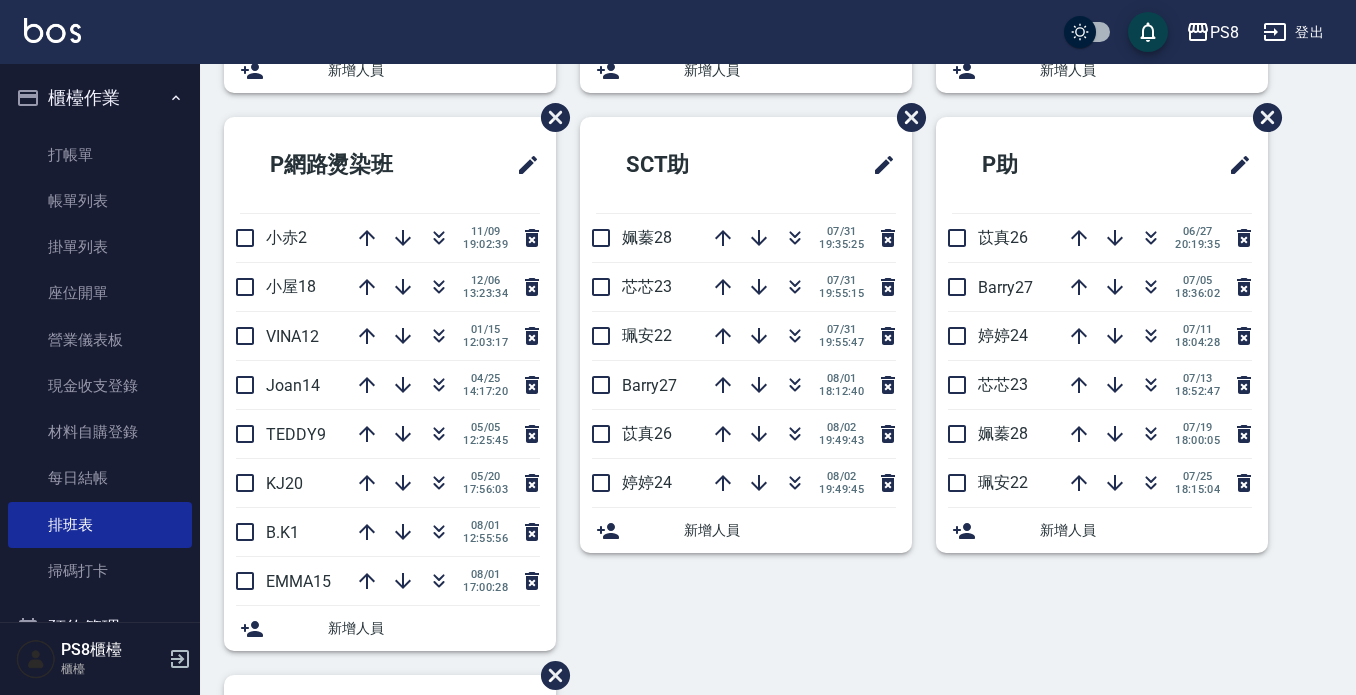 click on "櫃檯作業" at bounding box center [100, 98] 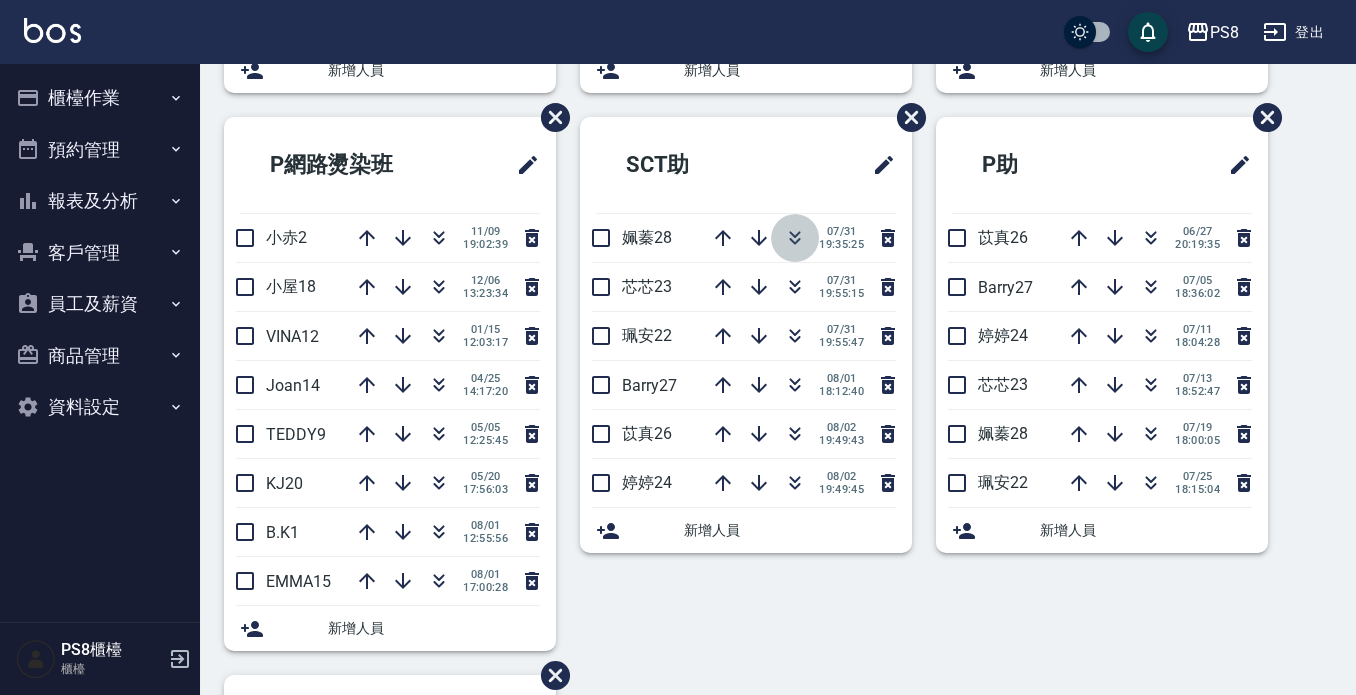 click 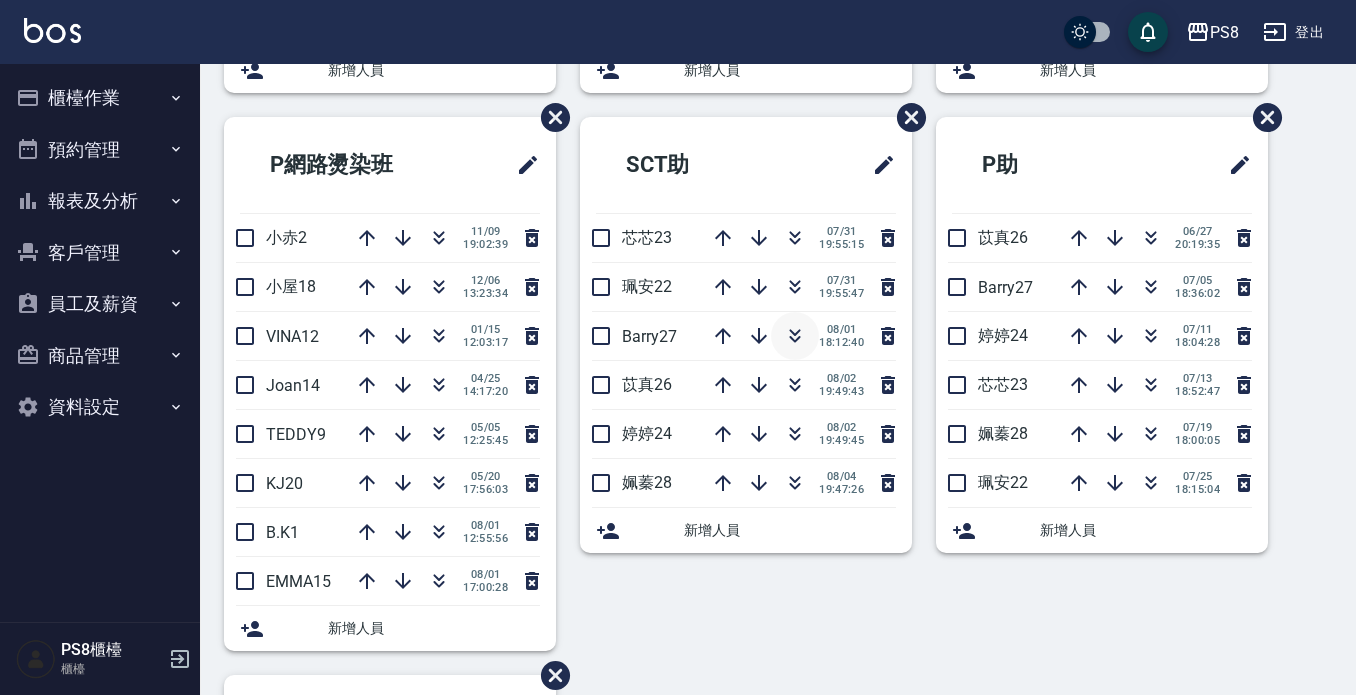 click 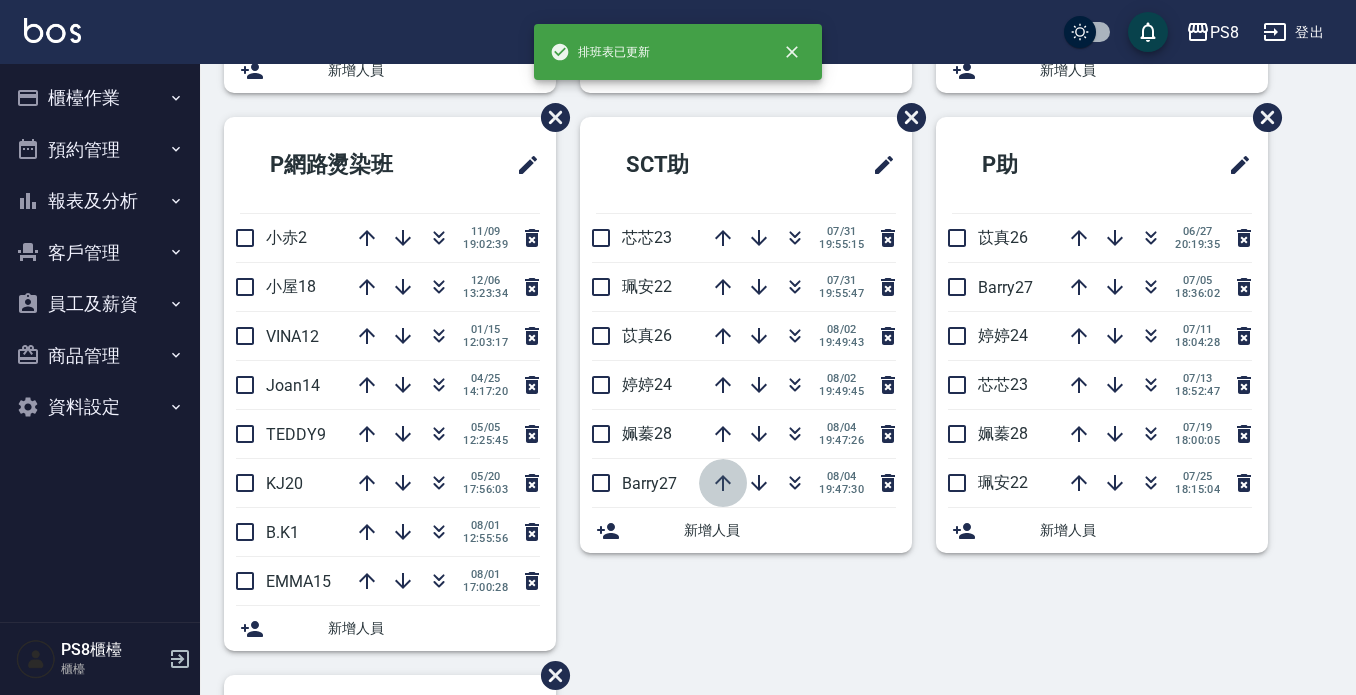 click 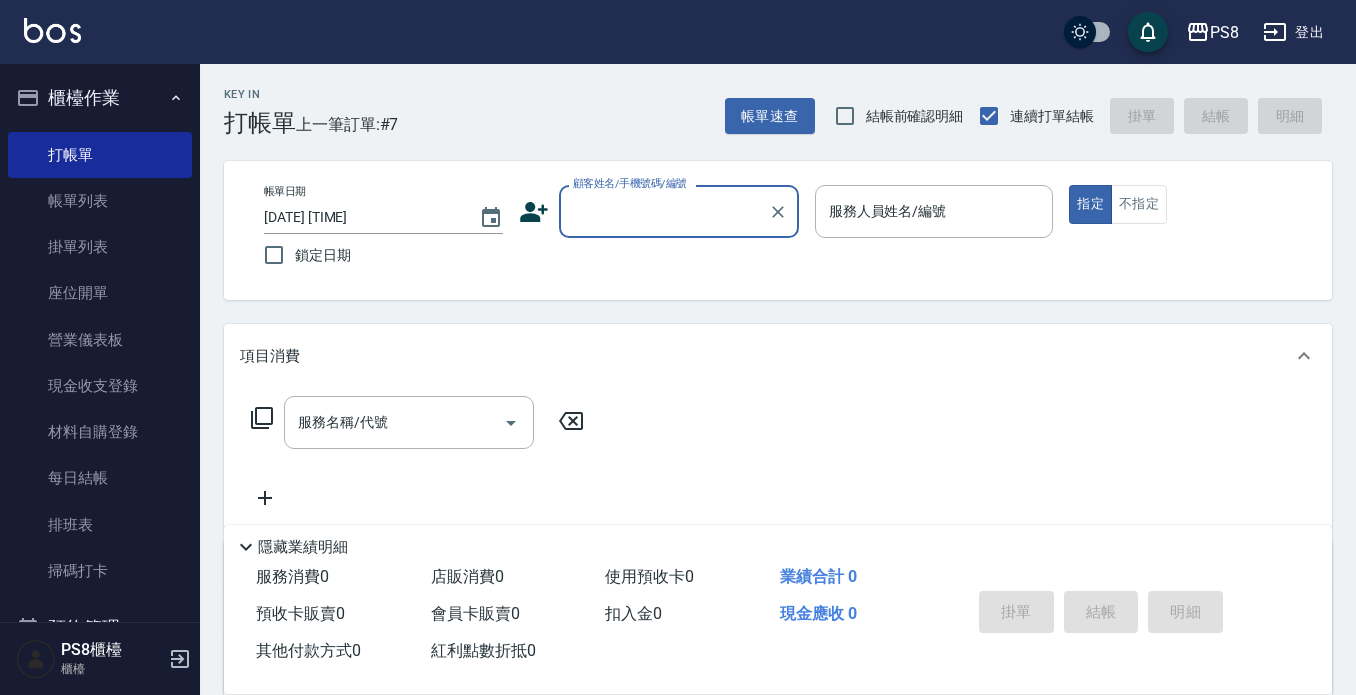 scroll, scrollTop: 0, scrollLeft: 0, axis: both 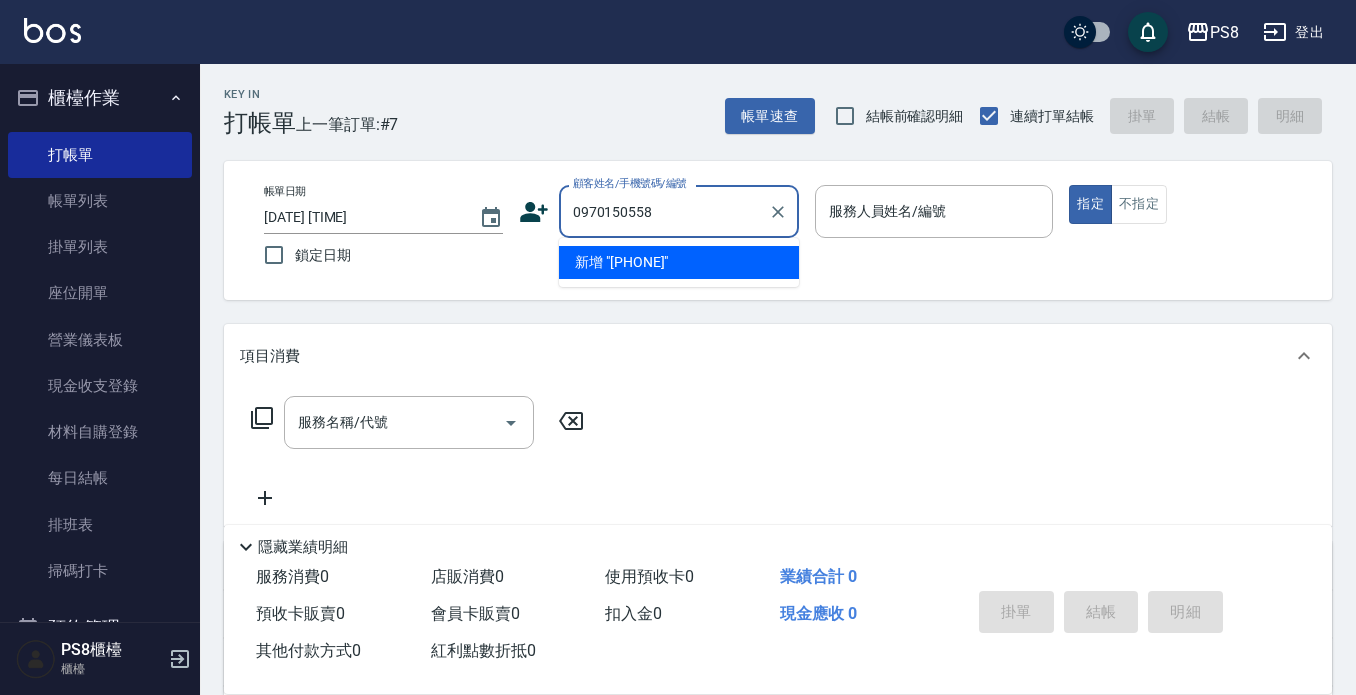 drag, startPoint x: 661, startPoint y: 204, endPoint x: 572, endPoint y: 203, distance: 89.005615 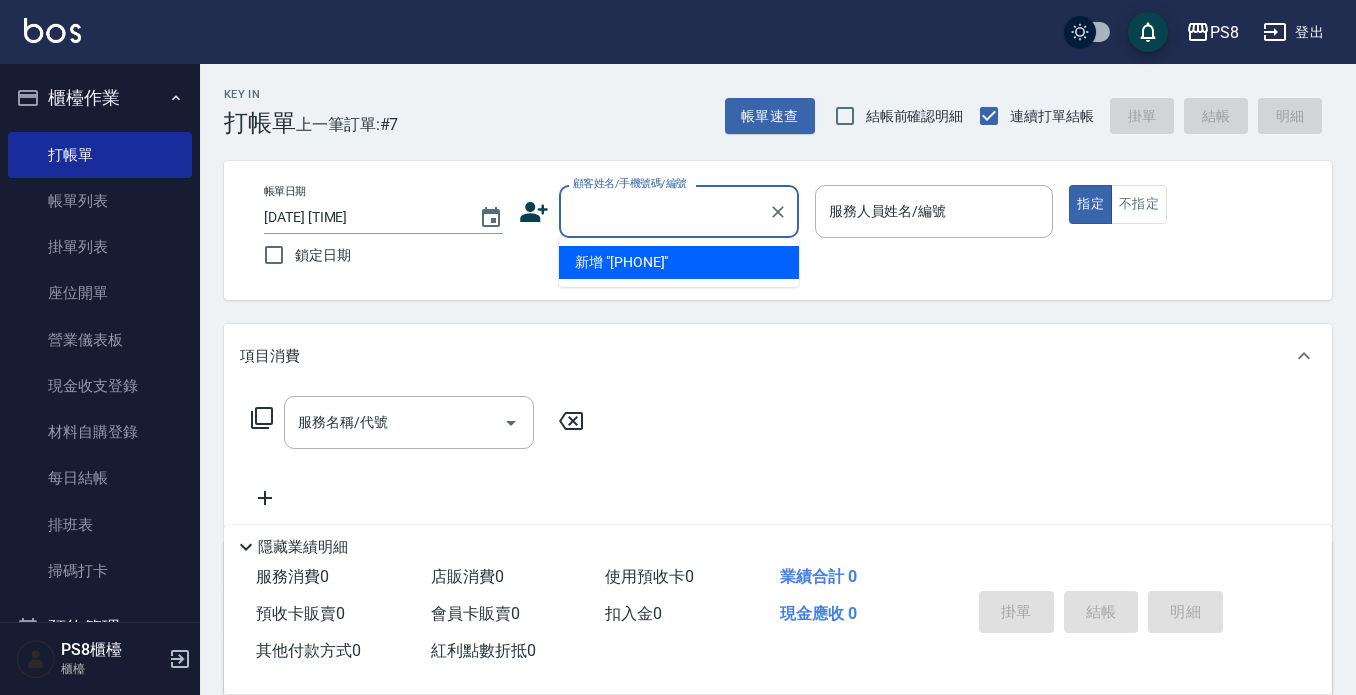 click 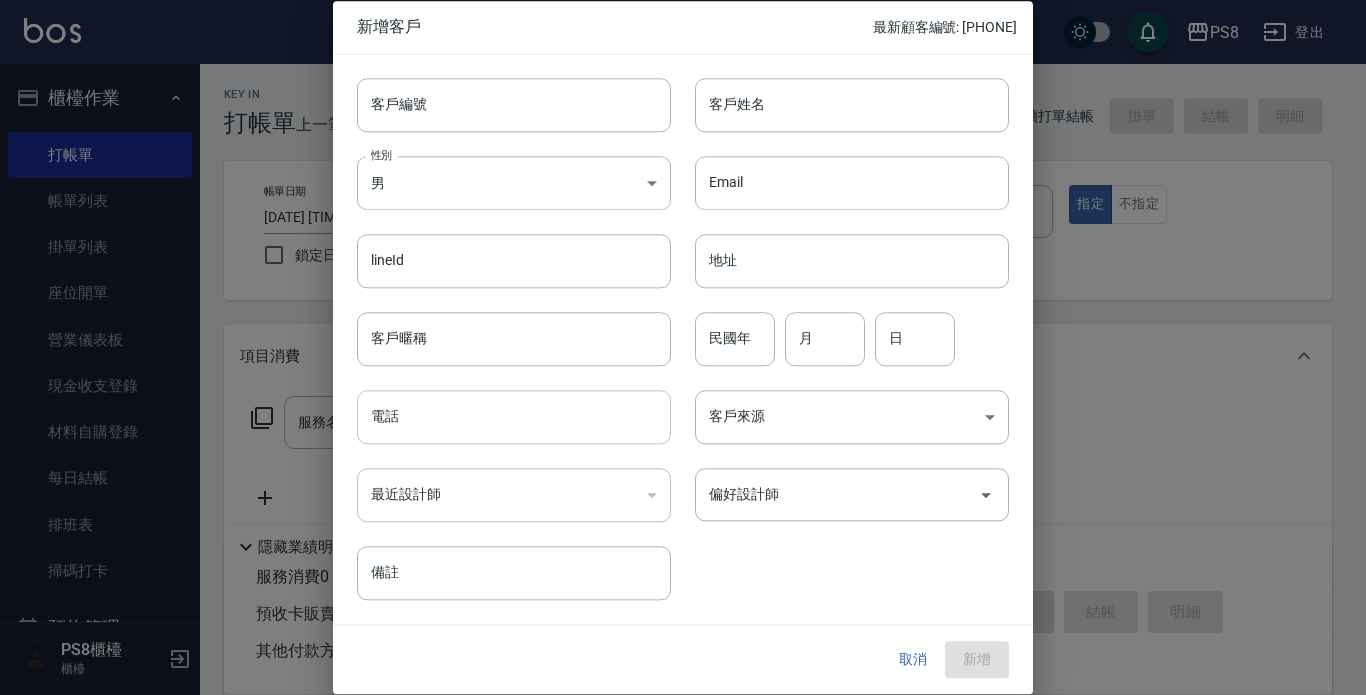 click on "電話" at bounding box center (514, 417) 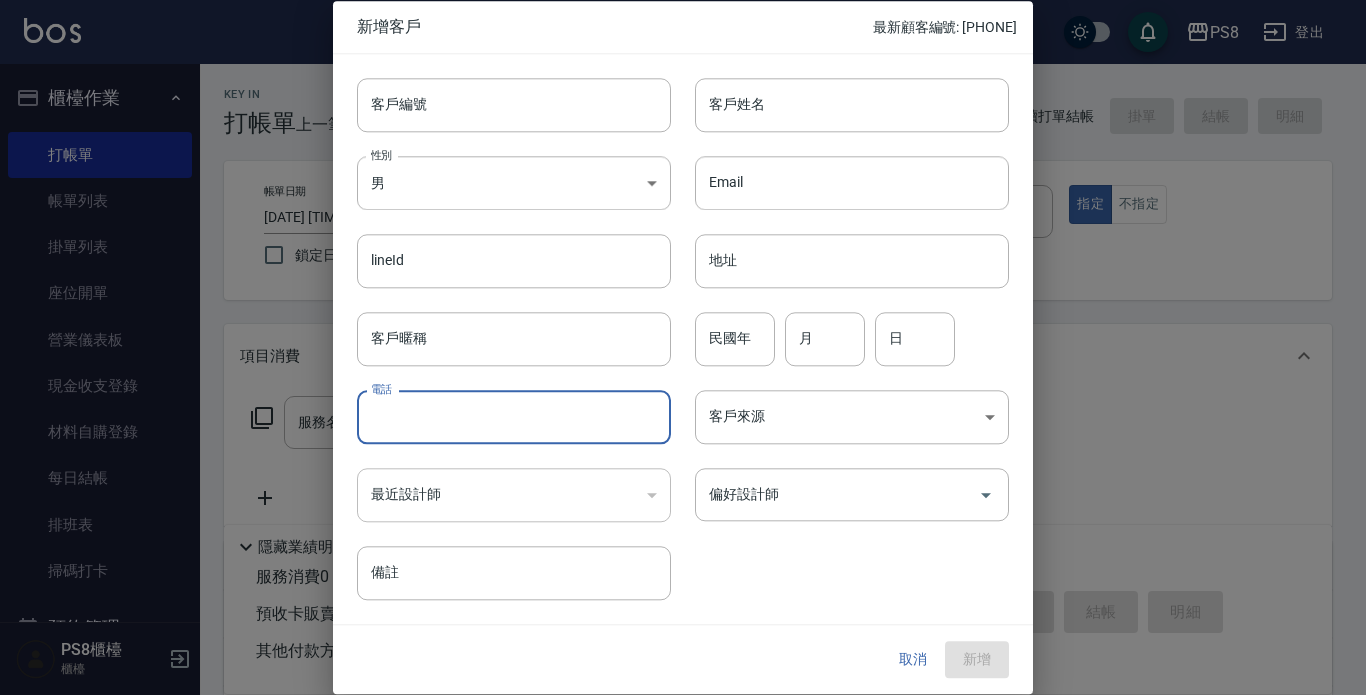 paste on "0970150558" 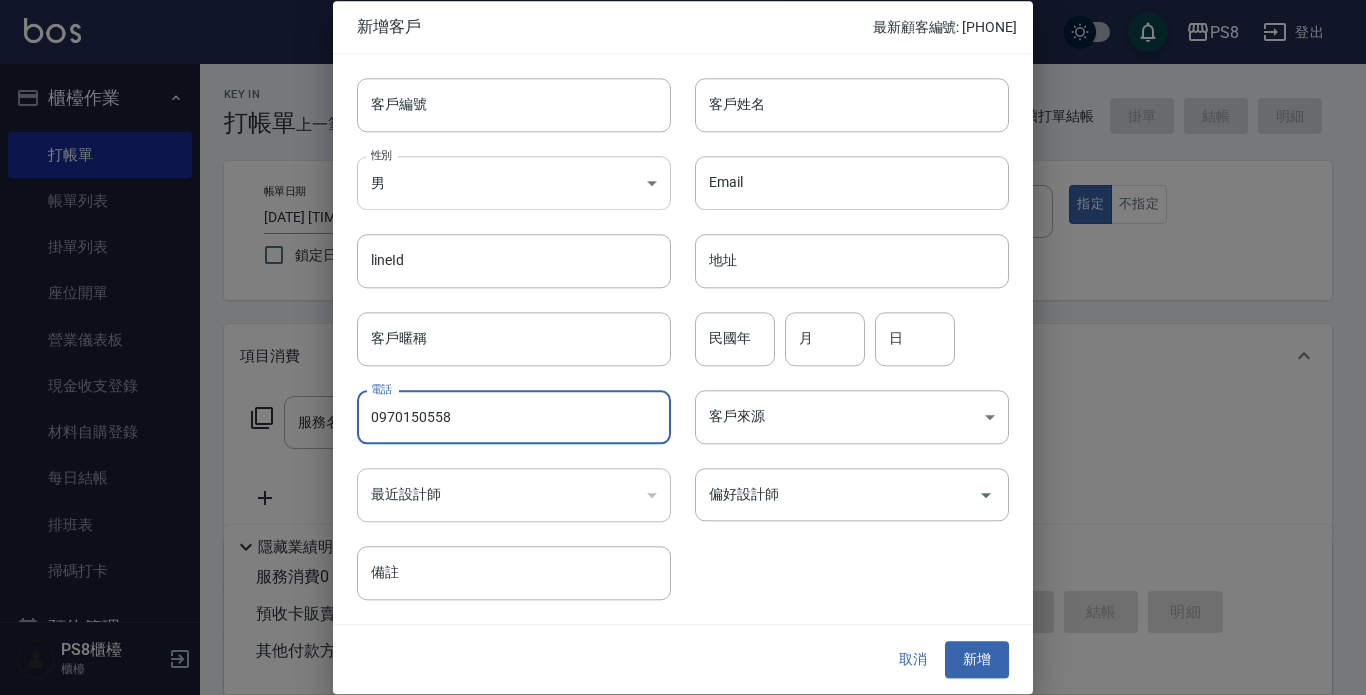 type on "0970150558" 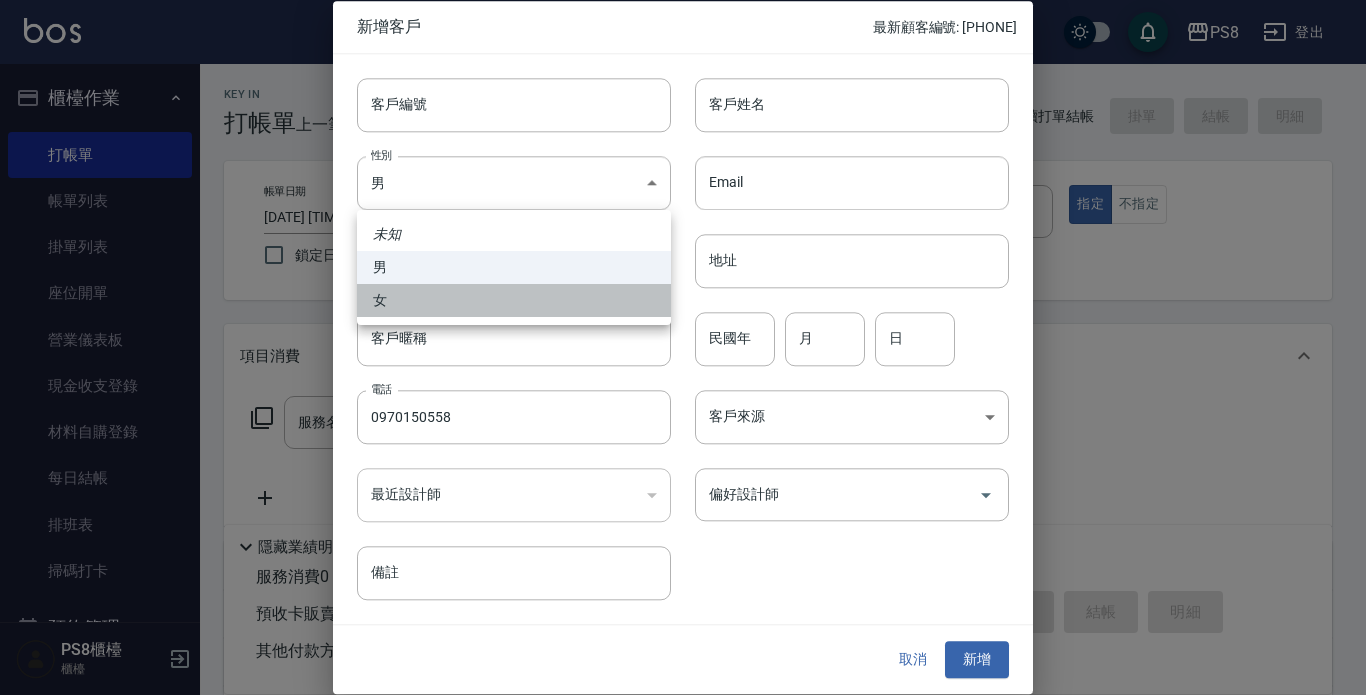 click on "女" at bounding box center (514, 300) 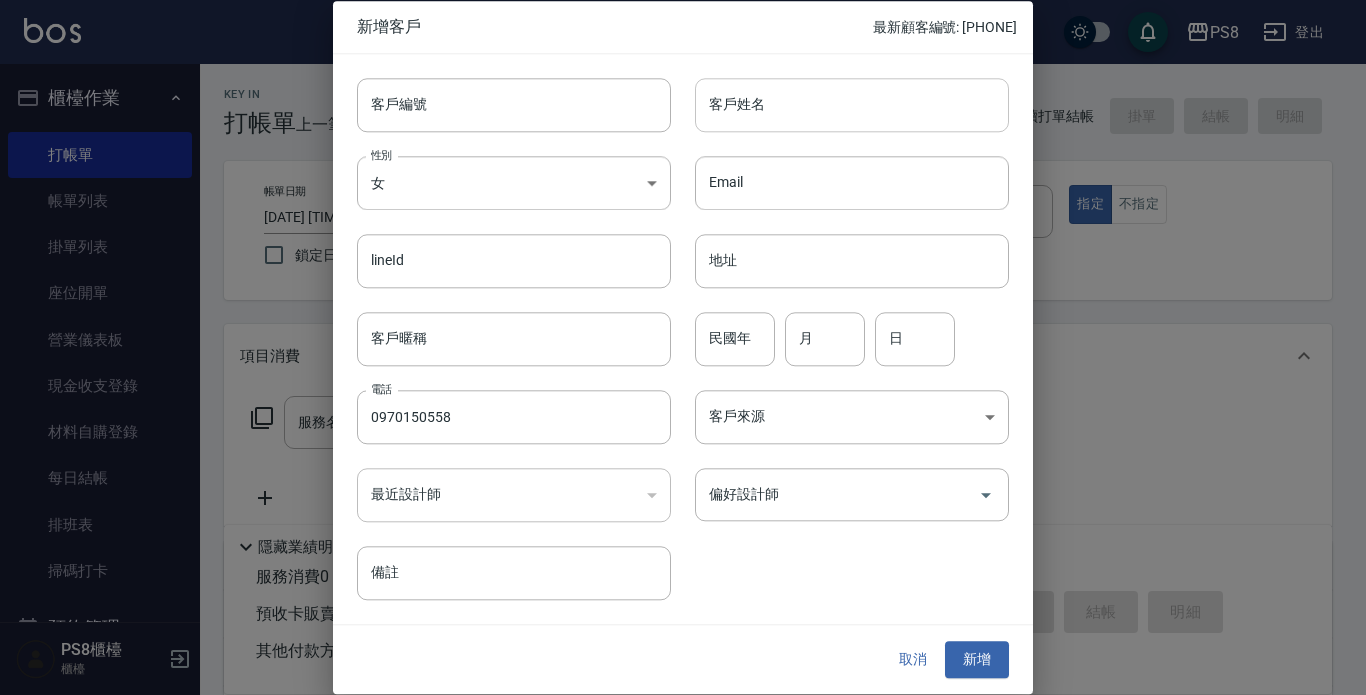 click on "客戶姓名" at bounding box center (852, 105) 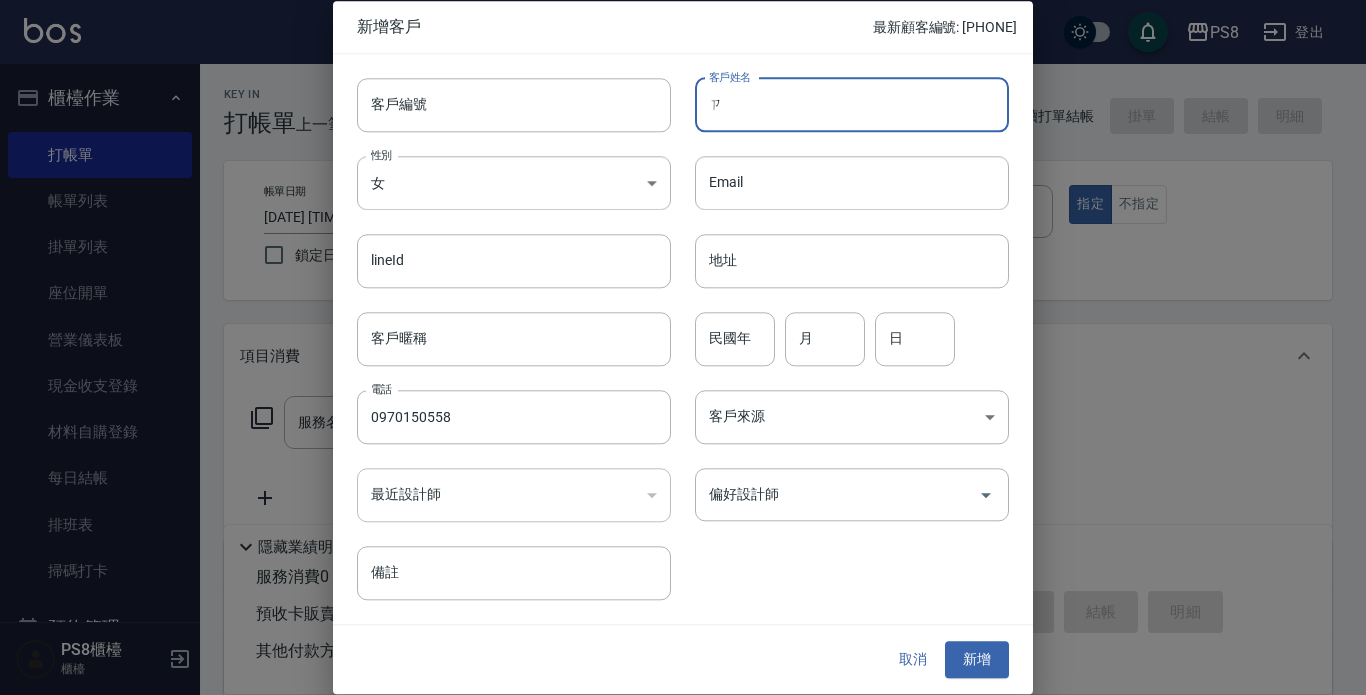 type on "子" 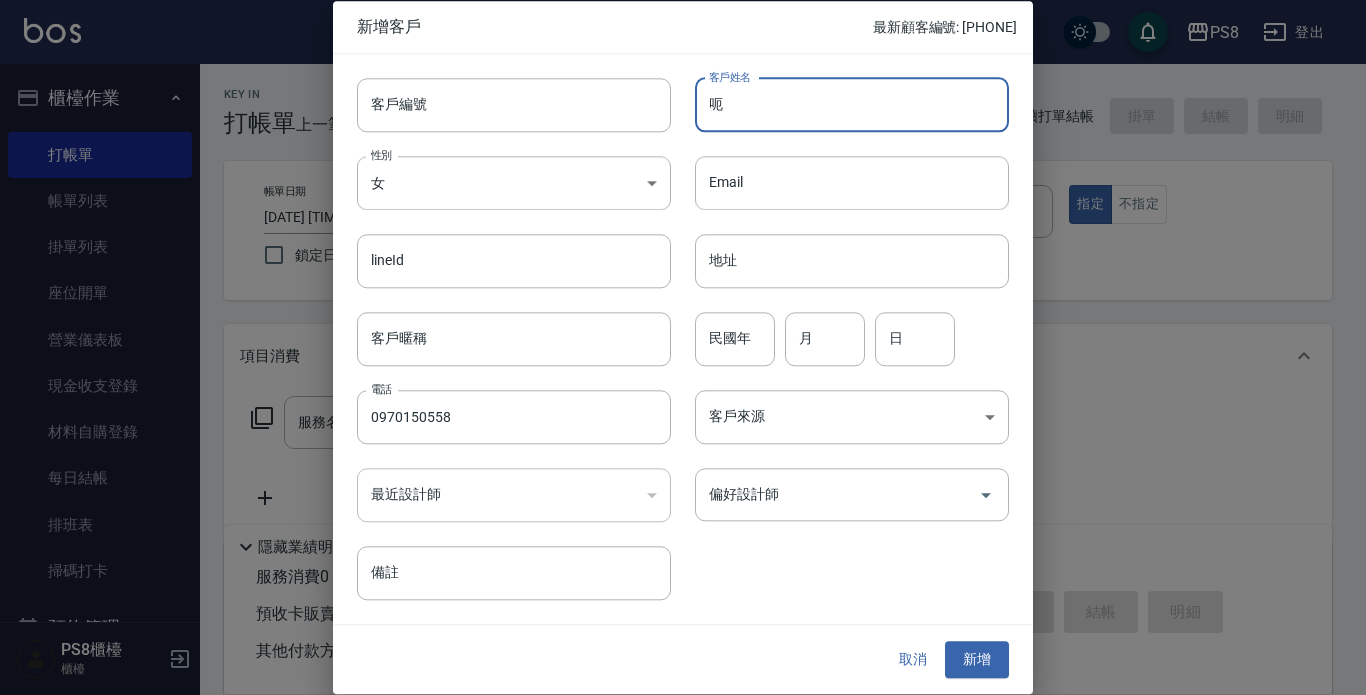type on "哦" 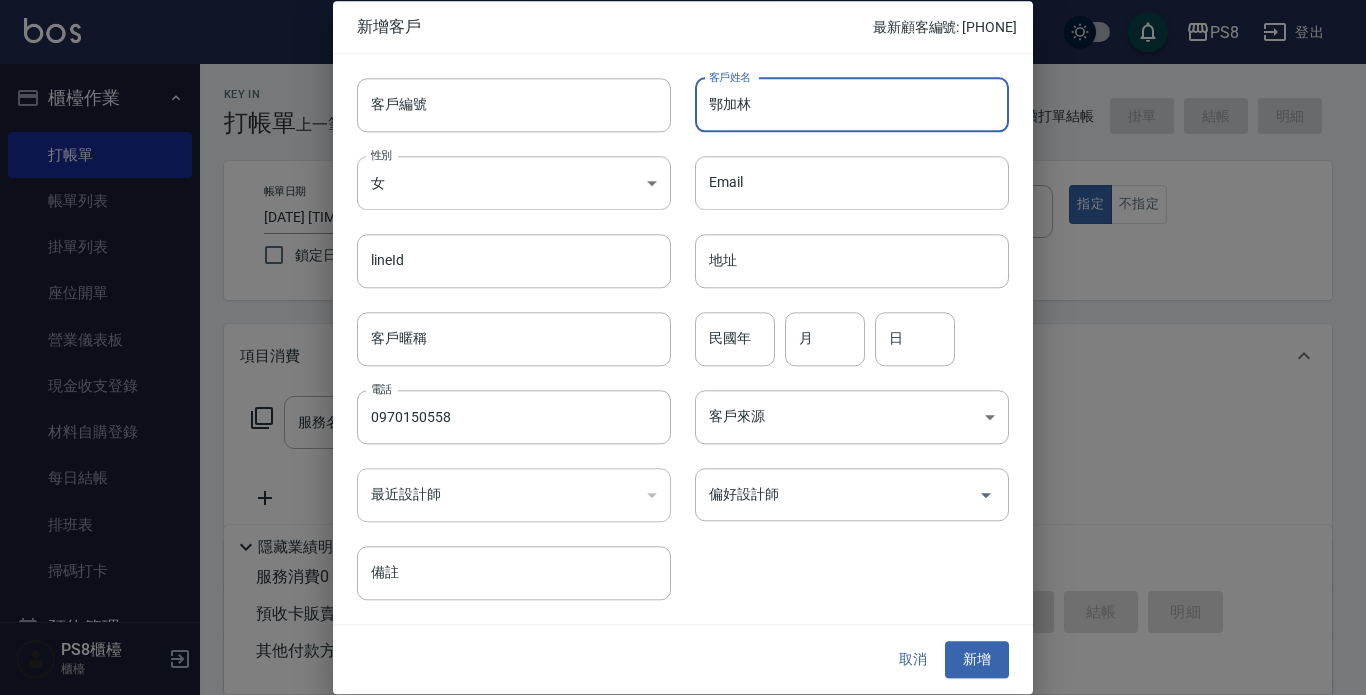 type on "鄂加林" 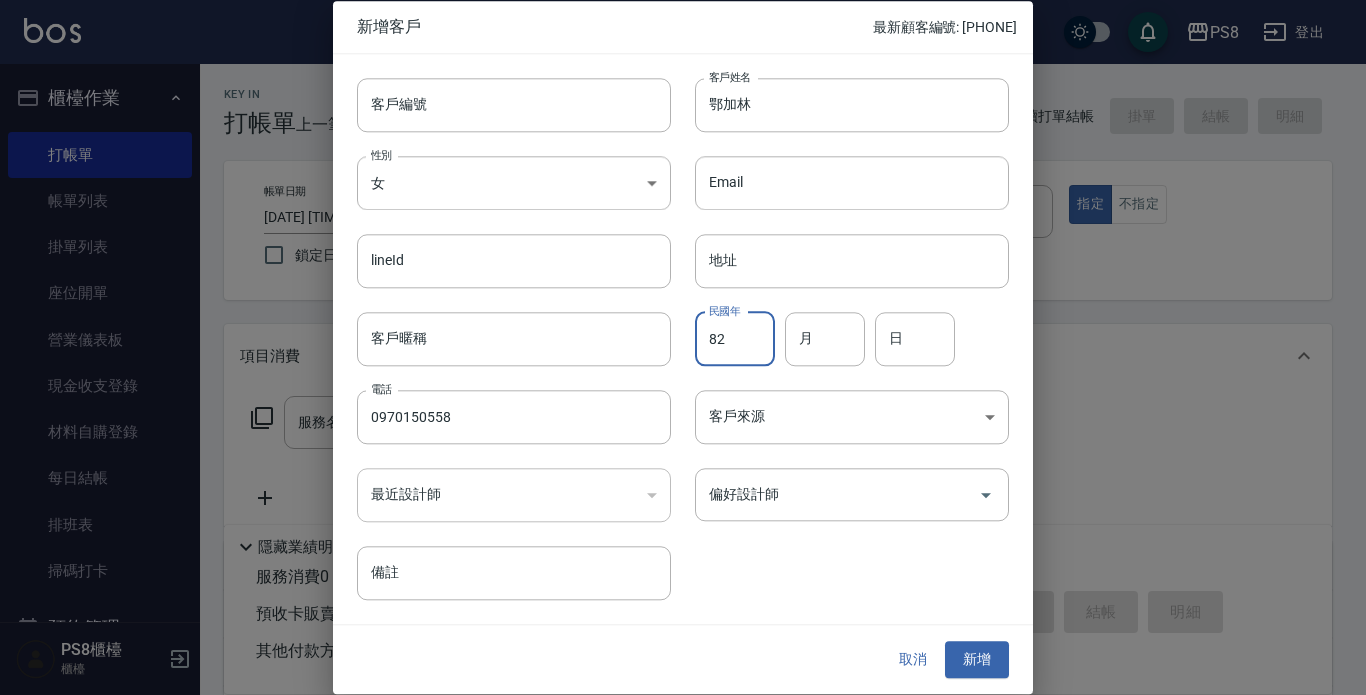 type on "82" 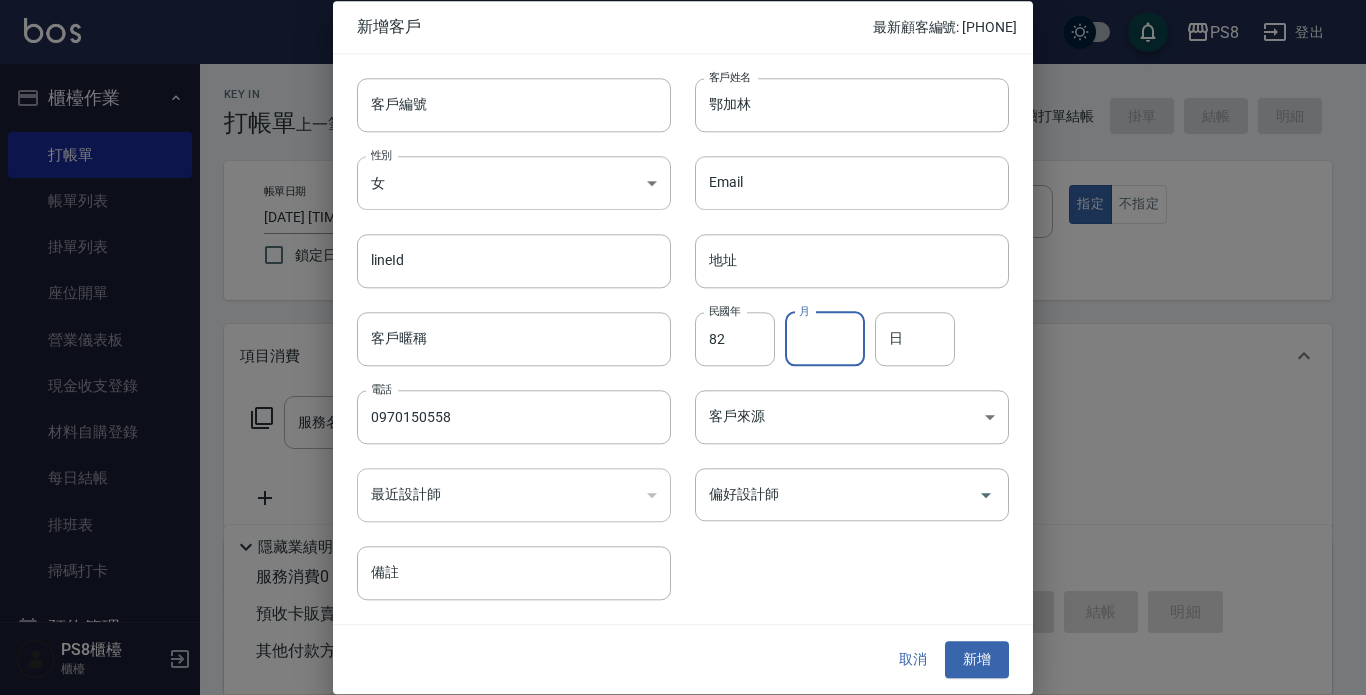 type on "1" 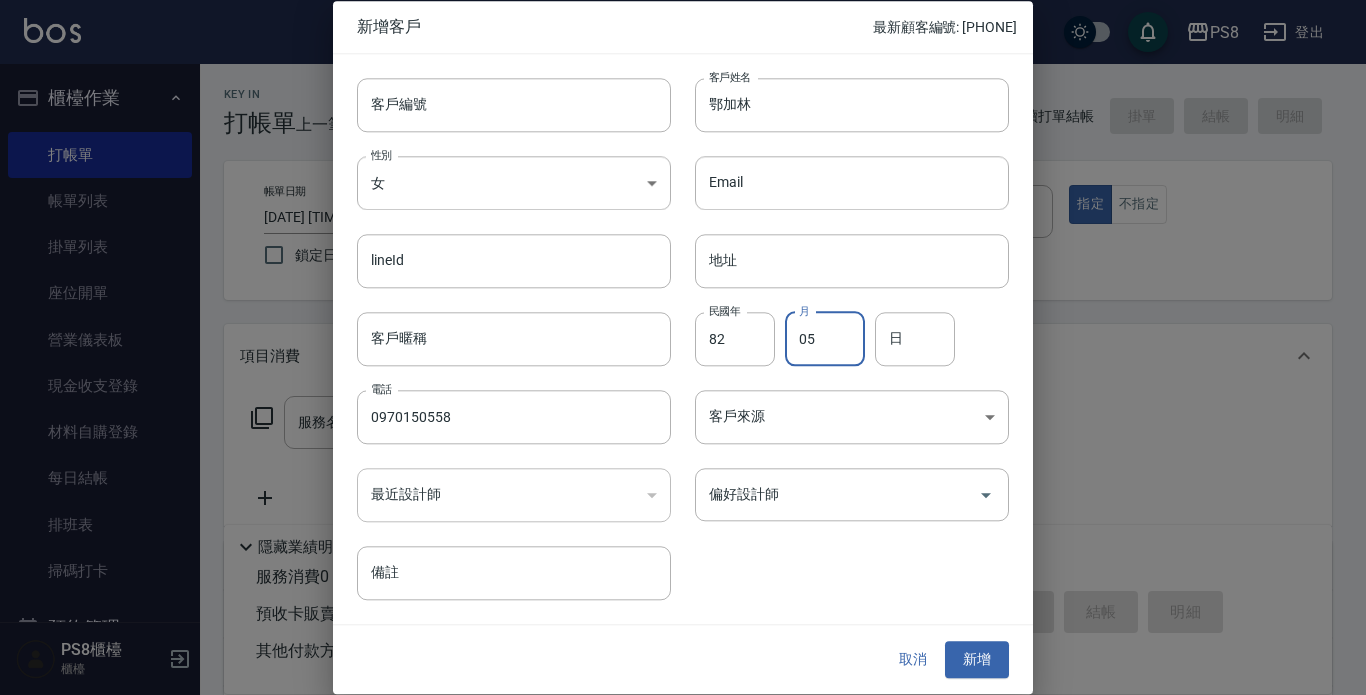 type on "05" 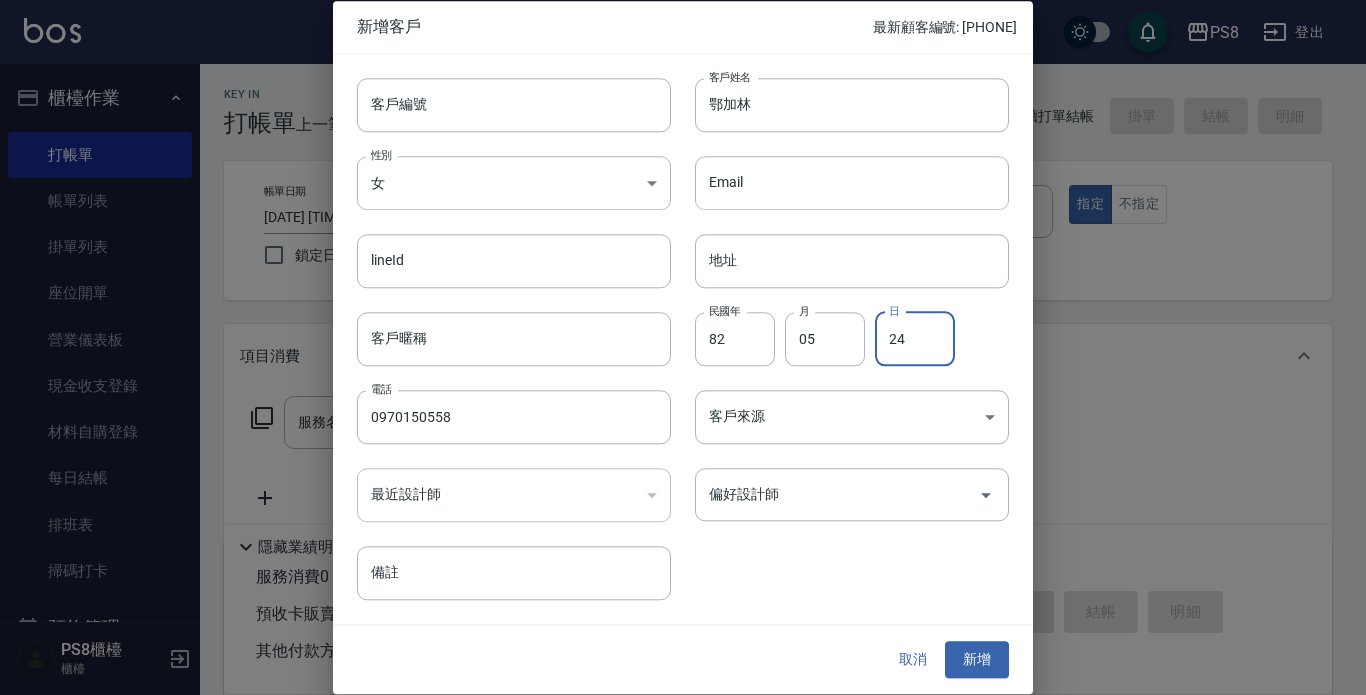 type on "24" 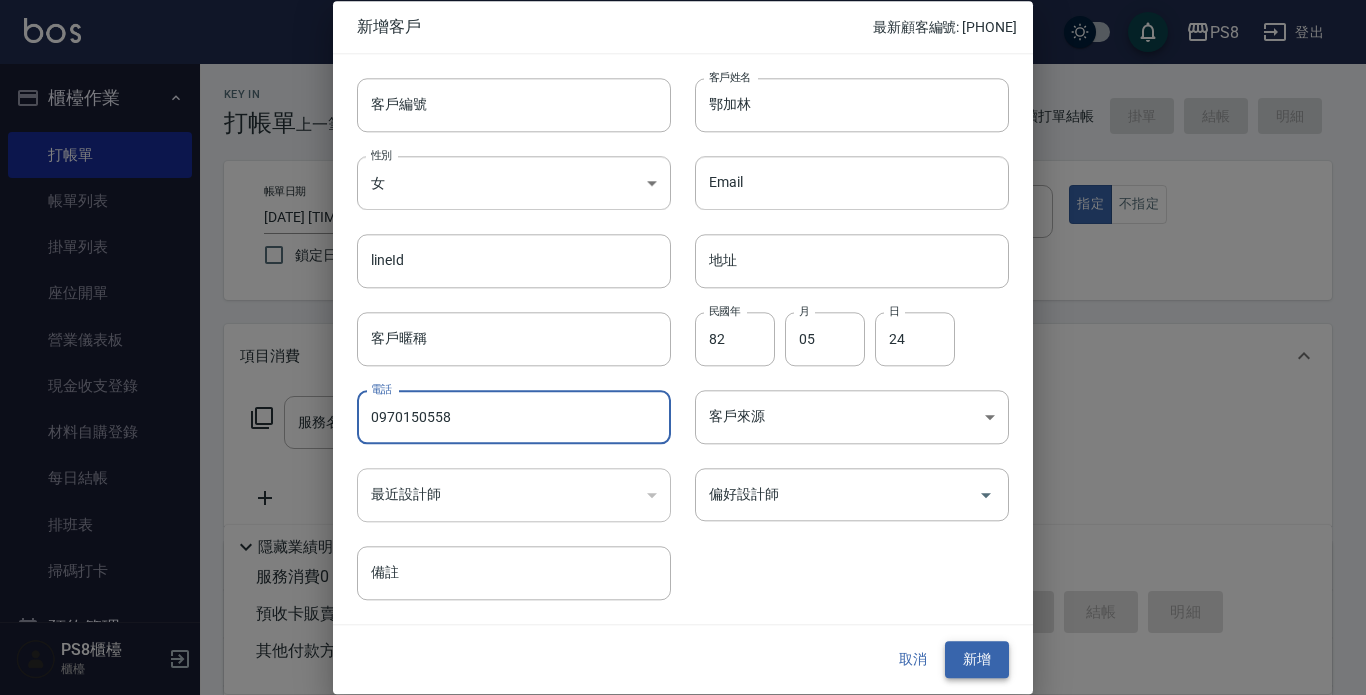 click on "新增" at bounding box center [977, 660] 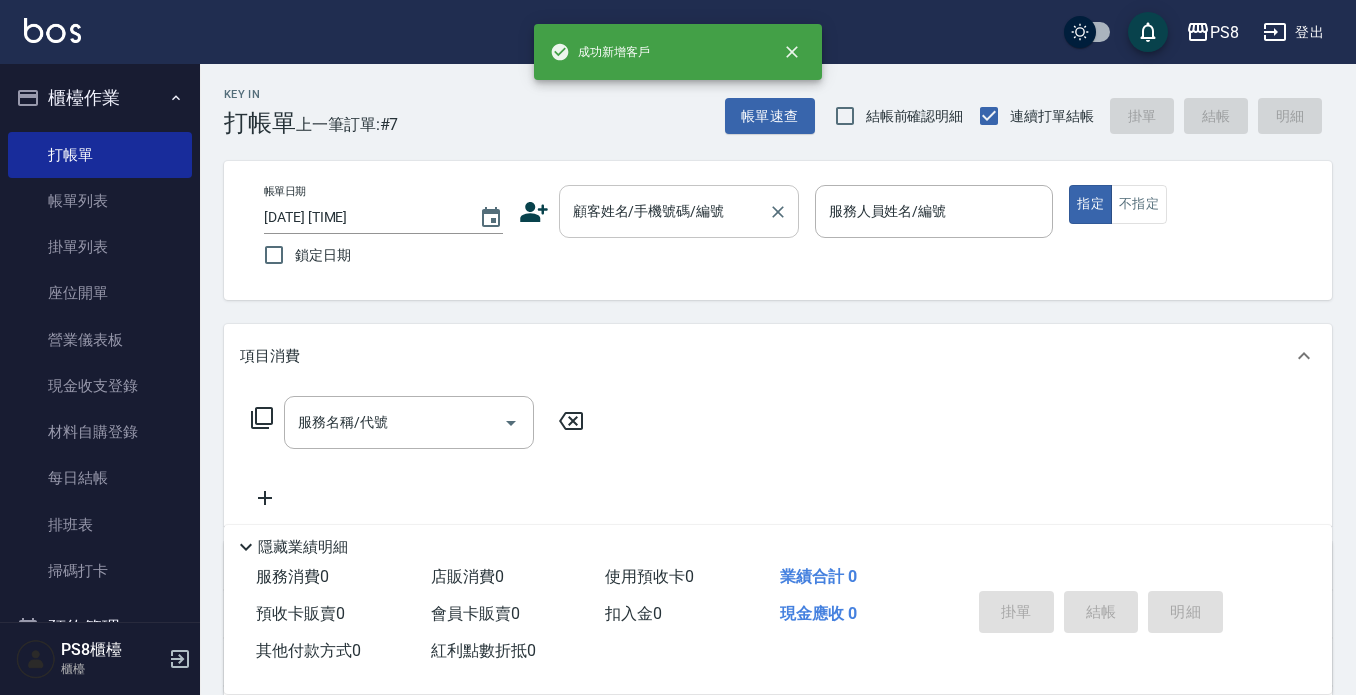 click on "顧客姓名/手機號碼/編號" at bounding box center (664, 211) 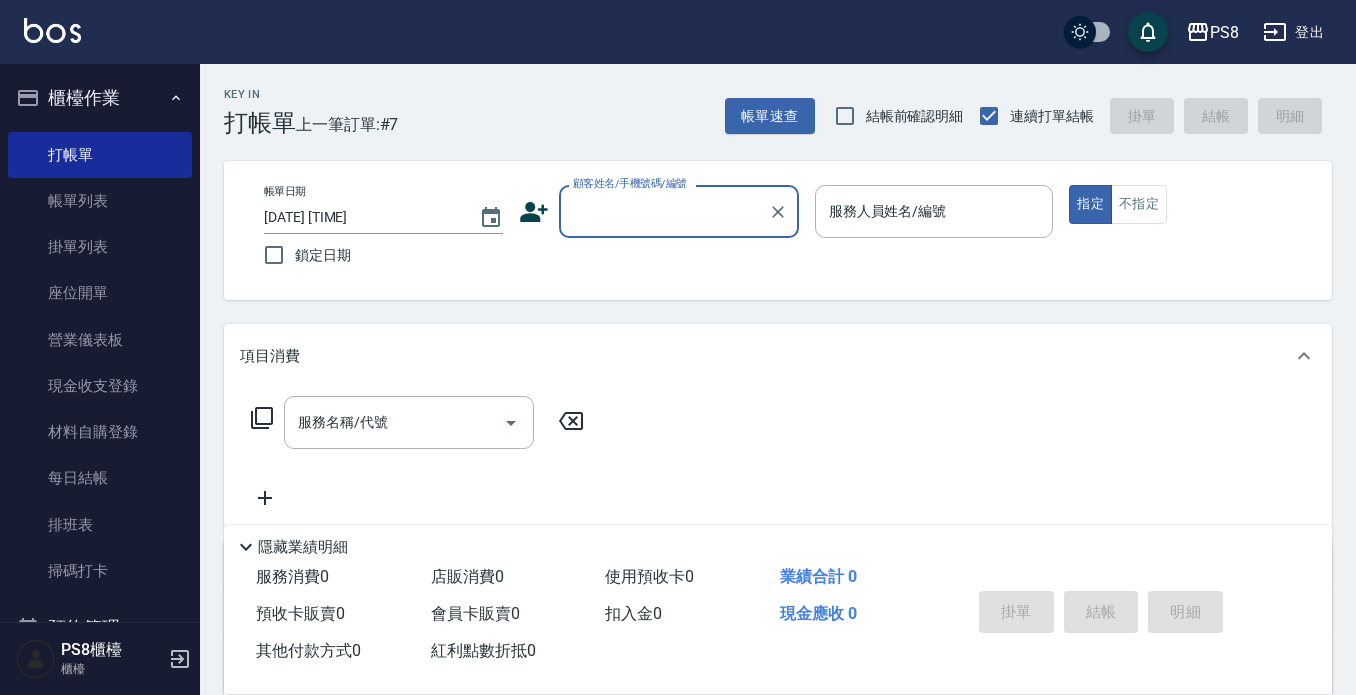 click on "櫃檯作業" at bounding box center [100, 98] 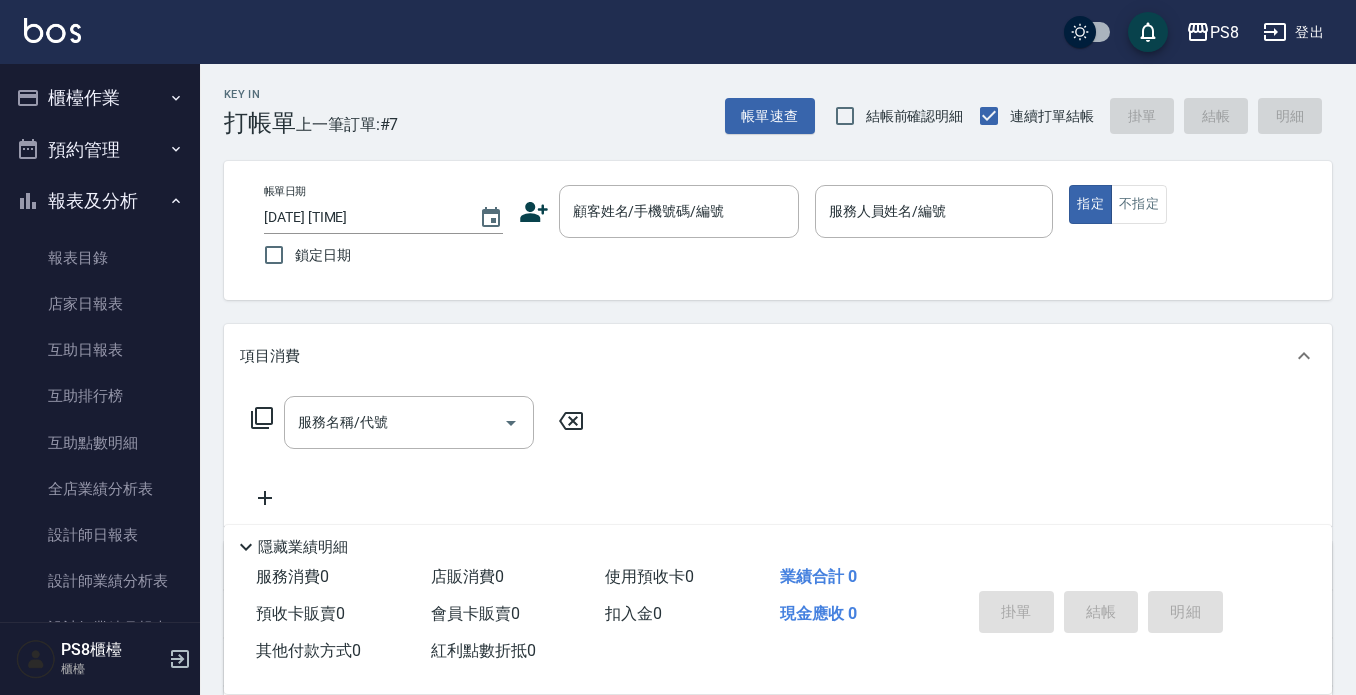 click on "報表及分析" at bounding box center (100, 201) 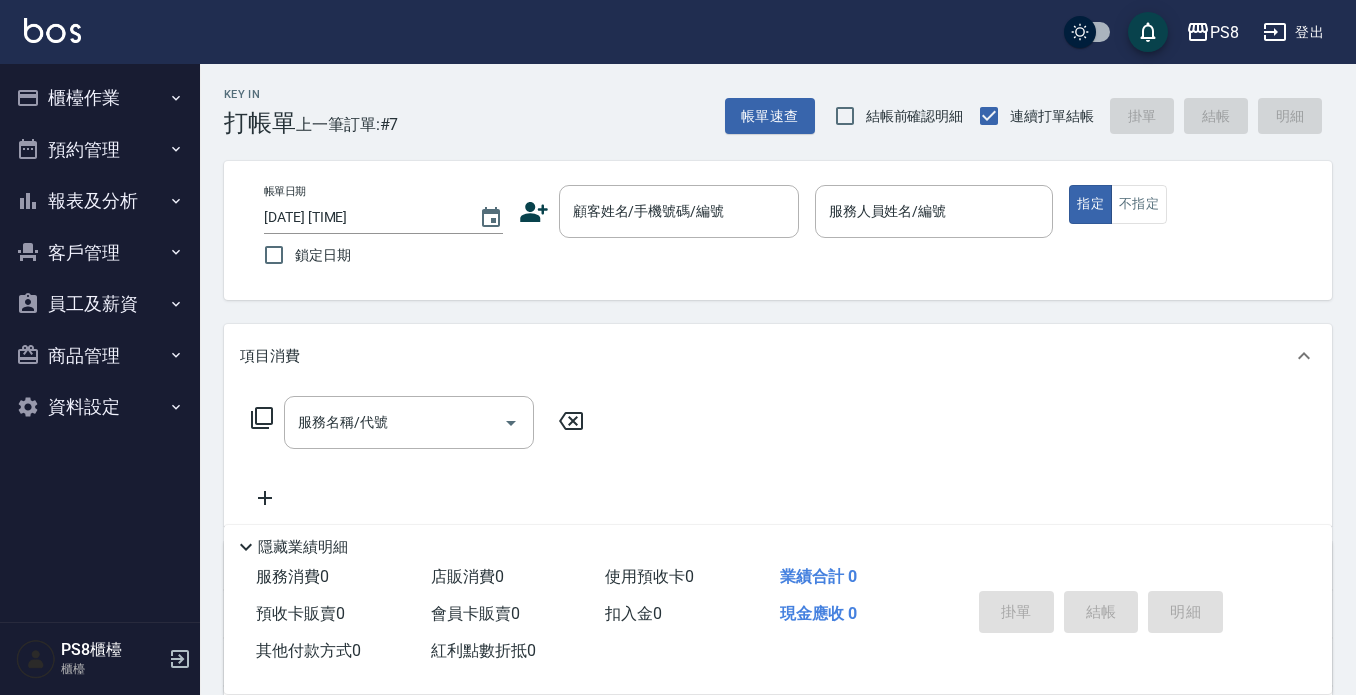click on "報表及分析" at bounding box center (100, 201) 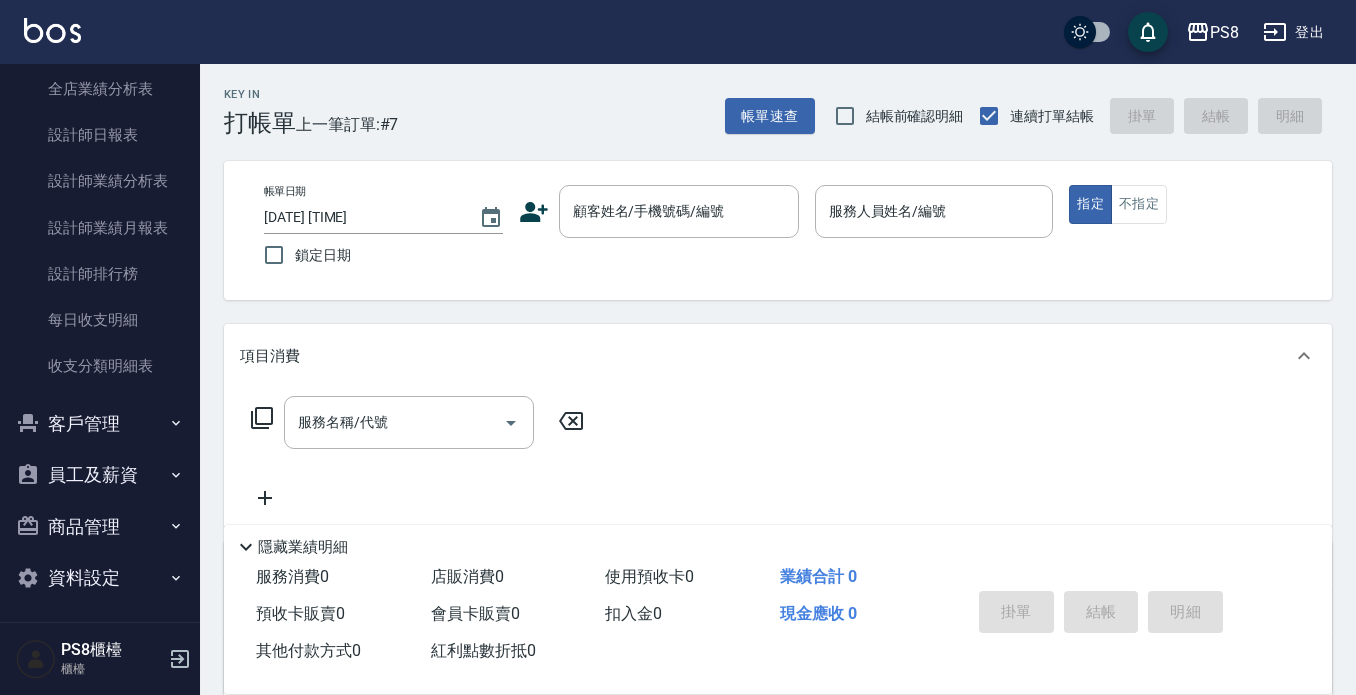 scroll, scrollTop: 406, scrollLeft: 0, axis: vertical 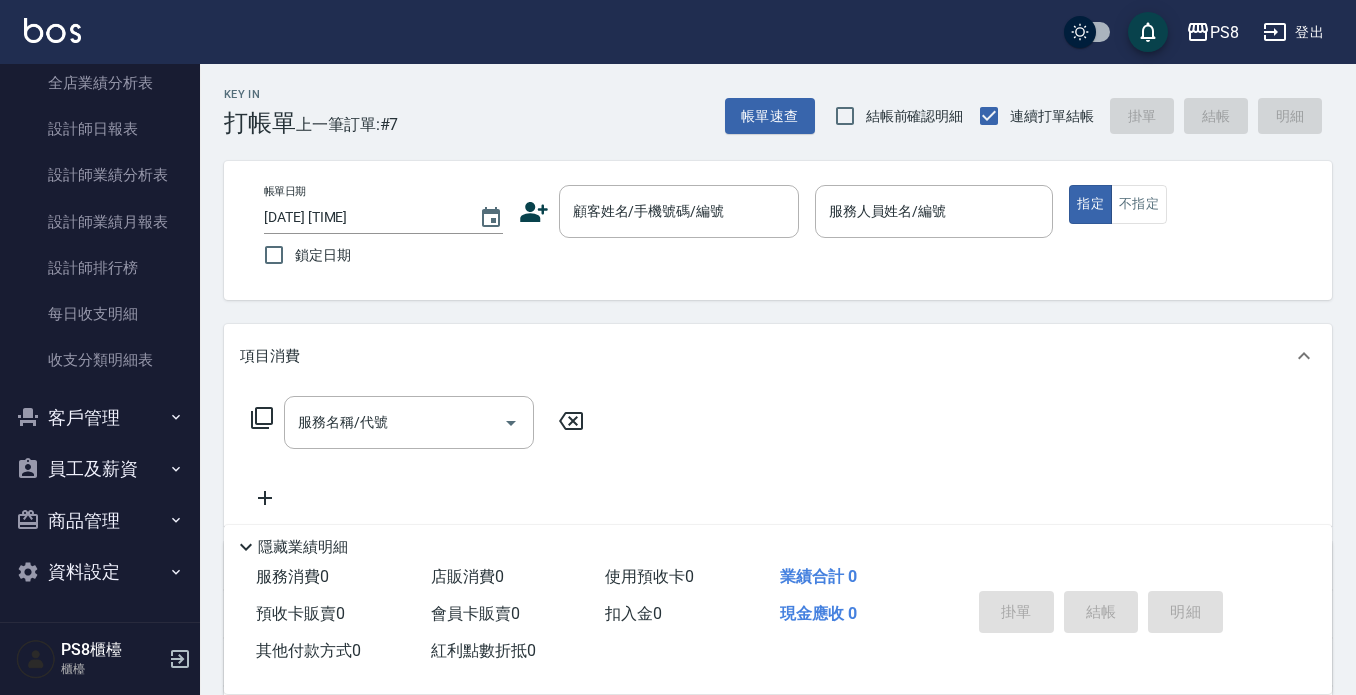 click on "員工及薪資" at bounding box center [100, 469] 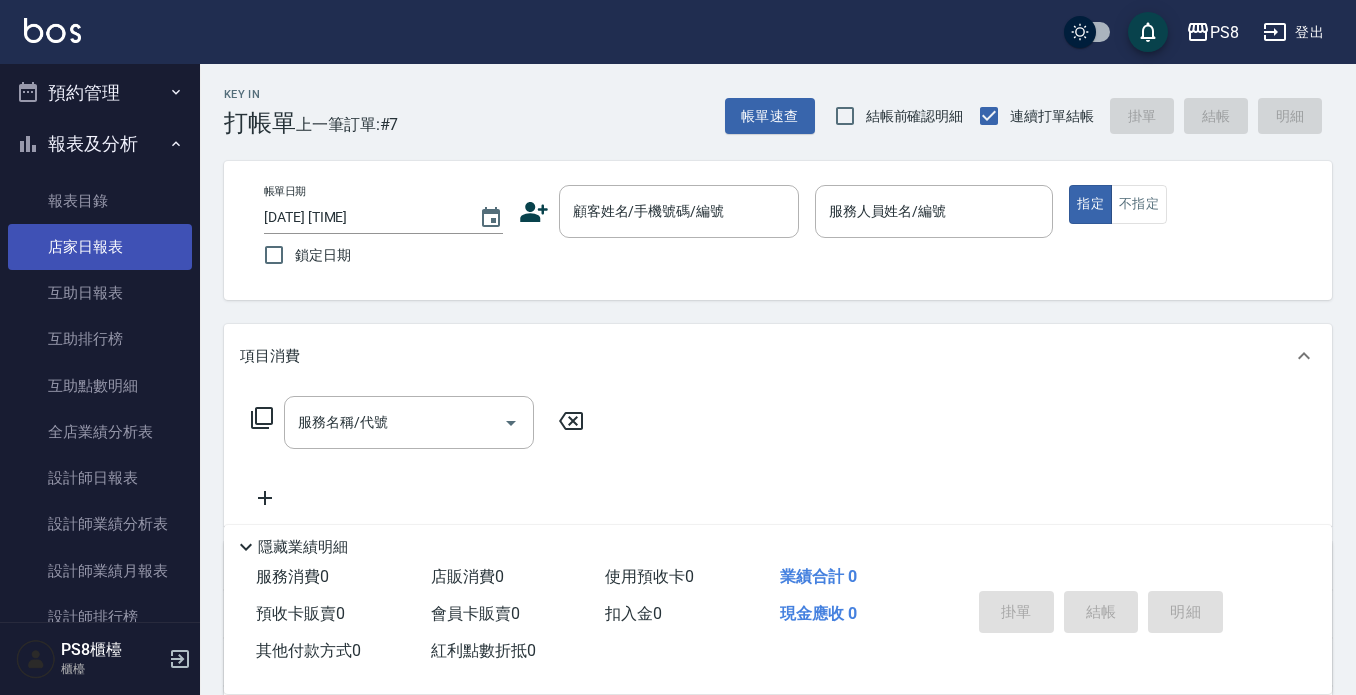 scroll, scrollTop: 0, scrollLeft: 0, axis: both 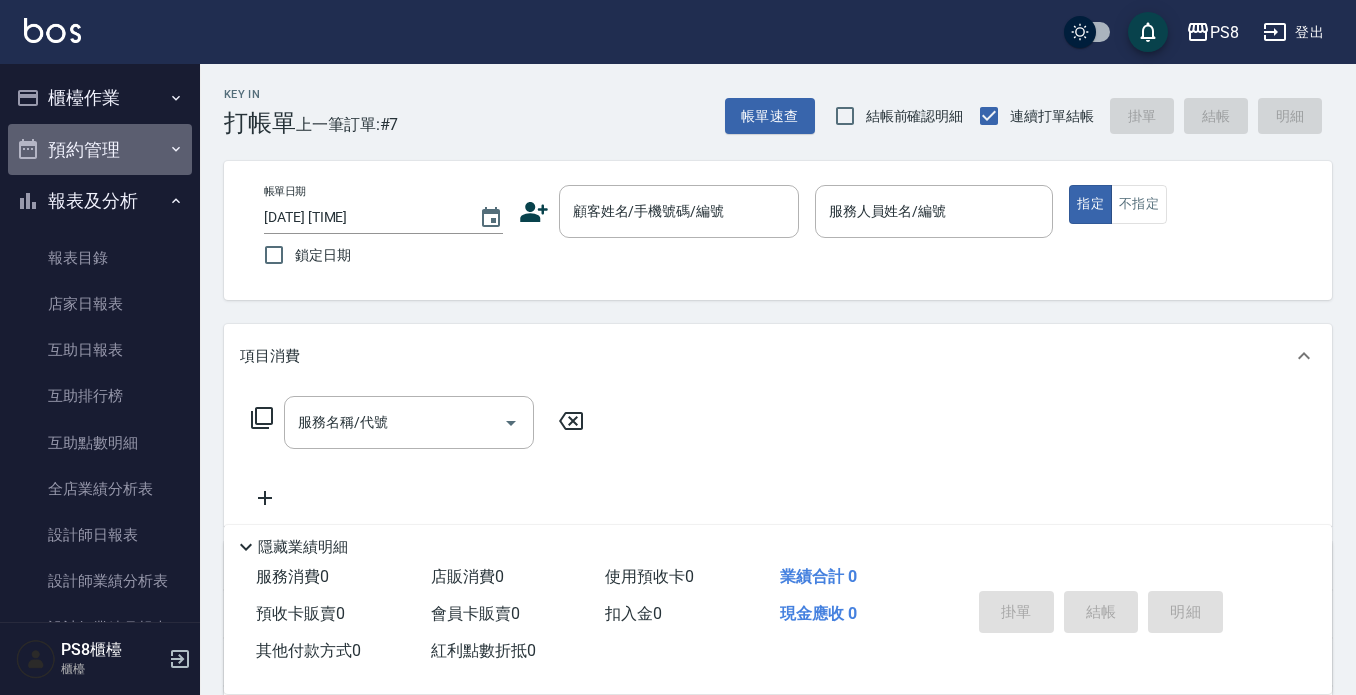 click on "預約管理" at bounding box center (100, 150) 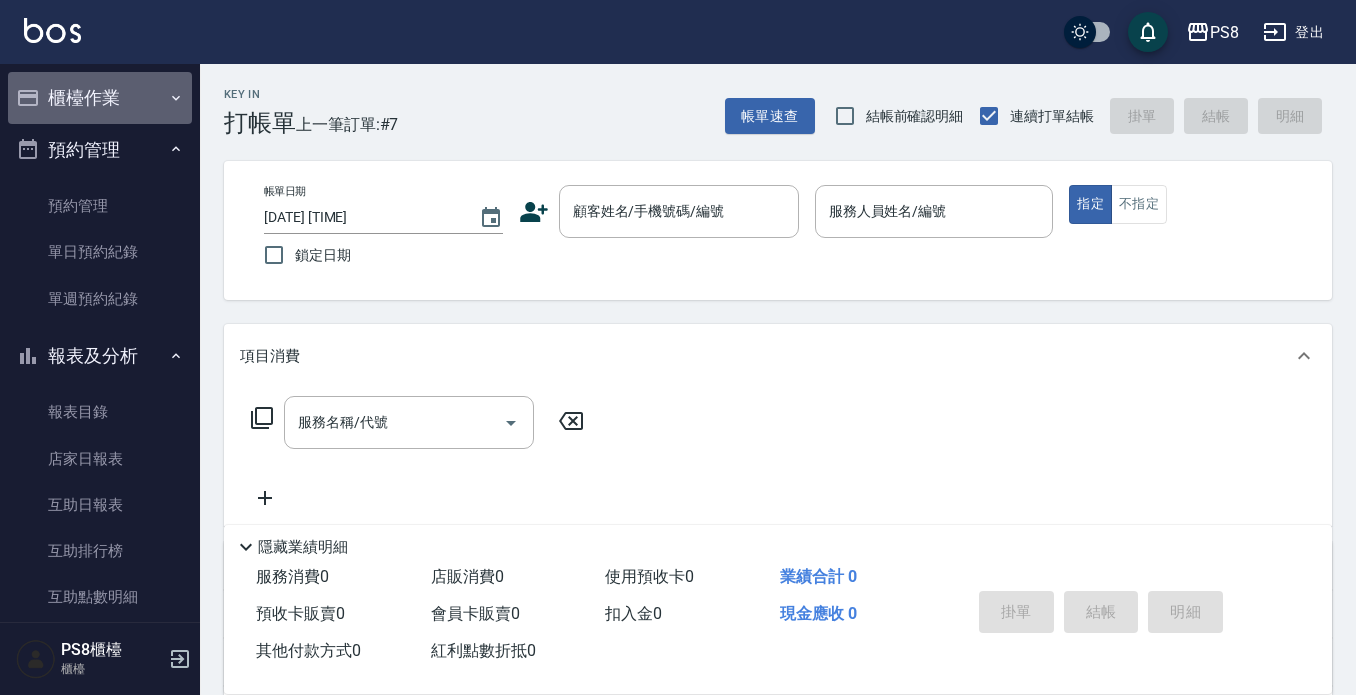 click on "櫃檯作業" at bounding box center (100, 98) 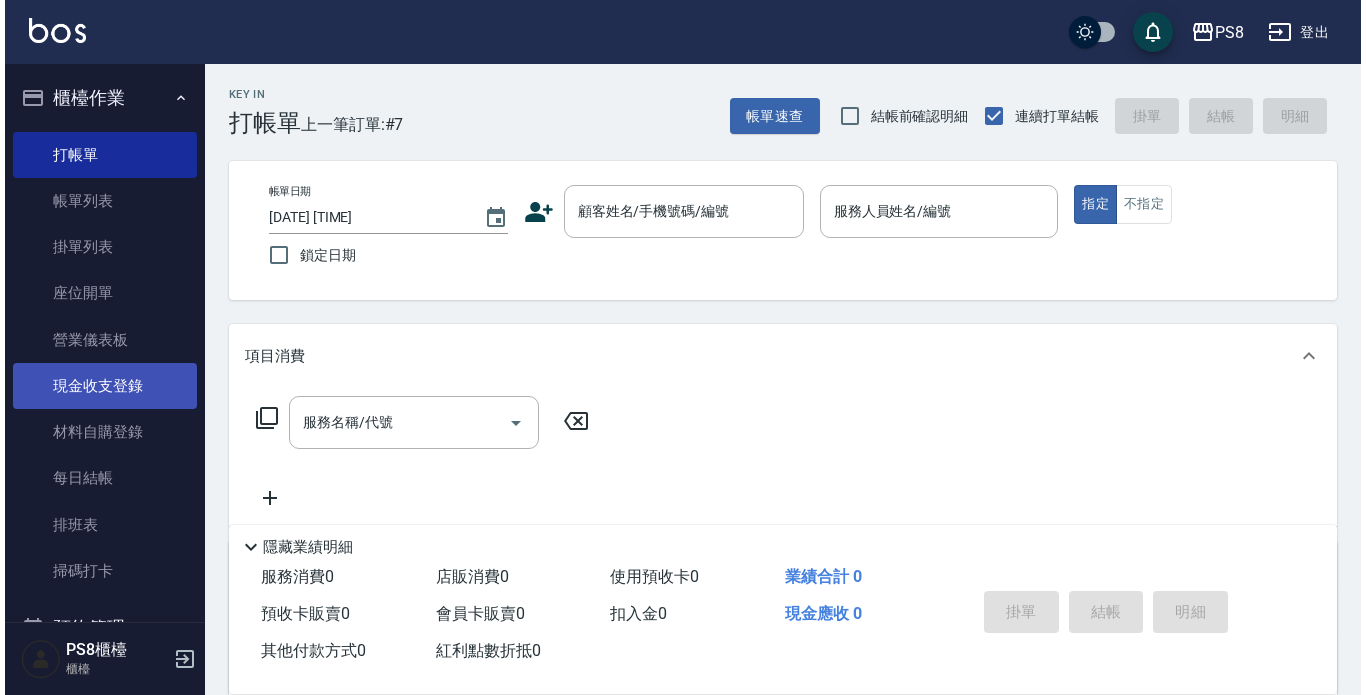 scroll, scrollTop: 100, scrollLeft: 0, axis: vertical 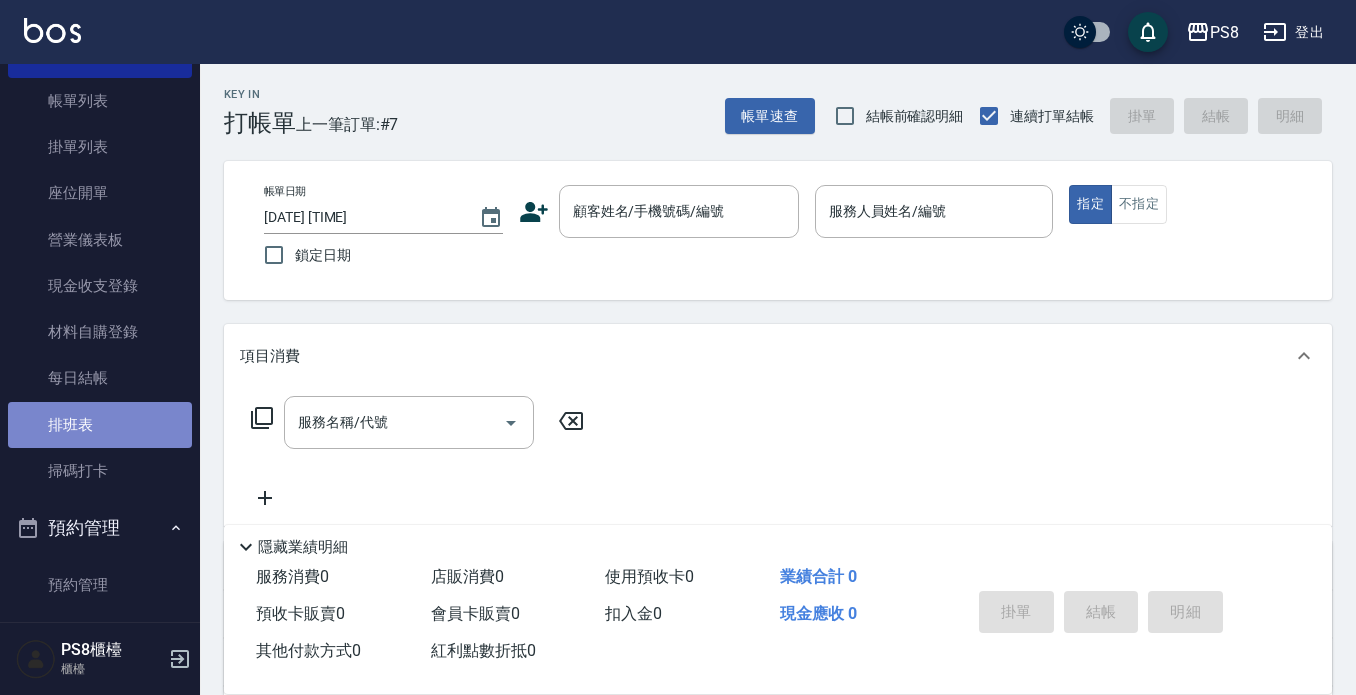 click on "排班表" at bounding box center (100, 425) 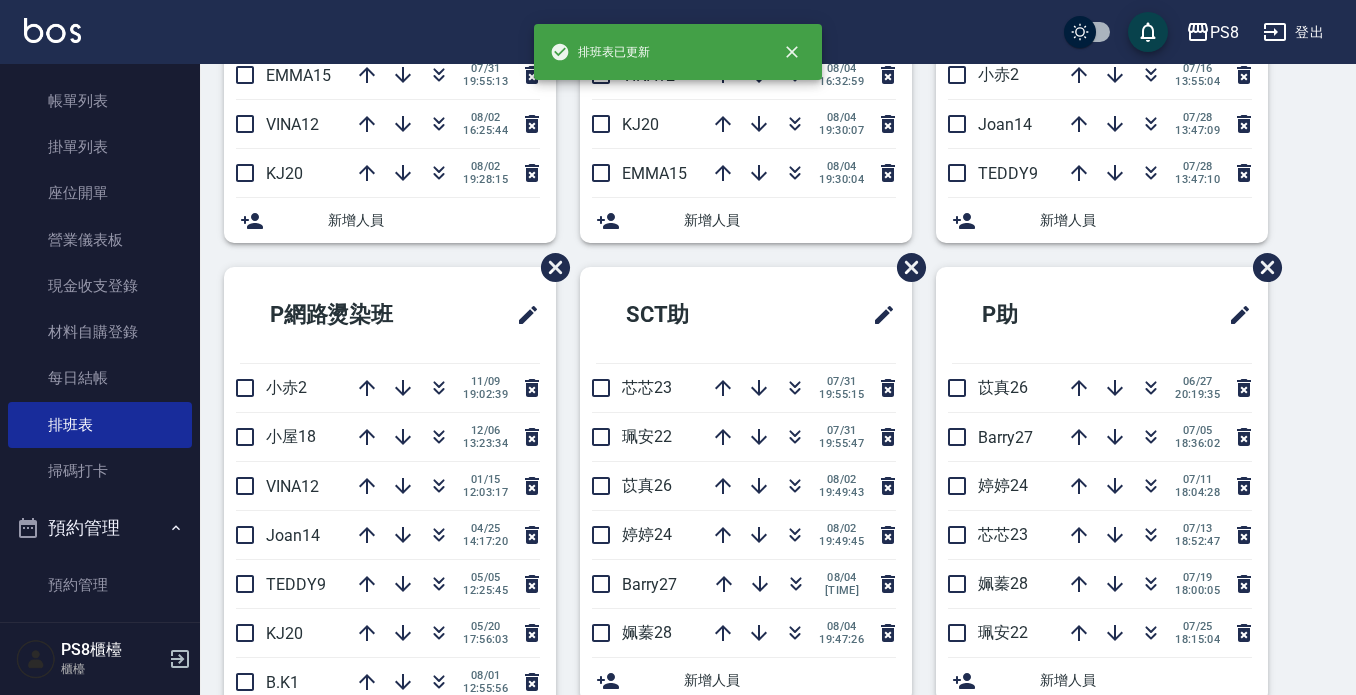 scroll, scrollTop: 500, scrollLeft: 0, axis: vertical 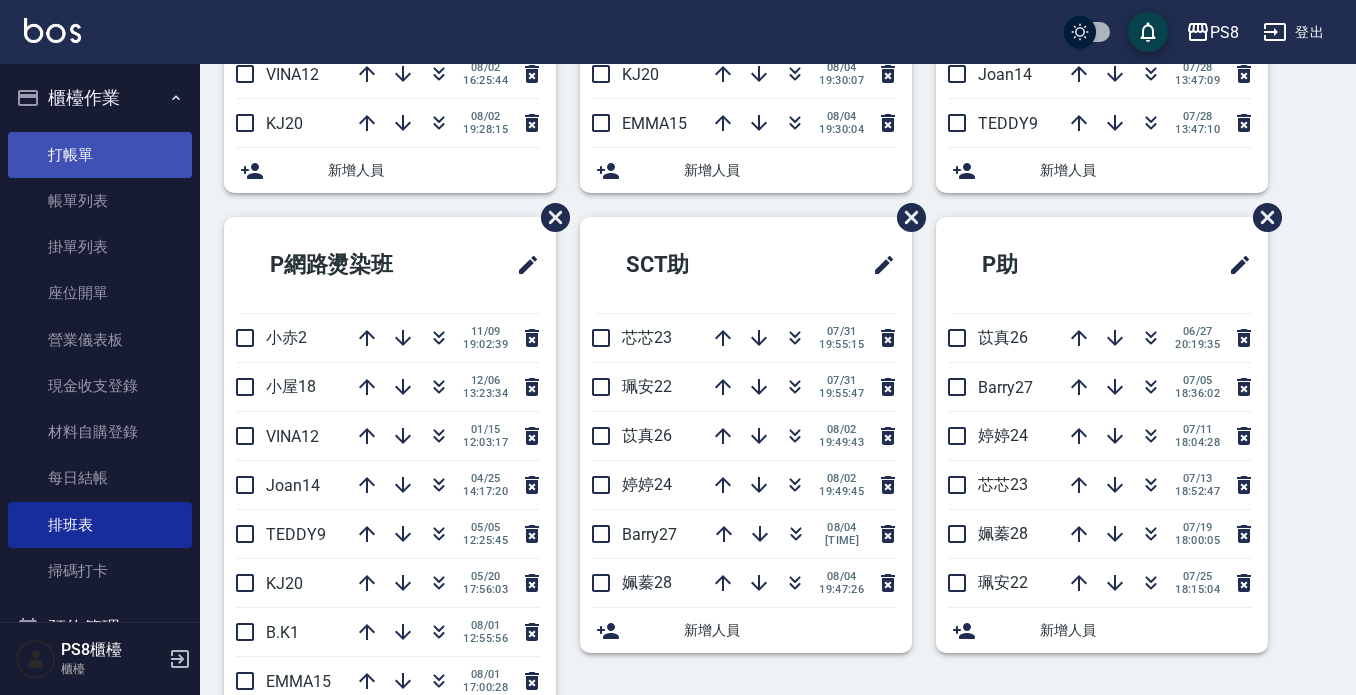 click on "打帳單" at bounding box center [100, 155] 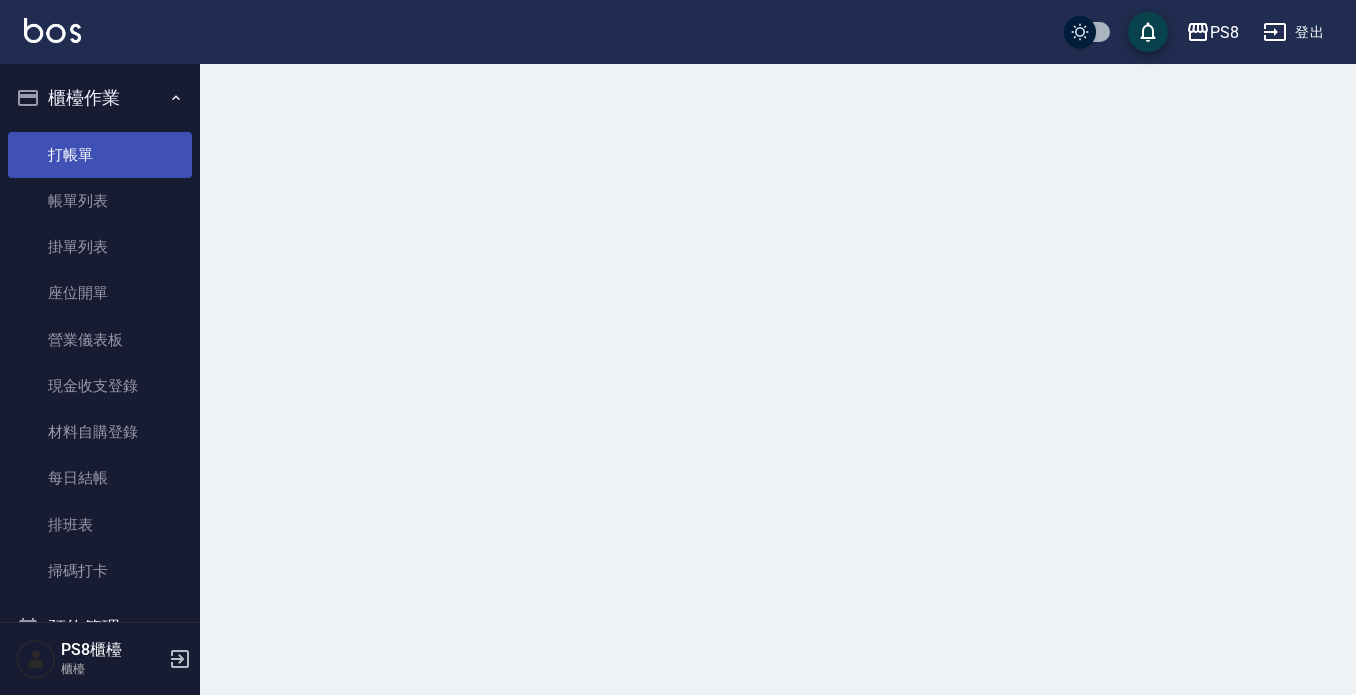 scroll, scrollTop: 0, scrollLeft: 0, axis: both 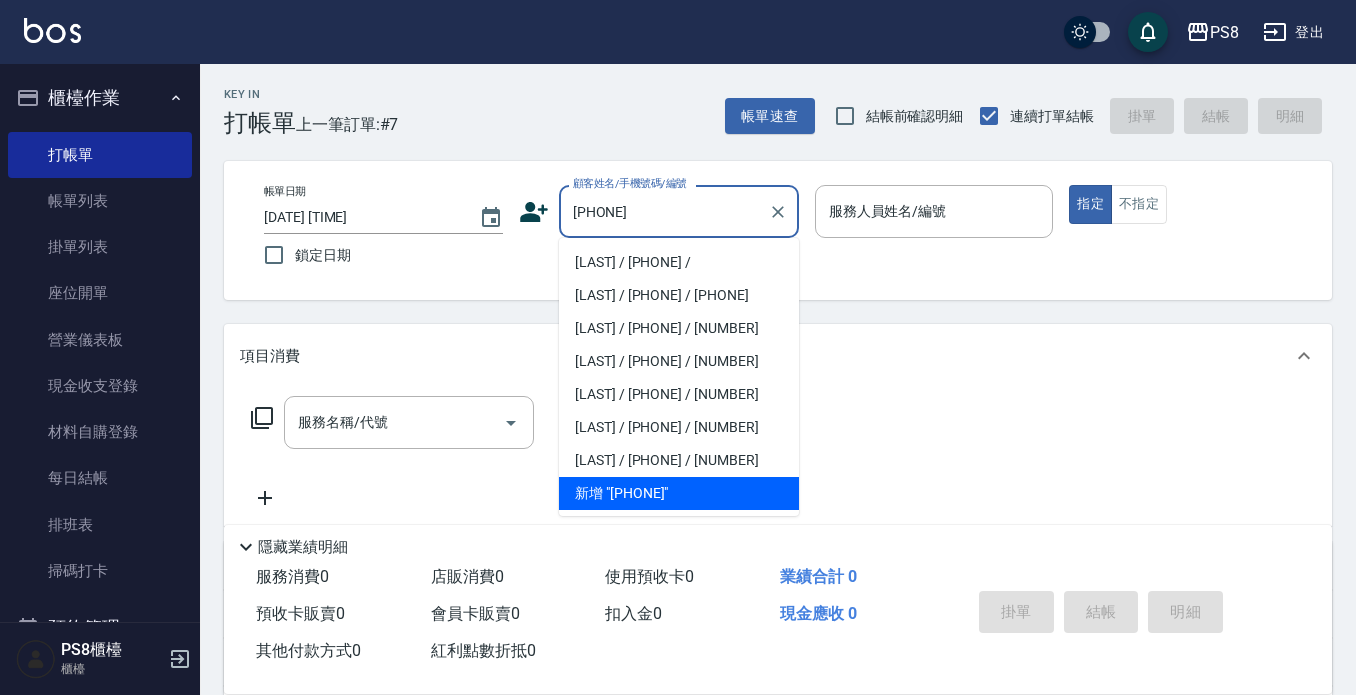 click on "[LAST] / [PHONE] /" at bounding box center (679, 262) 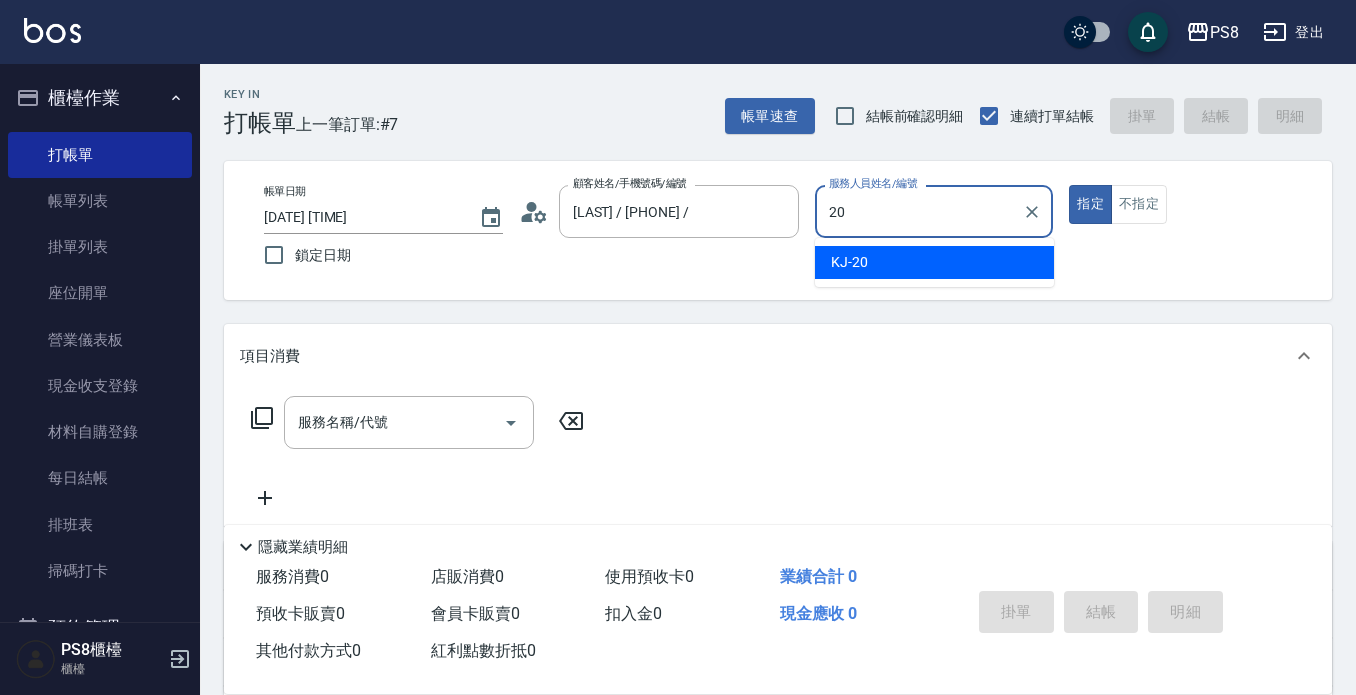 type on "KJ-20" 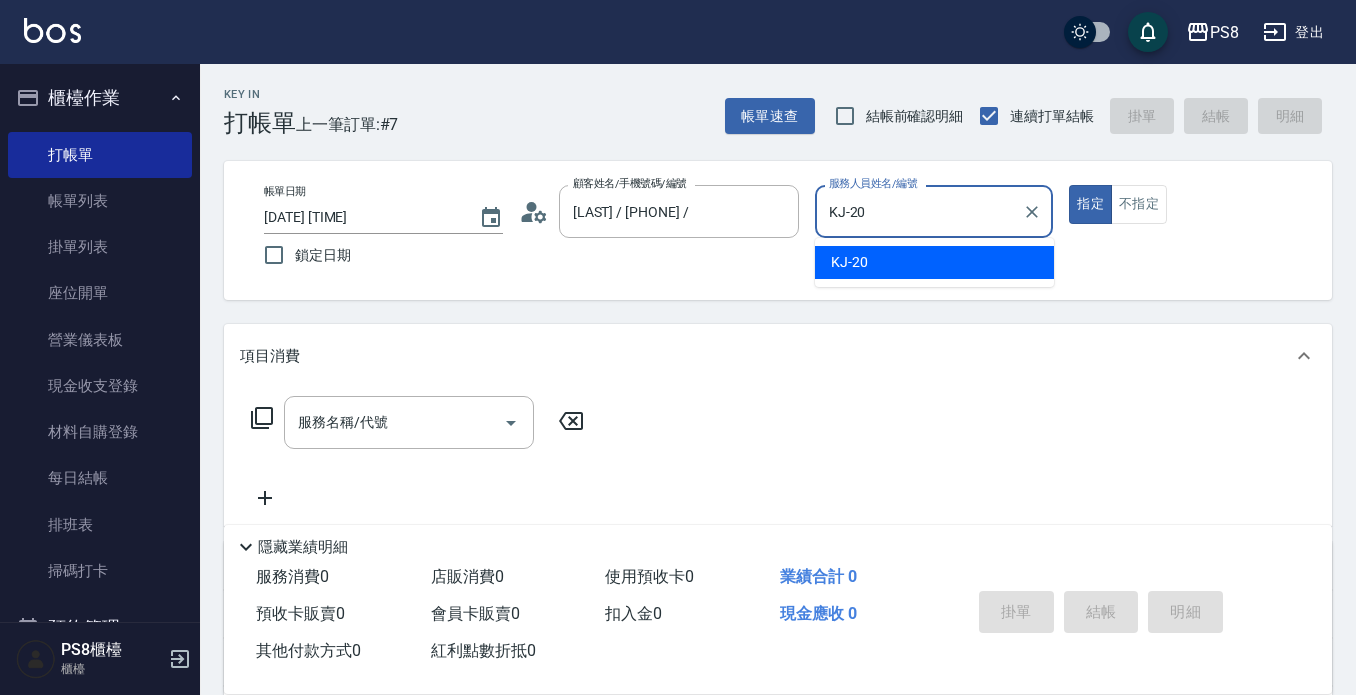 type on "true" 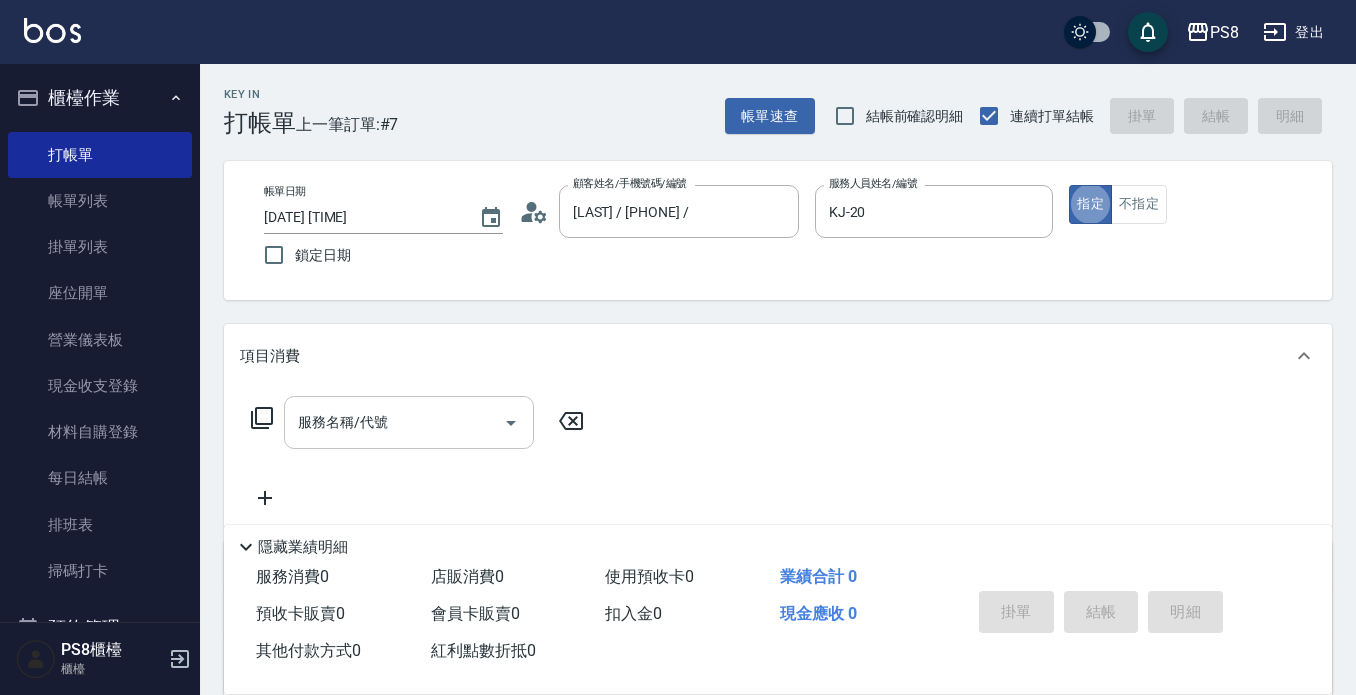 click on "服務名稱/代號" at bounding box center (394, 422) 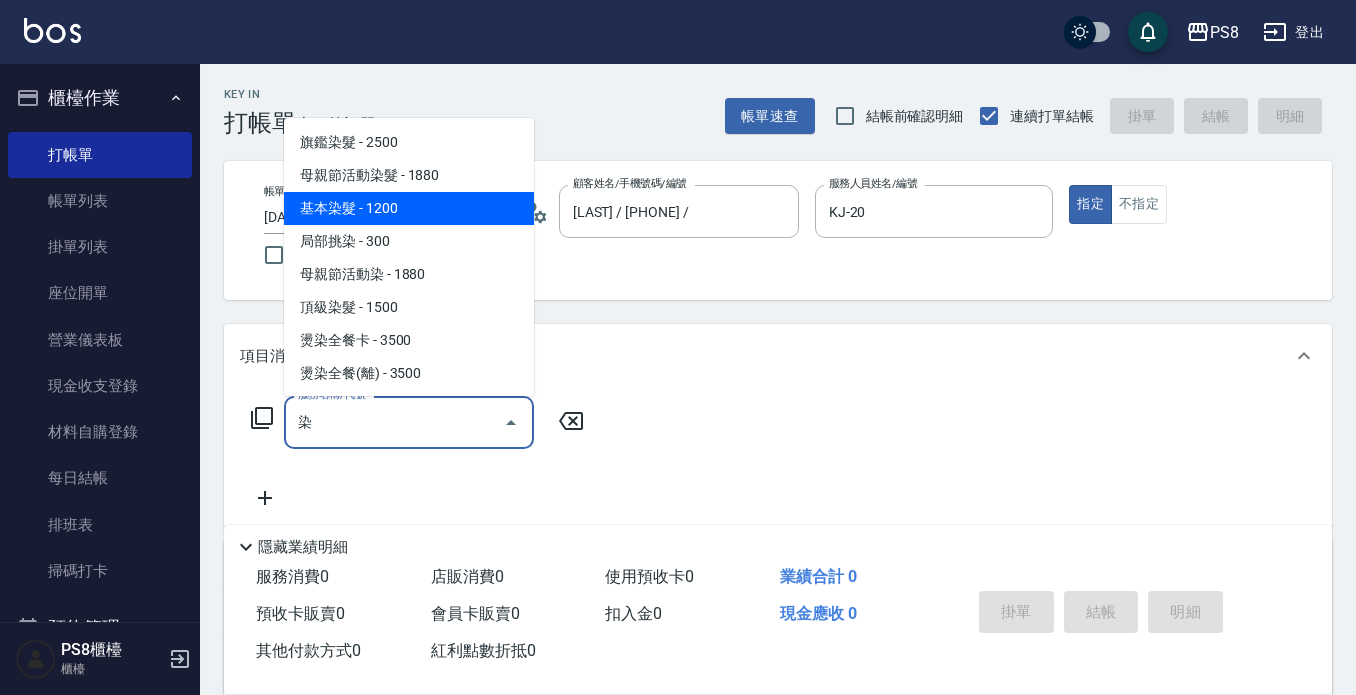 click on "基本染髮 - 1200" at bounding box center [409, 208] 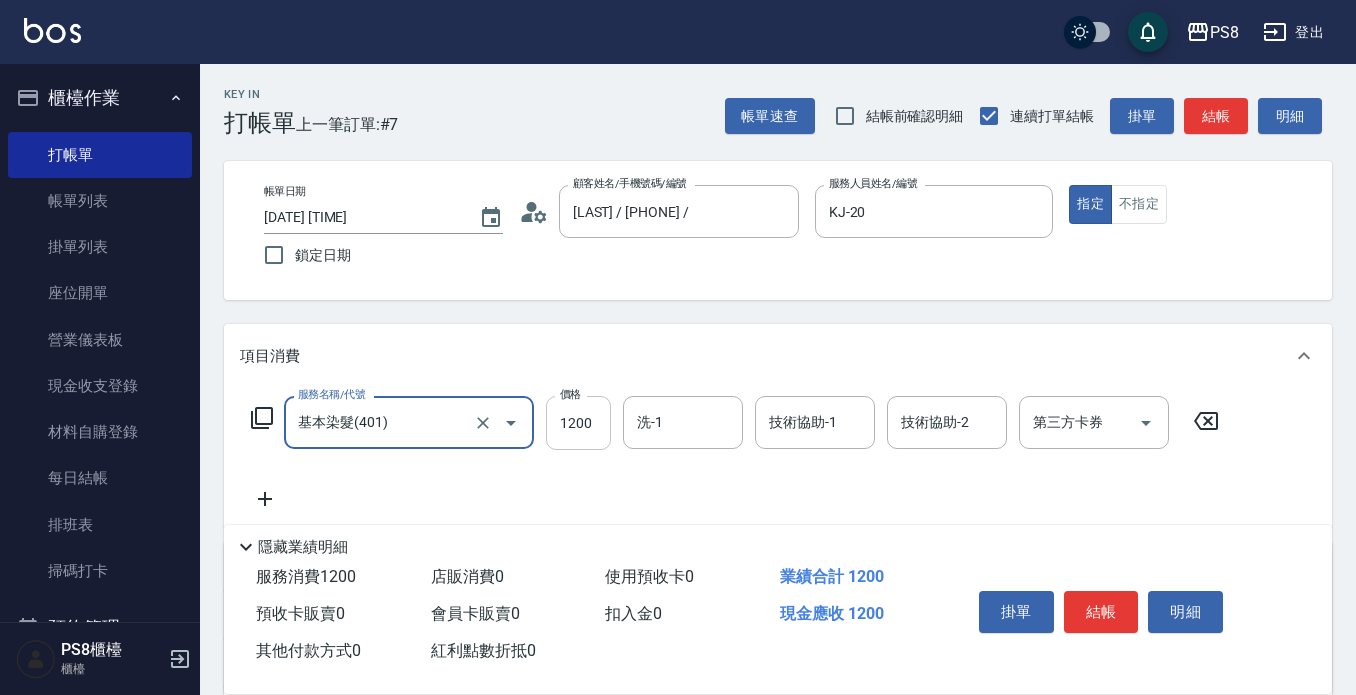 type on "基本染髮(401)" 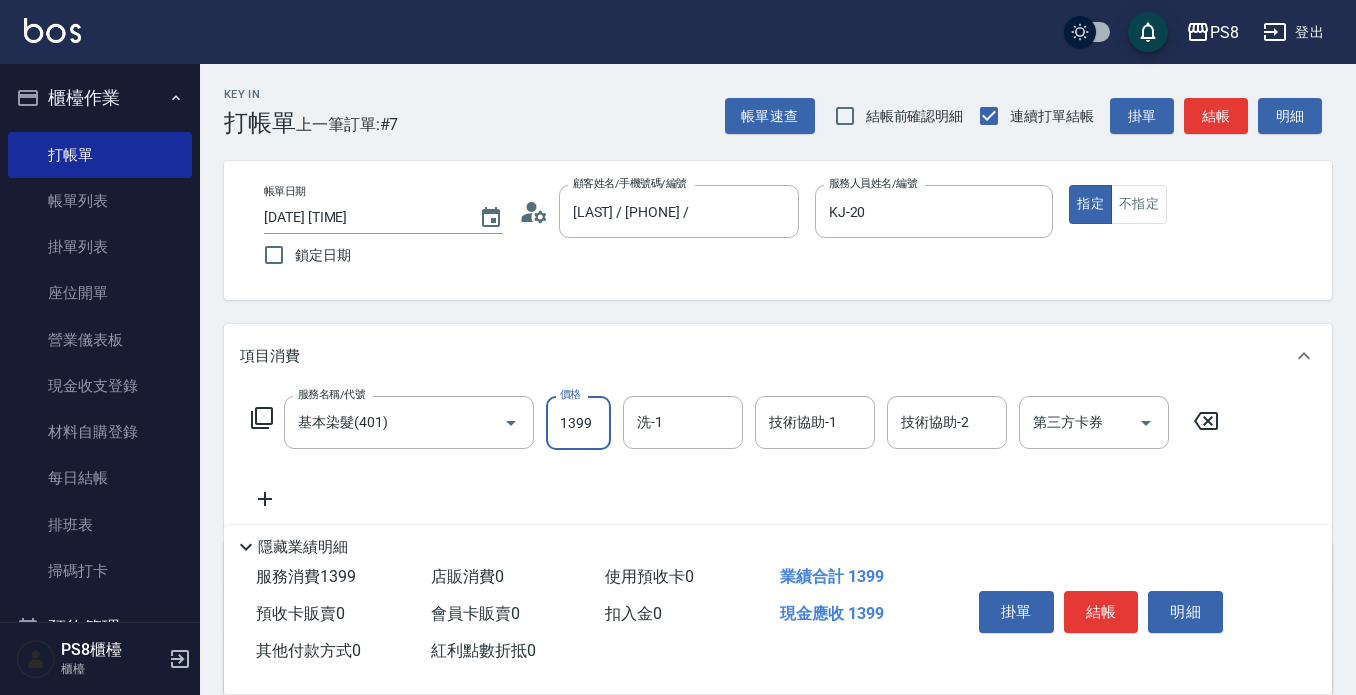type on "1399" 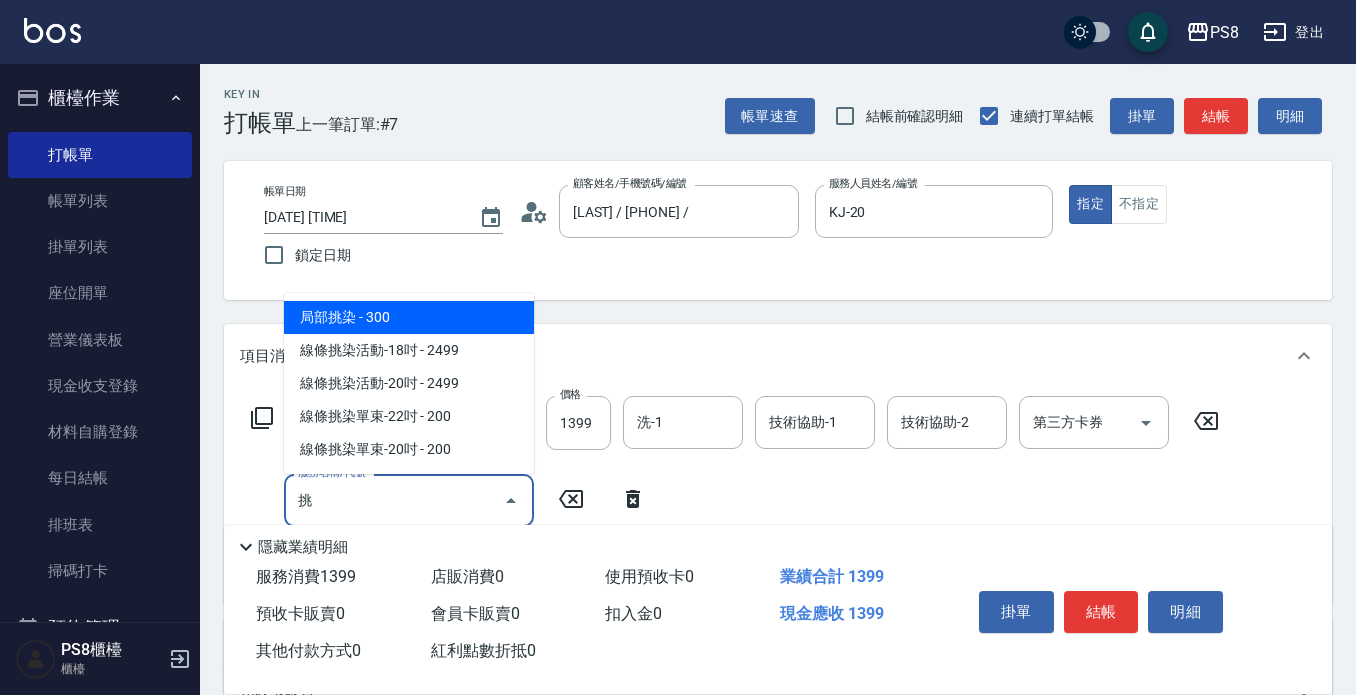 click on "局部挑染 - 300" at bounding box center (409, 317) 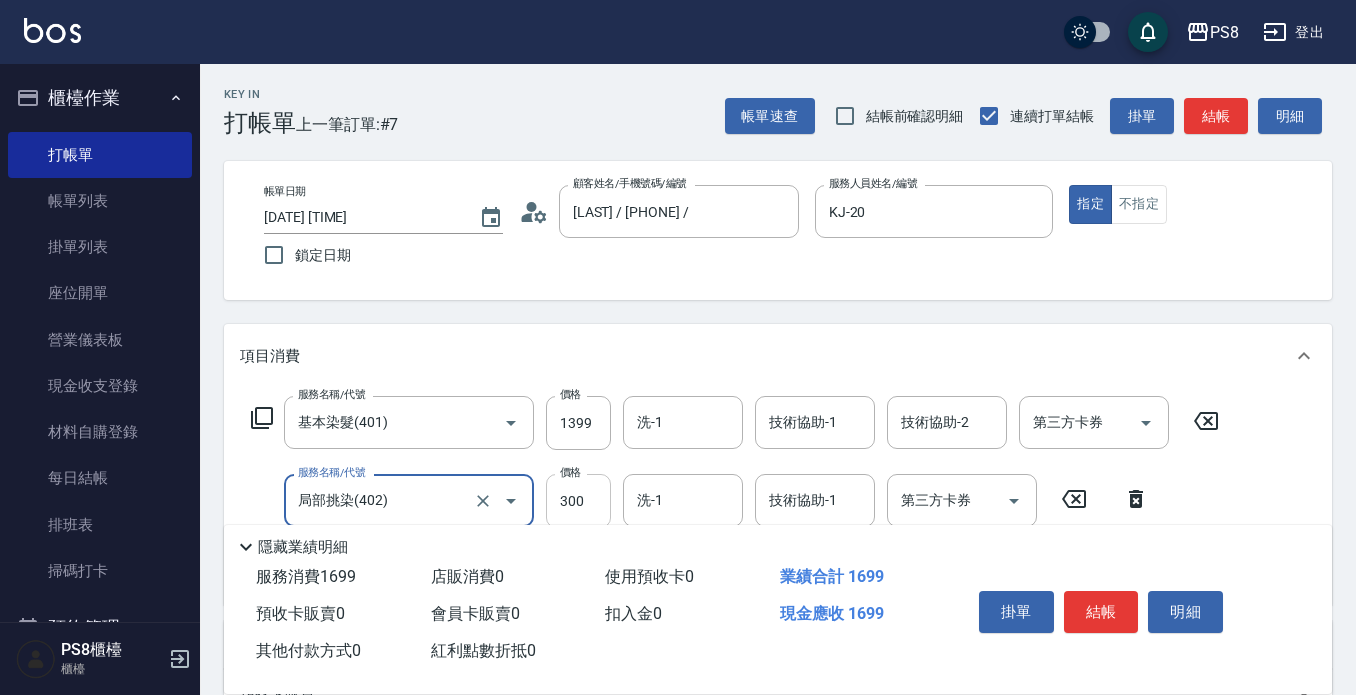 type on "局部挑染(402)" 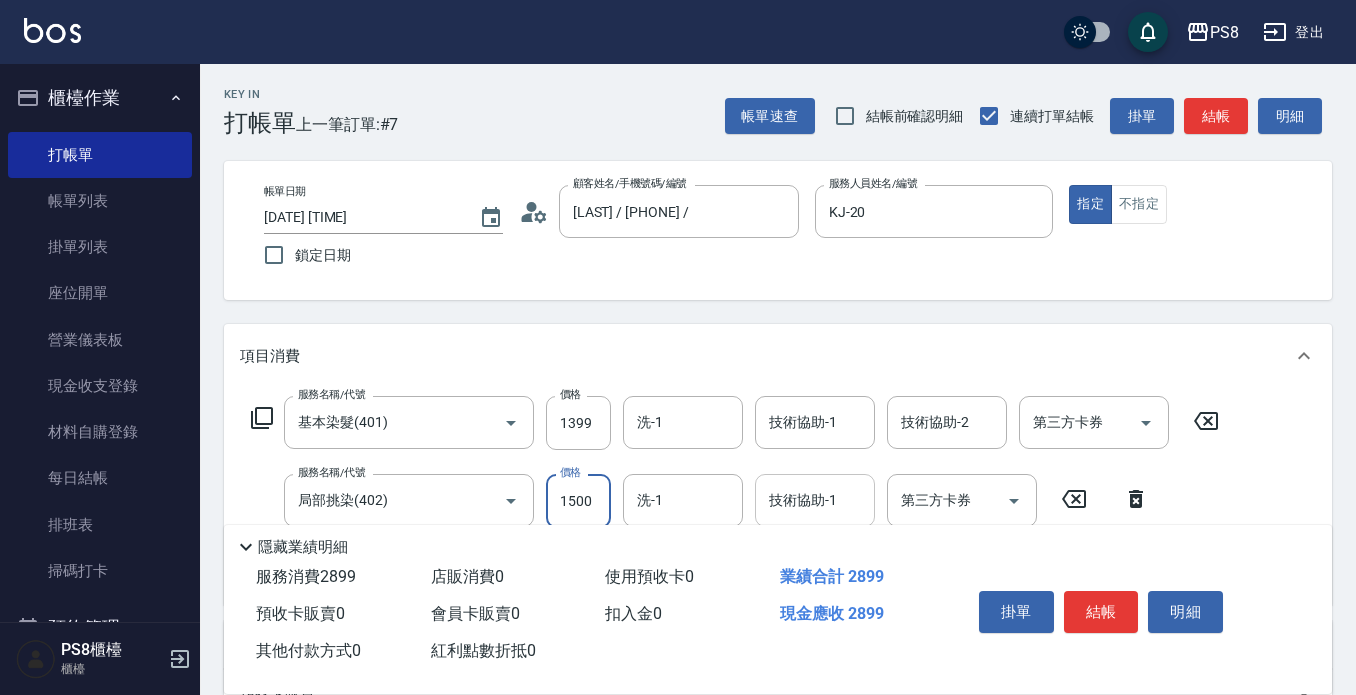 type on "1500" 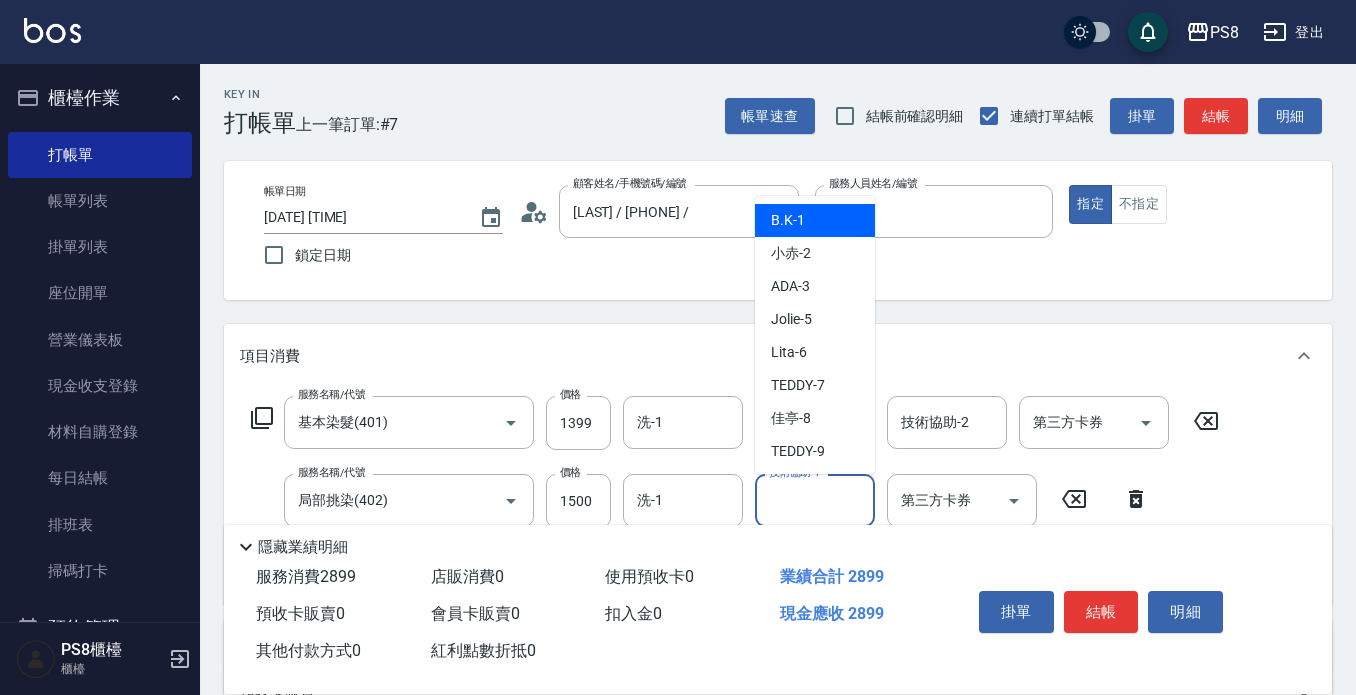 click on "技術協助-1 技術協助-1" at bounding box center [815, 500] 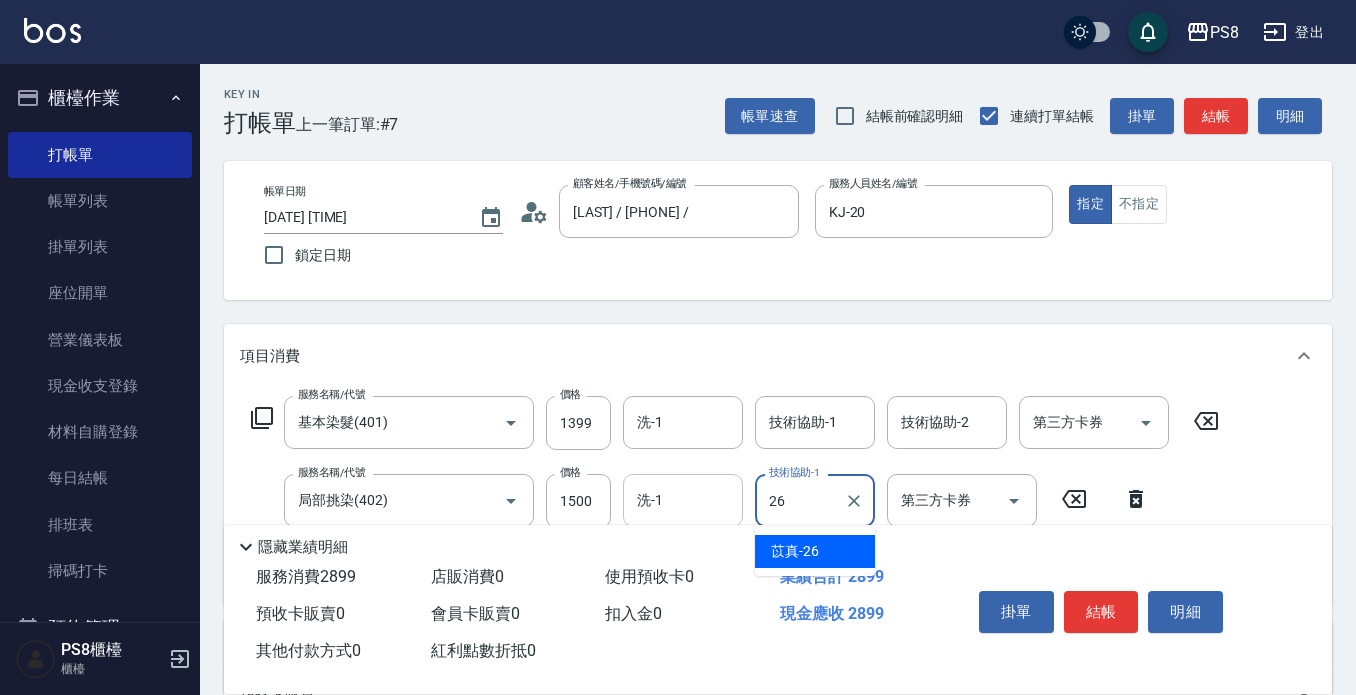 type on "26" 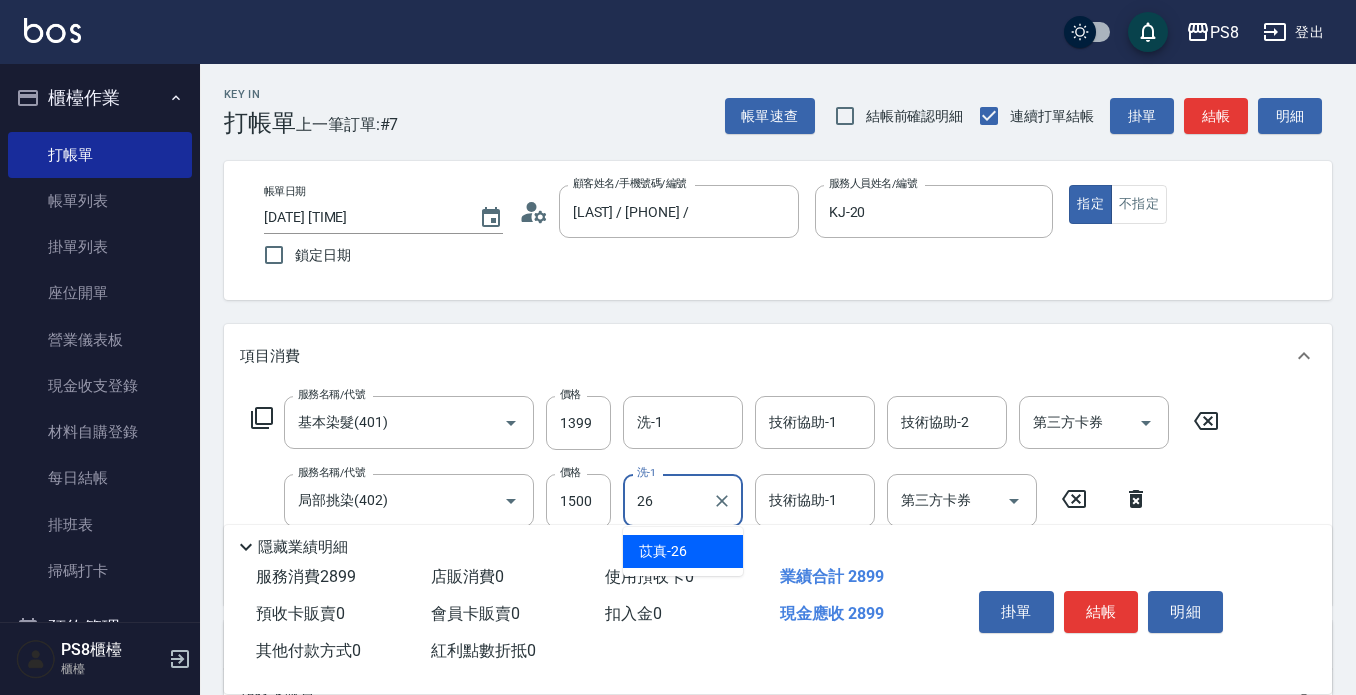 click on "[LAST] - [NUMBER]" at bounding box center [683, 551] 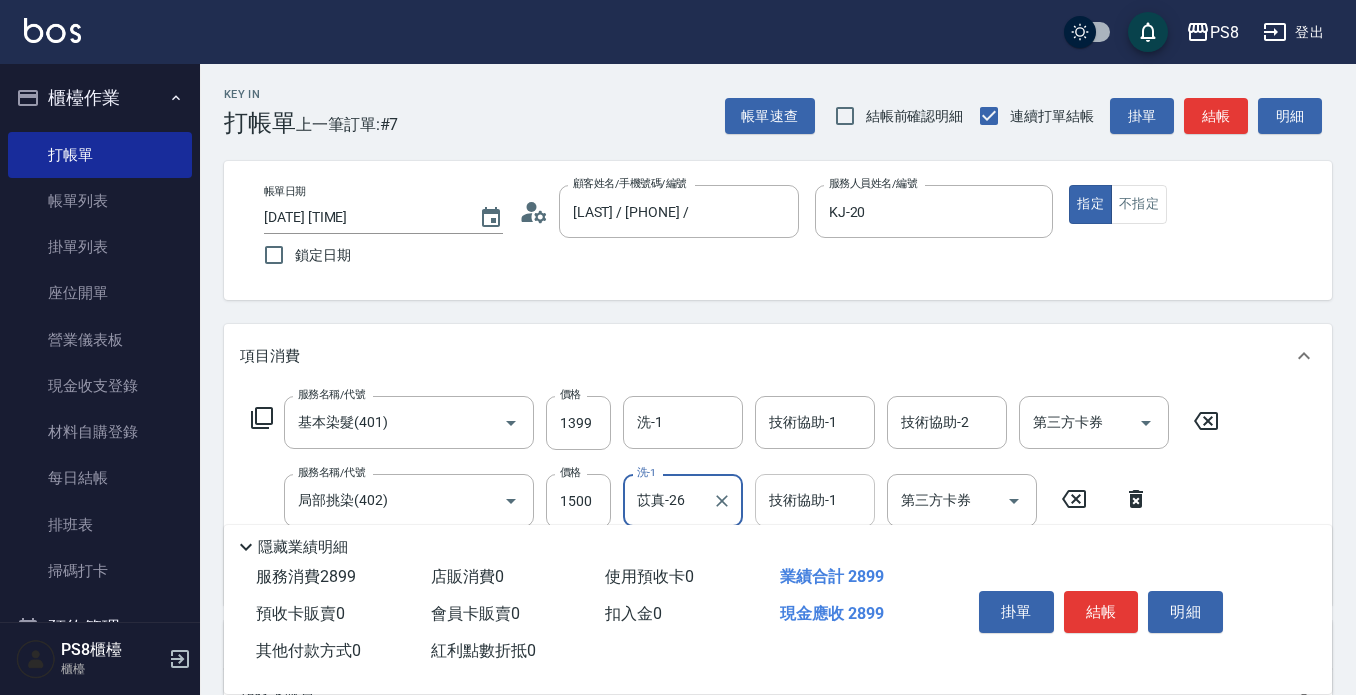 type on "苡真-26" 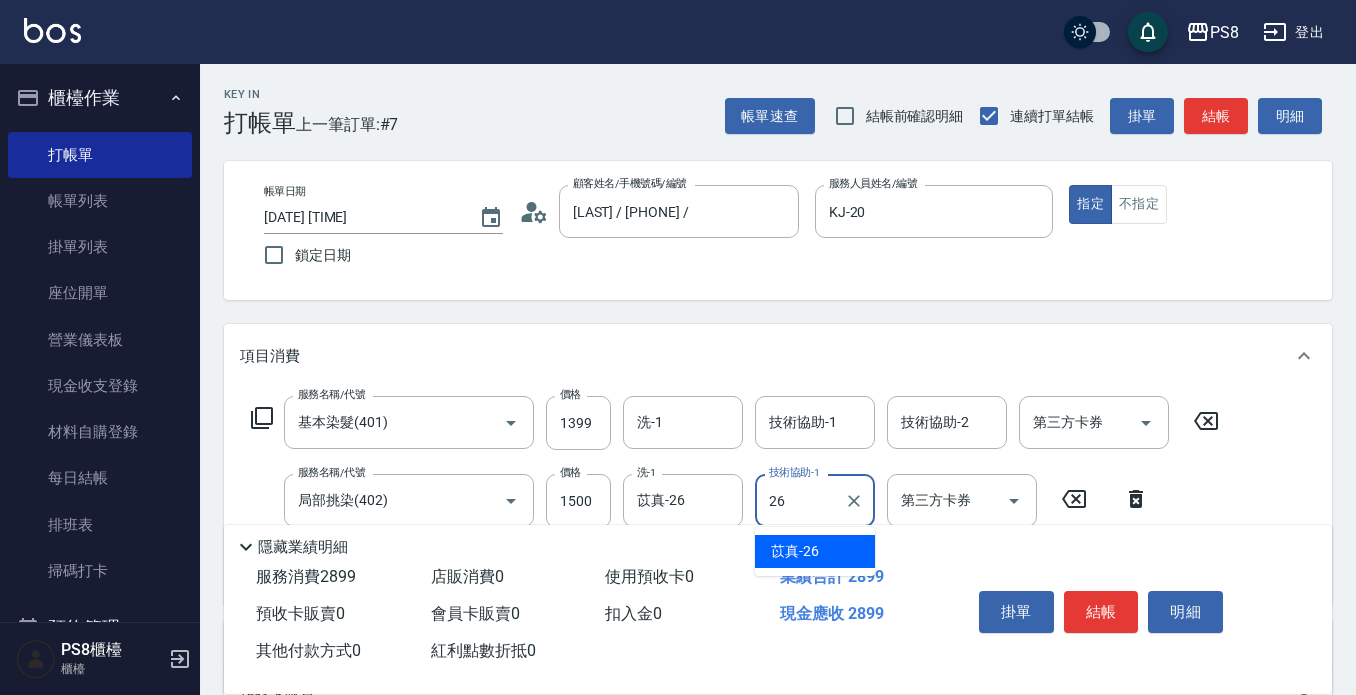 click on "[LAST] - [NUMBER]" at bounding box center (815, 551) 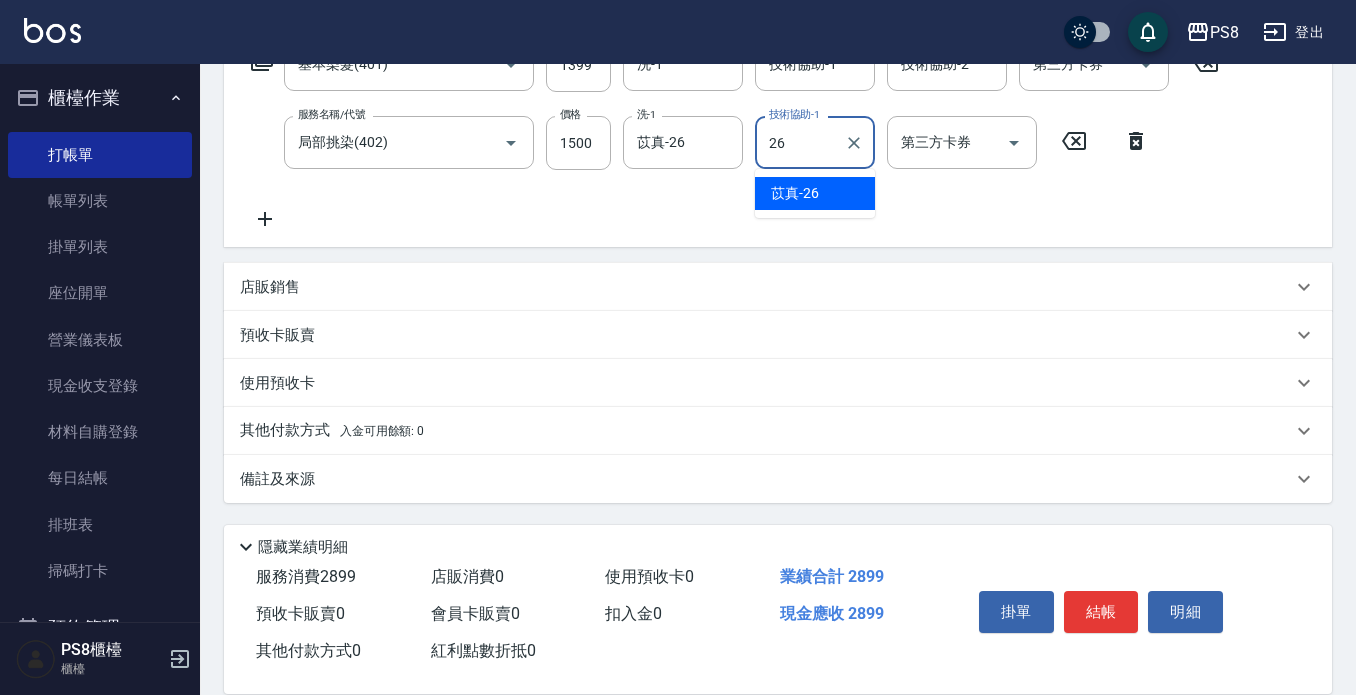 click on "[LAST] - [NUMBER]" at bounding box center (815, 193) 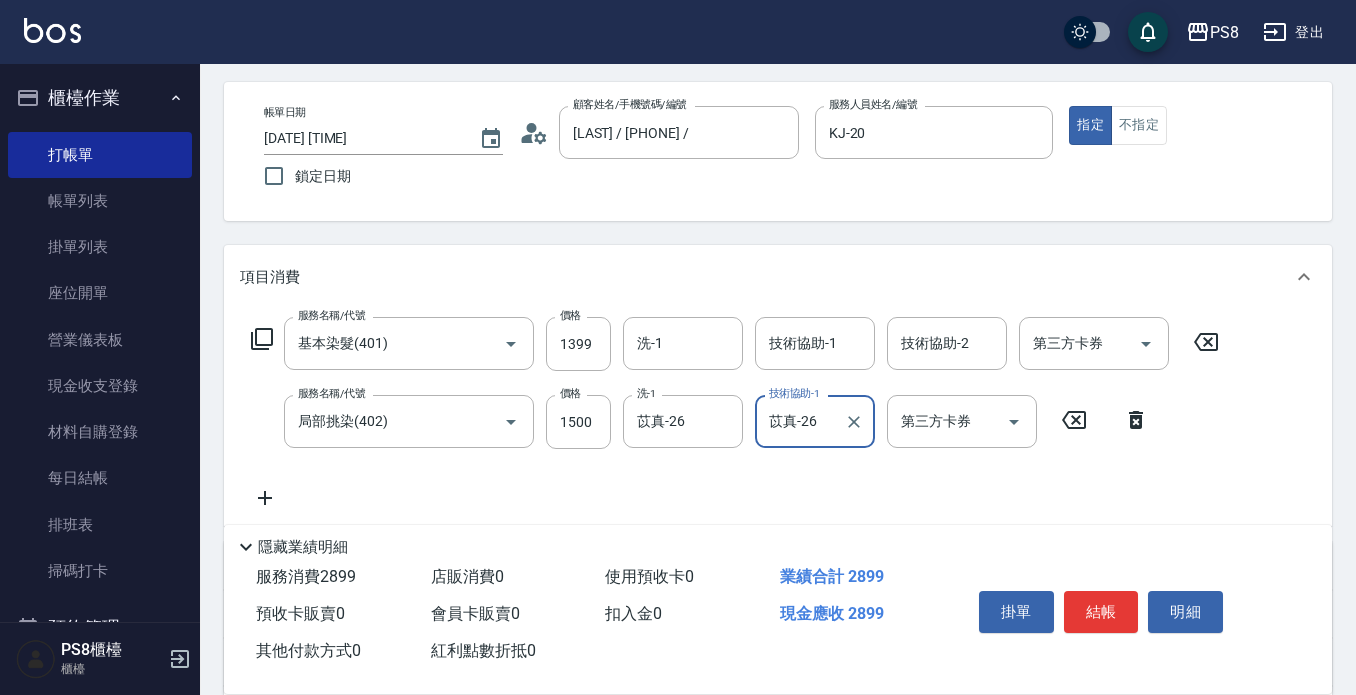 scroll, scrollTop: 358, scrollLeft: 0, axis: vertical 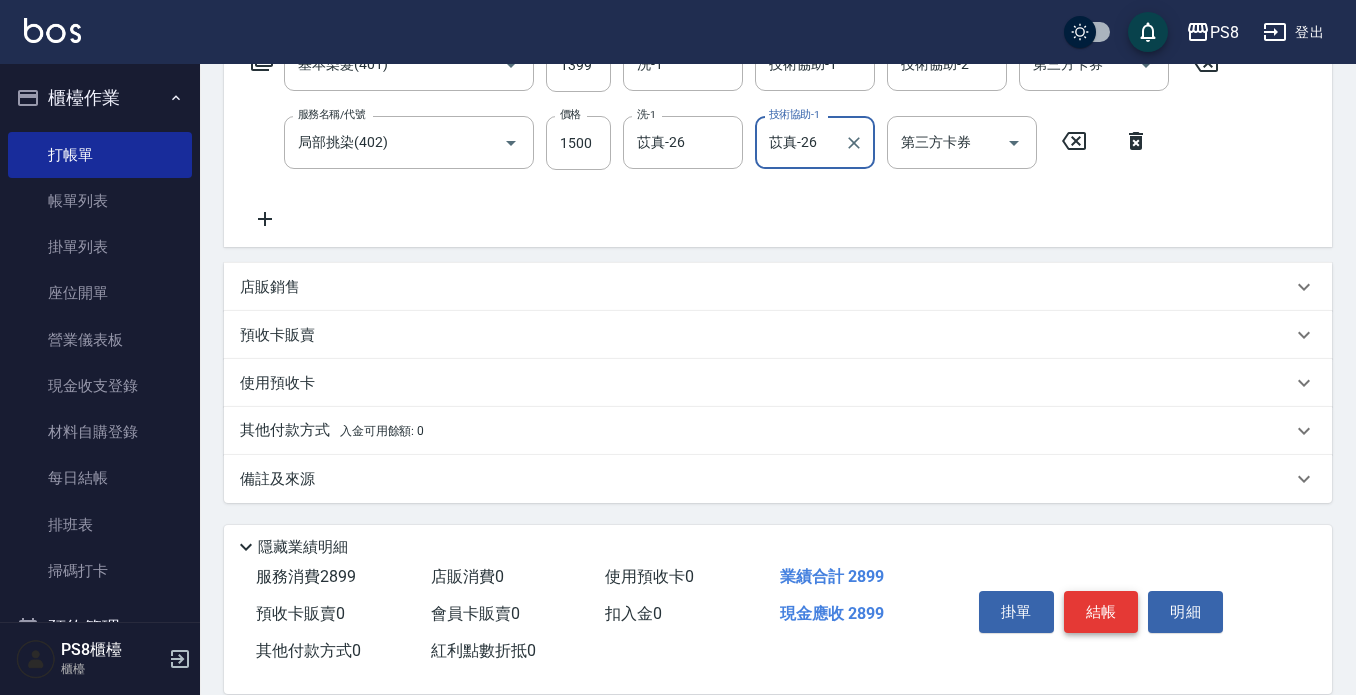 type on "苡真-26" 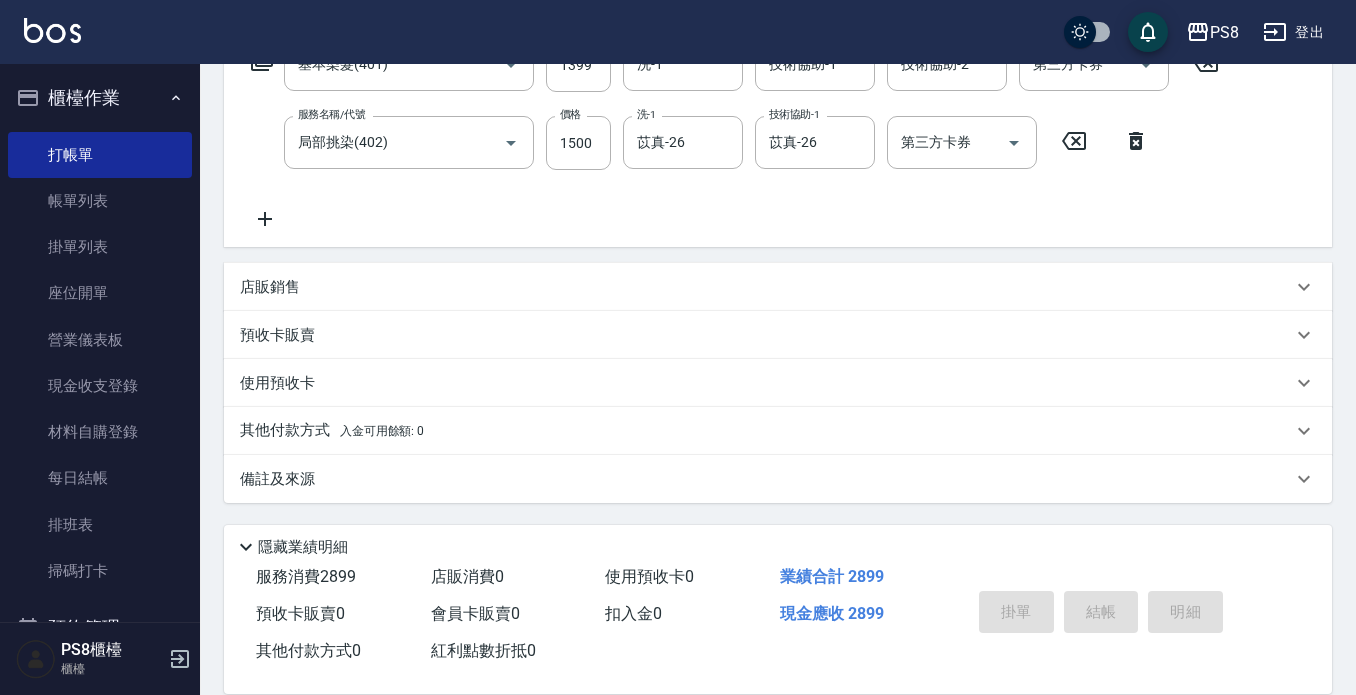 type on "[DATE] [TIME]" 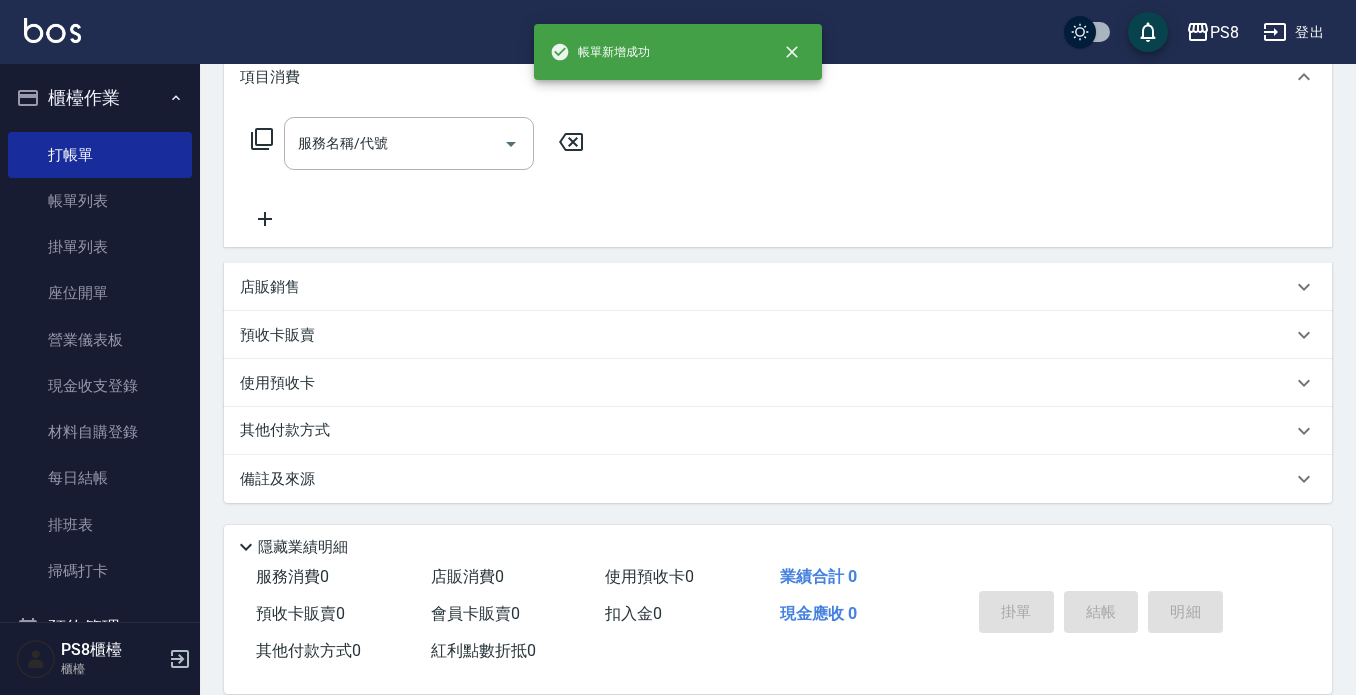 scroll, scrollTop: 0, scrollLeft: 0, axis: both 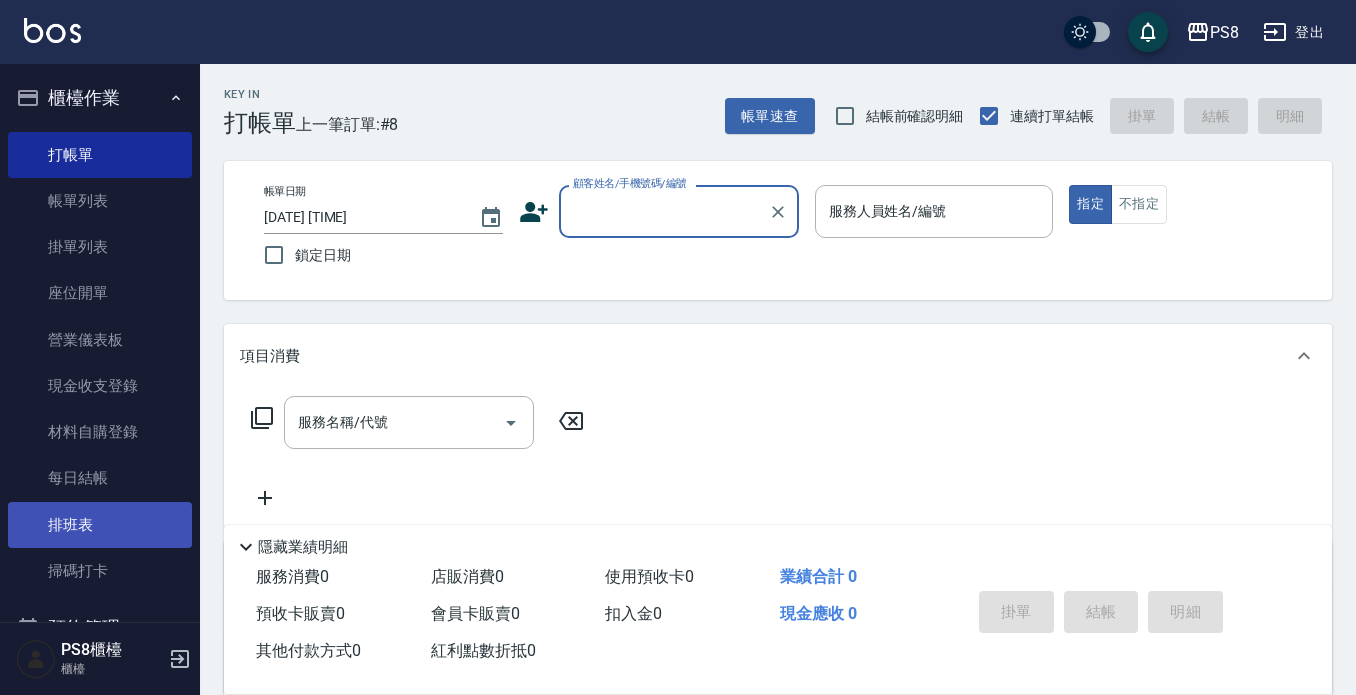 click on "排班表" at bounding box center (100, 525) 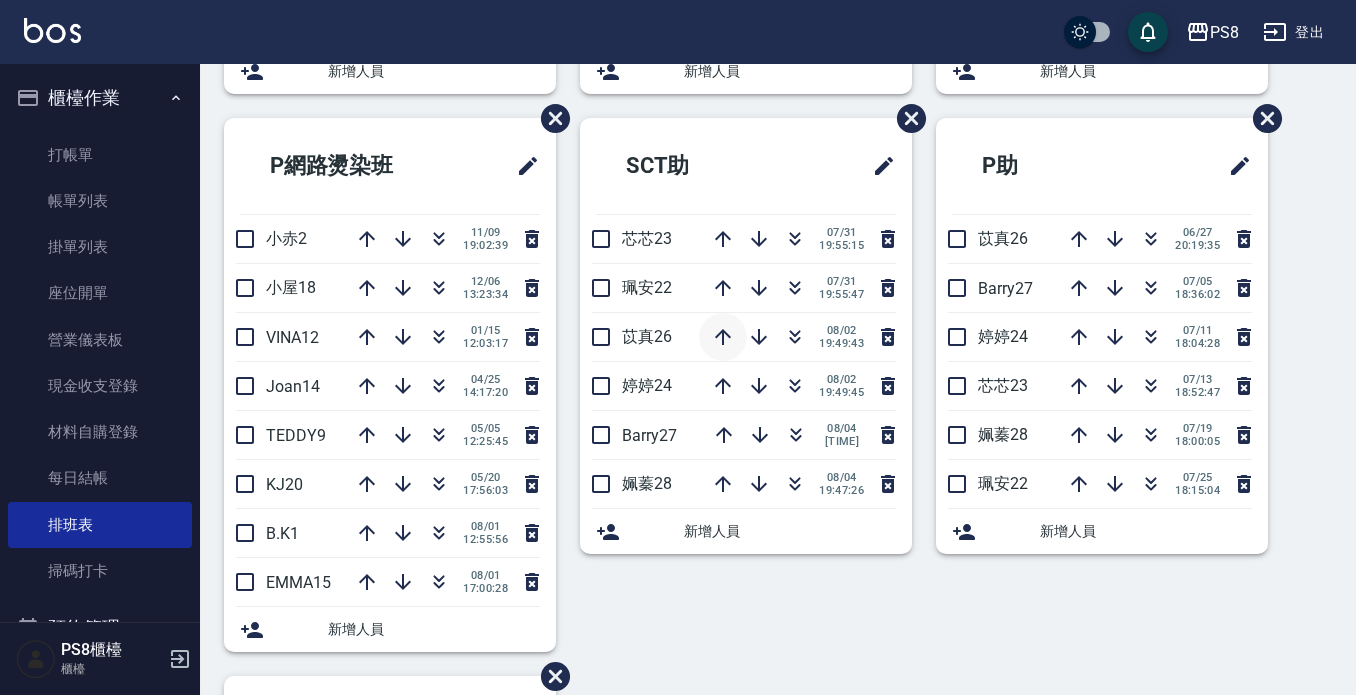 scroll, scrollTop: 600, scrollLeft: 0, axis: vertical 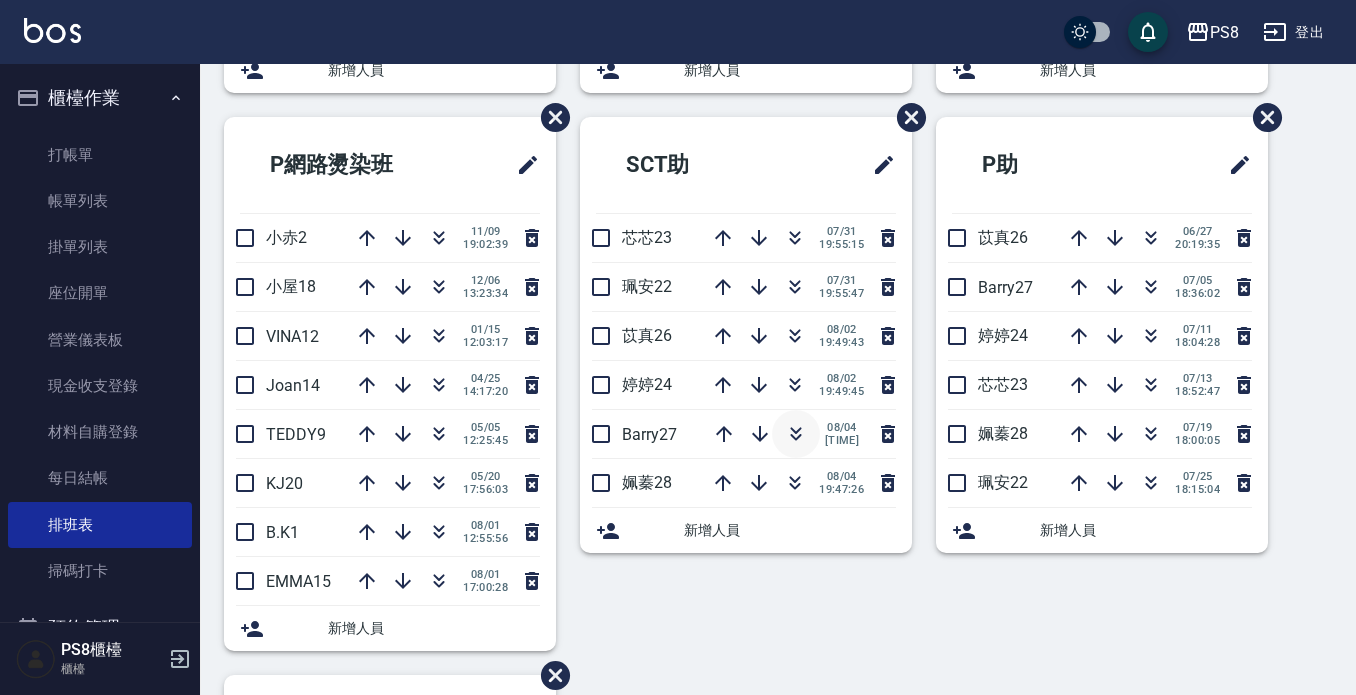 click 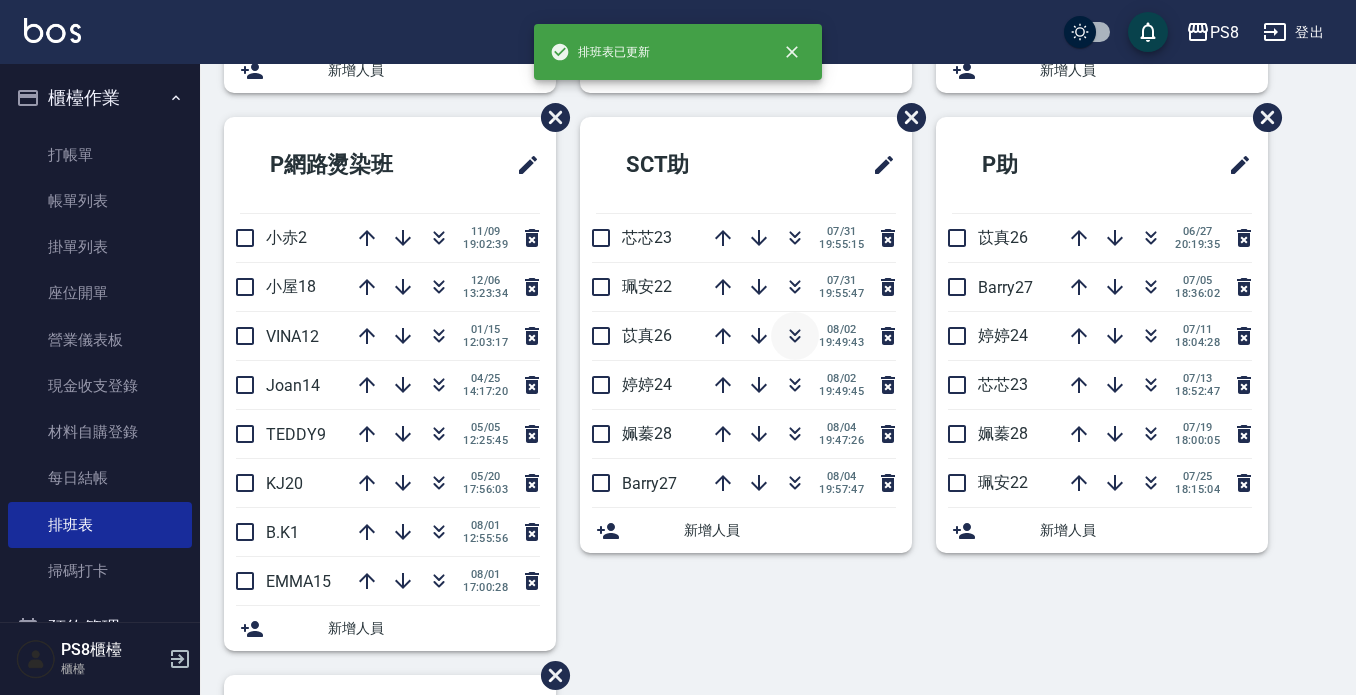 click 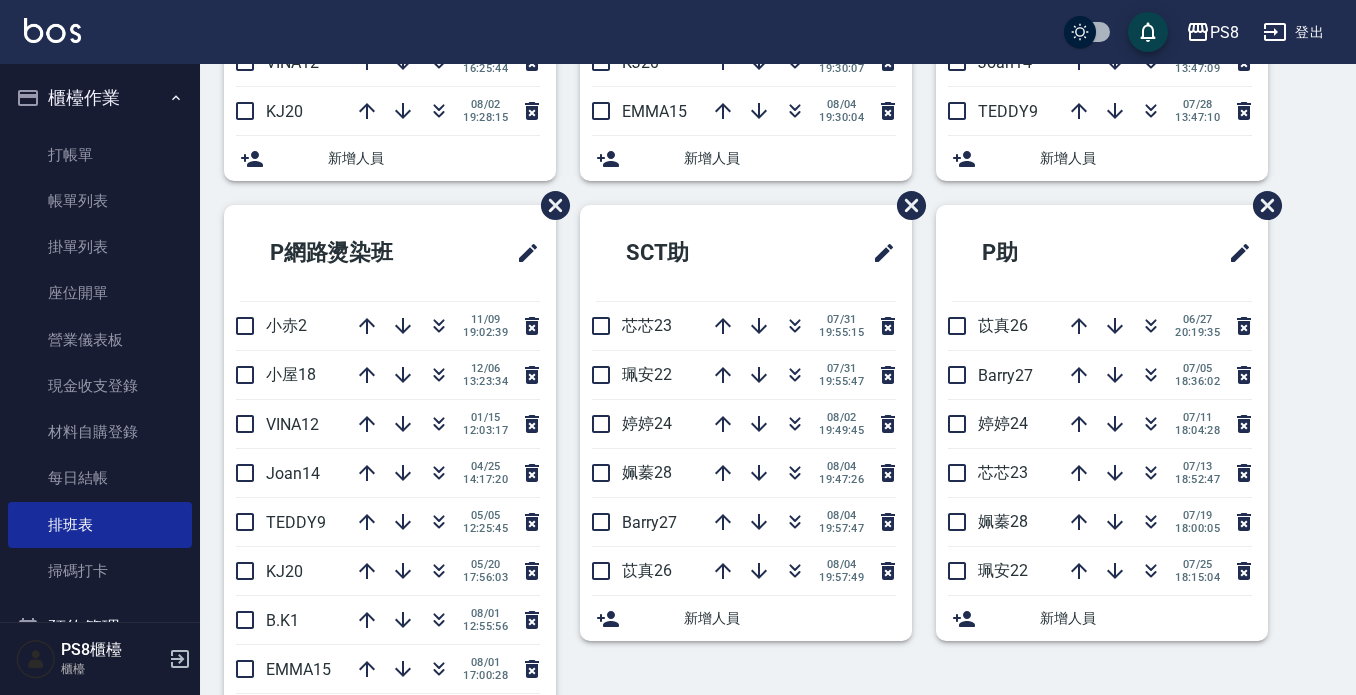 scroll, scrollTop: 0, scrollLeft: 0, axis: both 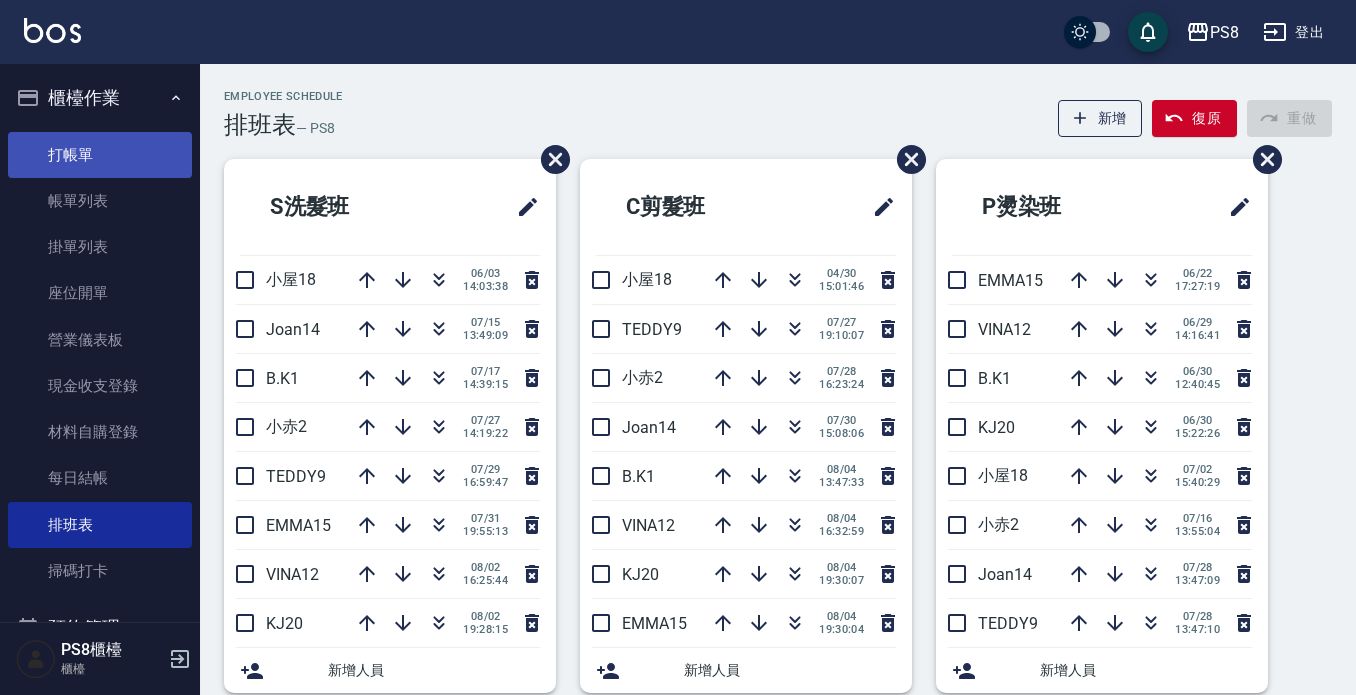 click on "打帳單" at bounding box center (100, 155) 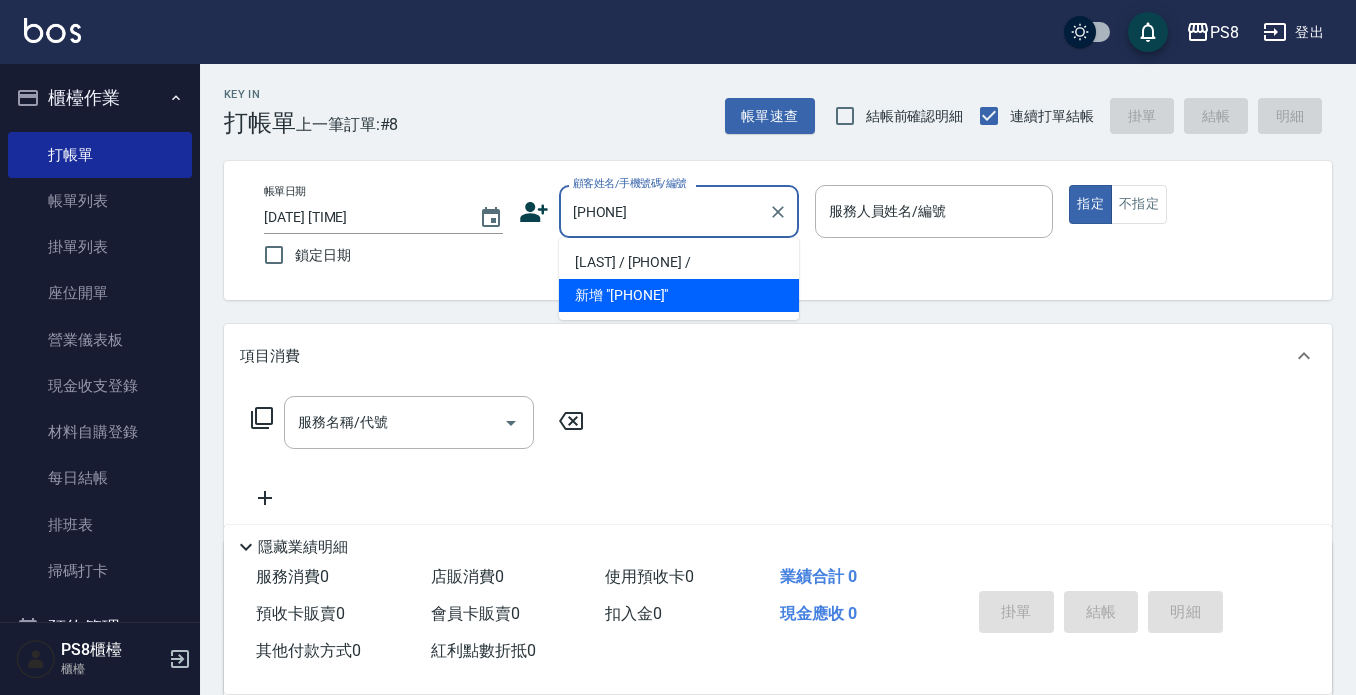 click on "[LAST] / [PHONE] /" at bounding box center [679, 262] 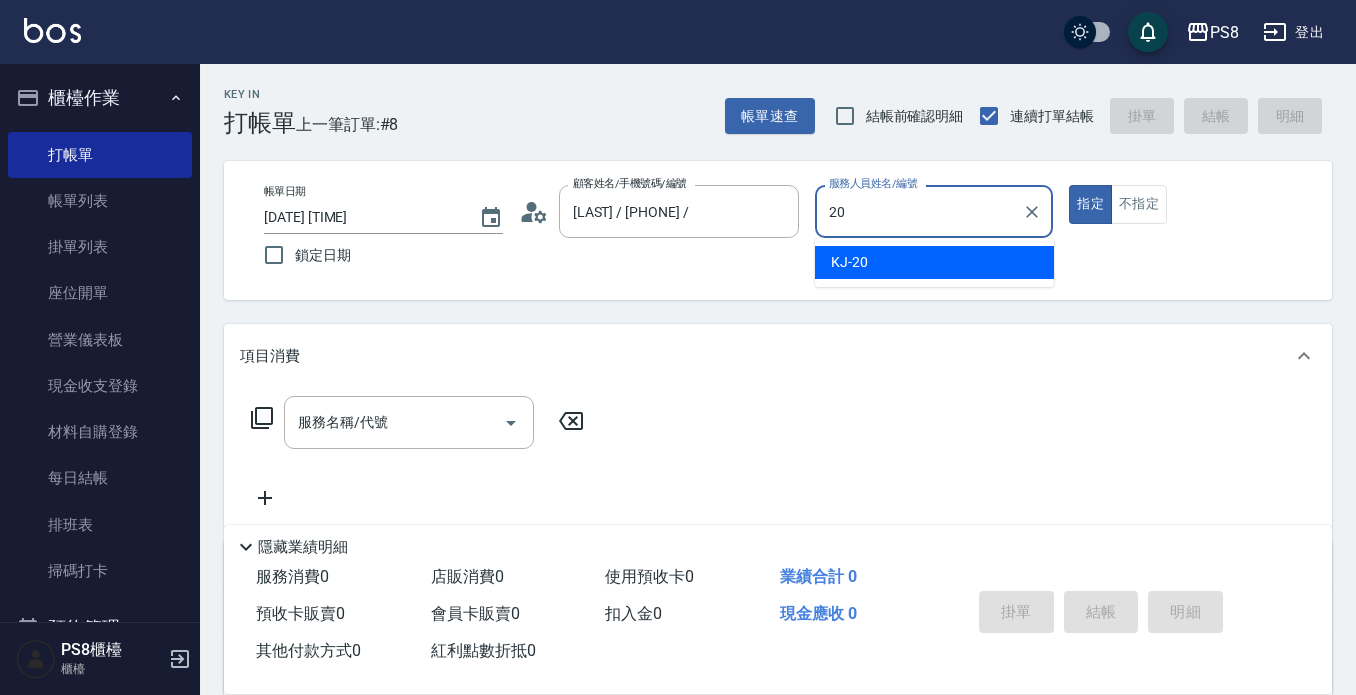 type on "KJ-20" 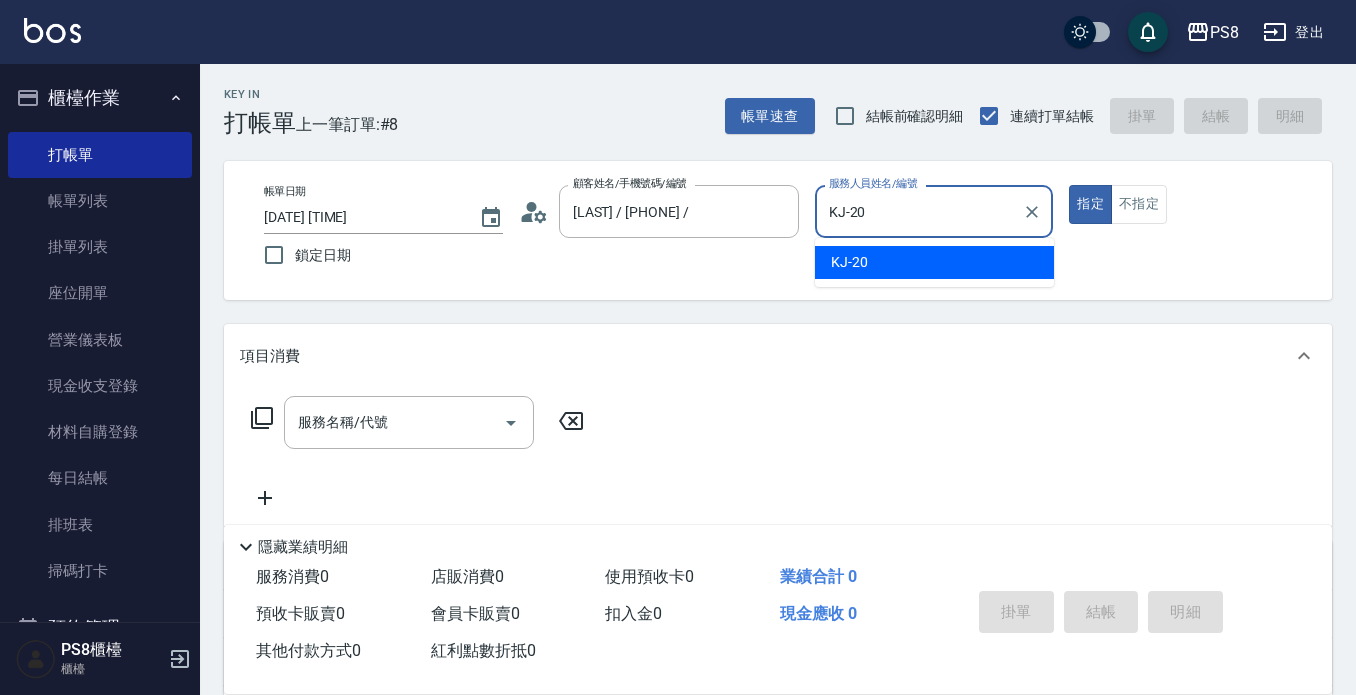 type on "true" 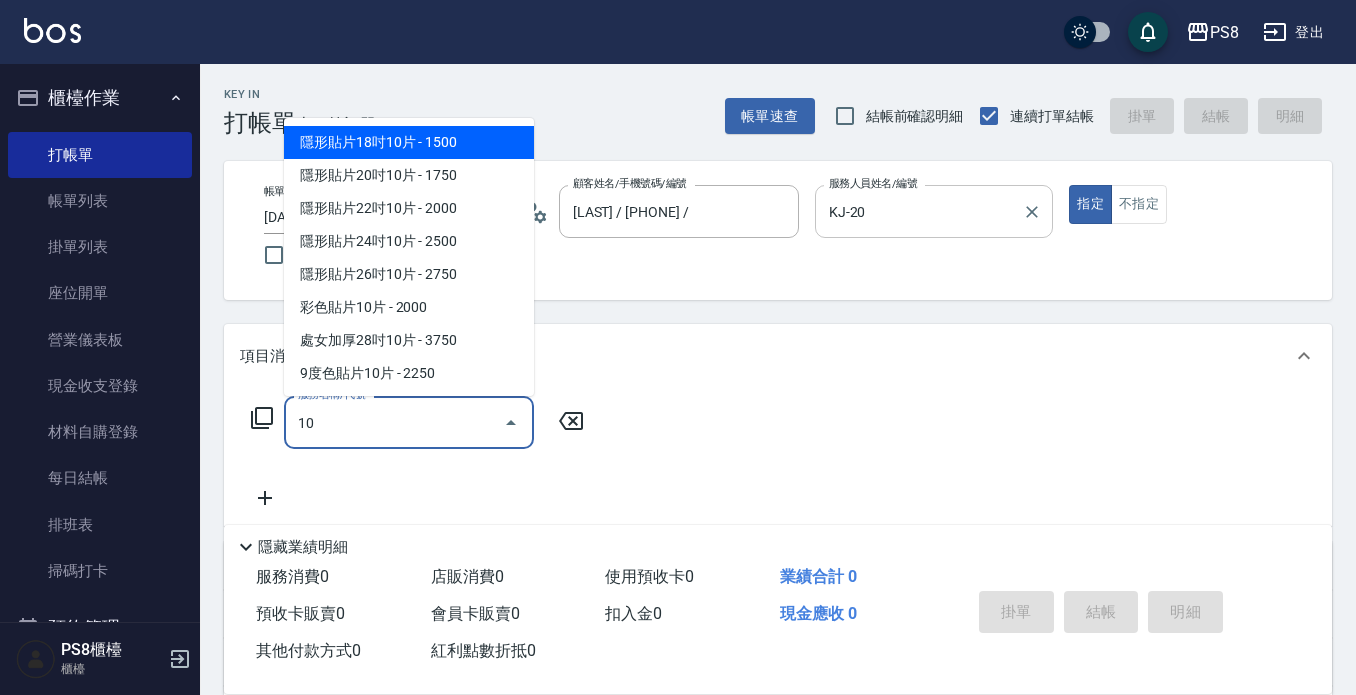 type on "1" 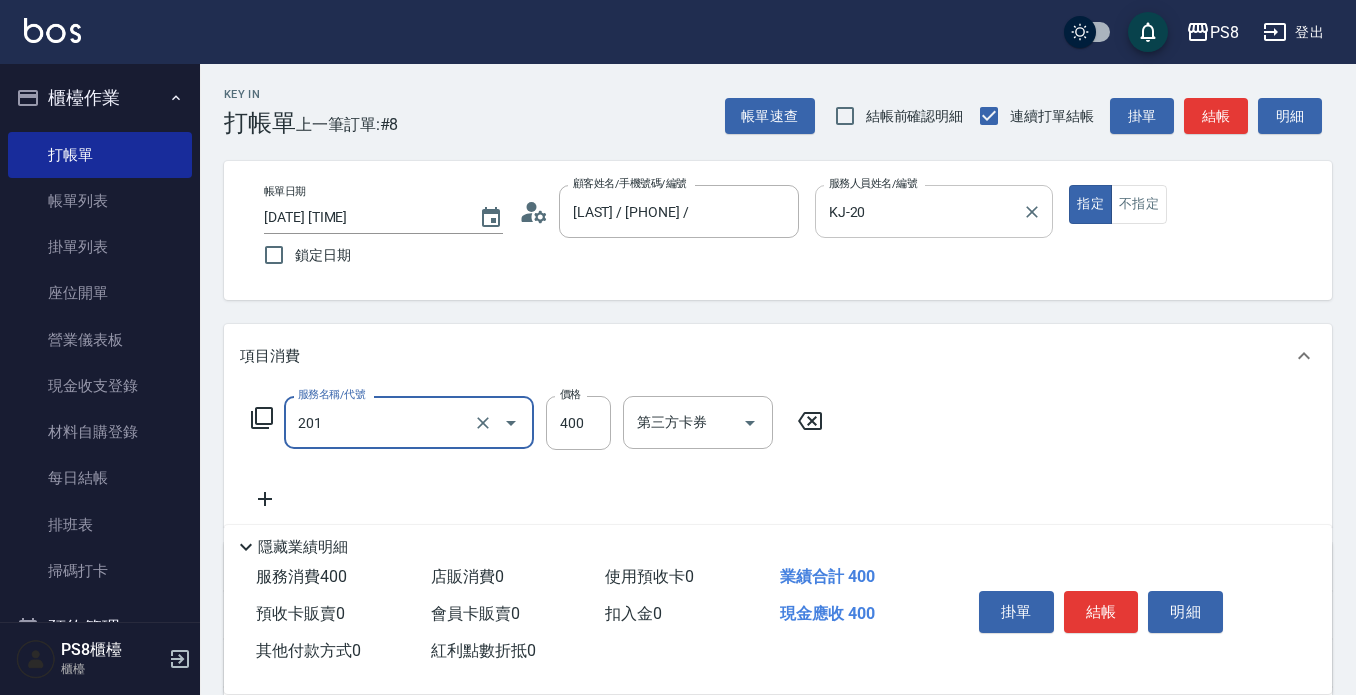 type on "洗剪400(201)" 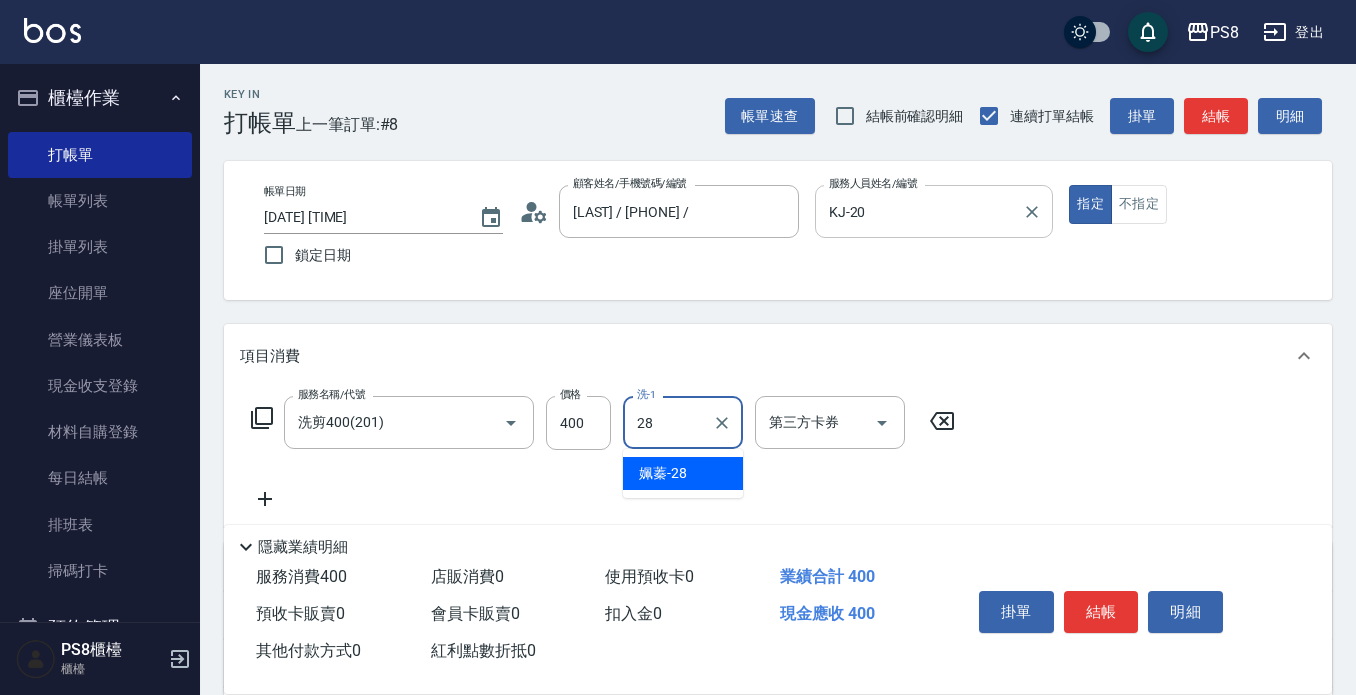 type on "姵蓁-28" 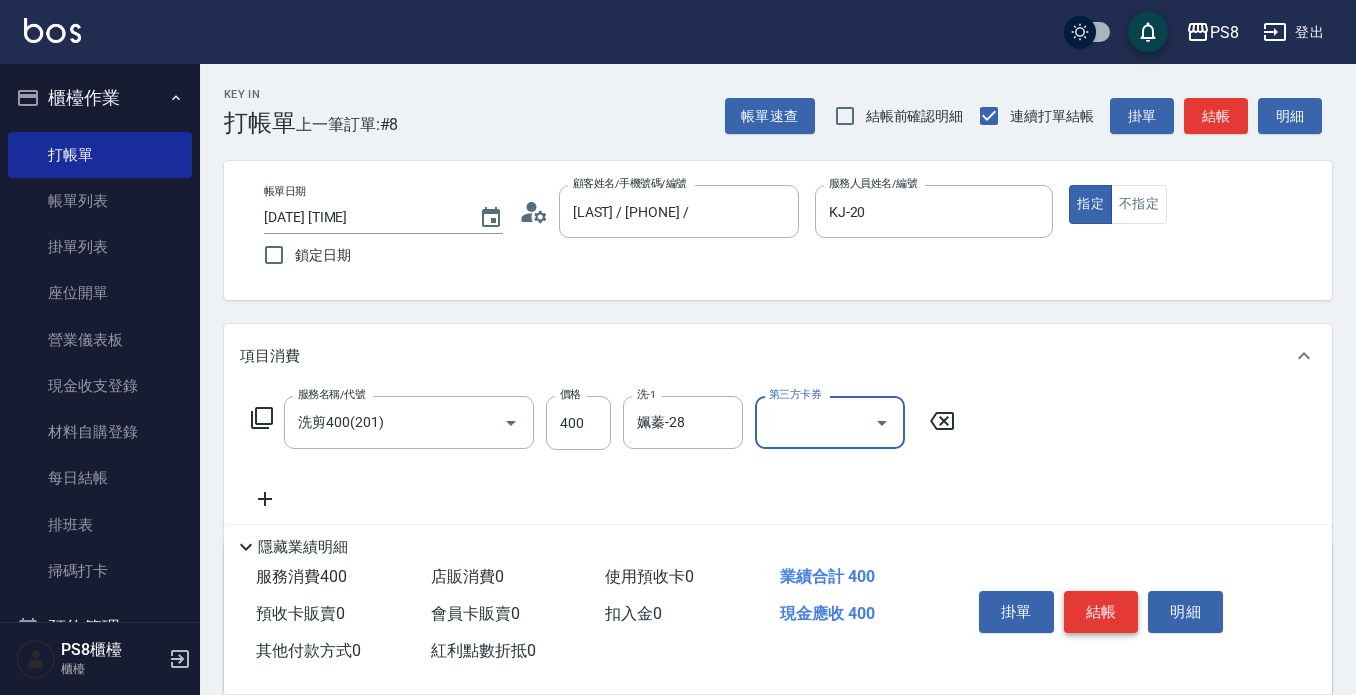 click on "結帳" at bounding box center [1101, 612] 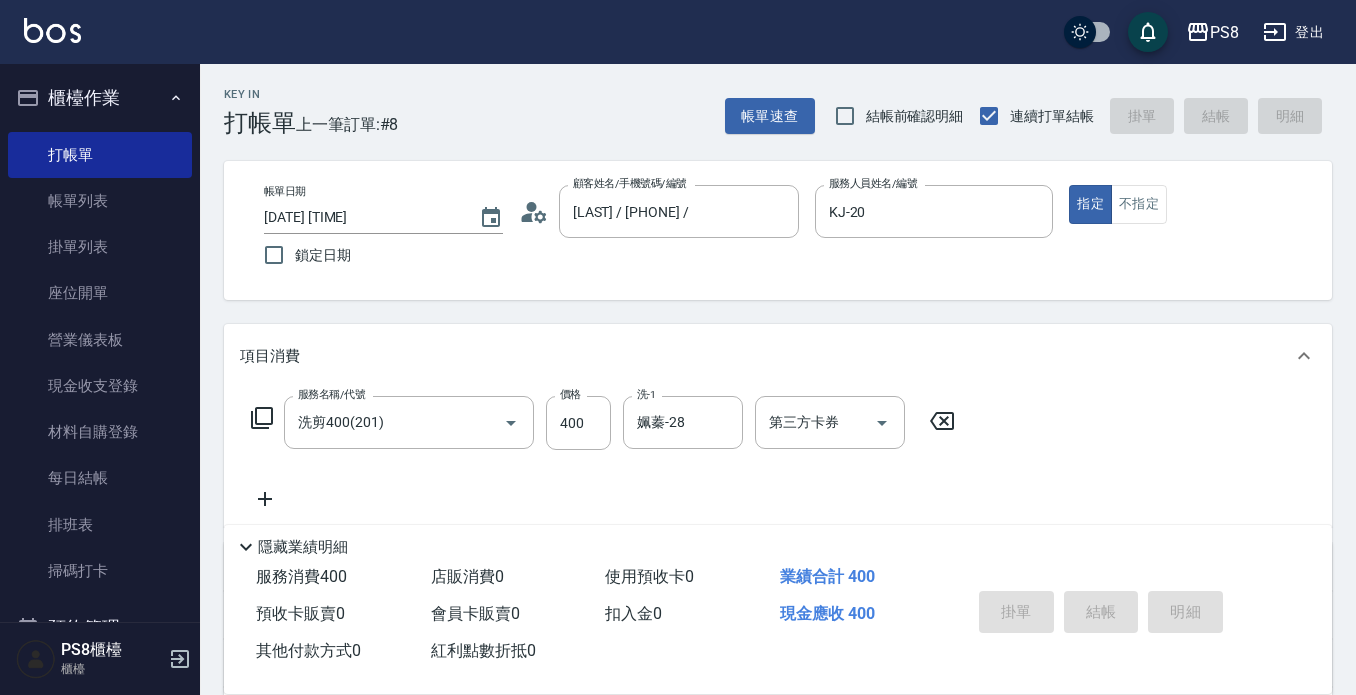 type 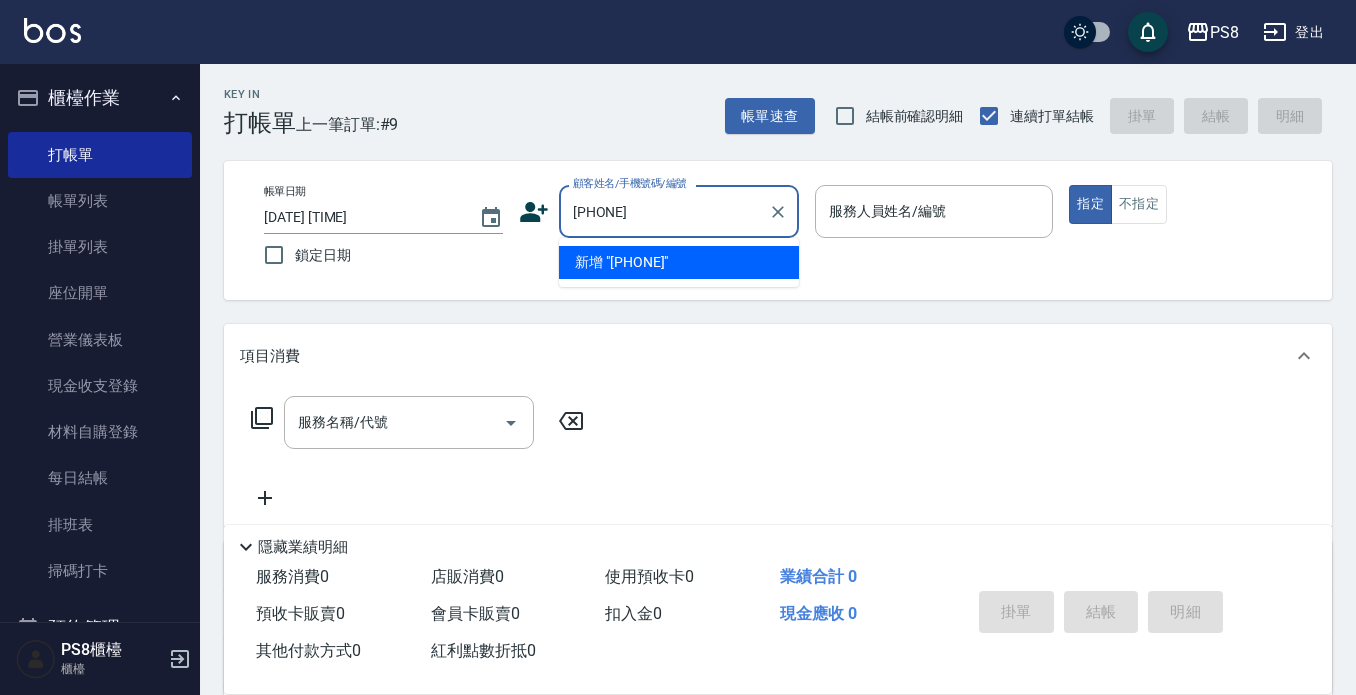 drag, startPoint x: 672, startPoint y: 222, endPoint x: 568, endPoint y: 205, distance: 105.380264 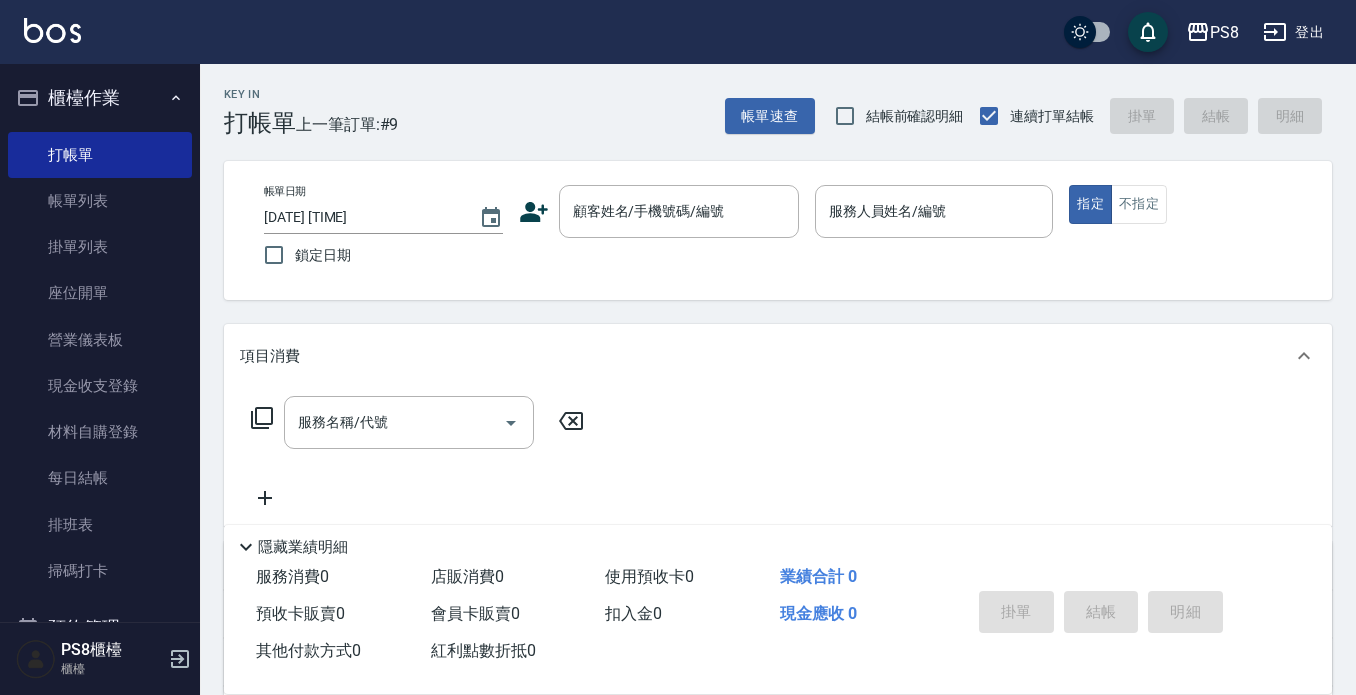 click 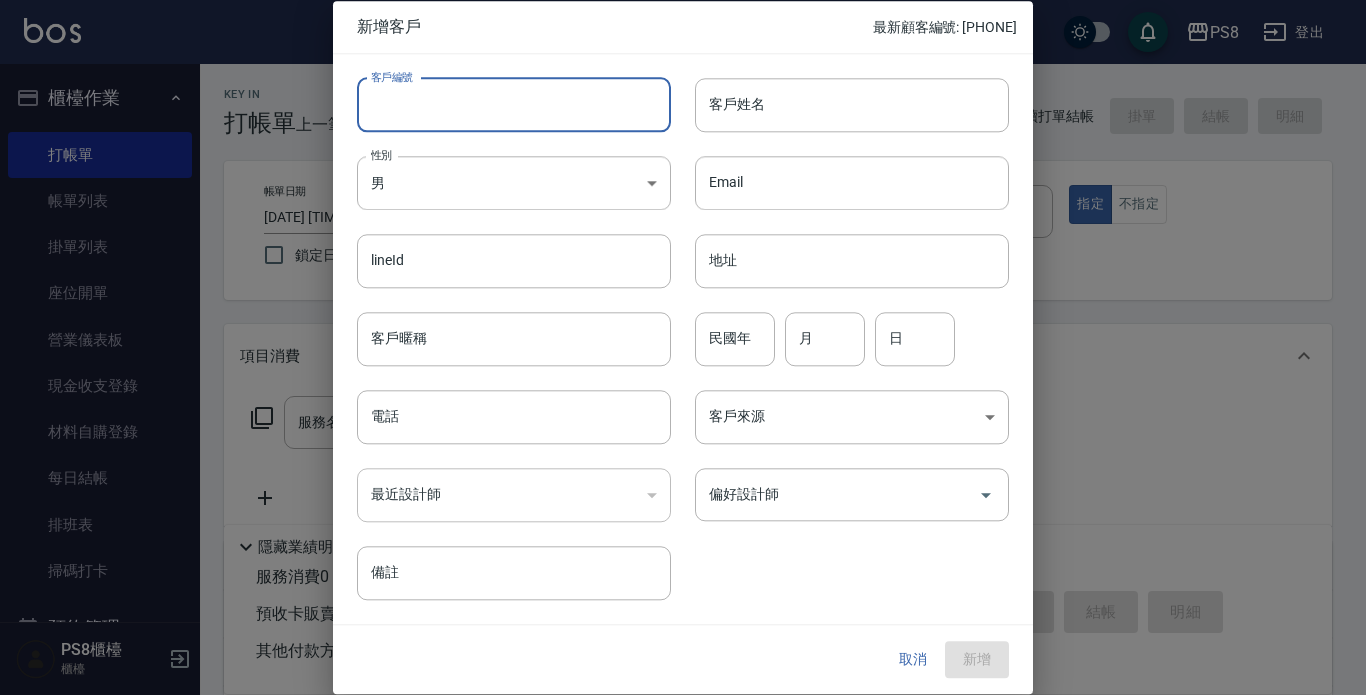 paste on "[PHONE]" 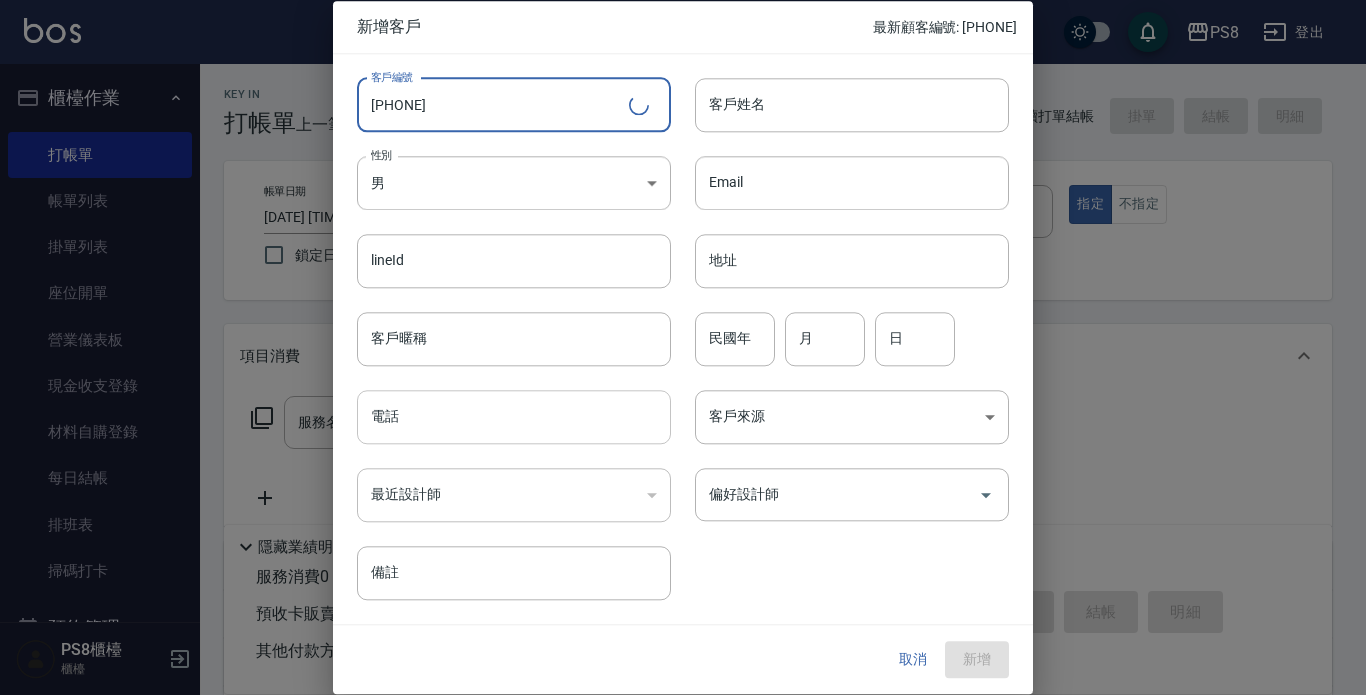 type on "[PHONE]" 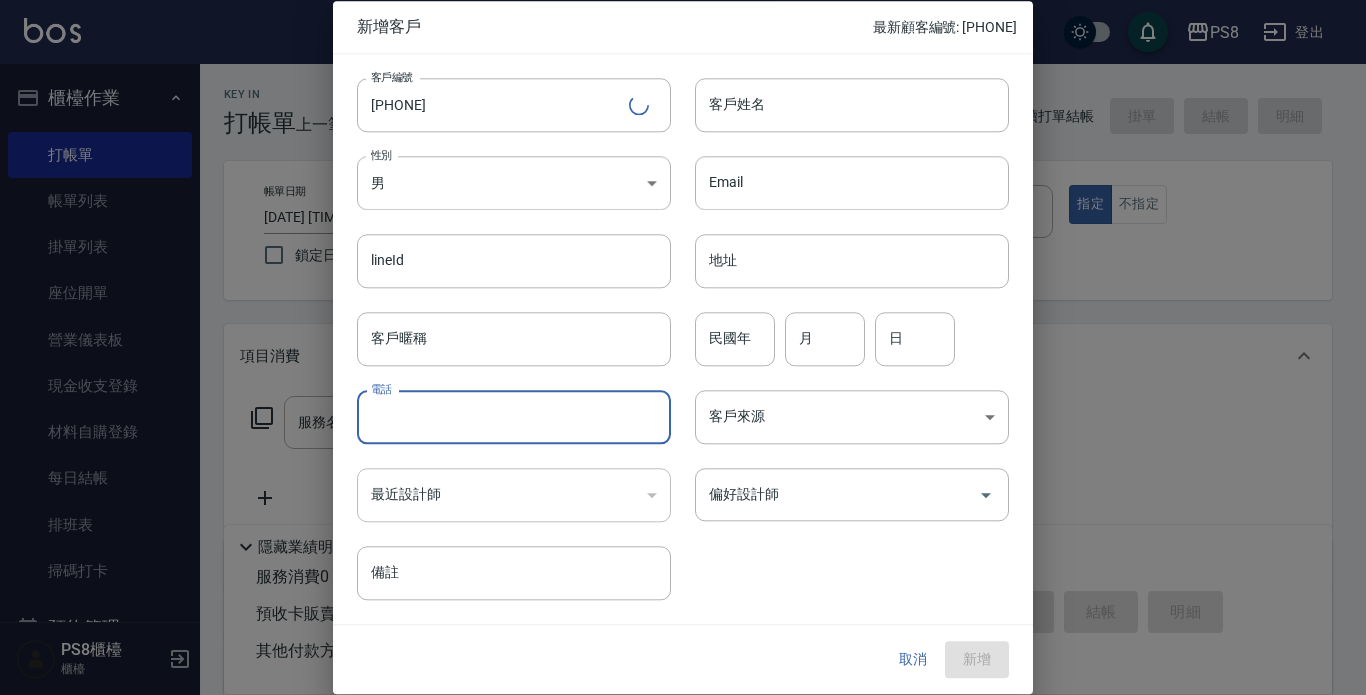 click on "電話" at bounding box center [514, 417] 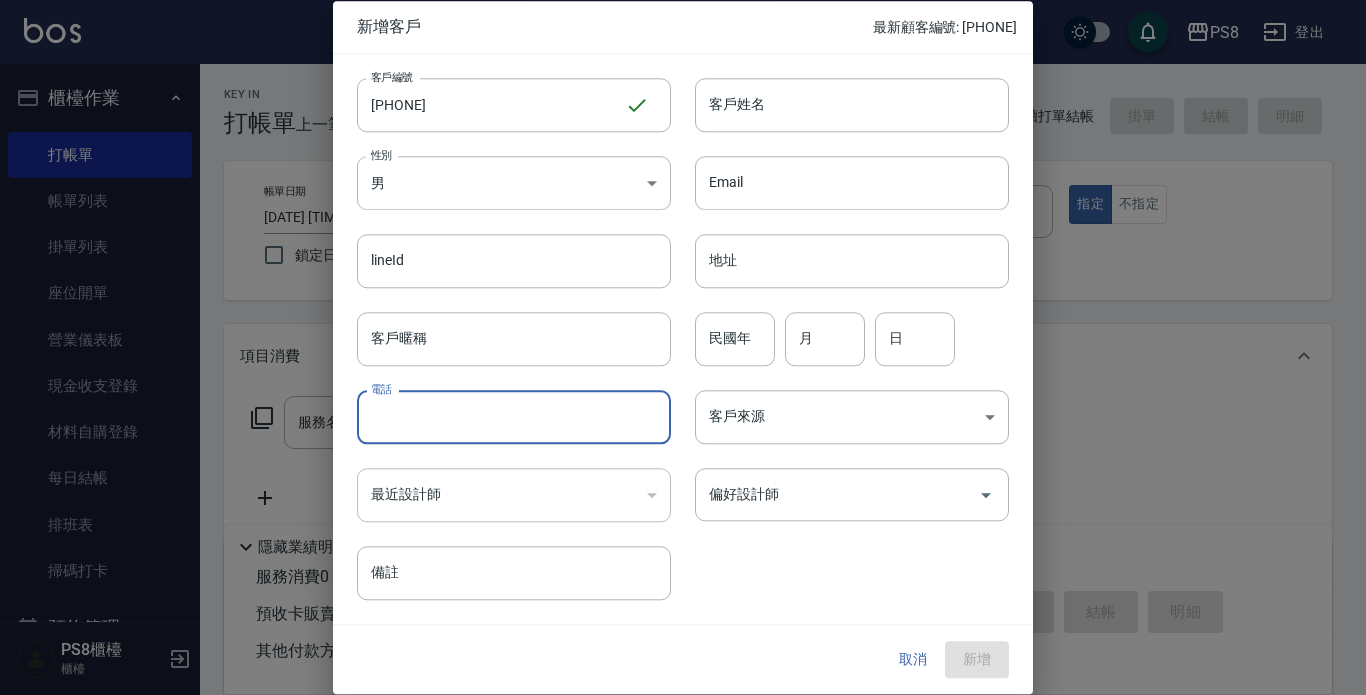 paste on "[PHONE]" 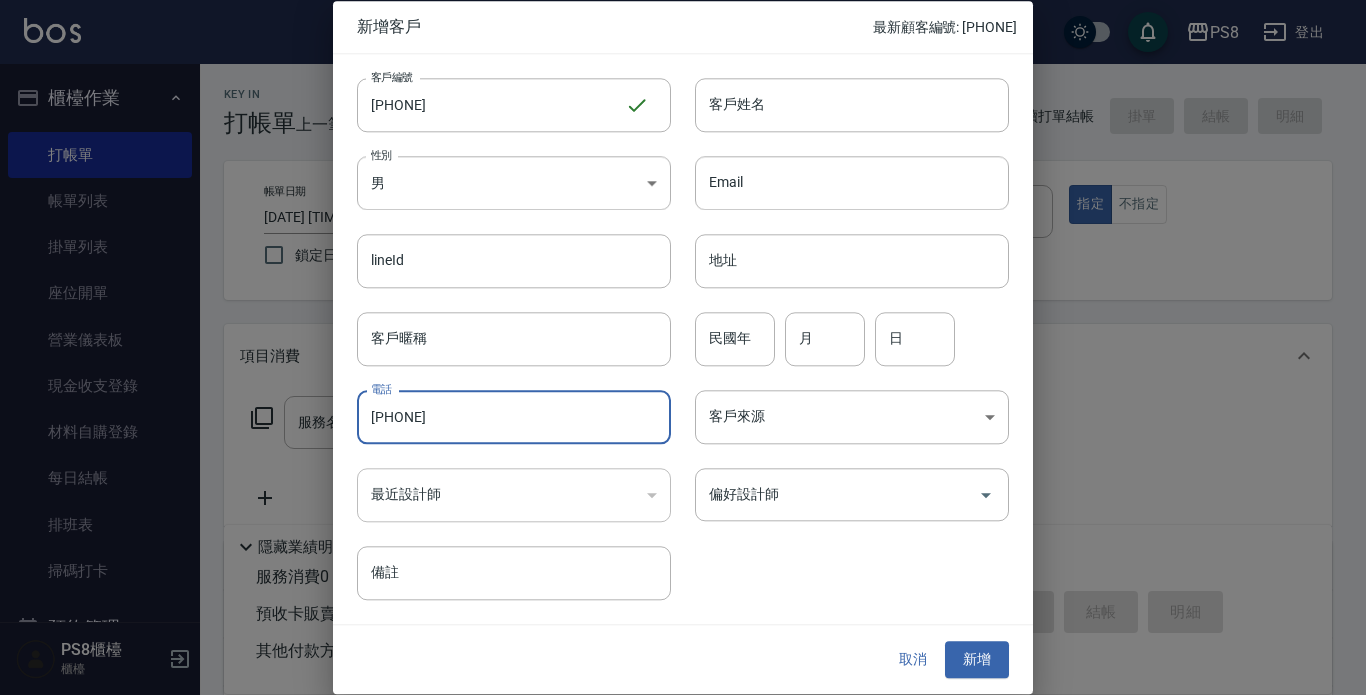 type on "[PHONE]" 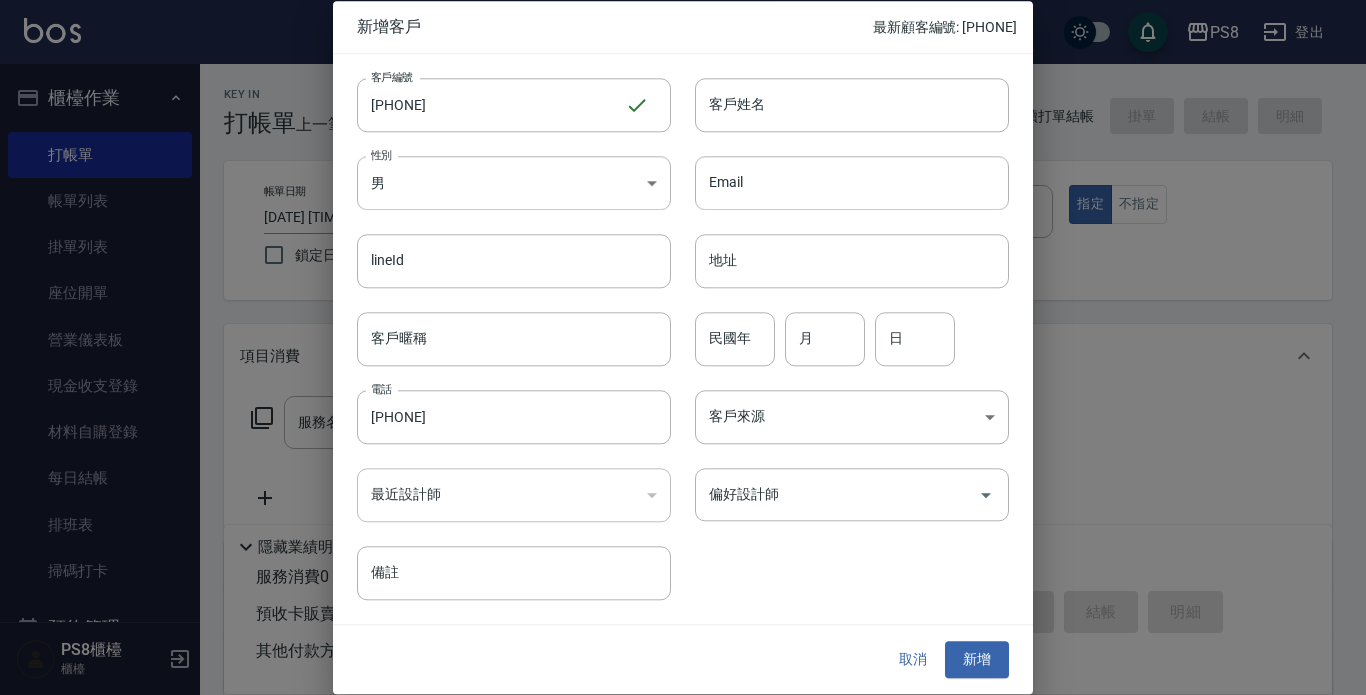 click on "Email Email" at bounding box center (840, 171) 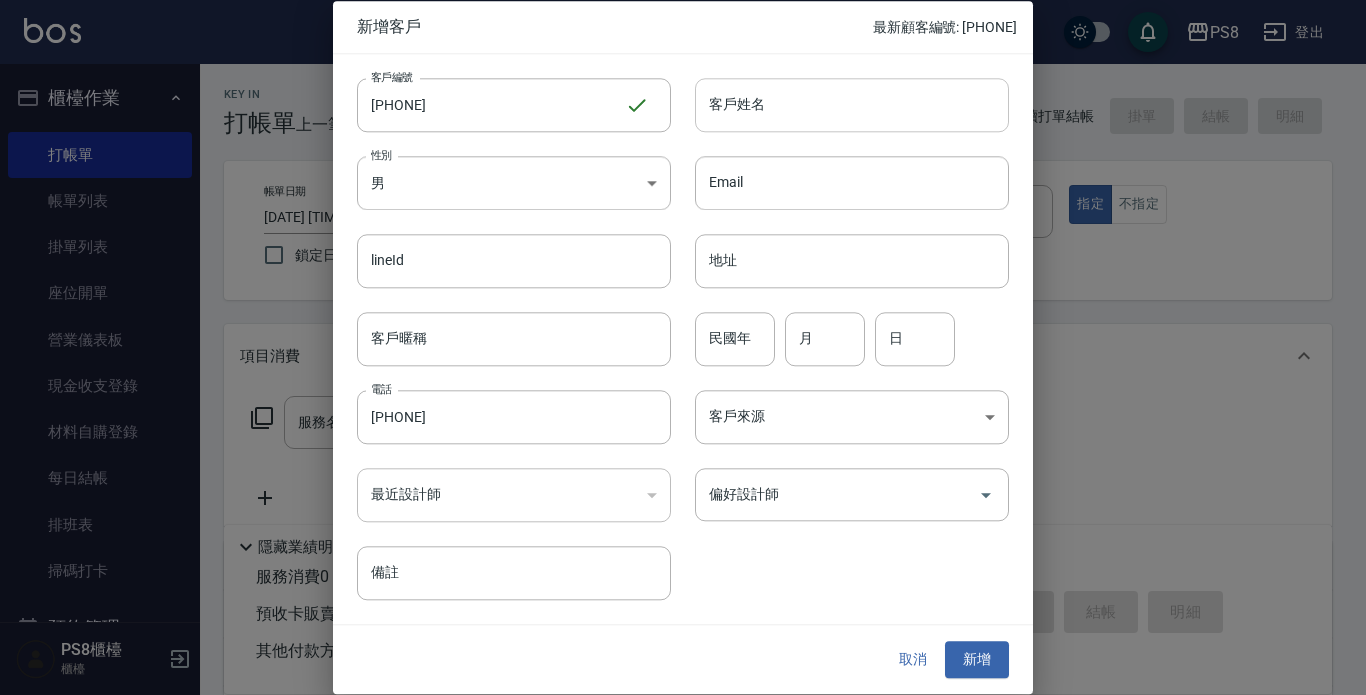 click on "客戶姓名" at bounding box center [852, 105] 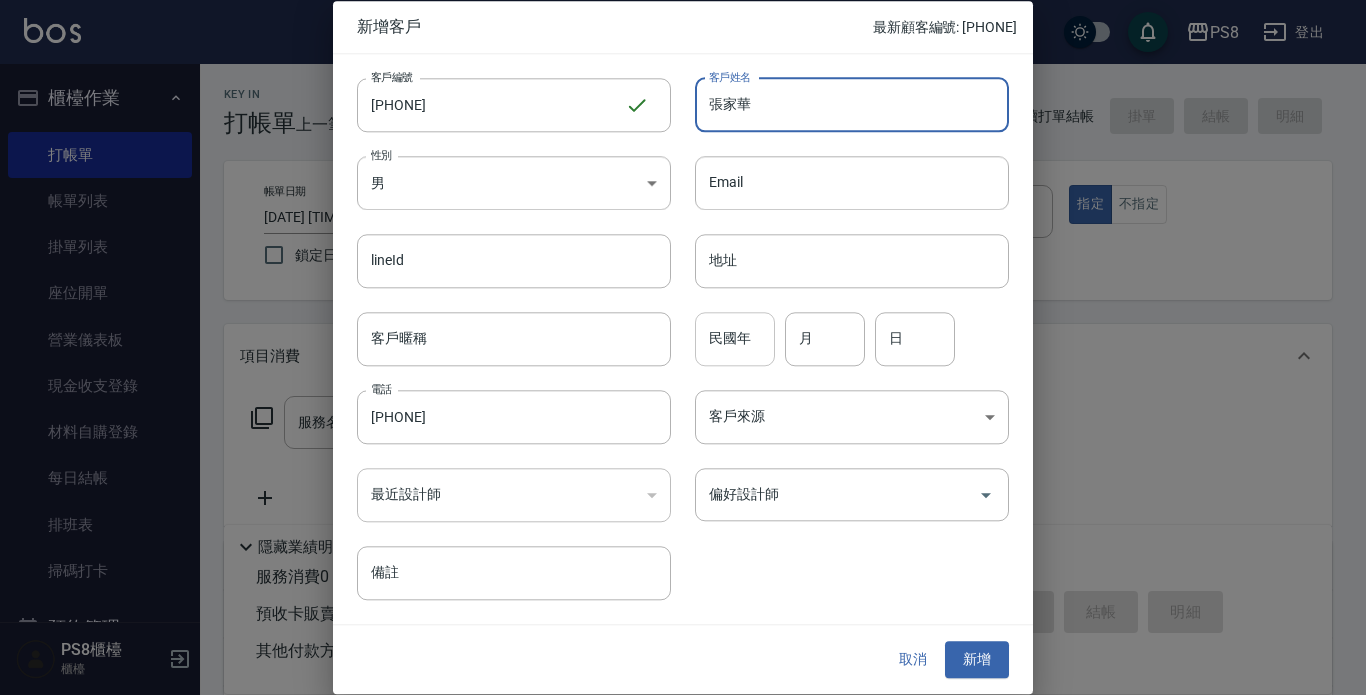 type on "張家華" 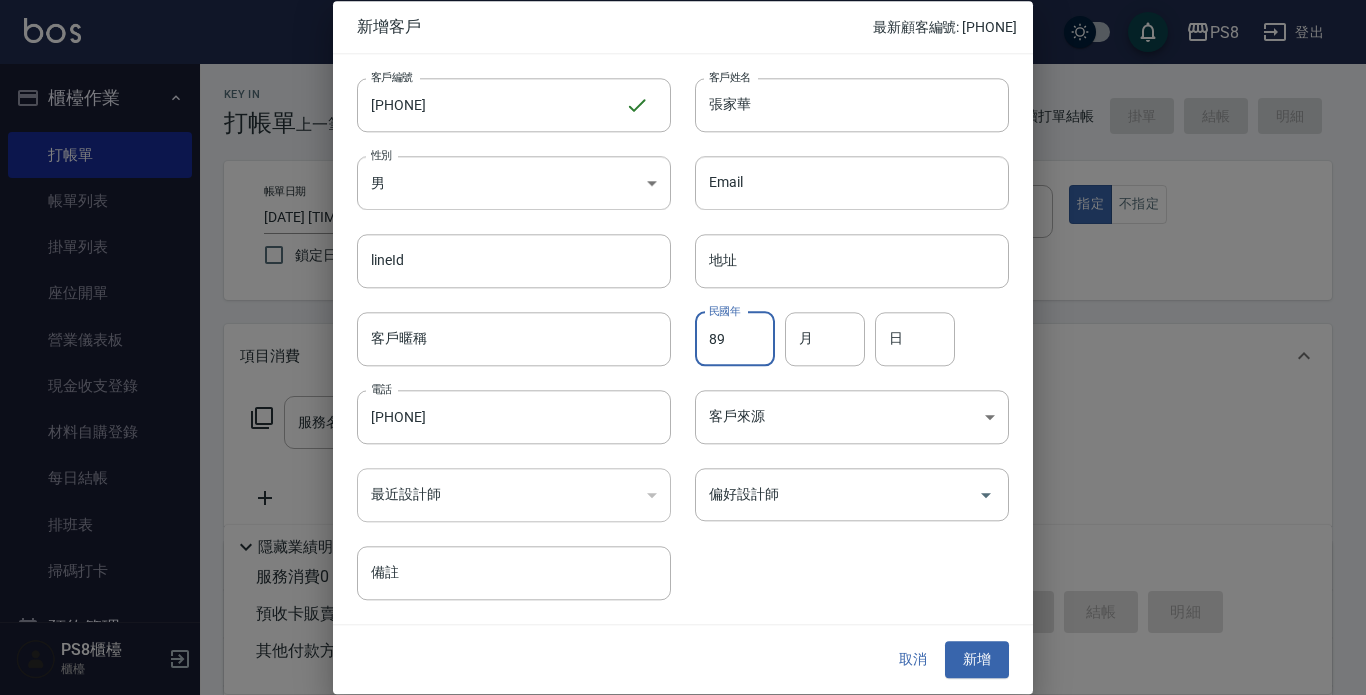type on "89" 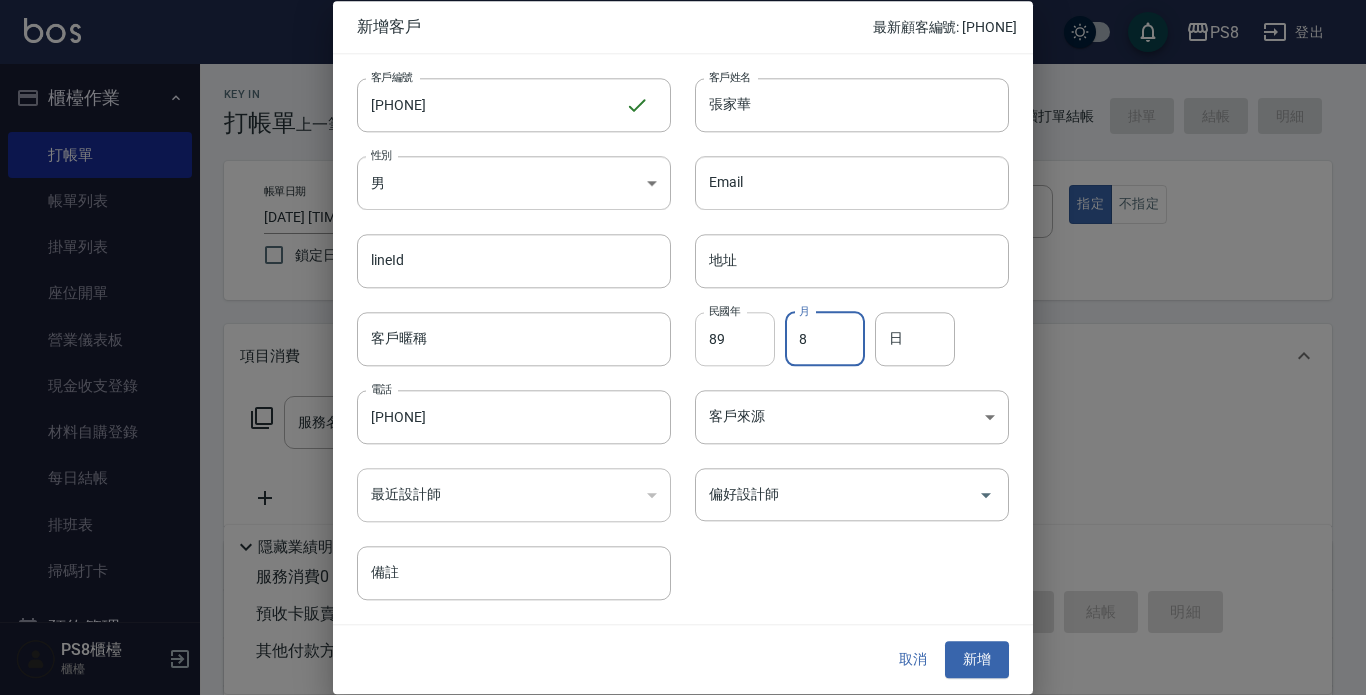 type on "8" 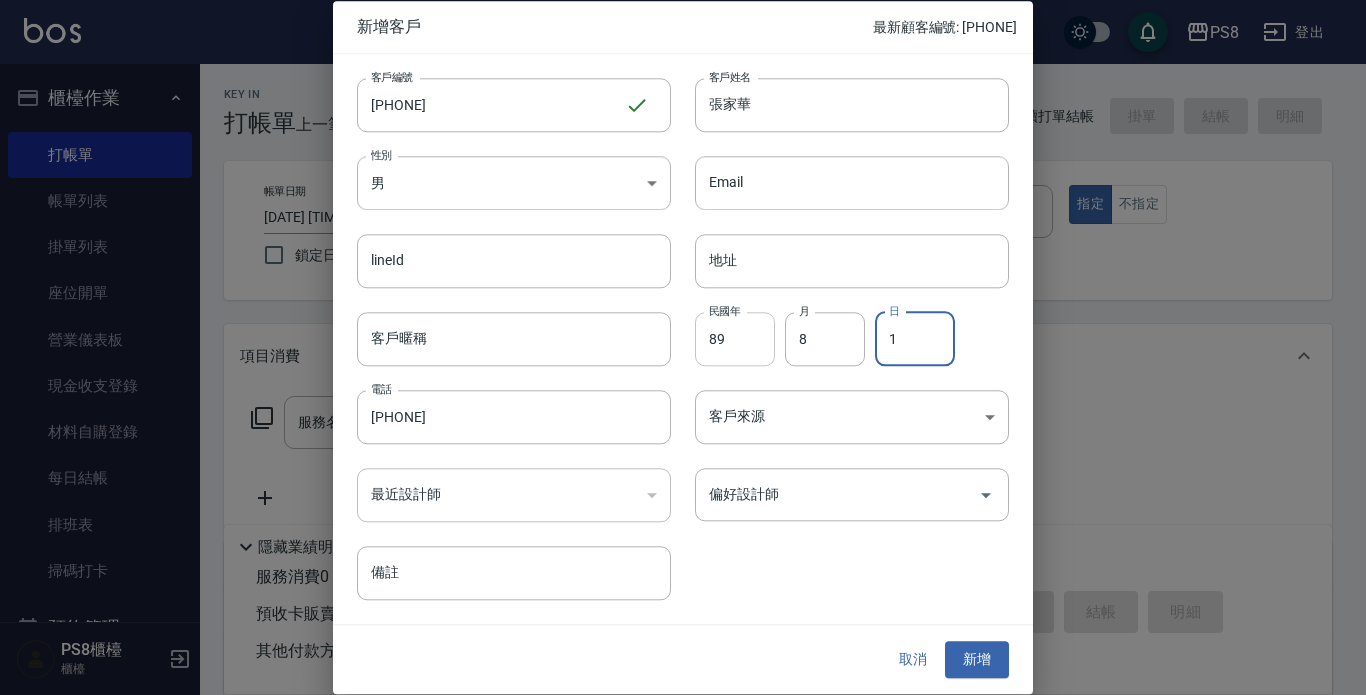type on "1" 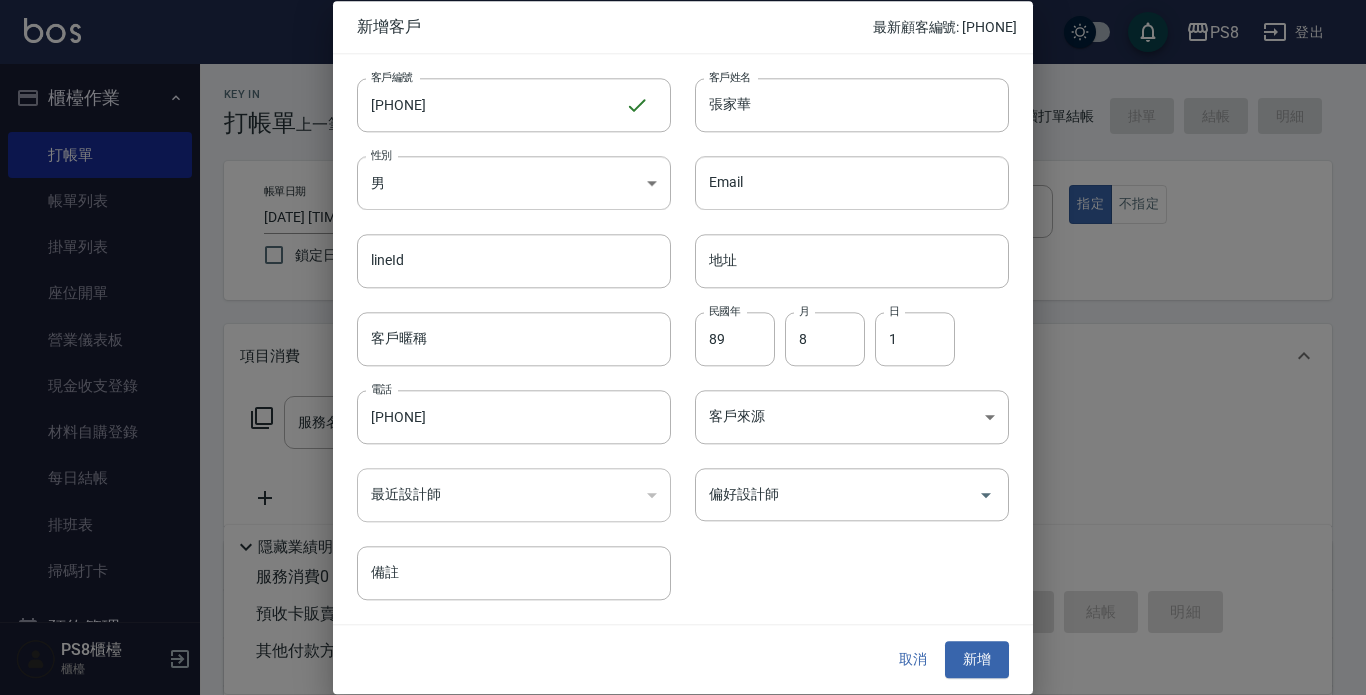 click on "取消 新增" at bounding box center (683, 660) 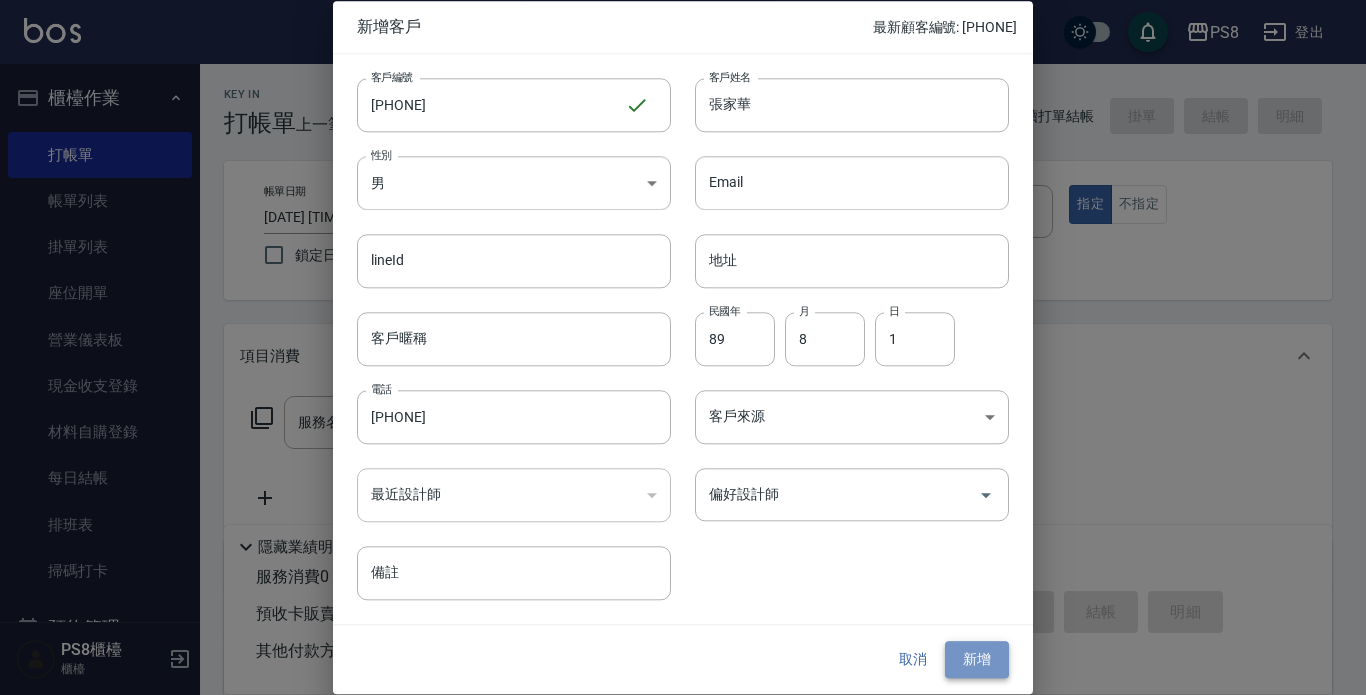 click on "新增" at bounding box center [977, 660] 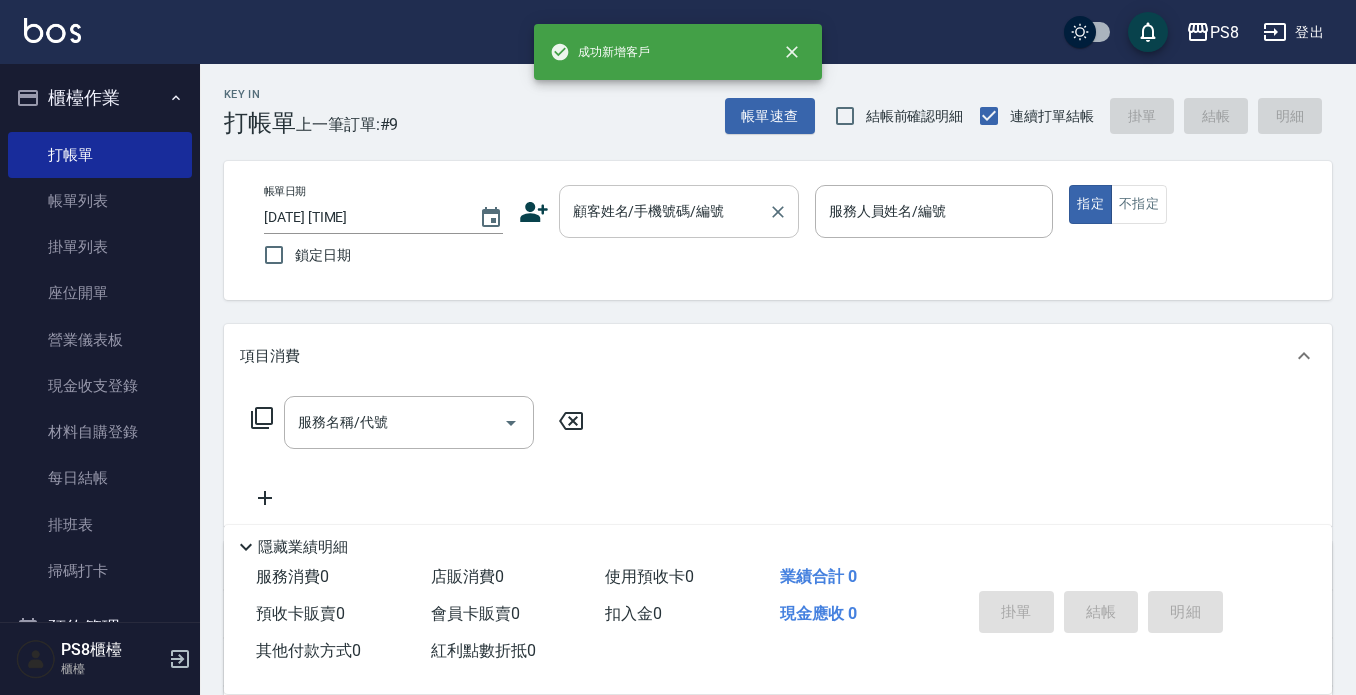 click on "顧客姓名/手機號碼/編號" at bounding box center (664, 211) 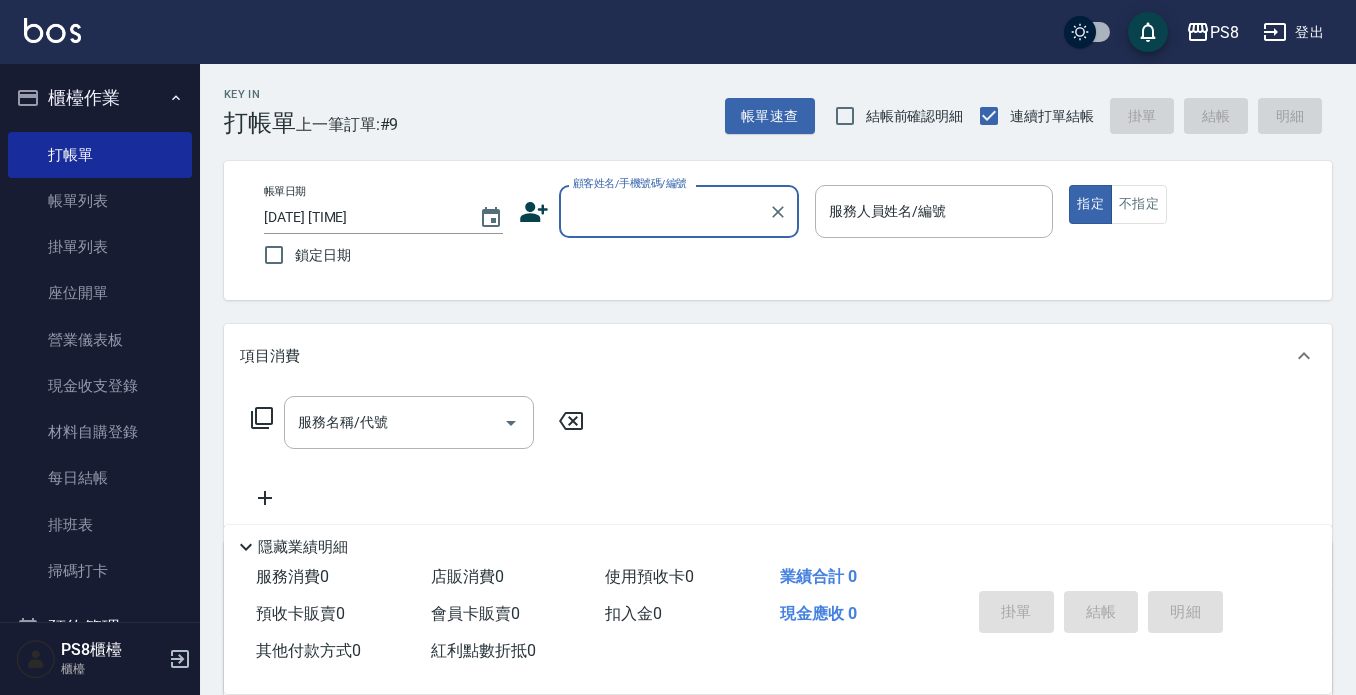 paste on "[PHONE]" 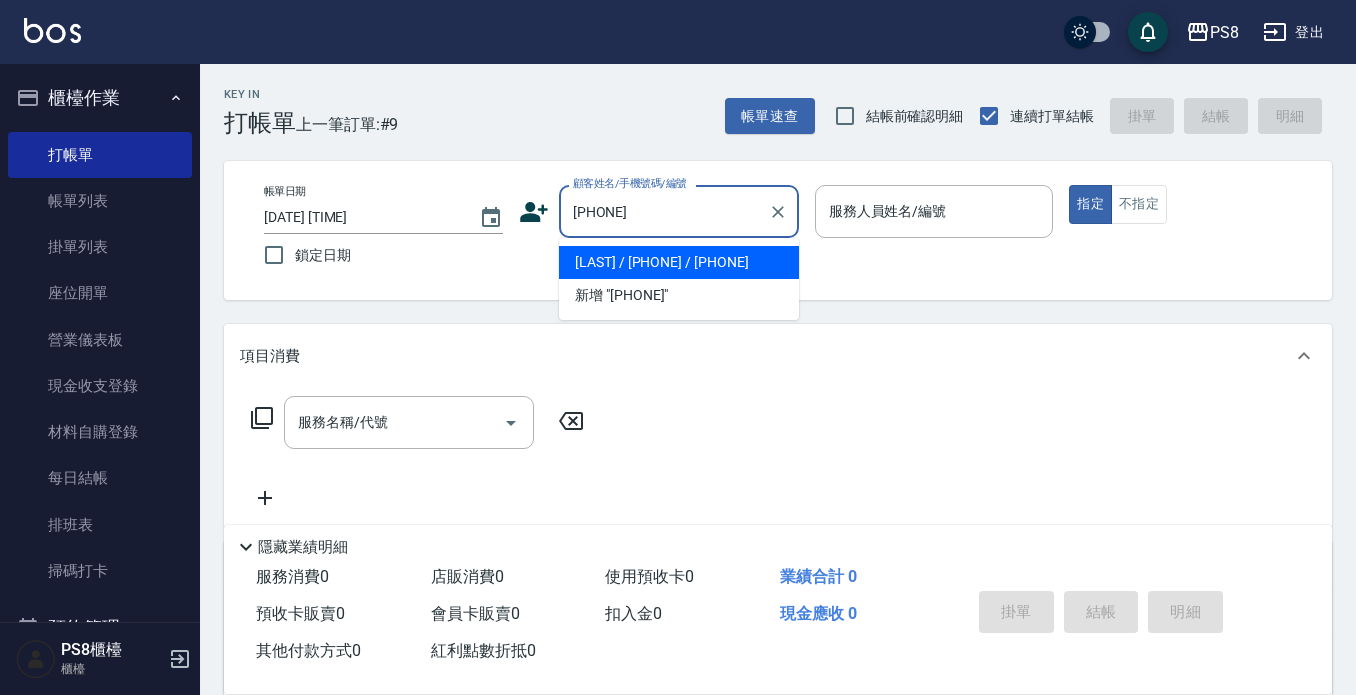 click on "[LAST] / [PHONE] / [PHONE]" at bounding box center [679, 262] 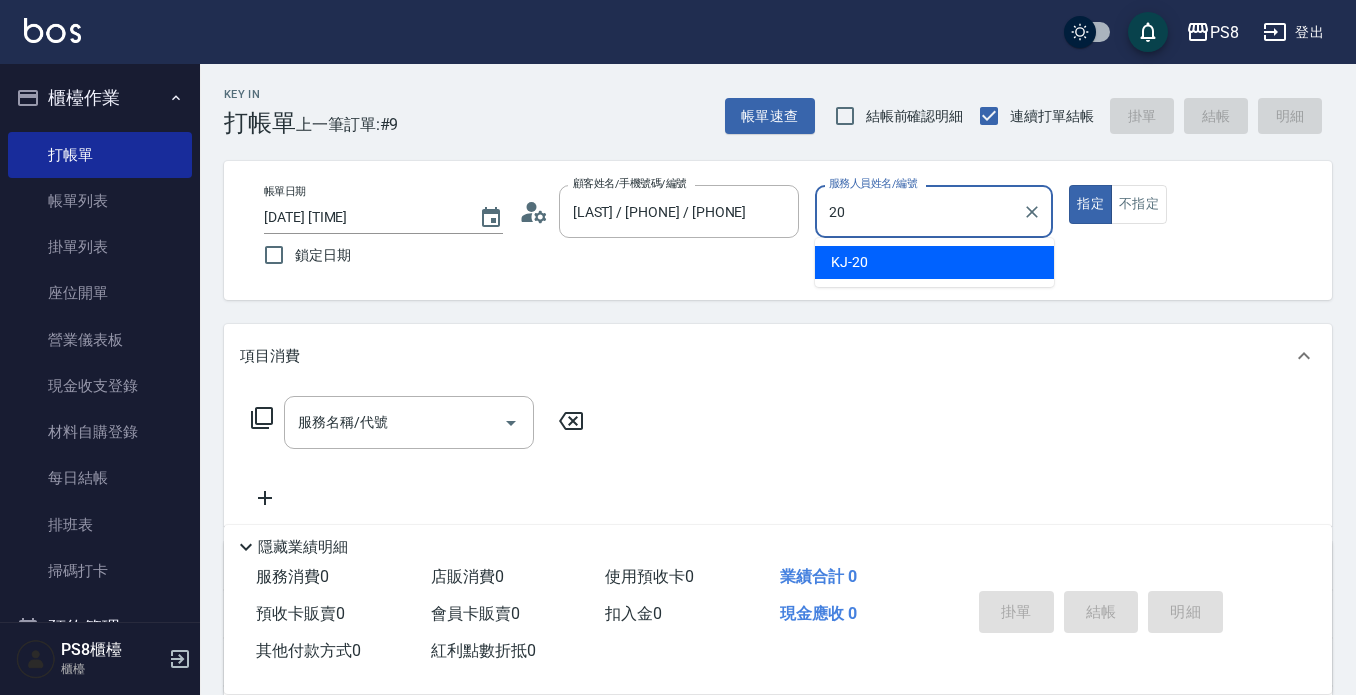 type on "KJ-20" 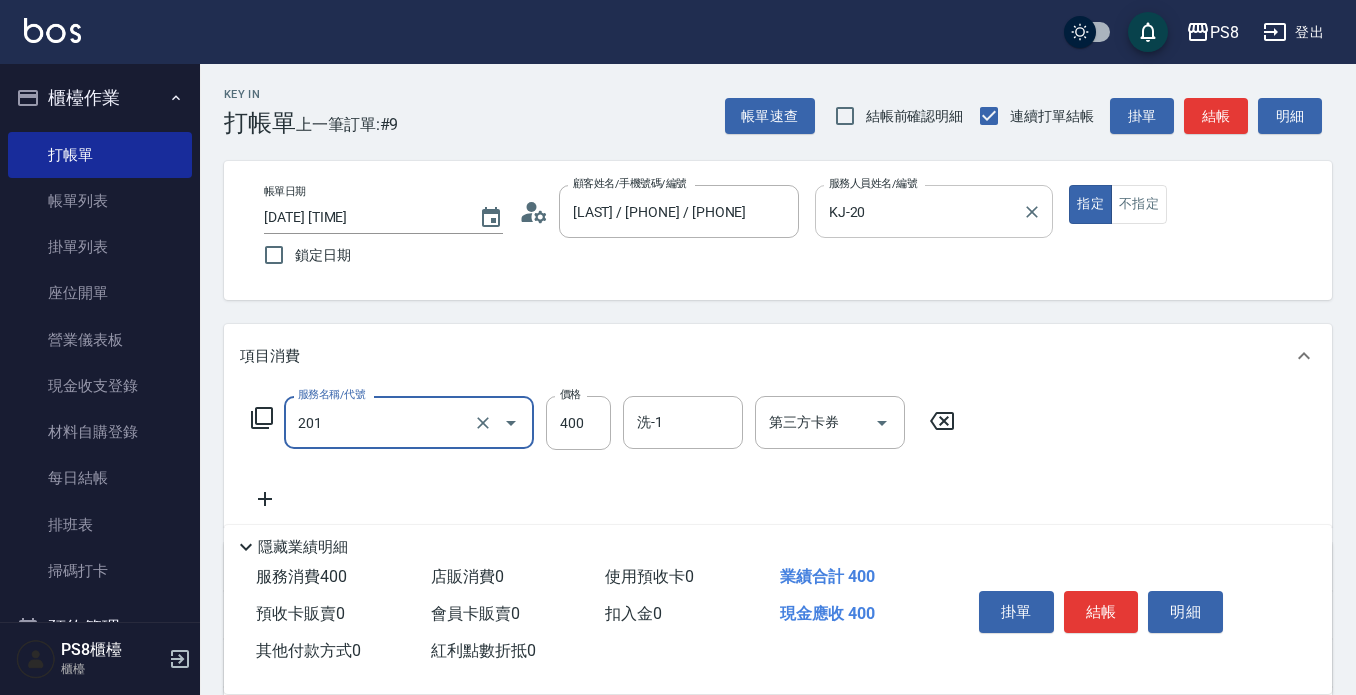 type on "洗剪400(201)" 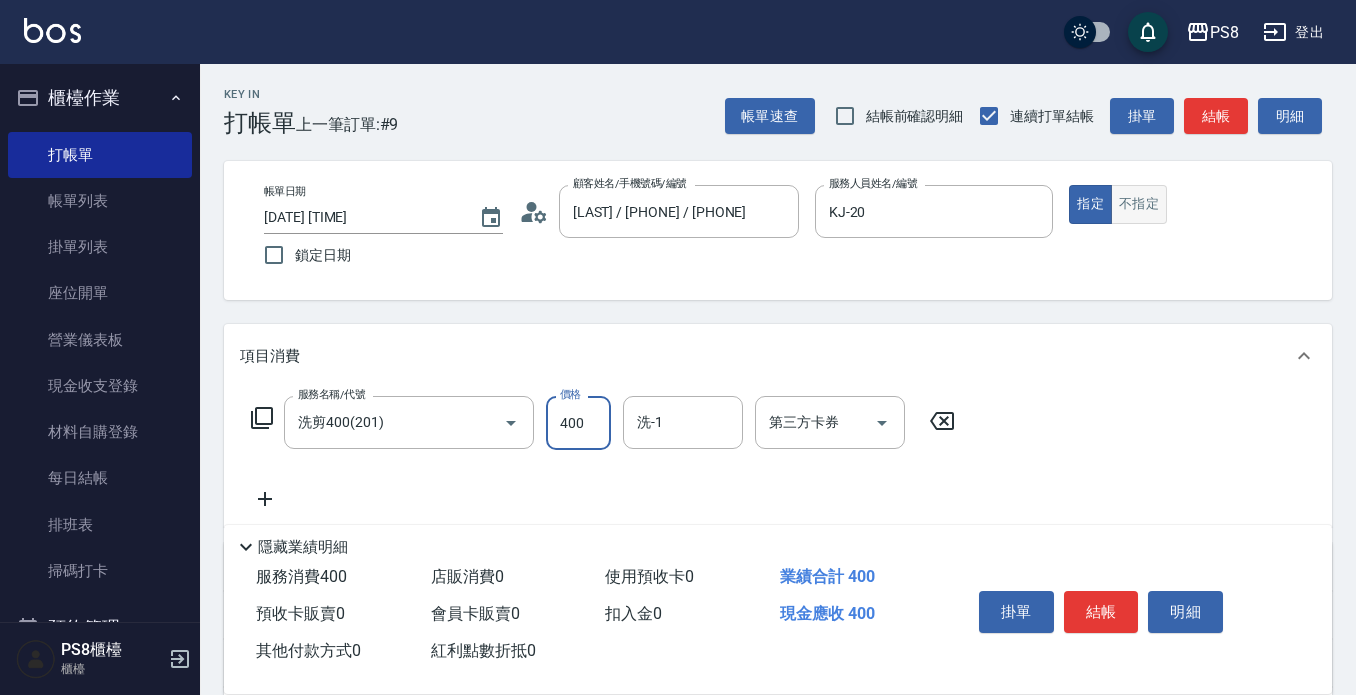 click on "不指定" at bounding box center [1139, 204] 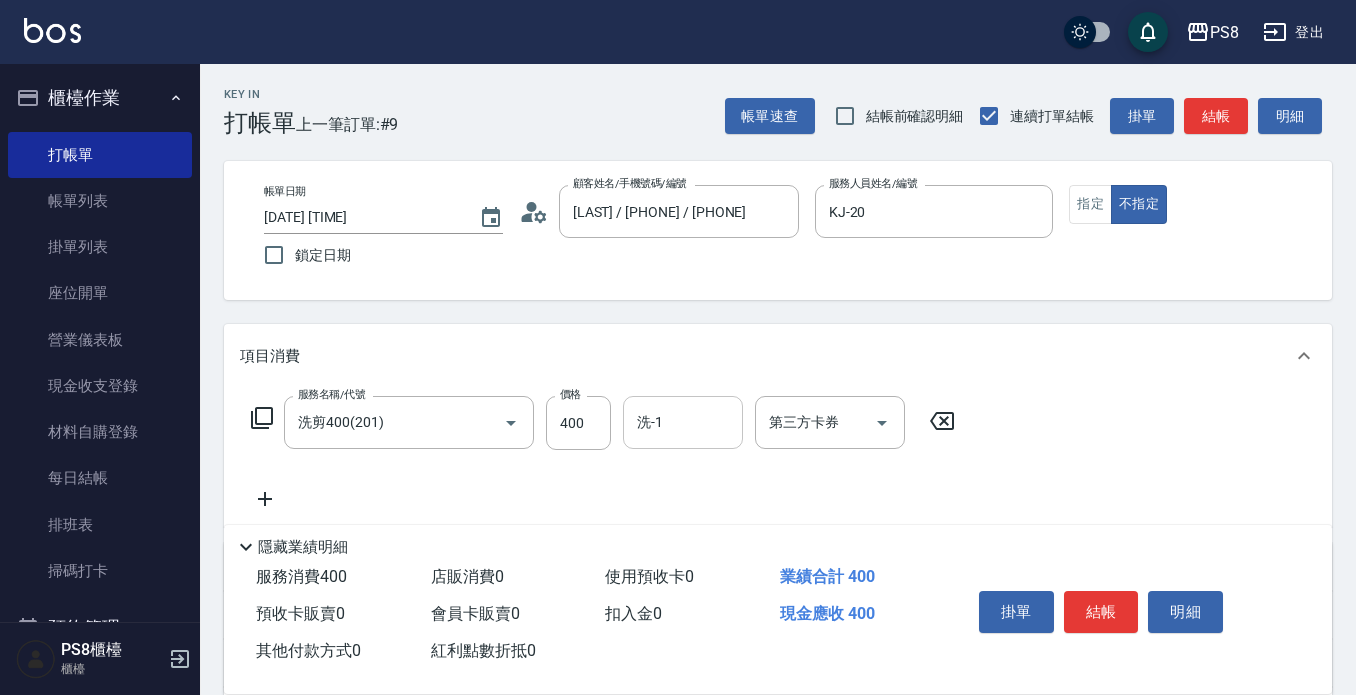 click on "洗-1" at bounding box center (683, 422) 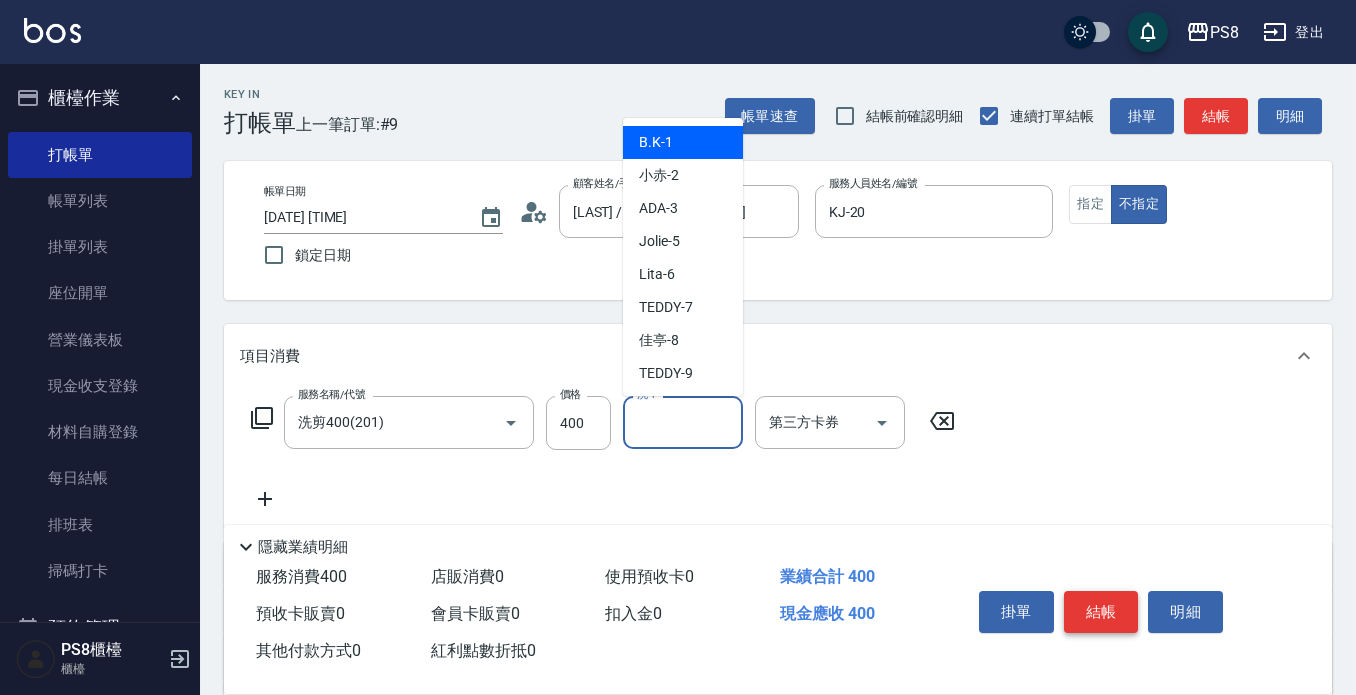 click on "結帳" at bounding box center [1101, 612] 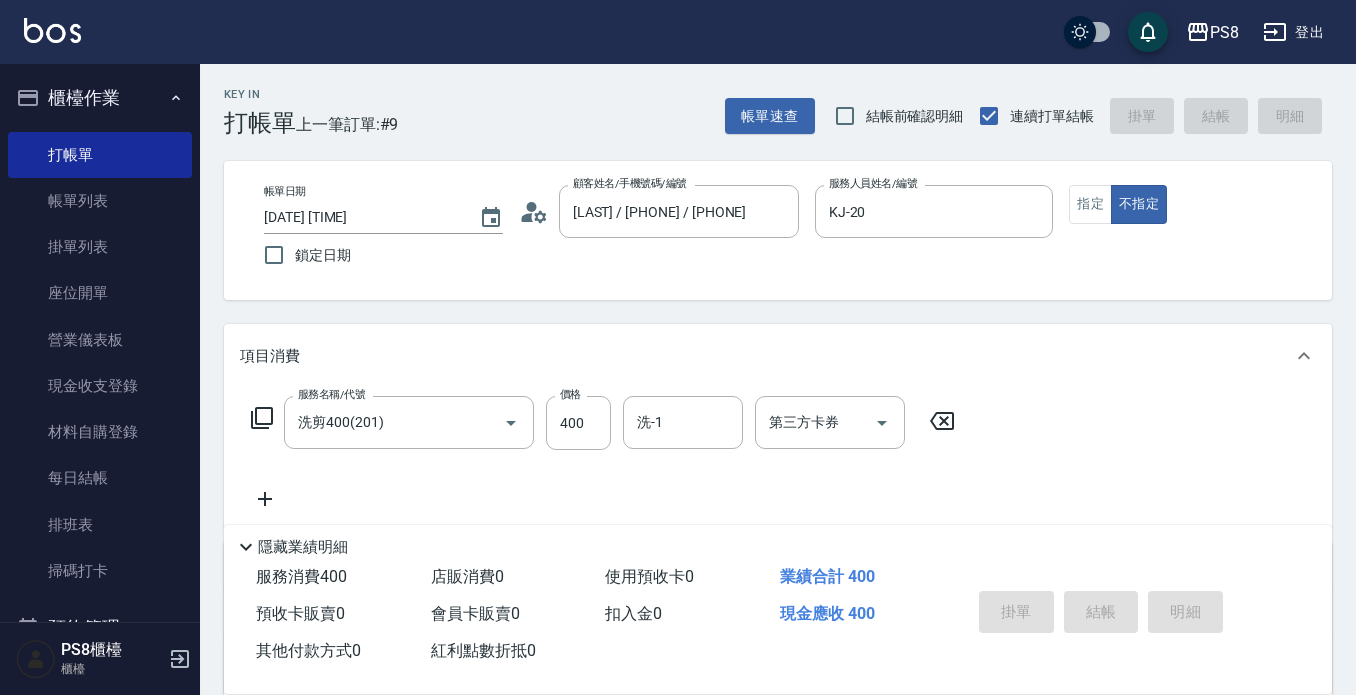 type on "[DATE] [TIME]" 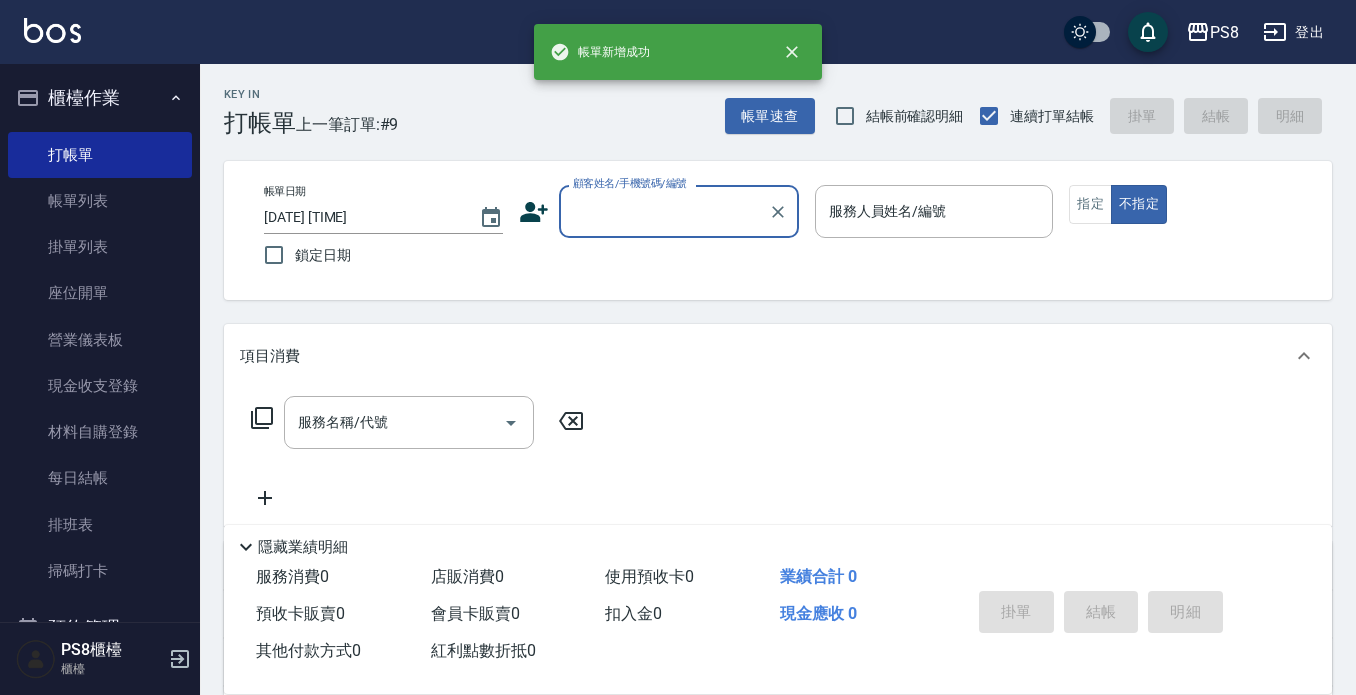 scroll, scrollTop: 0, scrollLeft: 0, axis: both 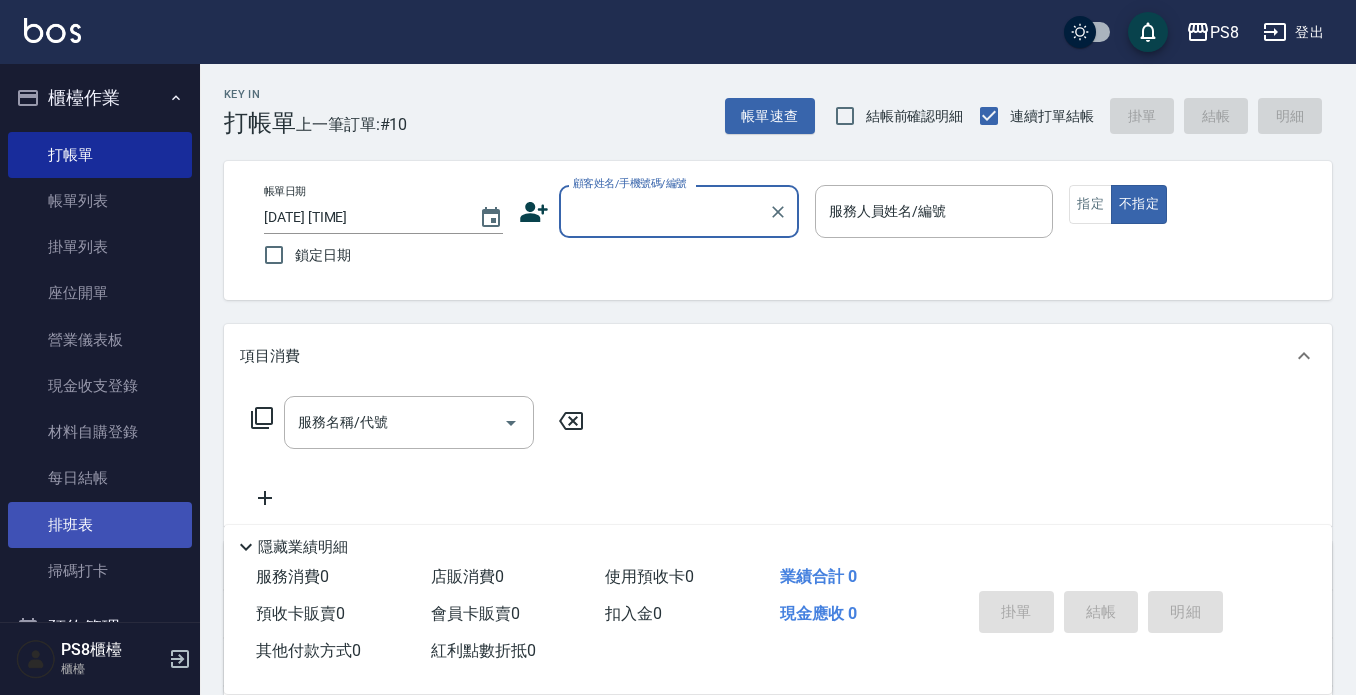 click on "排班表" at bounding box center (100, 525) 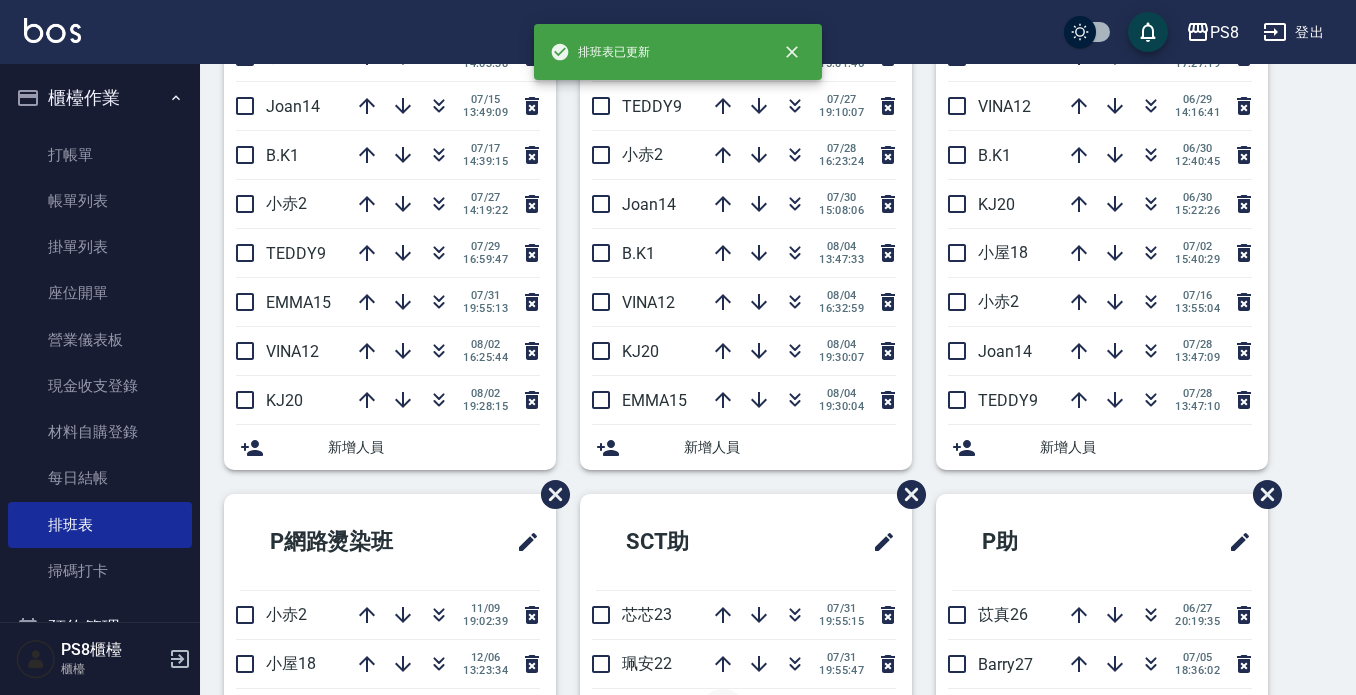 scroll, scrollTop: 500, scrollLeft: 0, axis: vertical 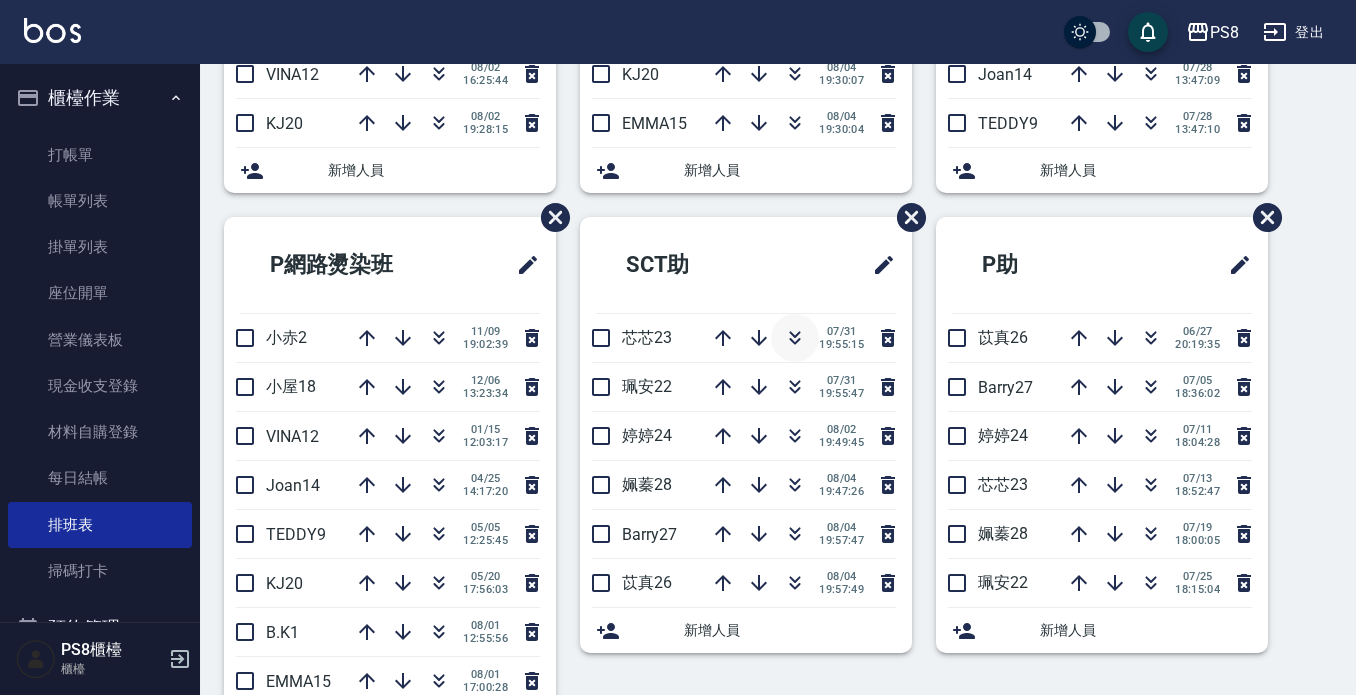 click 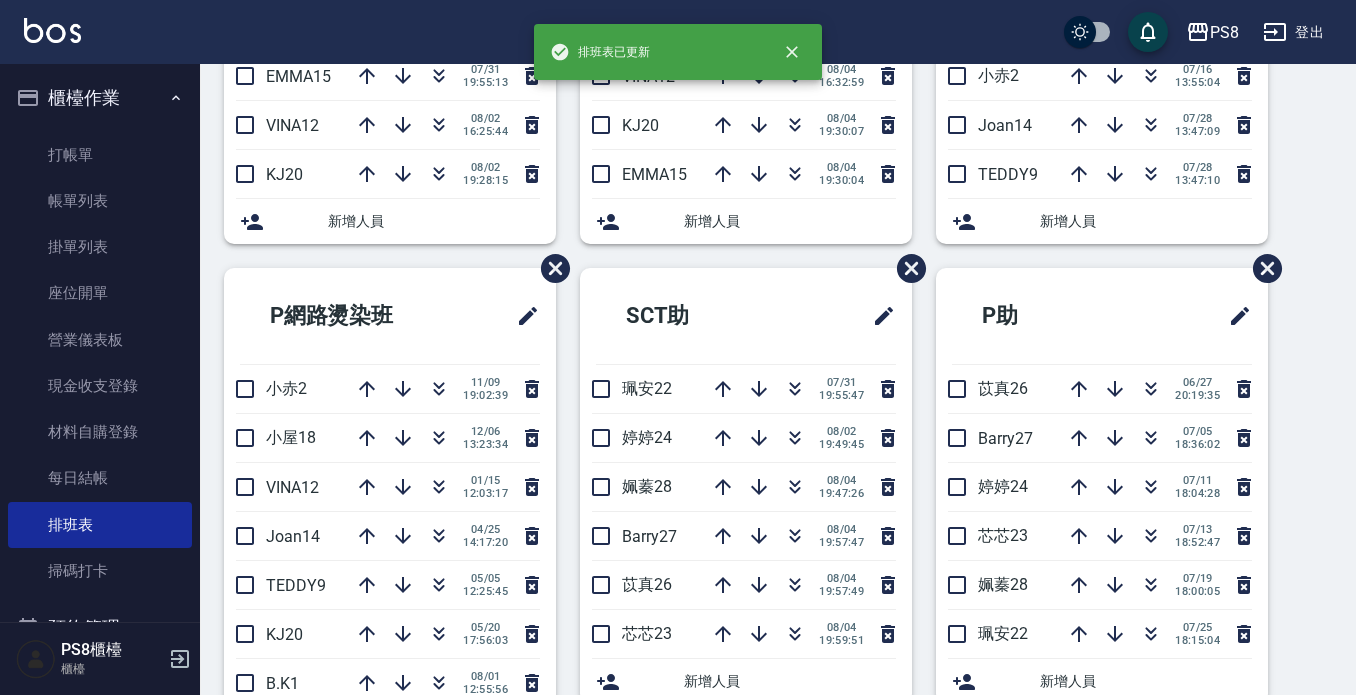 scroll, scrollTop: 500, scrollLeft: 0, axis: vertical 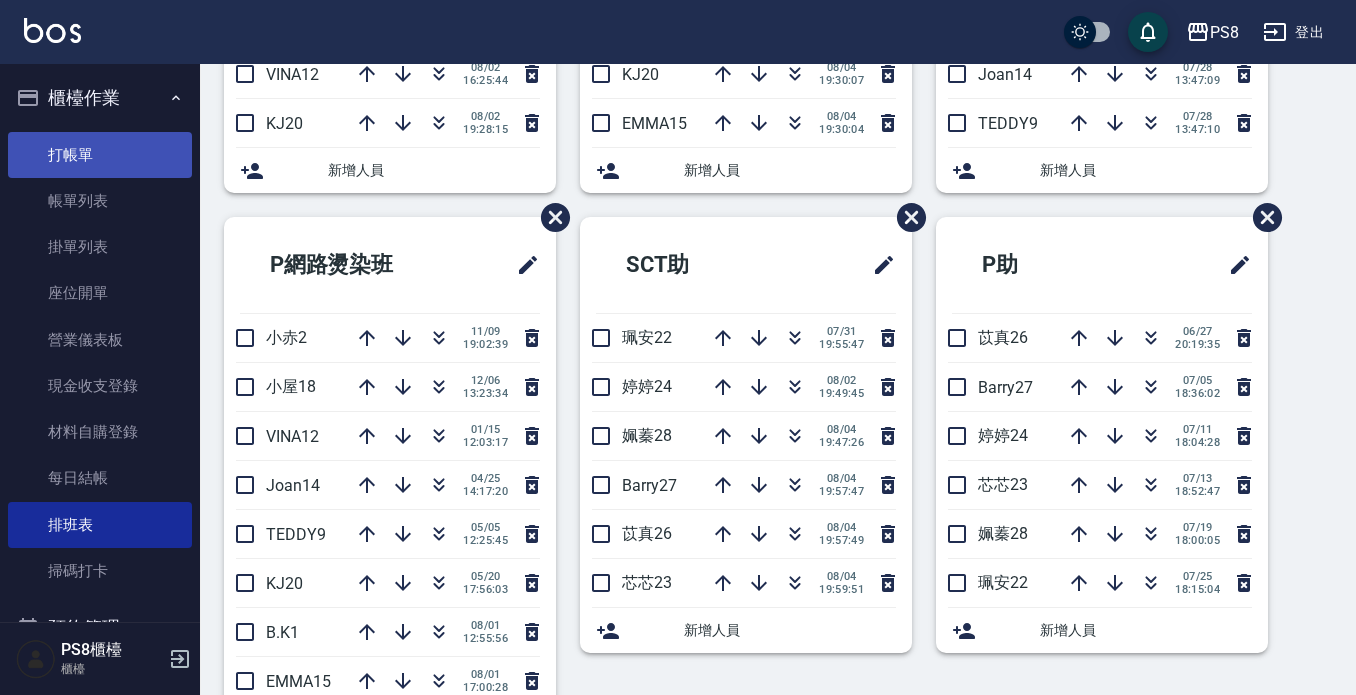 click on "打帳單" at bounding box center (100, 155) 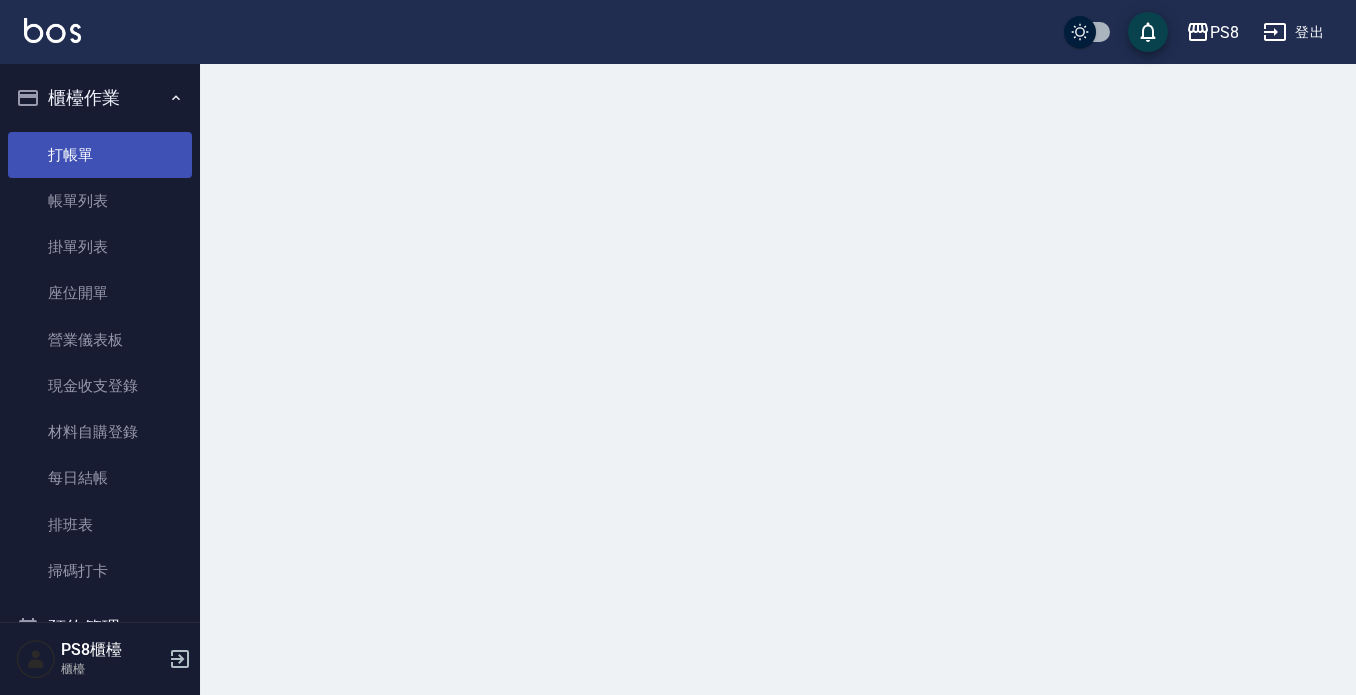 scroll, scrollTop: 0, scrollLeft: 0, axis: both 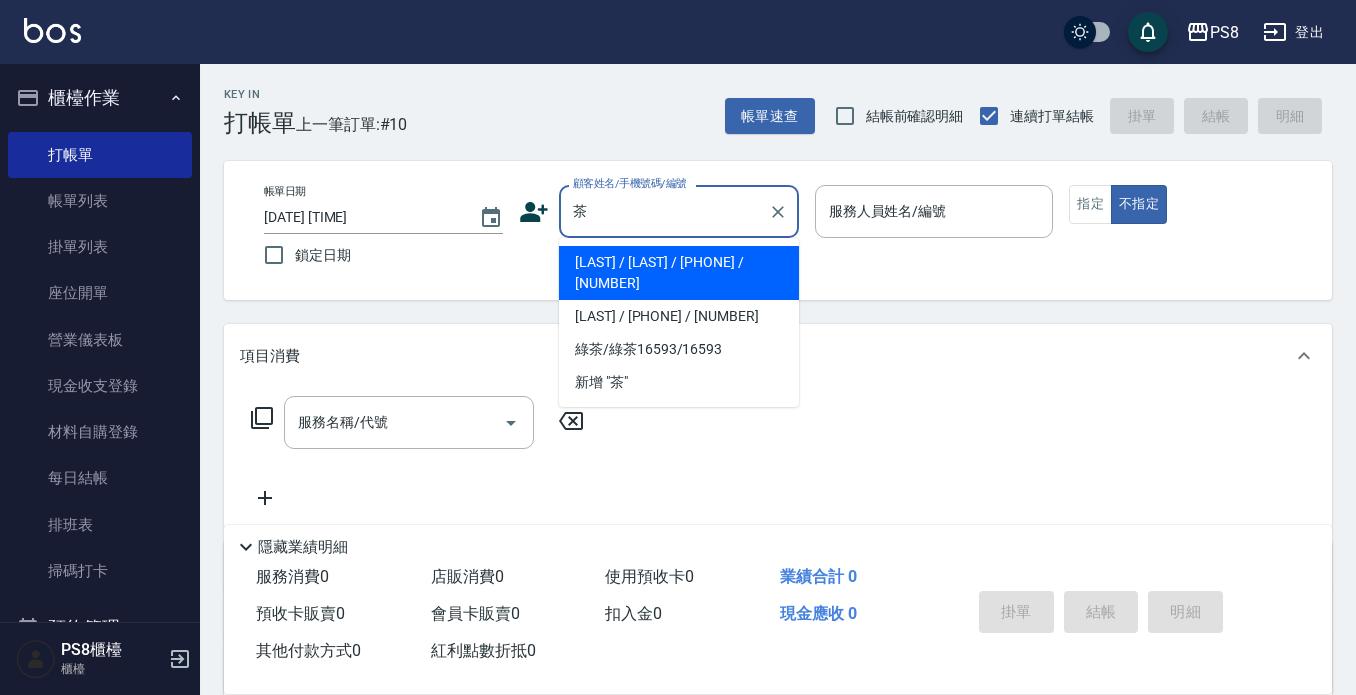 click on "[LAST] / [LAST] / [PHONE] / [NUMBER]" at bounding box center (679, 273) 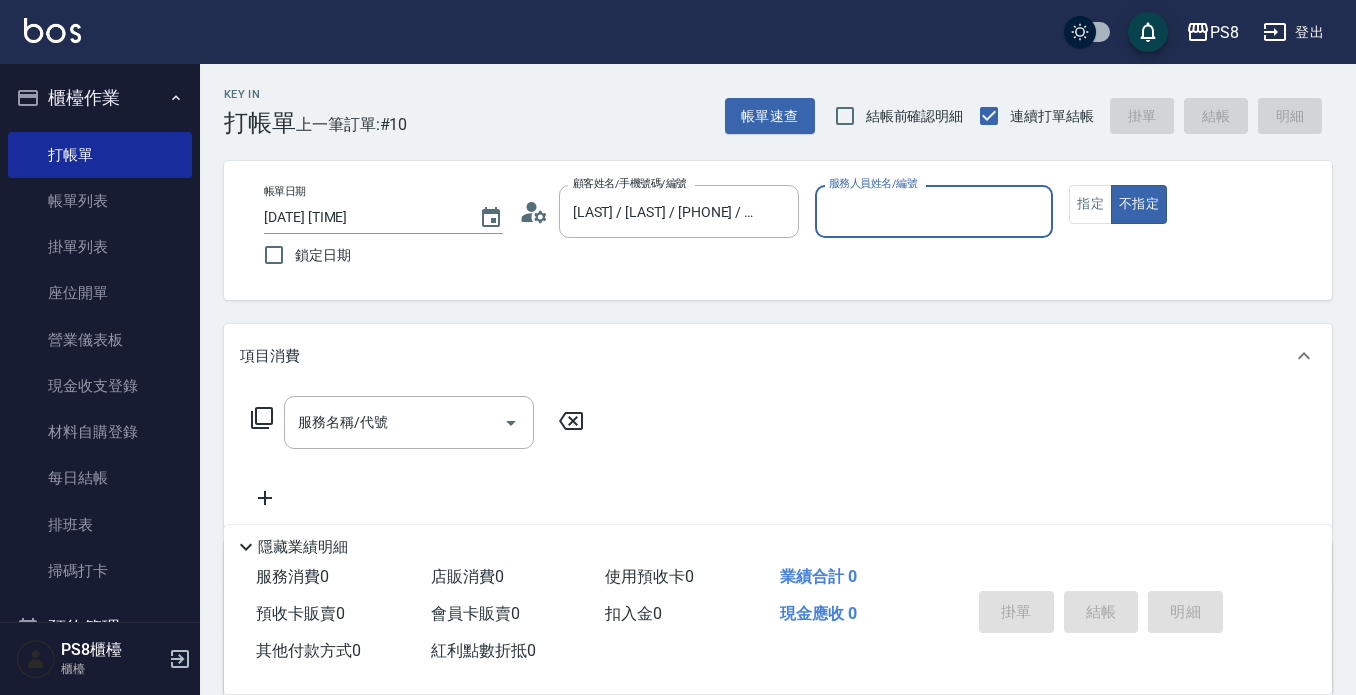 type on "VINA-12" 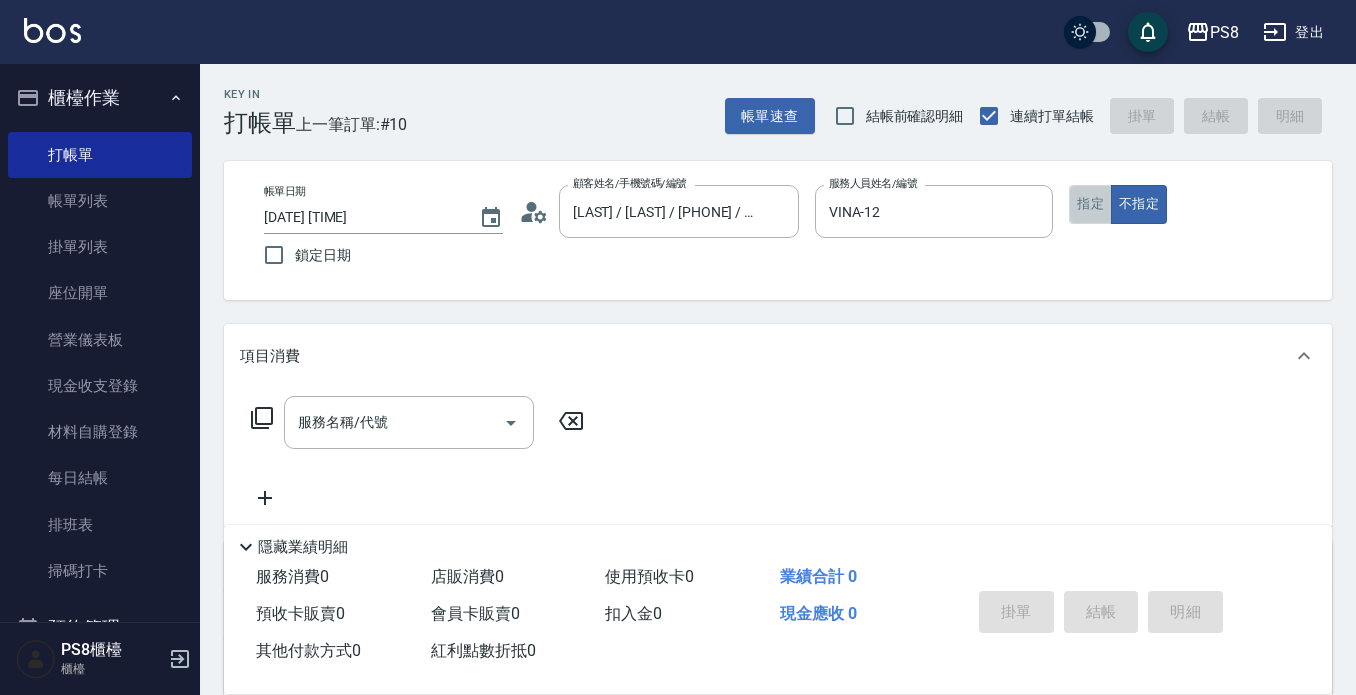 click on "指定" at bounding box center (1090, 204) 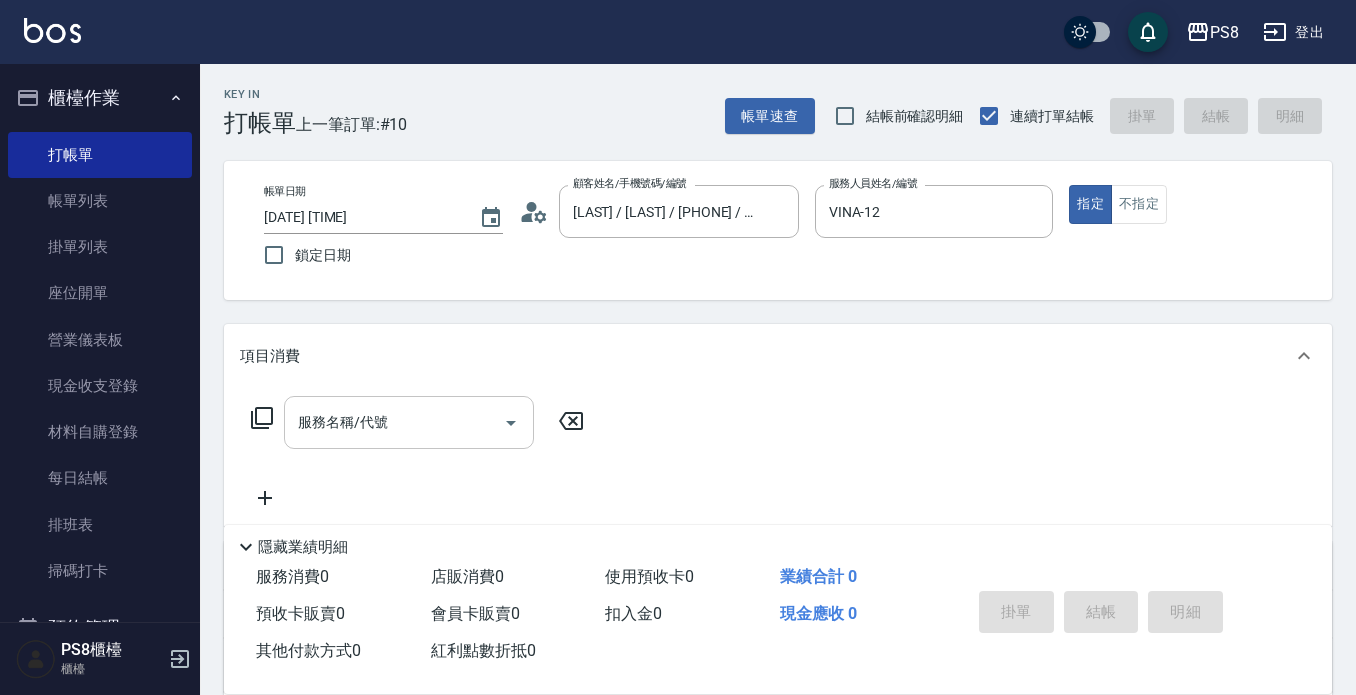 click on "服務名稱/代號 服務名稱/代號" at bounding box center [409, 422] 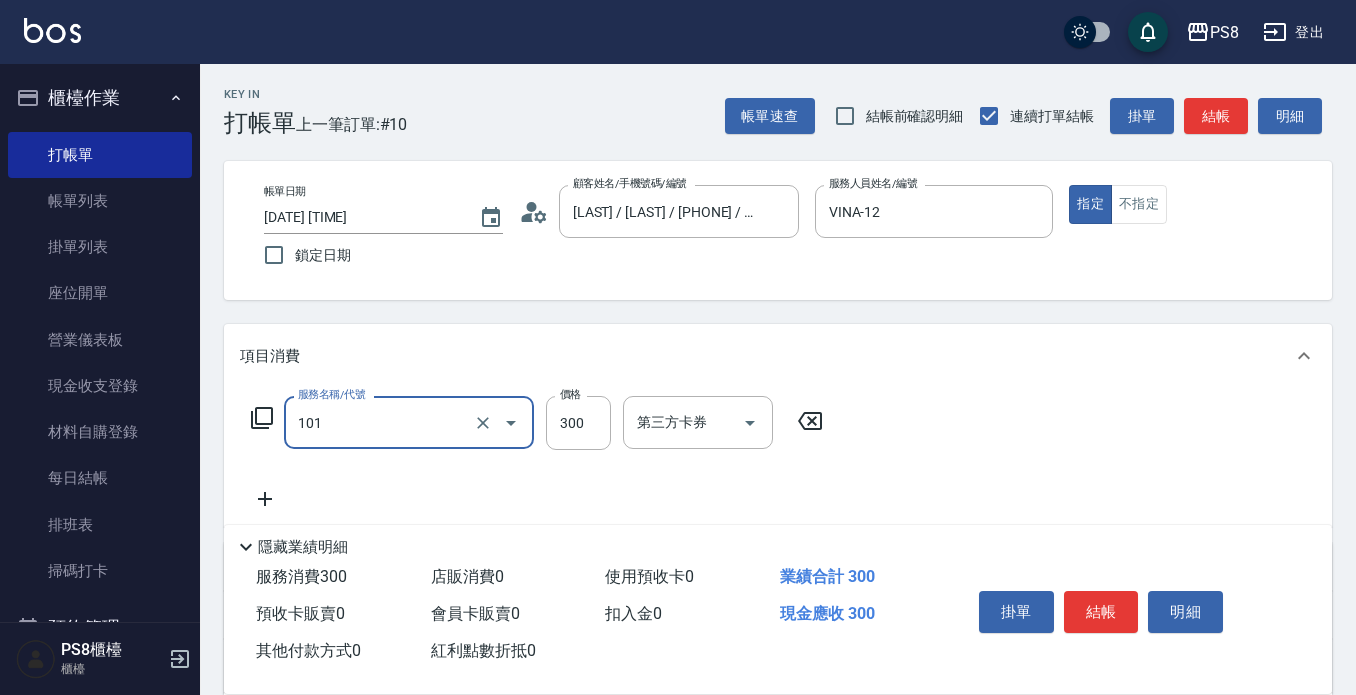 type on "洗髮(101)" 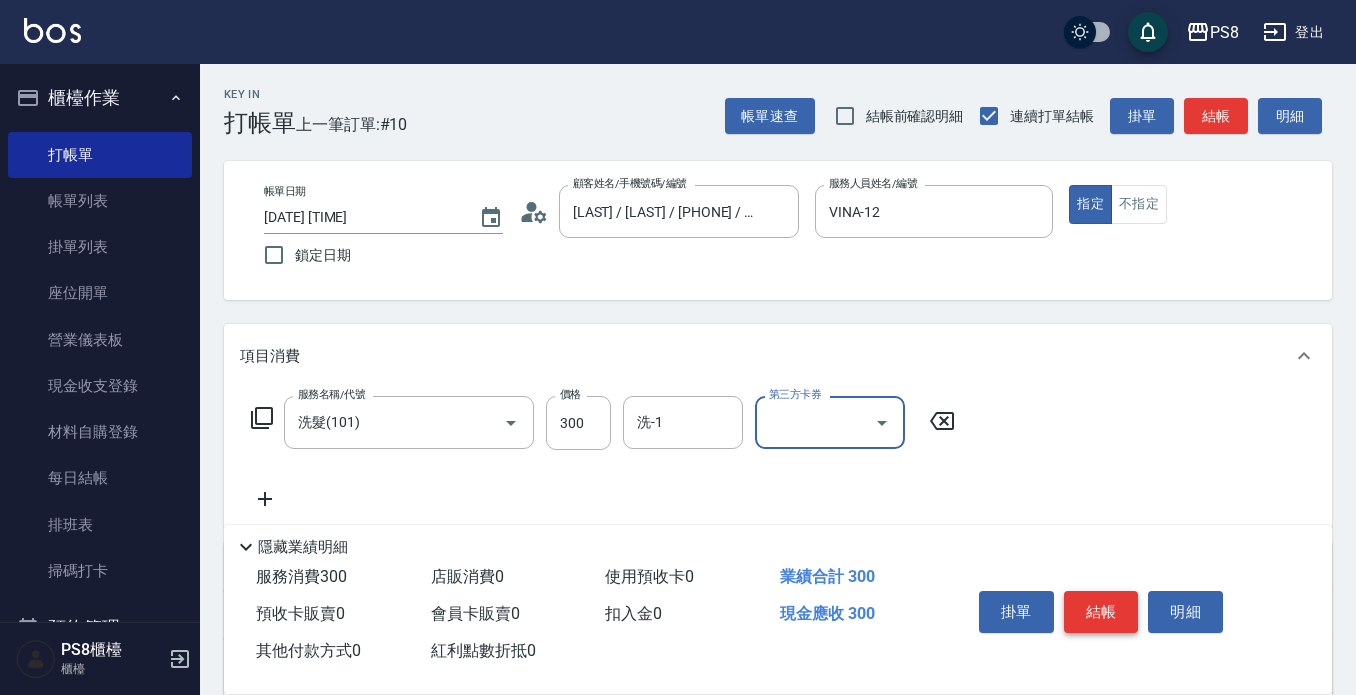 click on "結帳" at bounding box center [1101, 612] 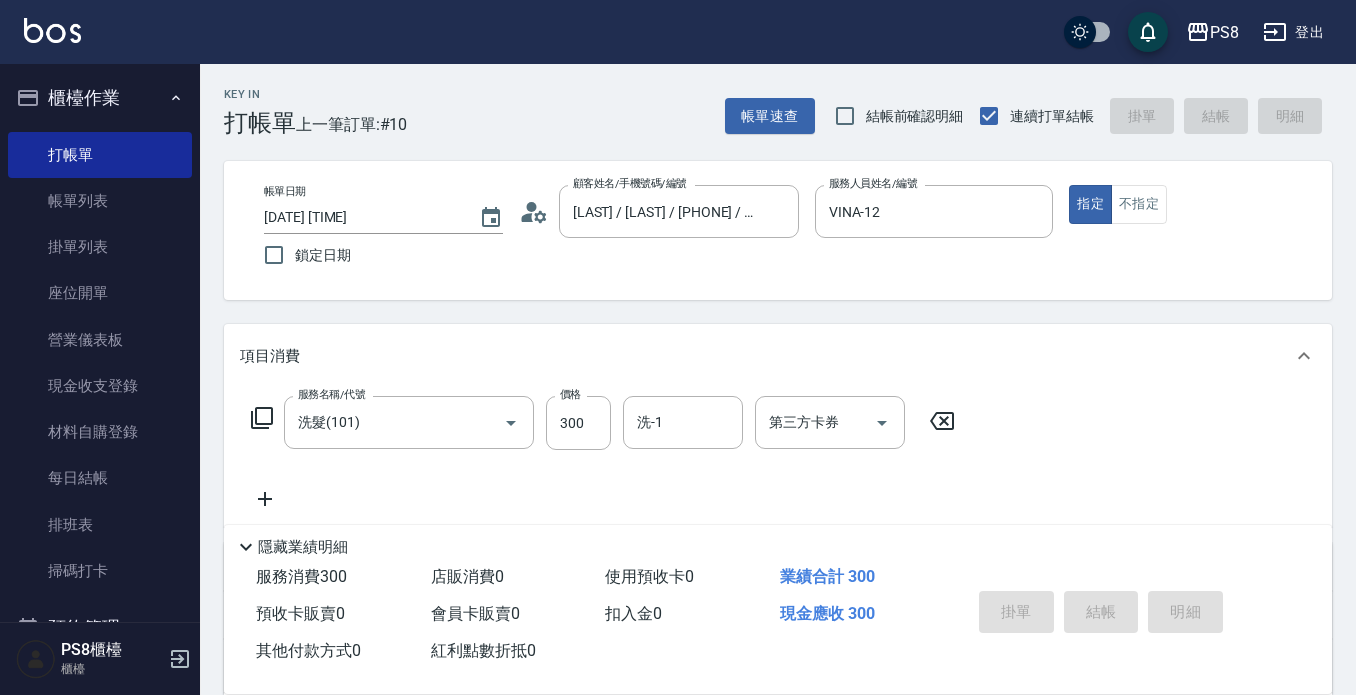 type on "[DATE] [TIME]" 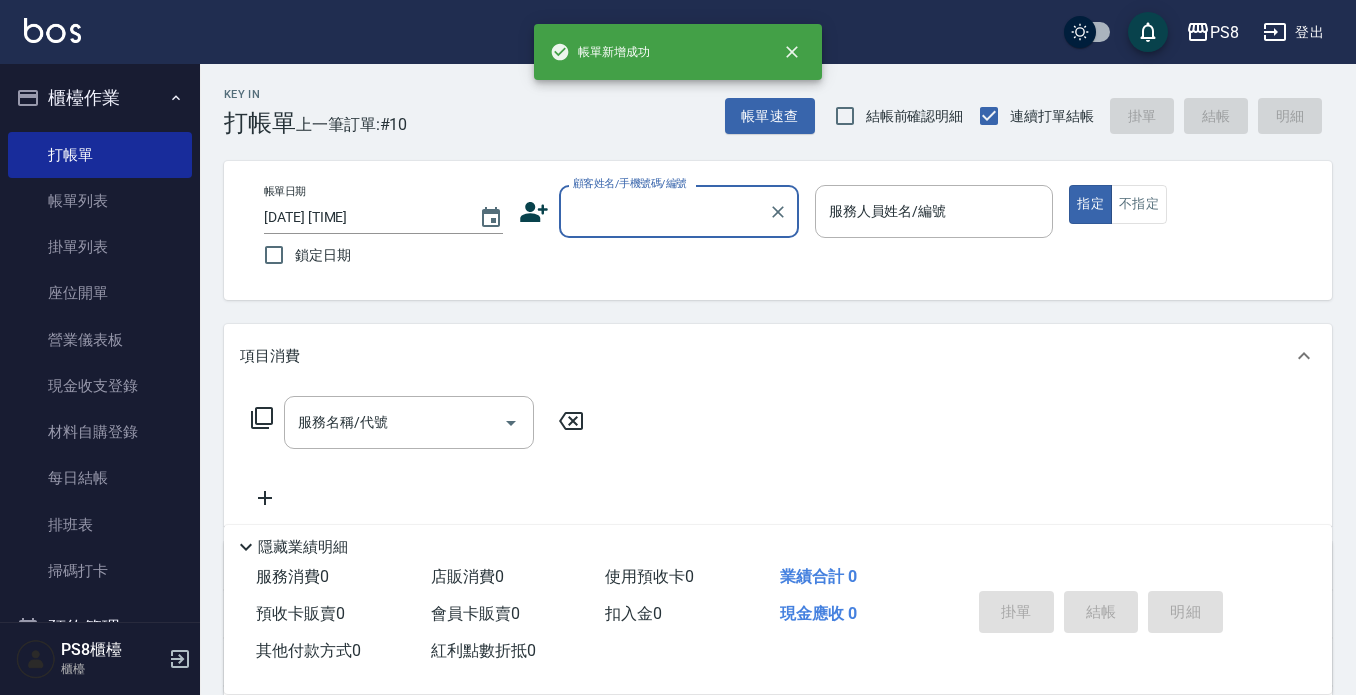 scroll, scrollTop: 0, scrollLeft: 0, axis: both 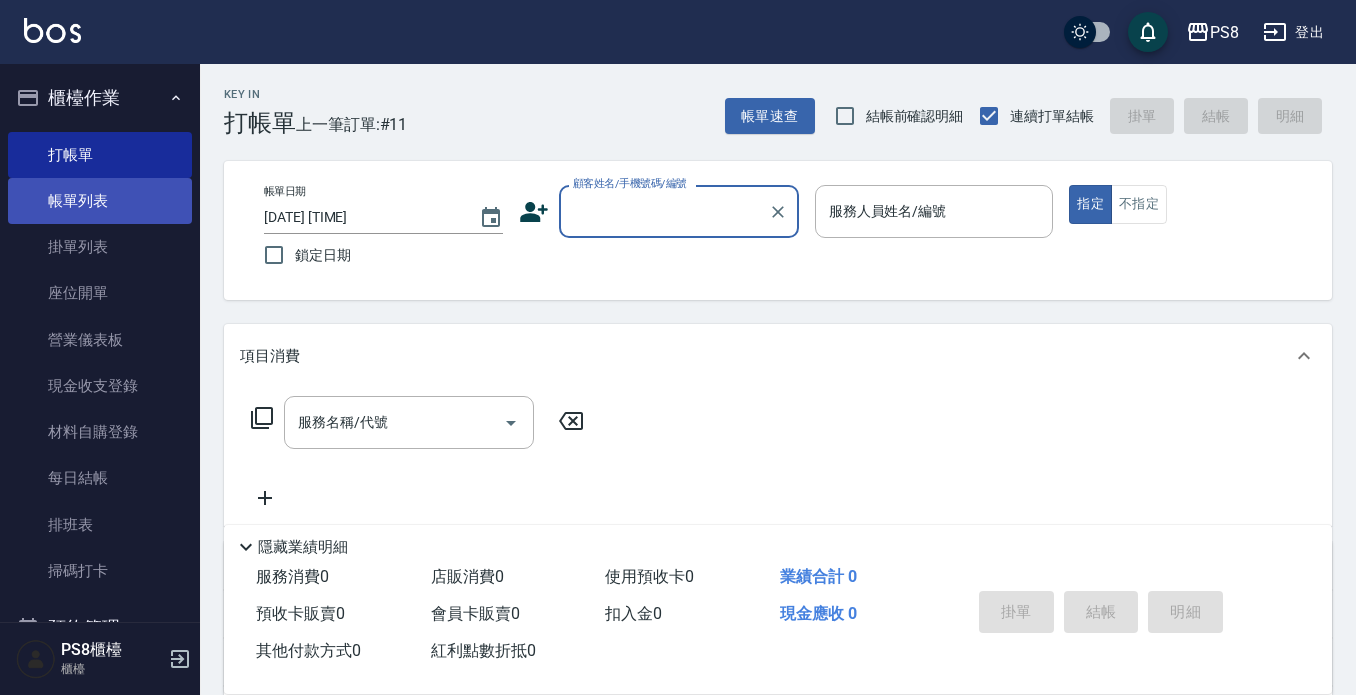 click on "帳單列表" at bounding box center (100, 201) 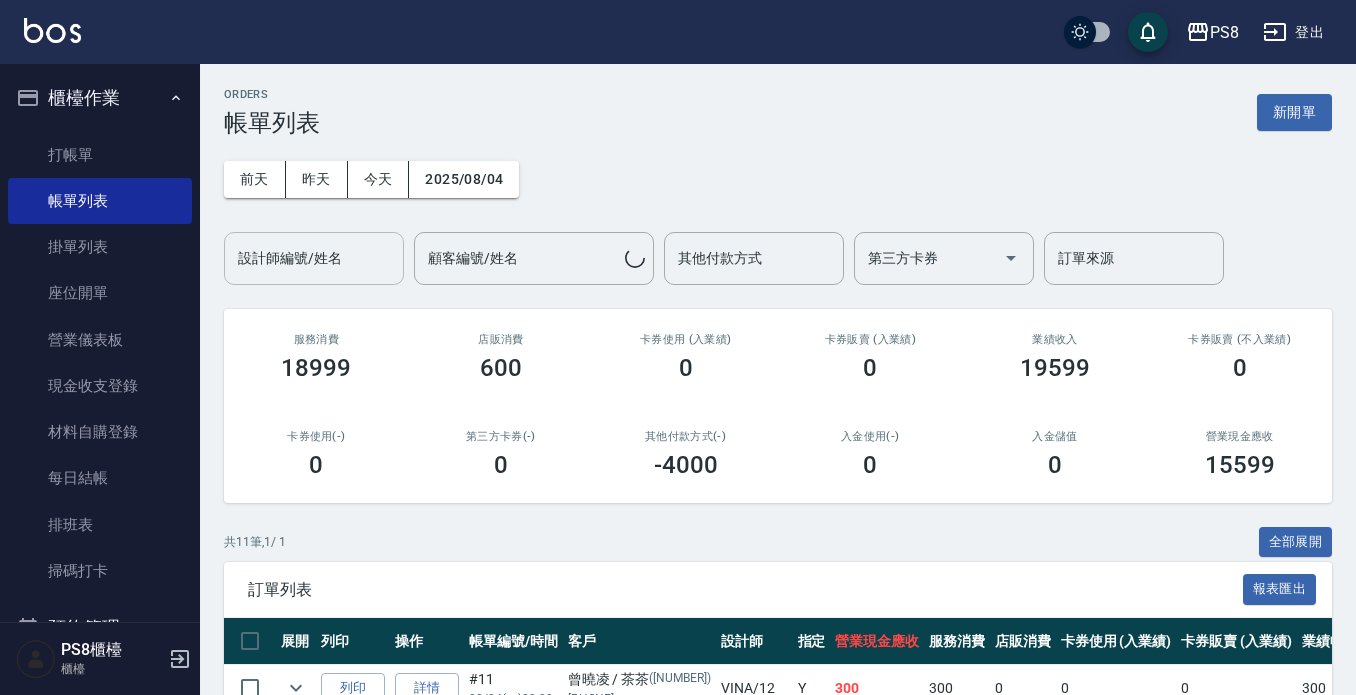 click on "設計師編號/姓名" at bounding box center (314, 258) 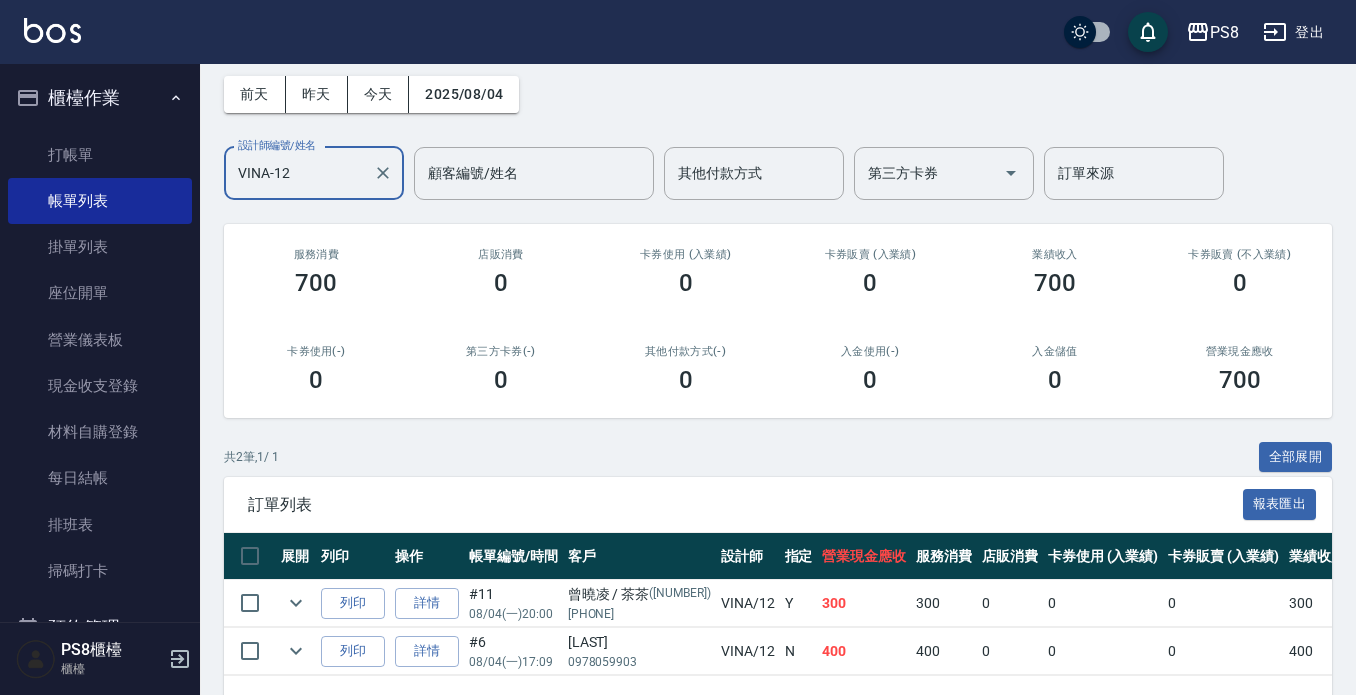 scroll, scrollTop: 0, scrollLeft: 0, axis: both 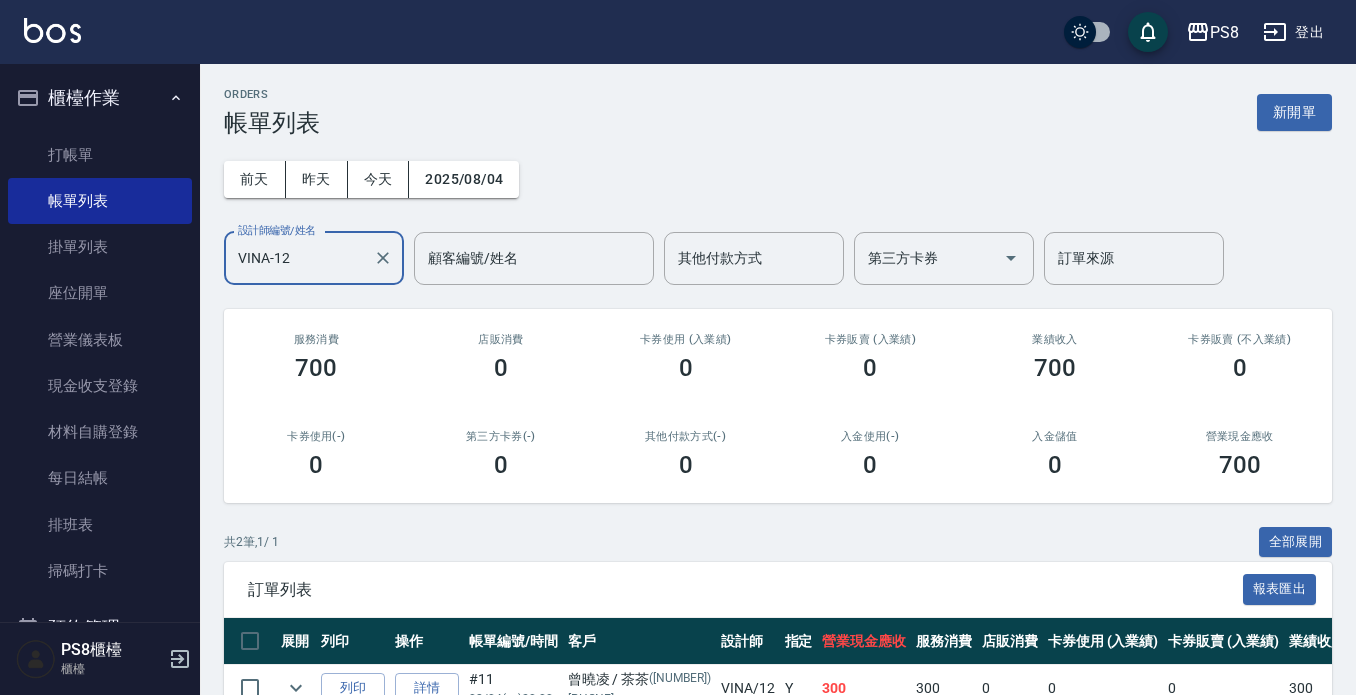 type on "VINA-12" 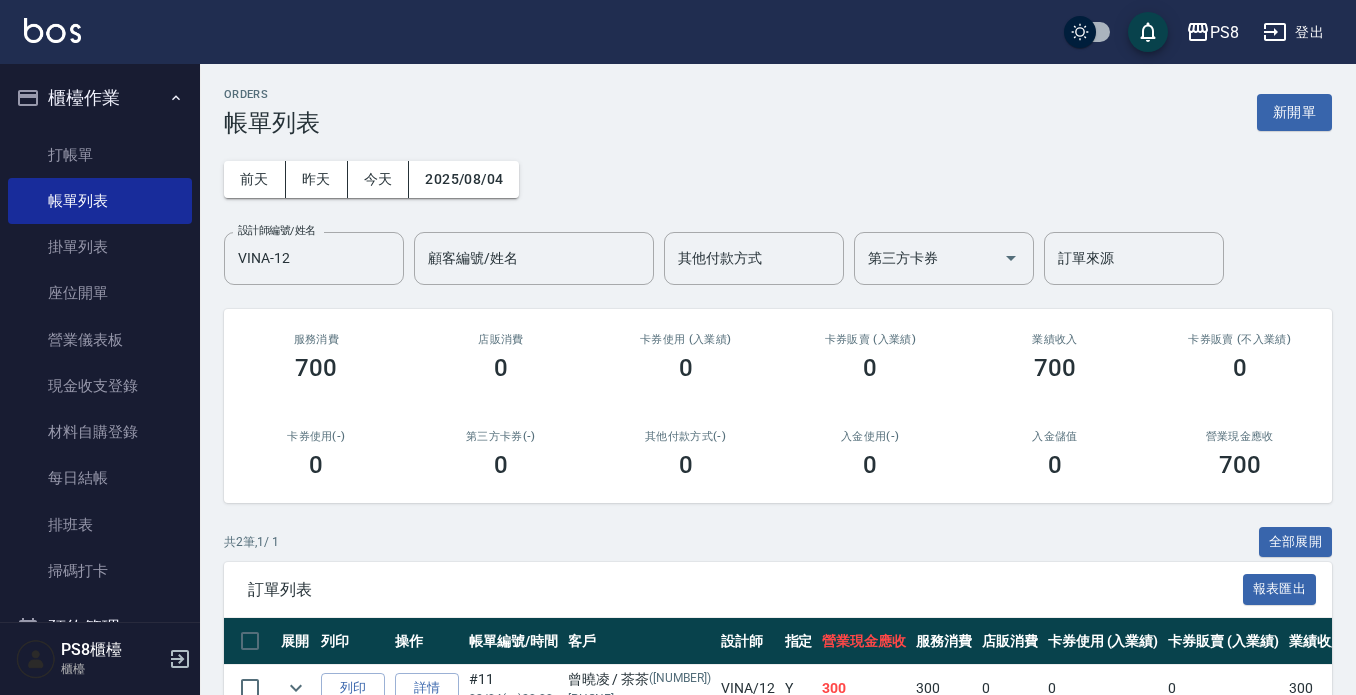 click on "PS8 登出 櫃檯作業 打帳單 帳單列表 掛單列表 座位開單 營業儀表板 現金收支登錄 材料自購登錄 每日結帳 排班表 掃碼打卡 預約管理 預約管理 單日預約紀錄 單週預約紀錄 報表及分析 報表目錄 店家日報表 互助日報表 互助排行榜 互助點數明細 全店業績分析表 設計師日報表 設計師業績分析表 設計師業績月報表 設計師排行榜 每日收支明細 收支分類明細表 客戶管理 客戶列表 卡券管理 入金管理 員工及薪資 員工列表 全店打卡記錄 商品管理 商品分類設定 商品列表 資料設定 服務分類設定 服務項目設定 預收卡設定 系統參數設定 業績抽成參數設定 收支科目設定 支付方式設定 第三方卡券設定 PS8櫃檯 櫃檯 ORDERS 帳單列表 新開單 前天 昨天 今天 [DATE] 設計師編號/姓名 VINA-12 設計師編號/姓名 顧客編號/姓名 顧客編號/姓名 其他付款方式 其他付款方式 第三方卡券 [NUMBER] [NUMBER] [NUMBER]" at bounding box center [678, 419] 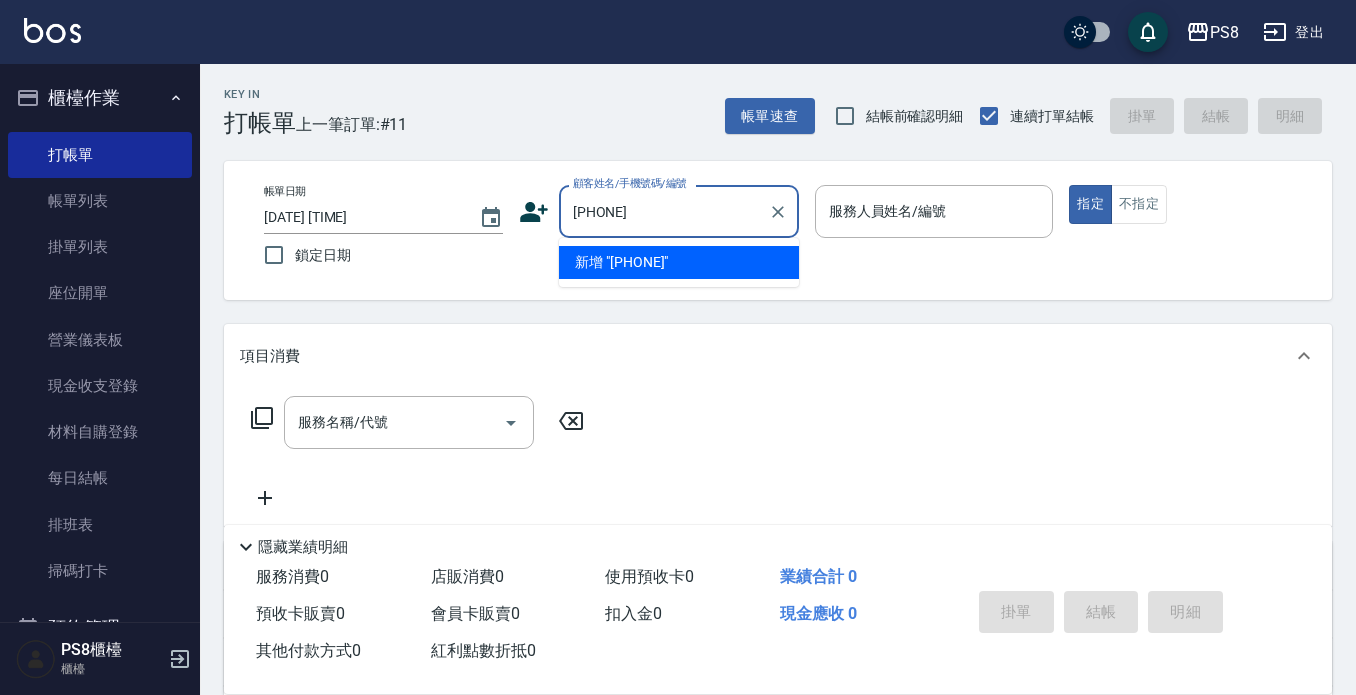 type on "[PHONE]" 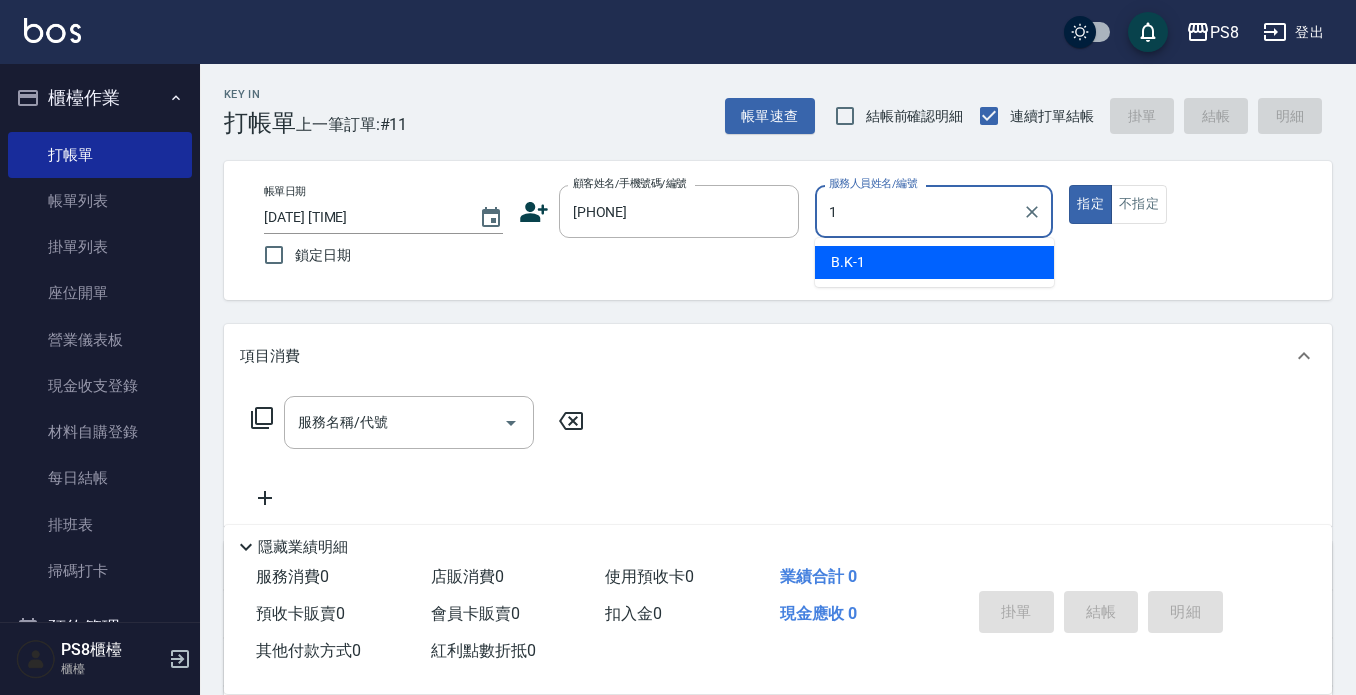 type on "B.K-1" 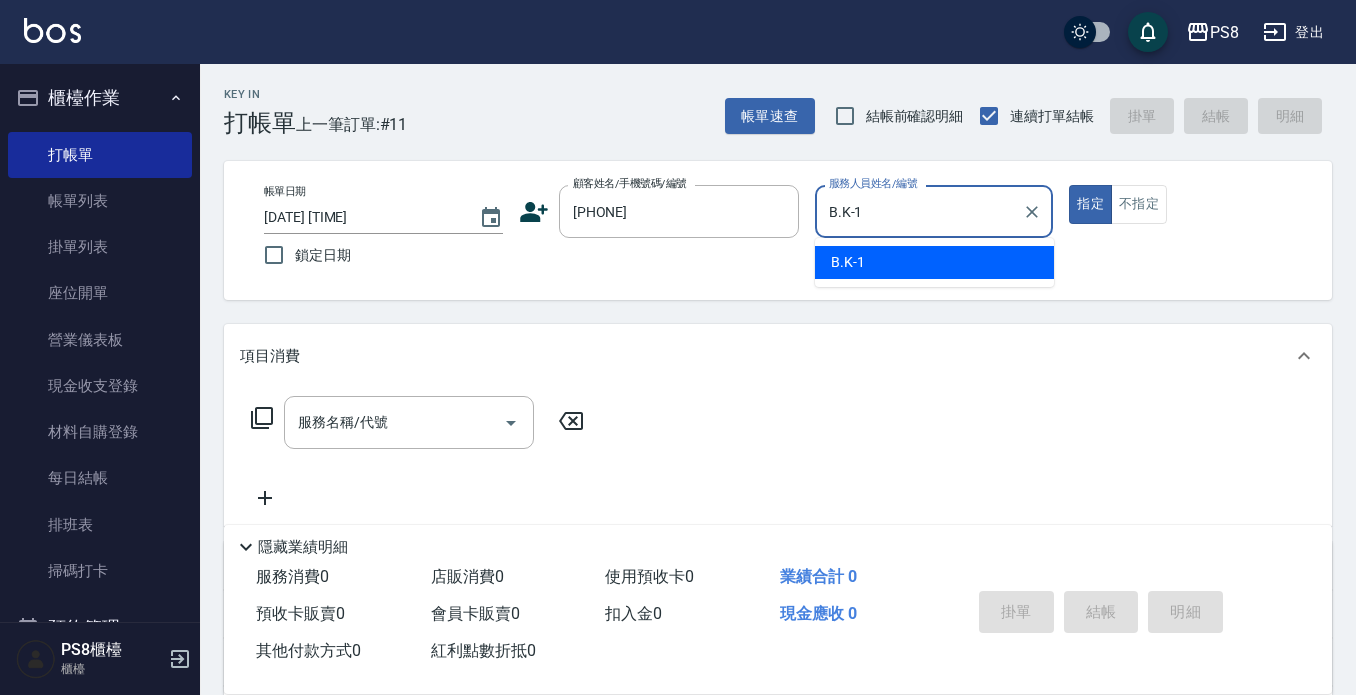 type on "true" 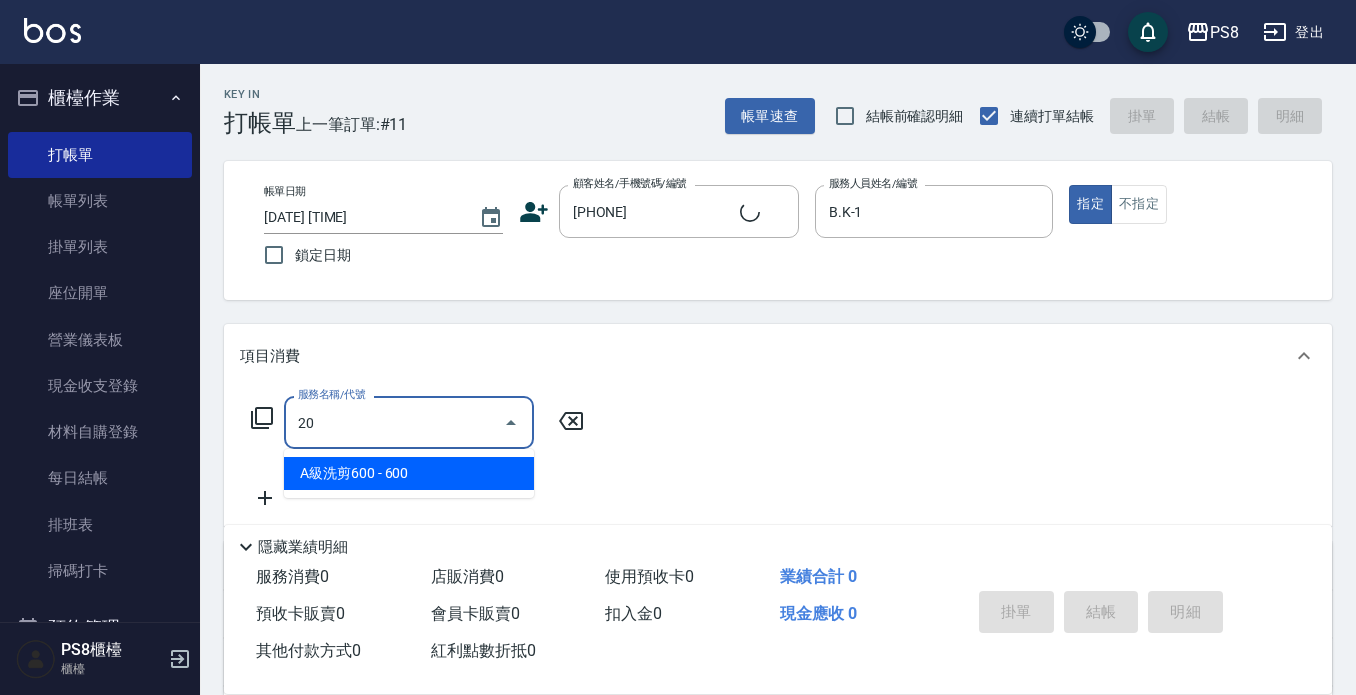 type on "2" 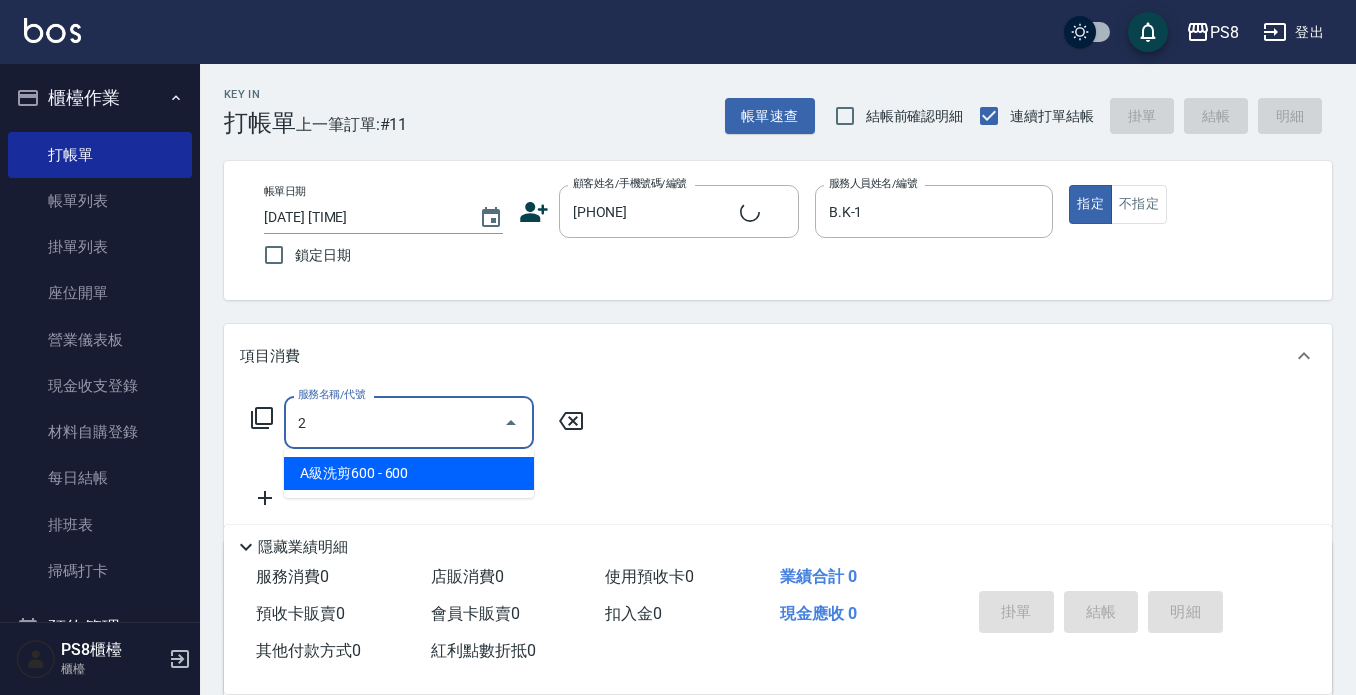 type on "[LAST] / [PHONE] / [PHONE]" 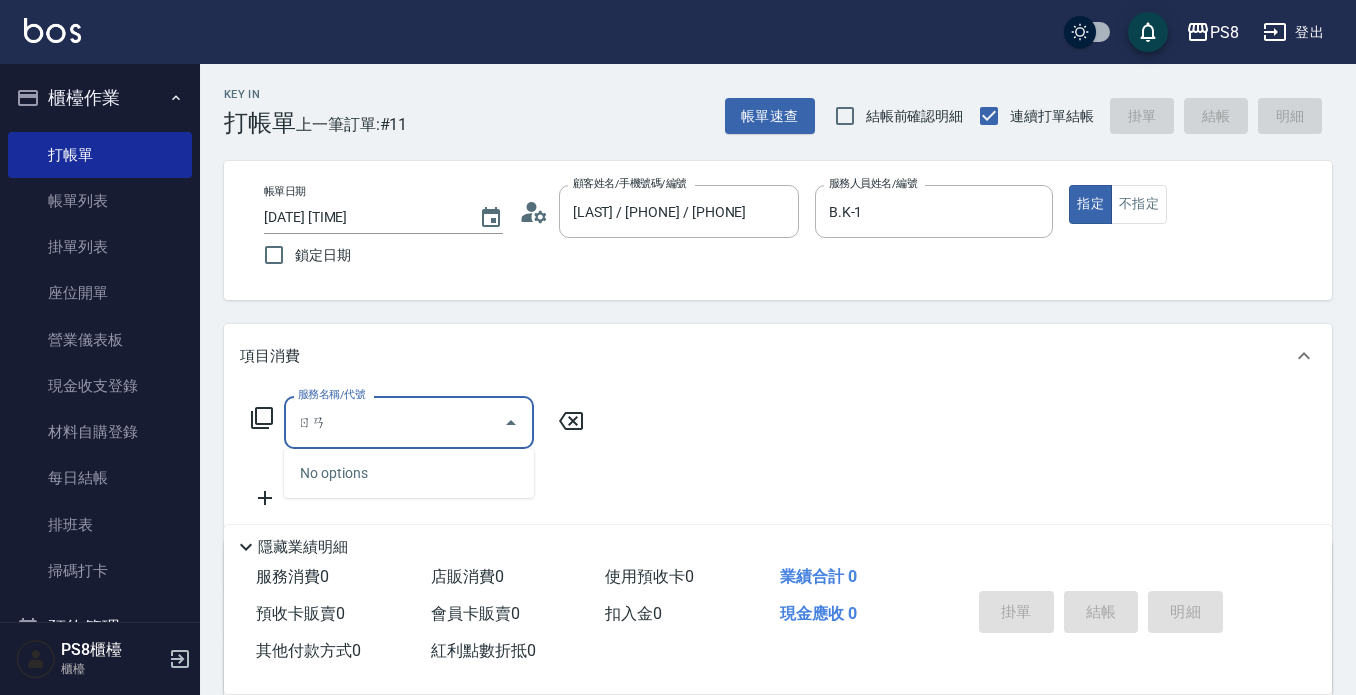 type on "染" 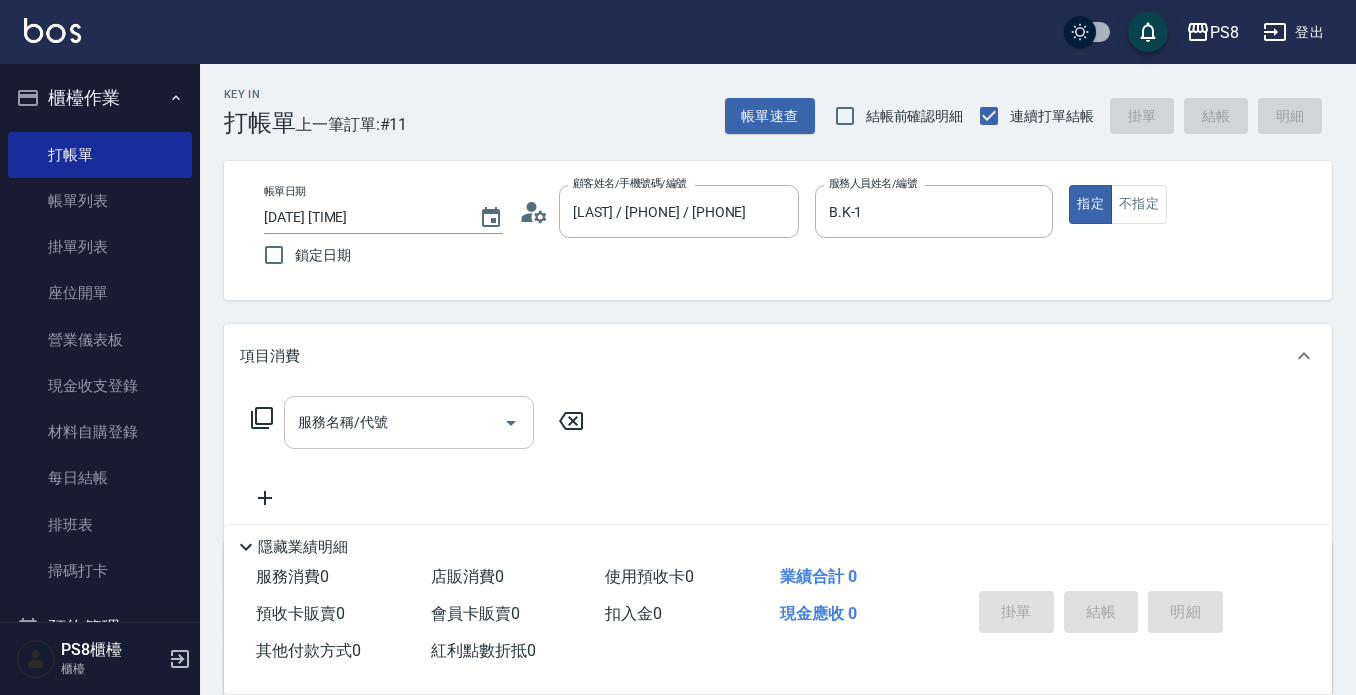 drag, startPoint x: 346, startPoint y: 451, endPoint x: 356, endPoint y: 443, distance: 12.806249 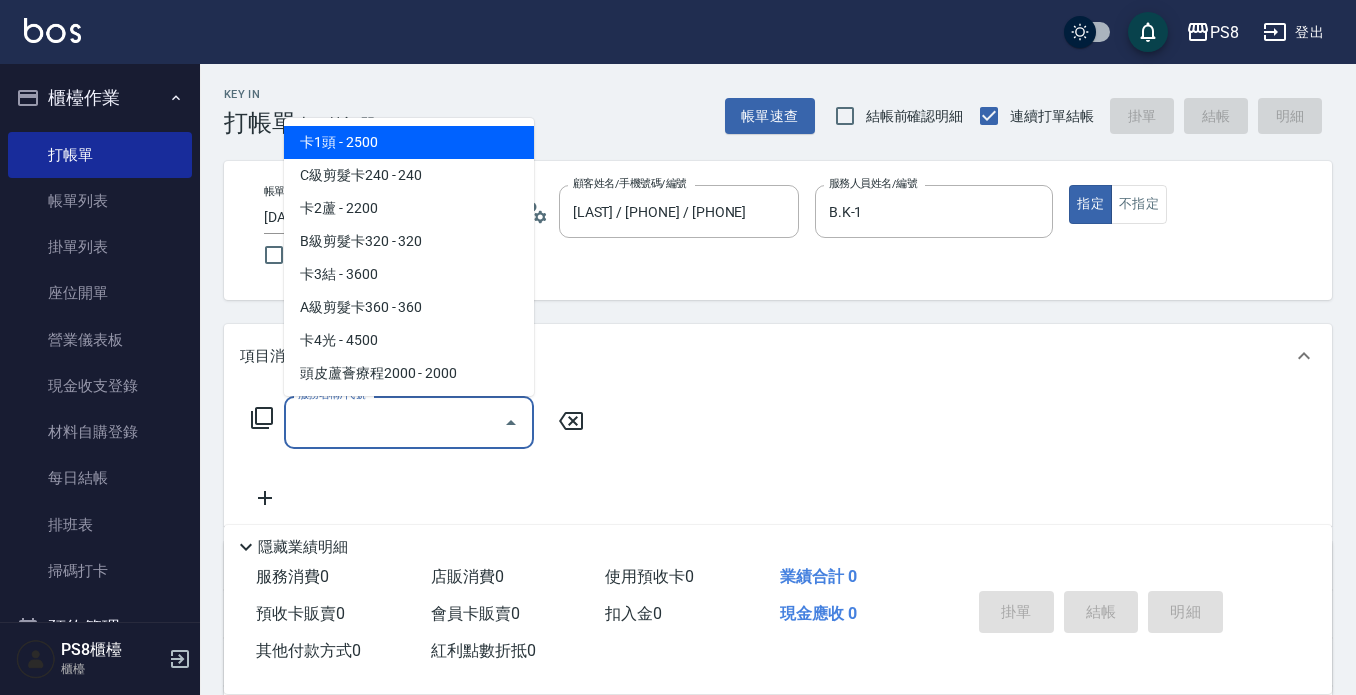 click on "服務名稱/代號" at bounding box center [394, 422] 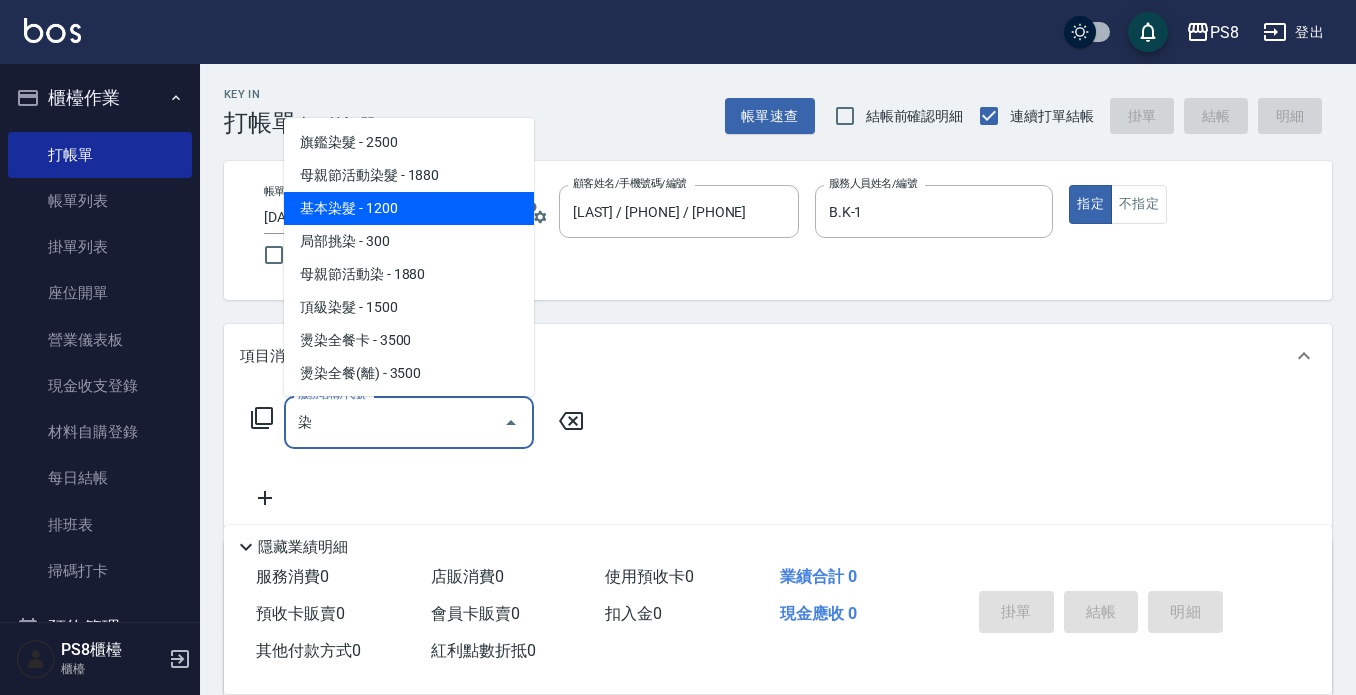drag, startPoint x: 333, startPoint y: 211, endPoint x: 364, endPoint y: 226, distance: 34.43835 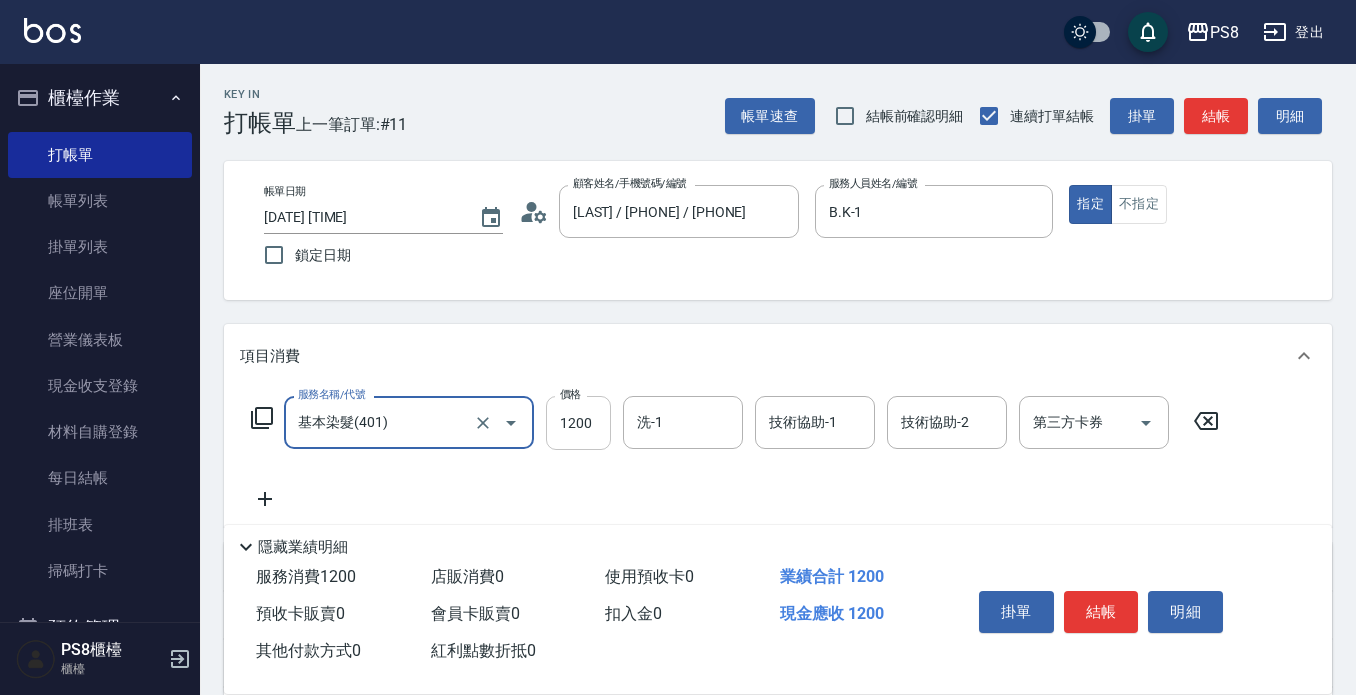 type on "基本染髮(401)" 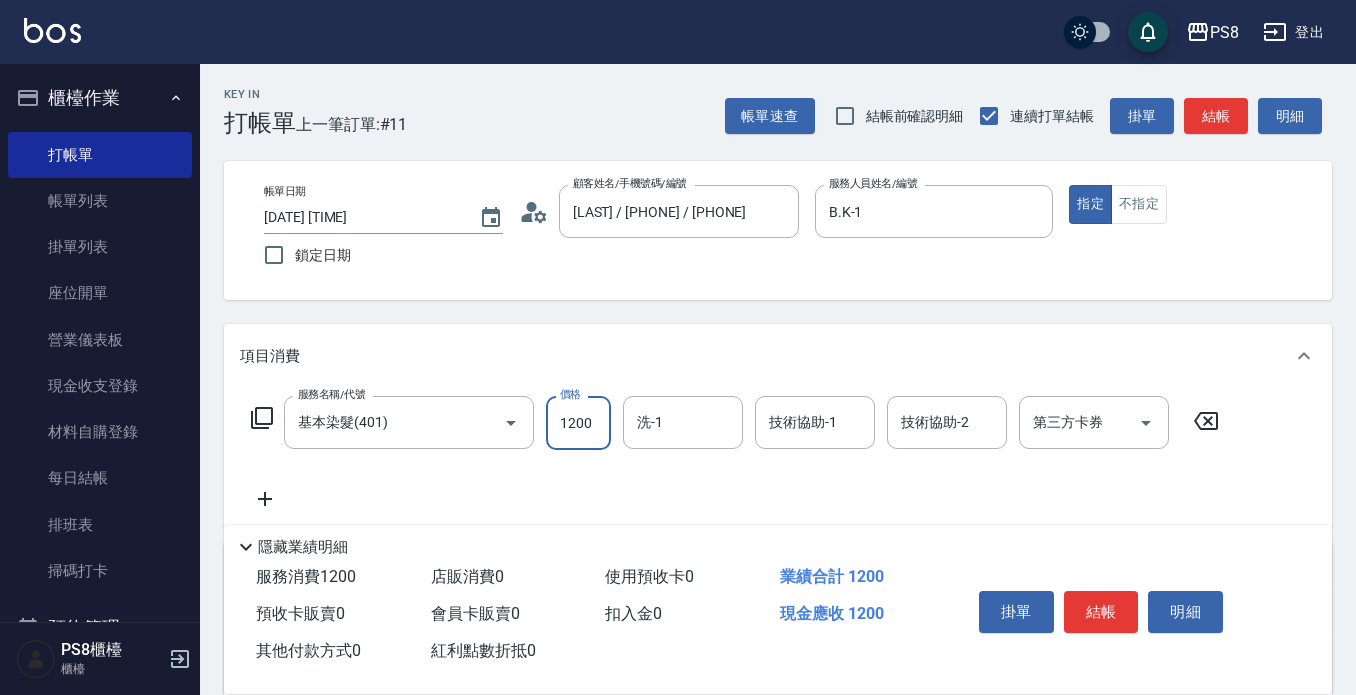 click on "1200" at bounding box center [578, 423] 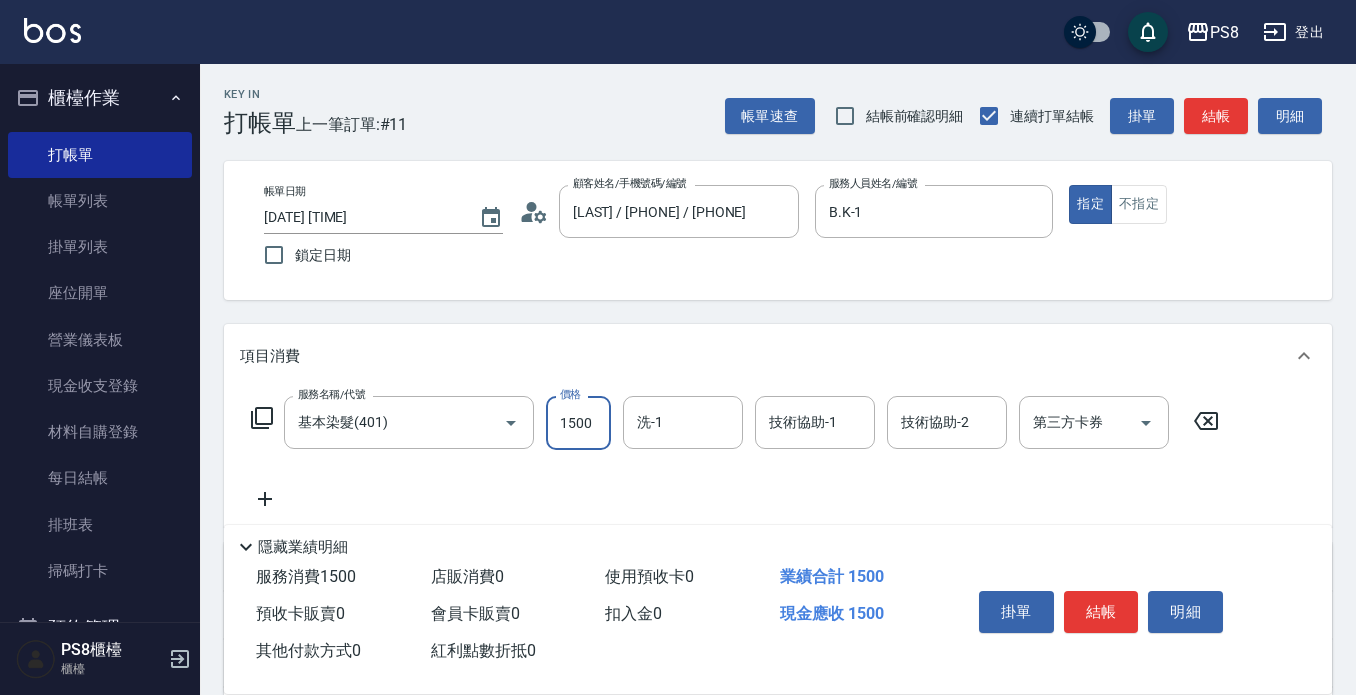 type on "1500" 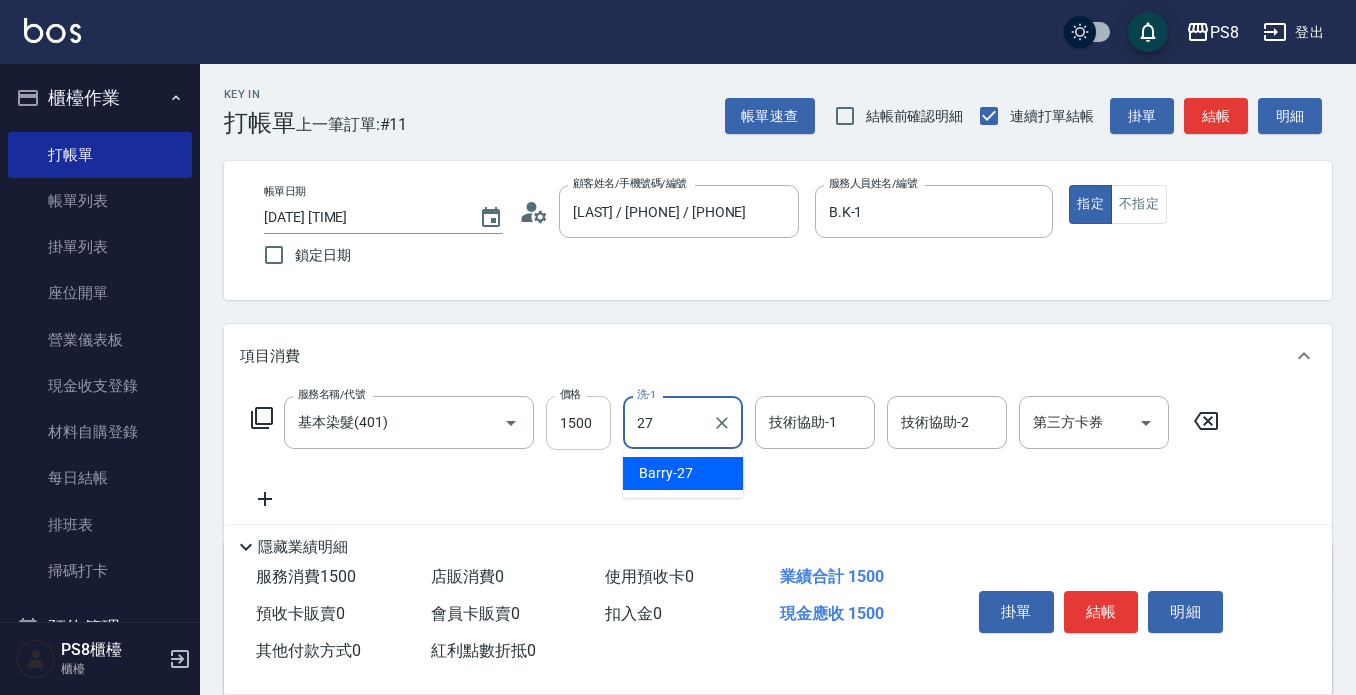 type on "Barry-[NUMBER]" 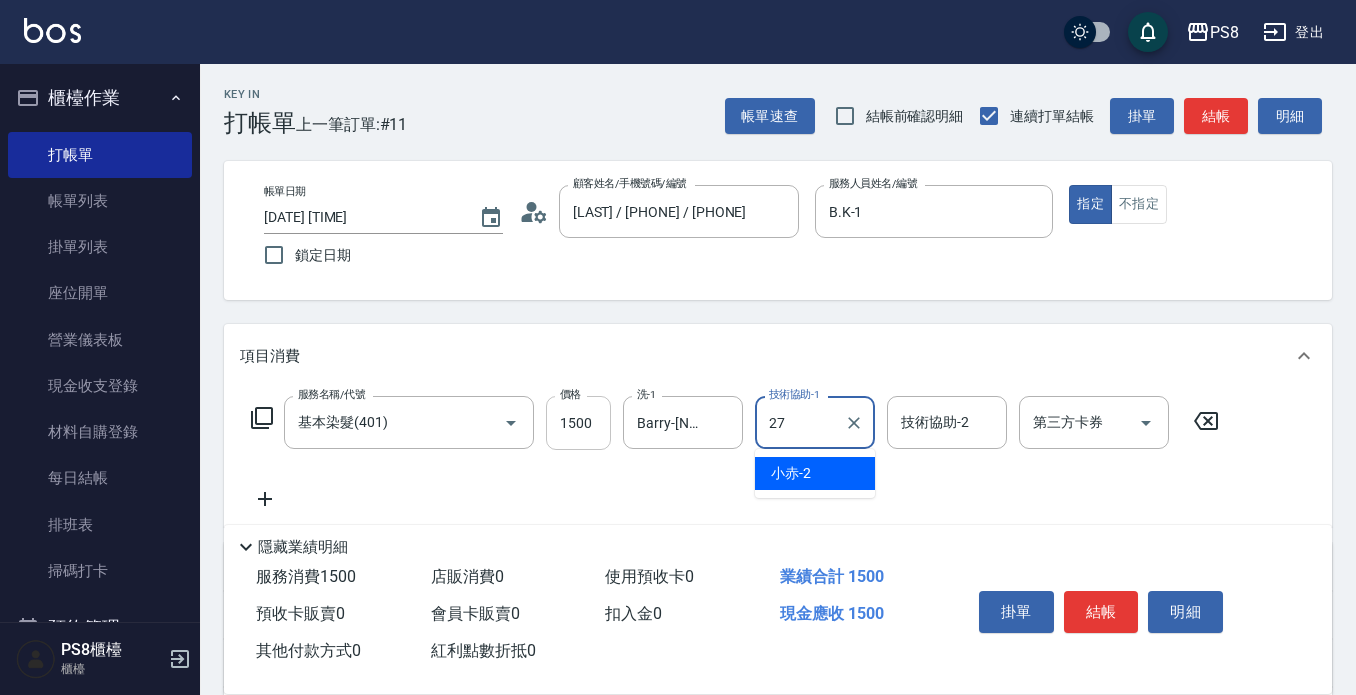 type on "Barry-[NUMBER]" 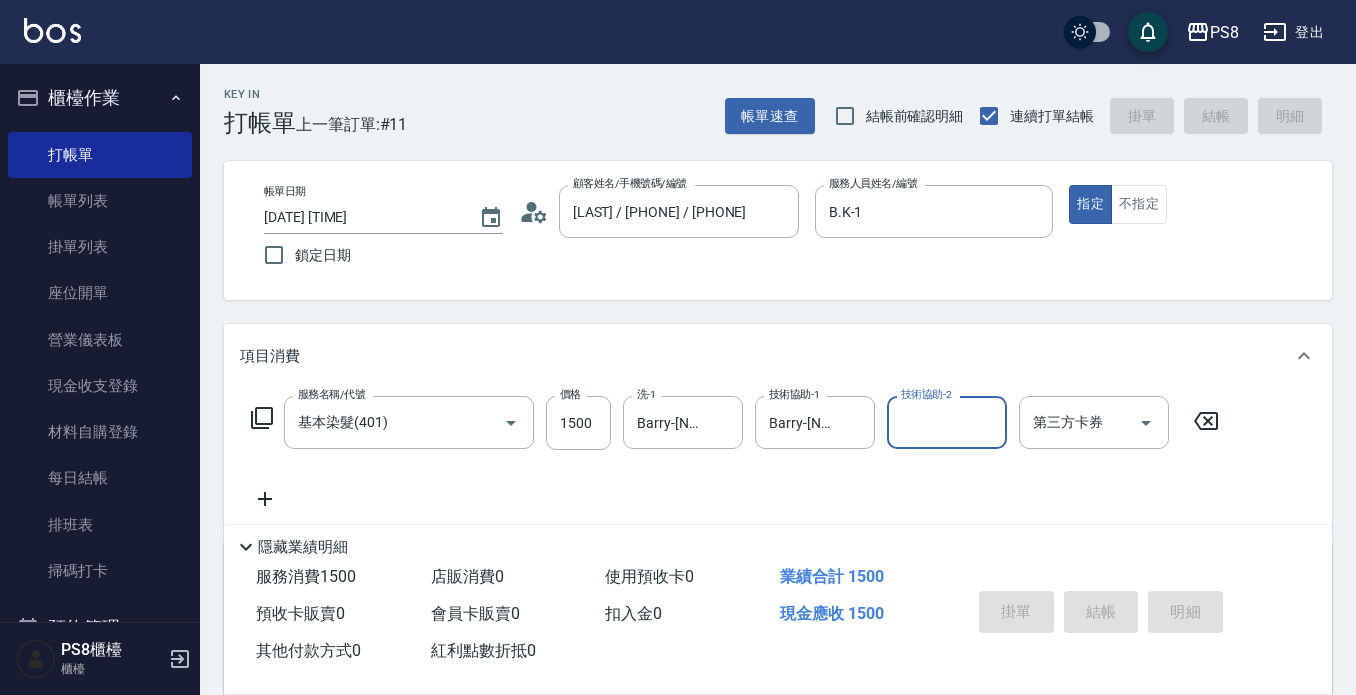 type on "[DATE] [TIME]" 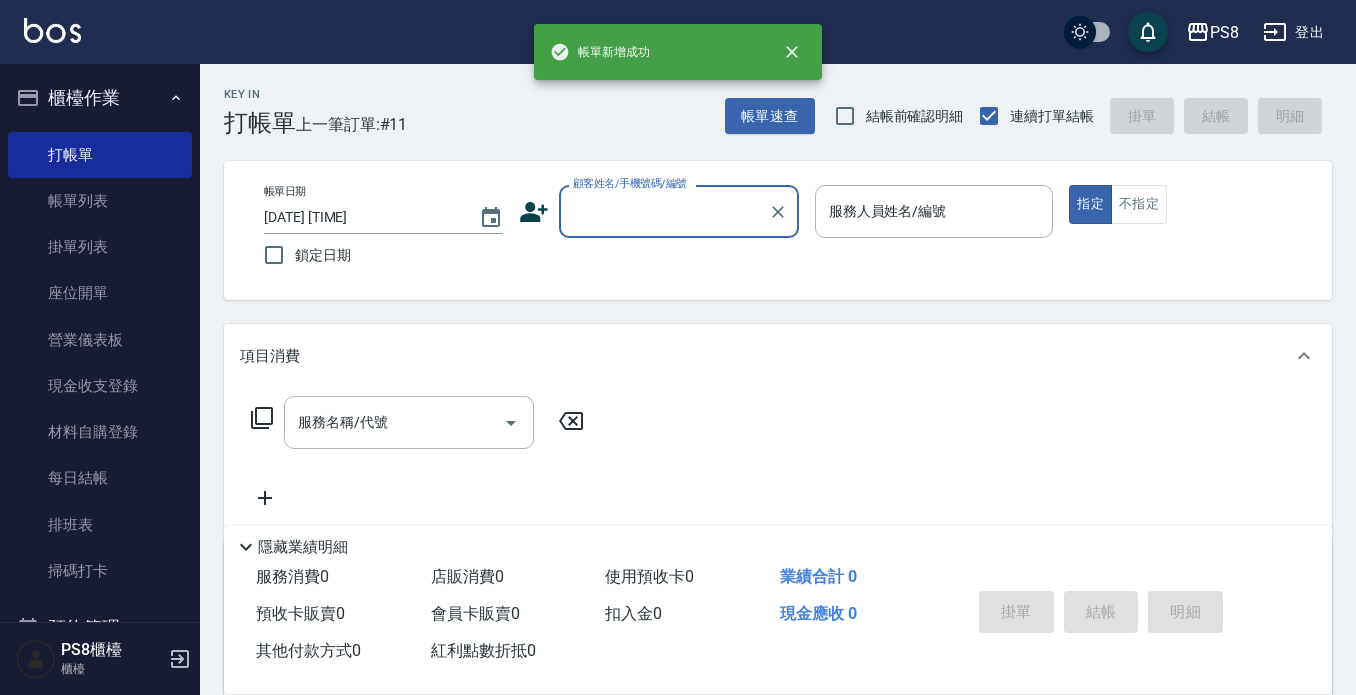 scroll, scrollTop: 0, scrollLeft: 0, axis: both 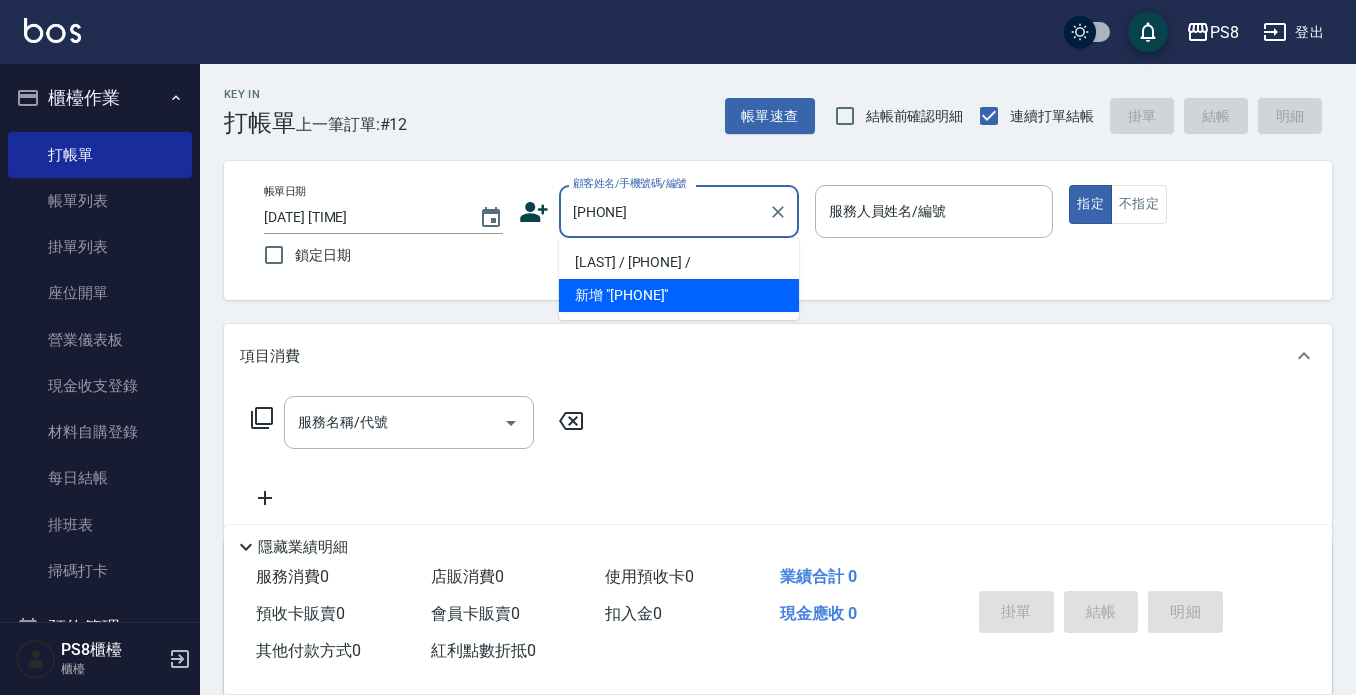 click on "[LAST] / [PHONE] /" at bounding box center [679, 262] 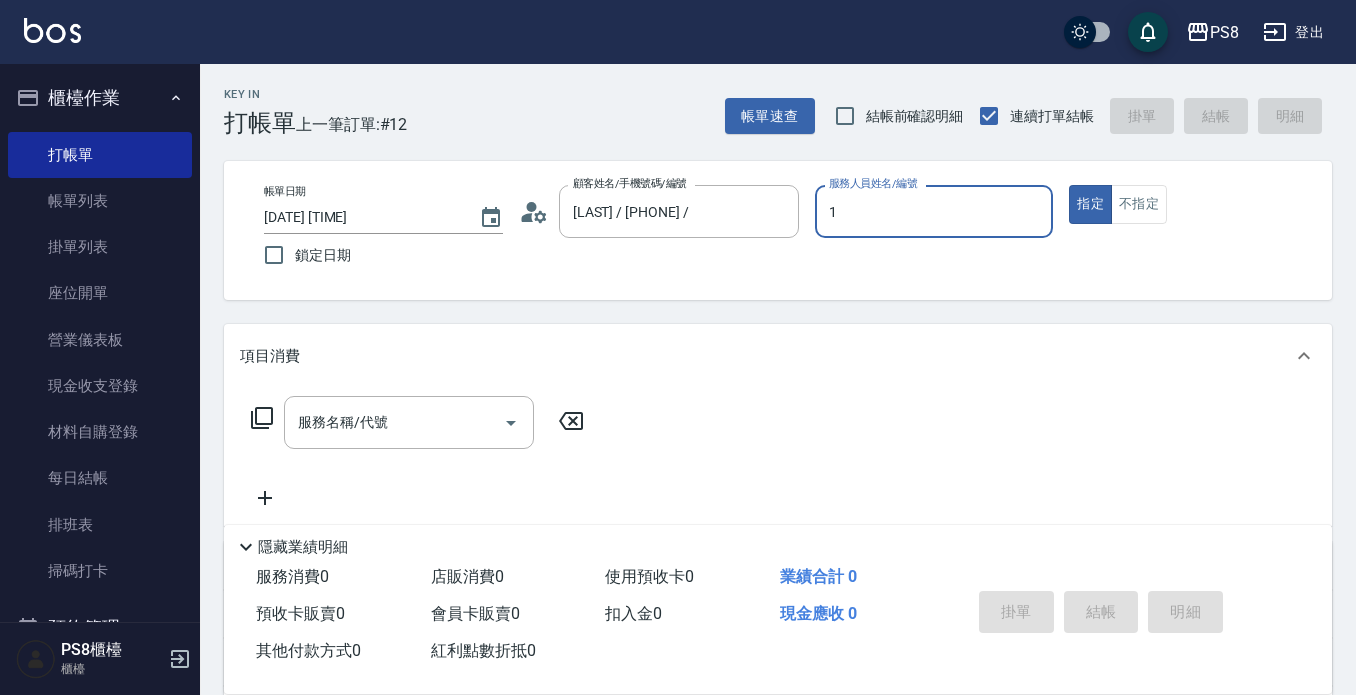 type on "B.K-1" 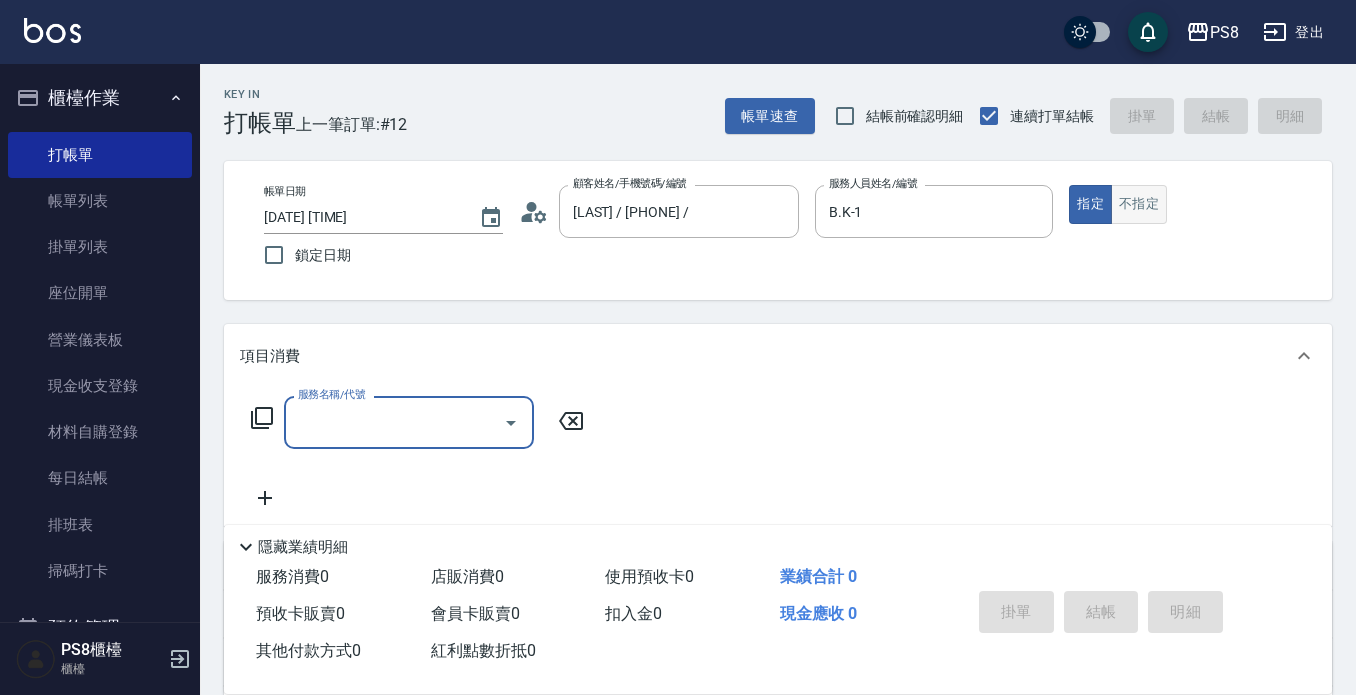 click on "不指定" at bounding box center (1139, 204) 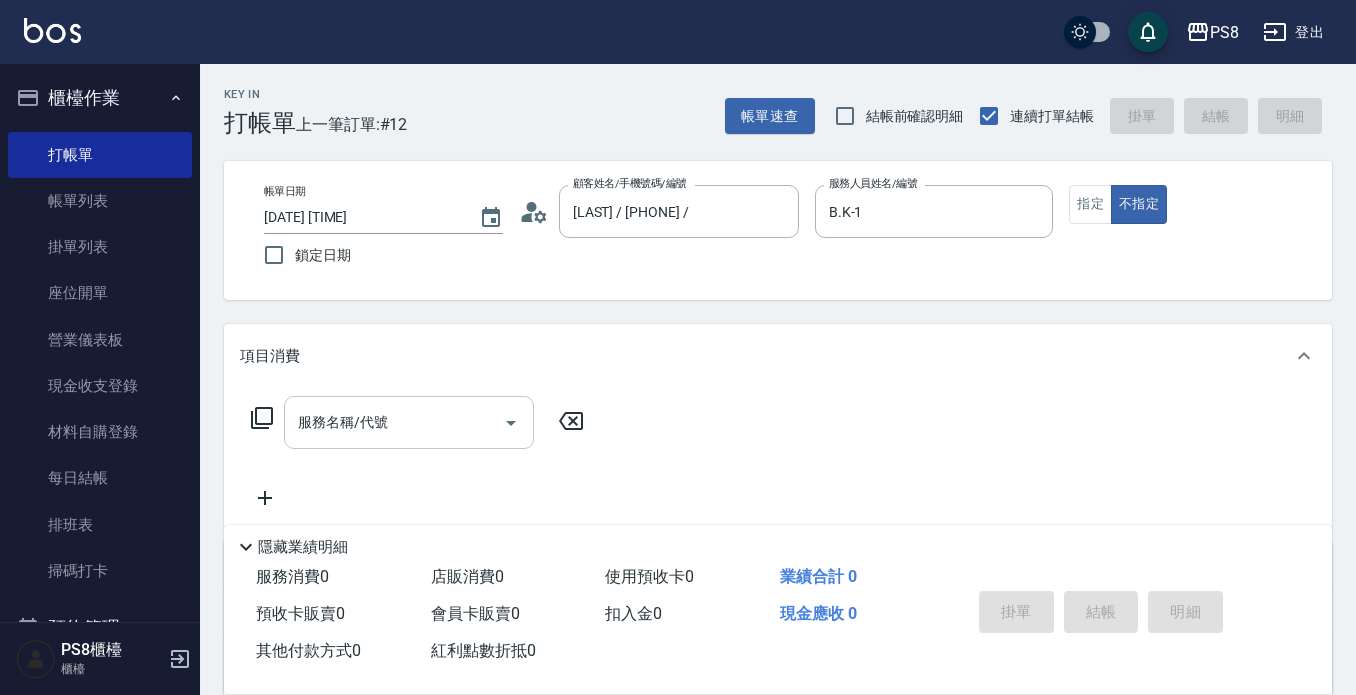click on "服務名稱/代號" at bounding box center [394, 422] 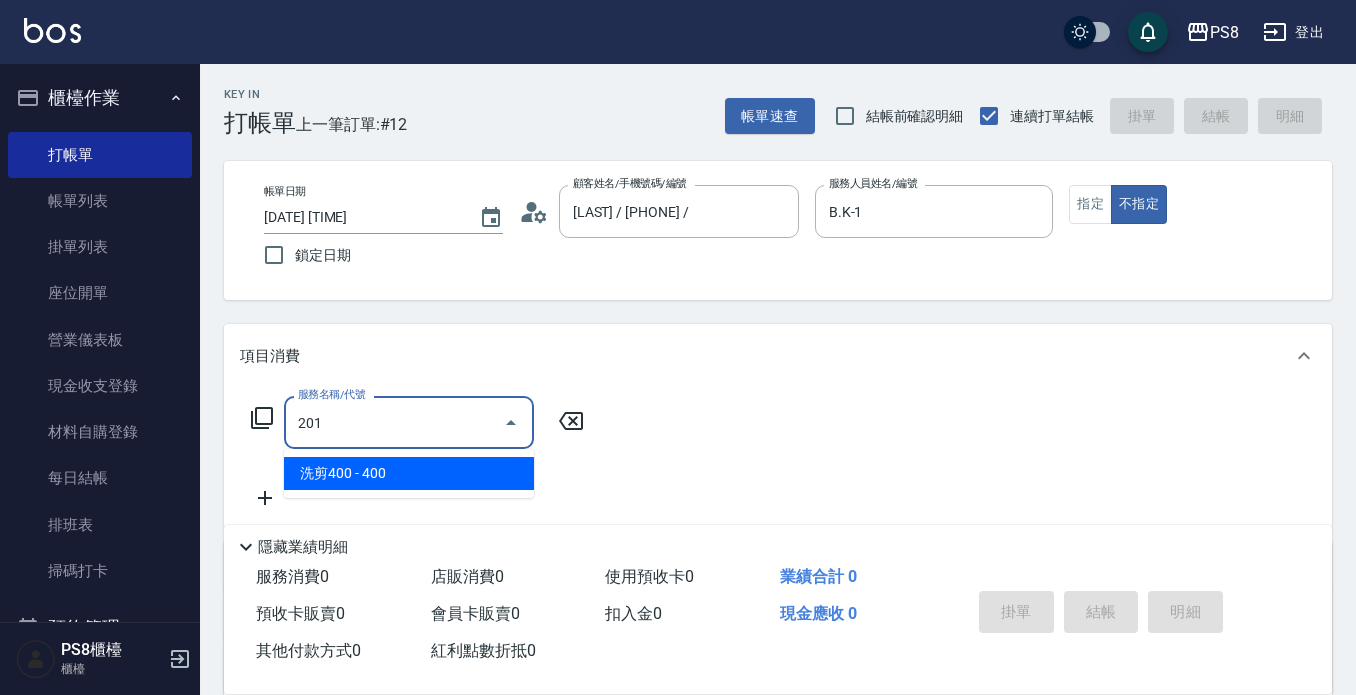 type on "洗剪400(201)" 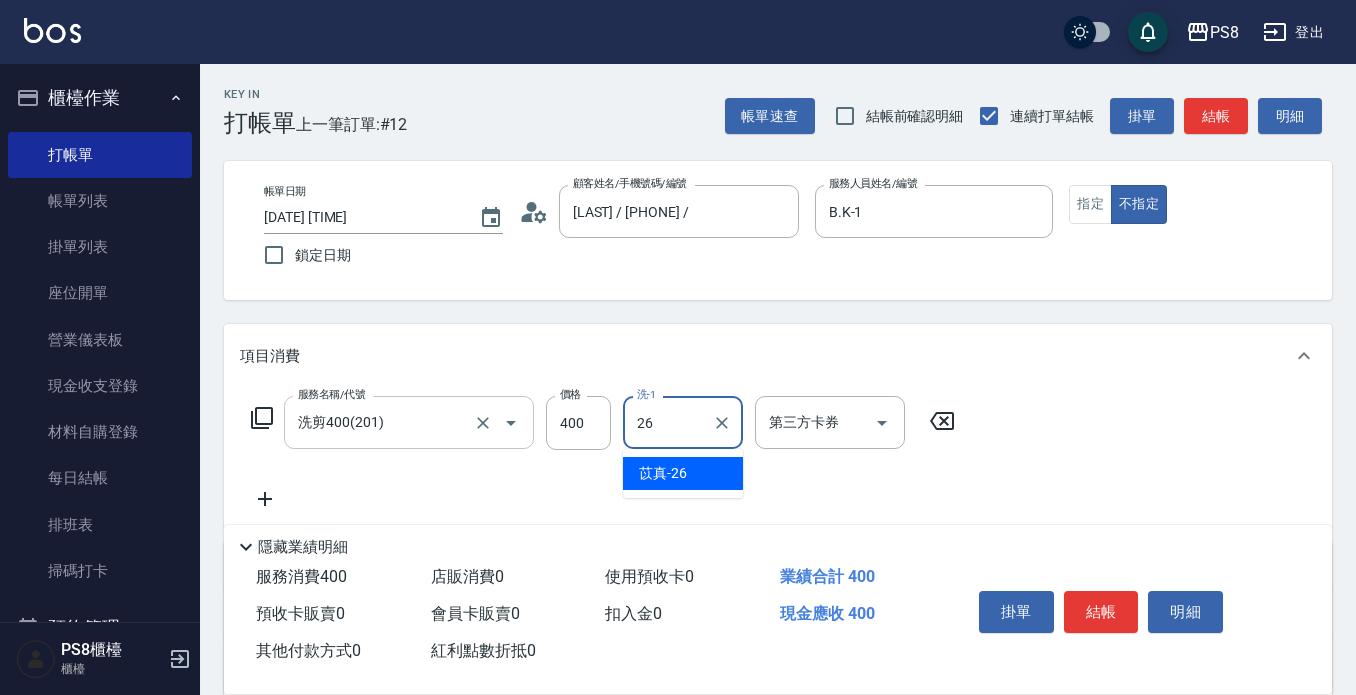 type on "苡真-26" 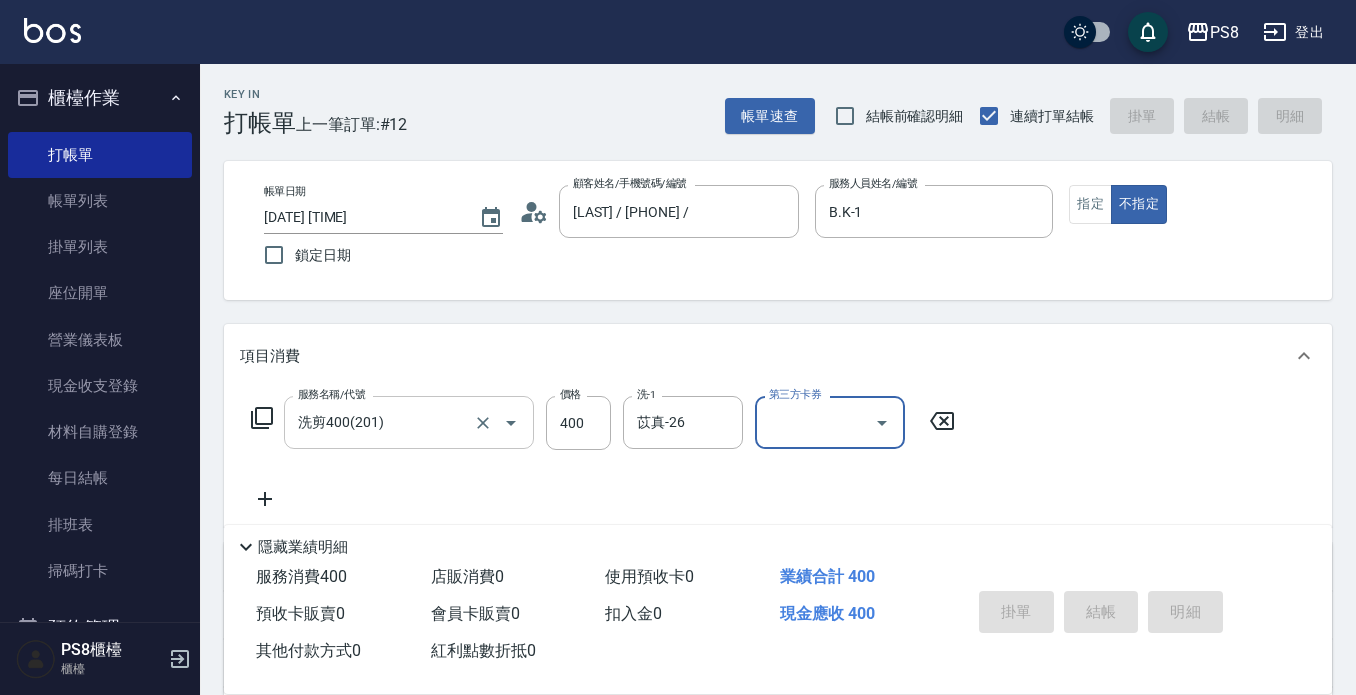 type 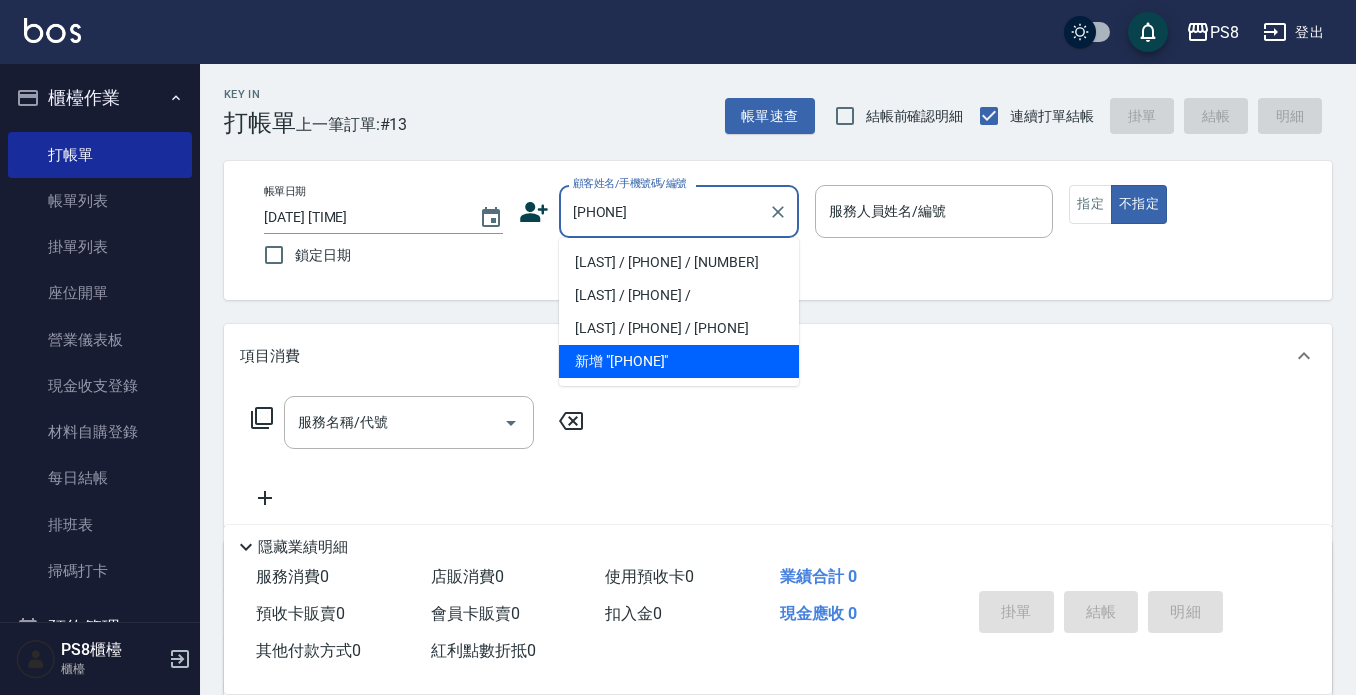 click on "[LAST] / [PHONE] / [NUMBER]" at bounding box center (679, 262) 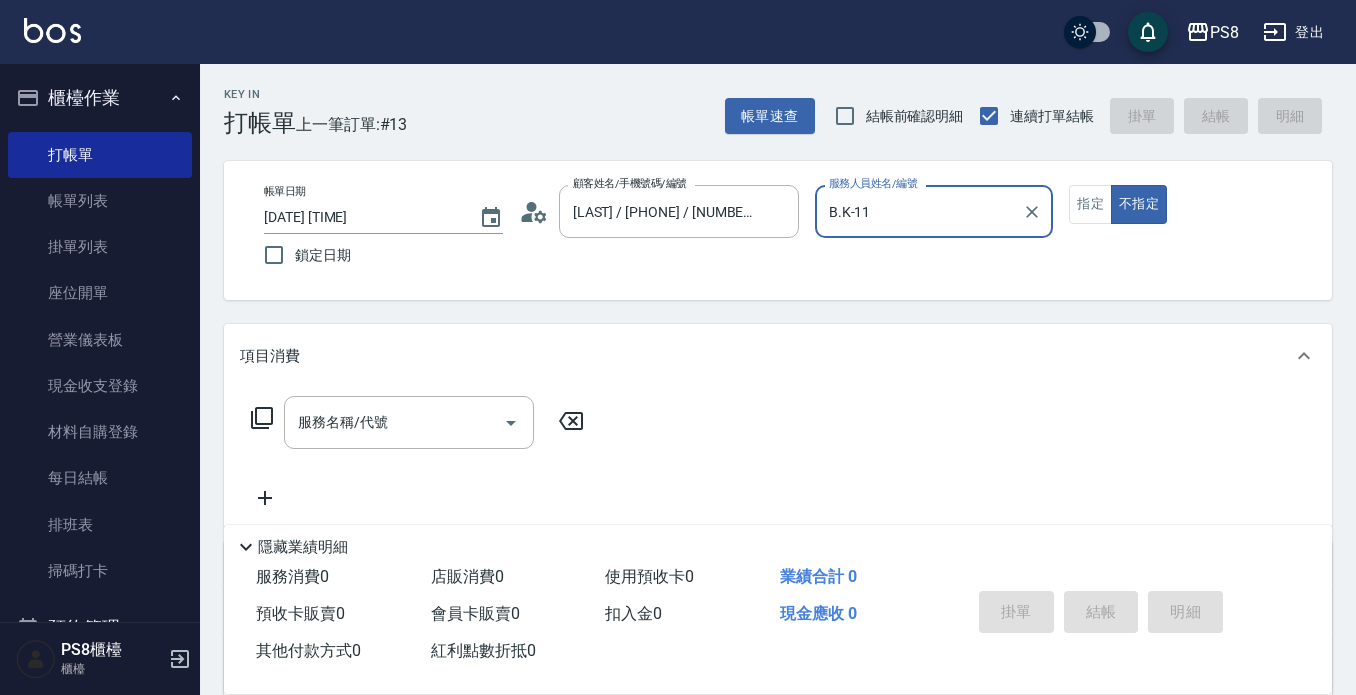 type on "B.K-11" 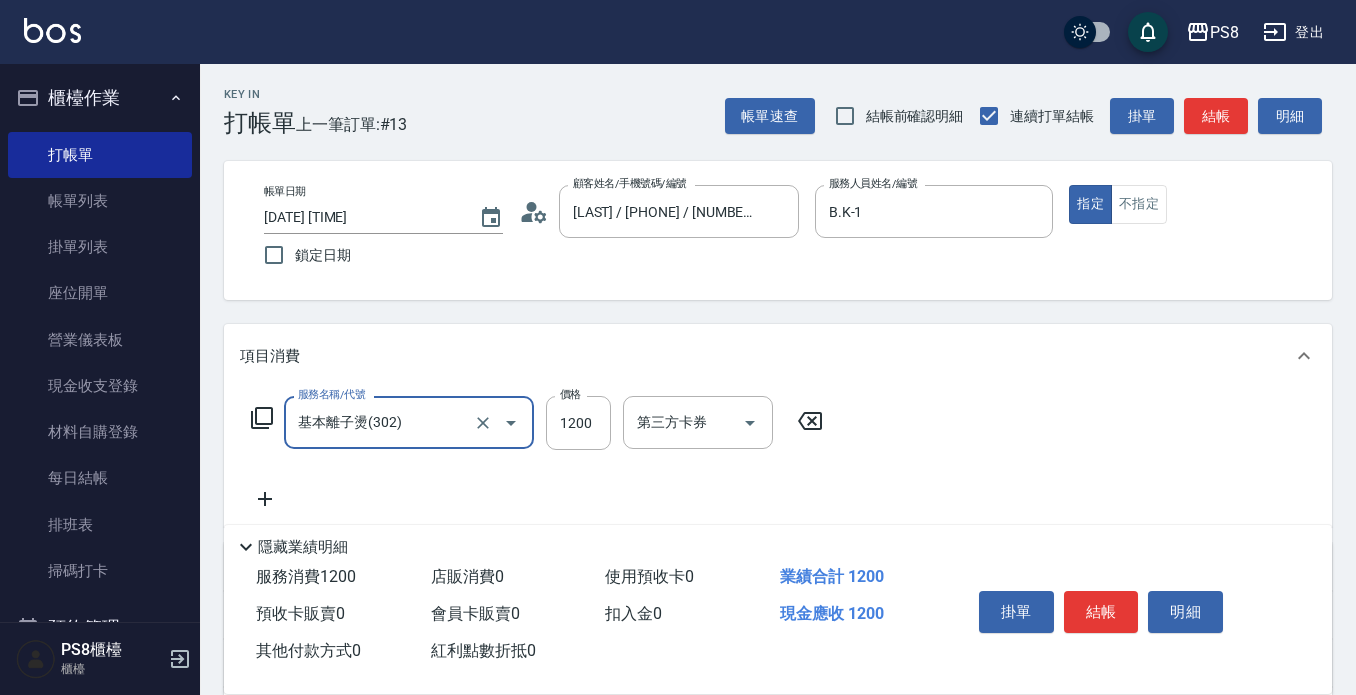 type on "基本離子燙(302)" 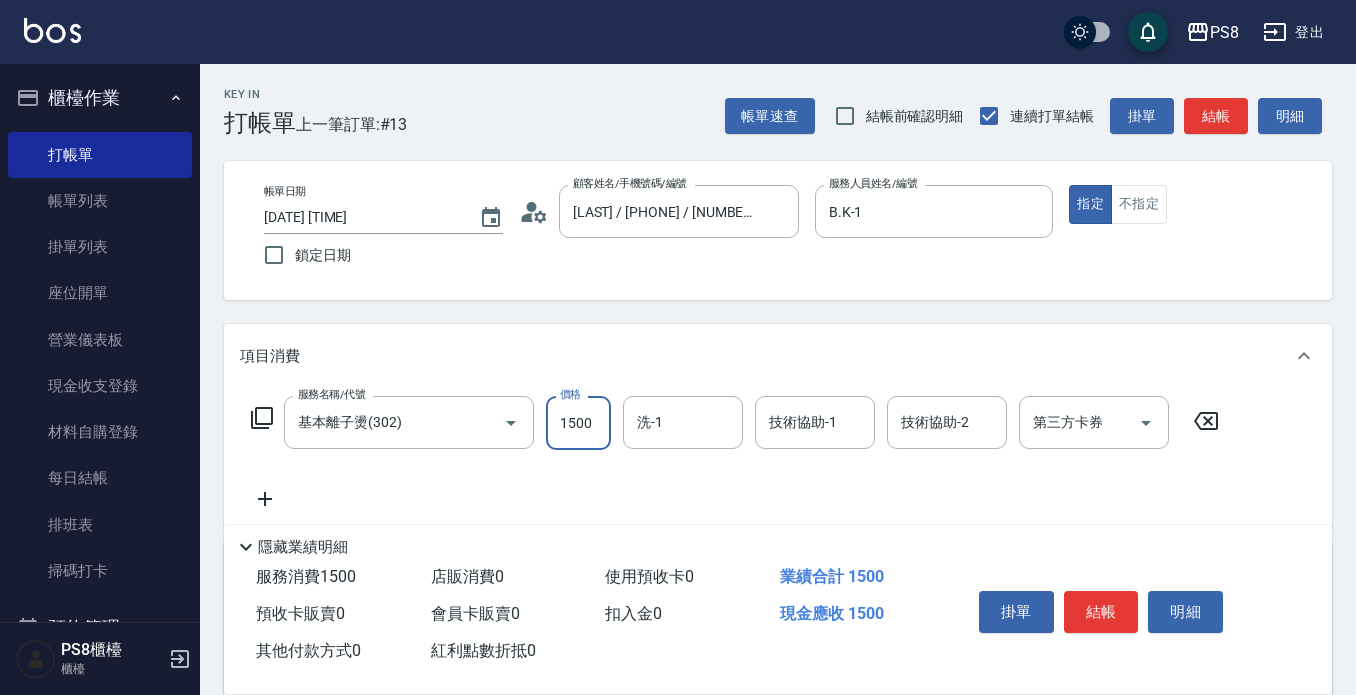 type on "1500" 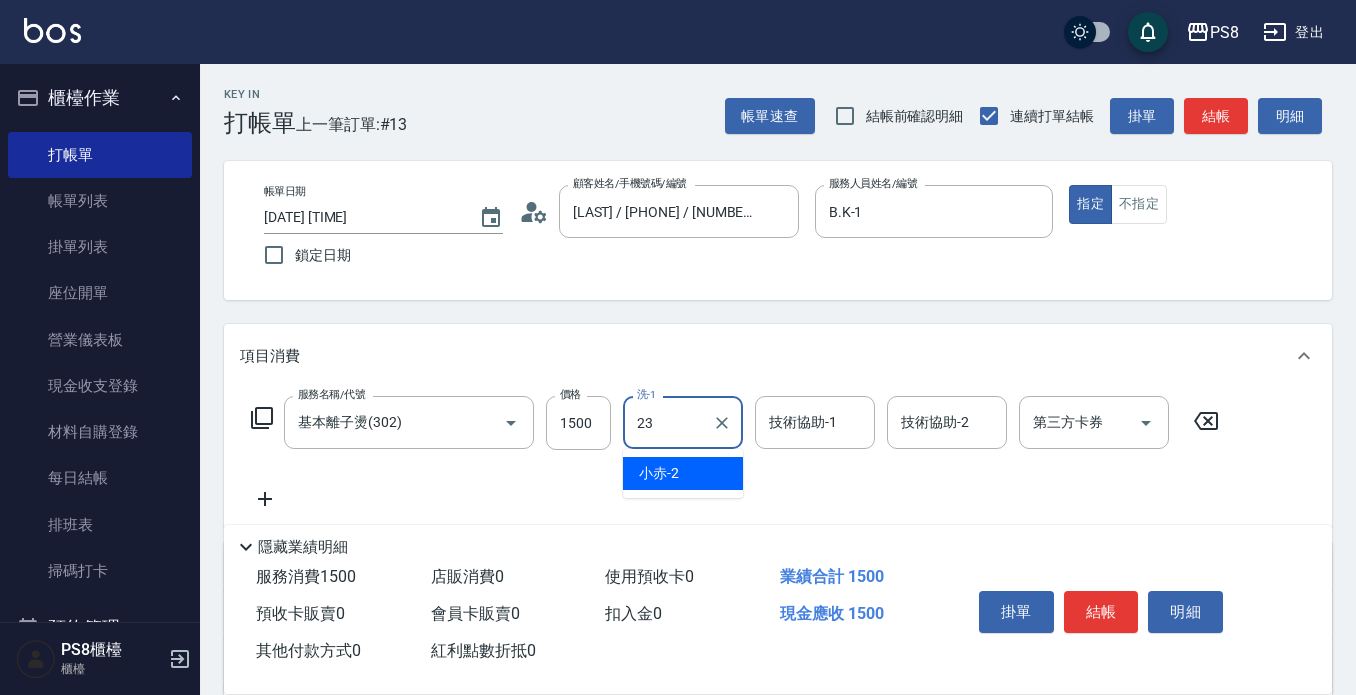 type on "[LAST] - [NUMBER]" 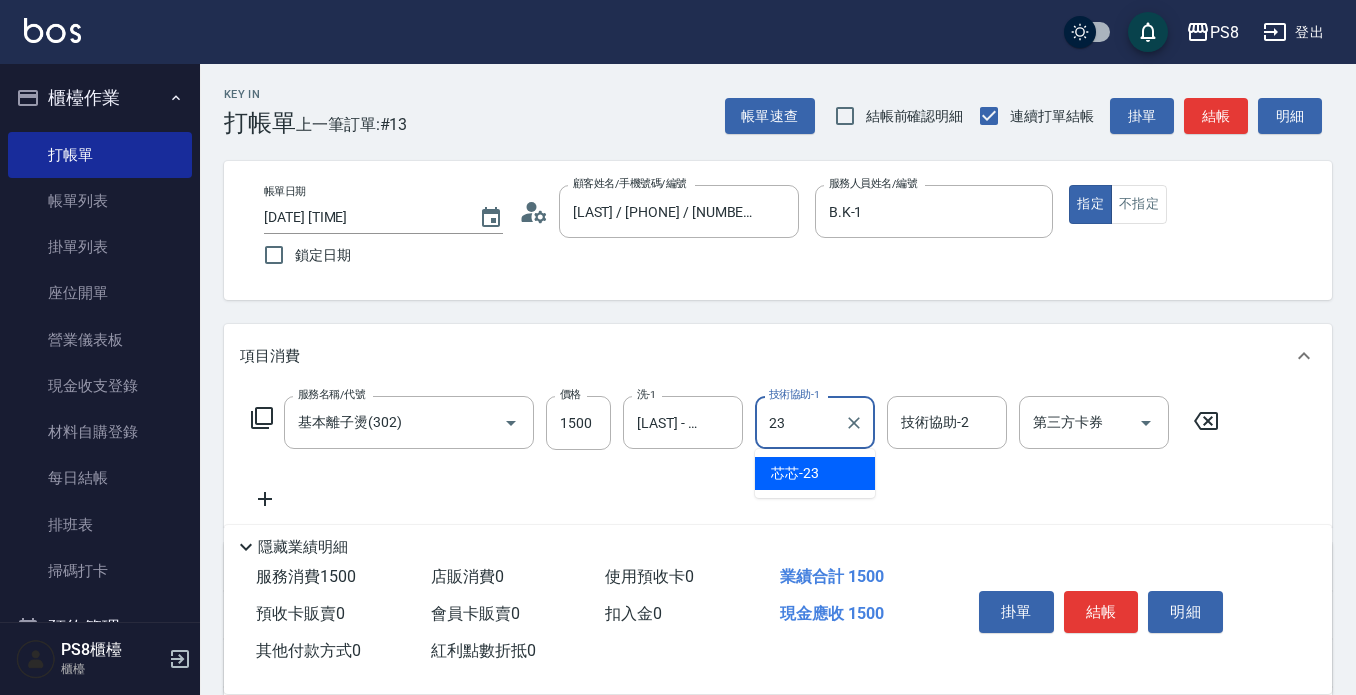 type on "[LAST] - [NUMBER]" 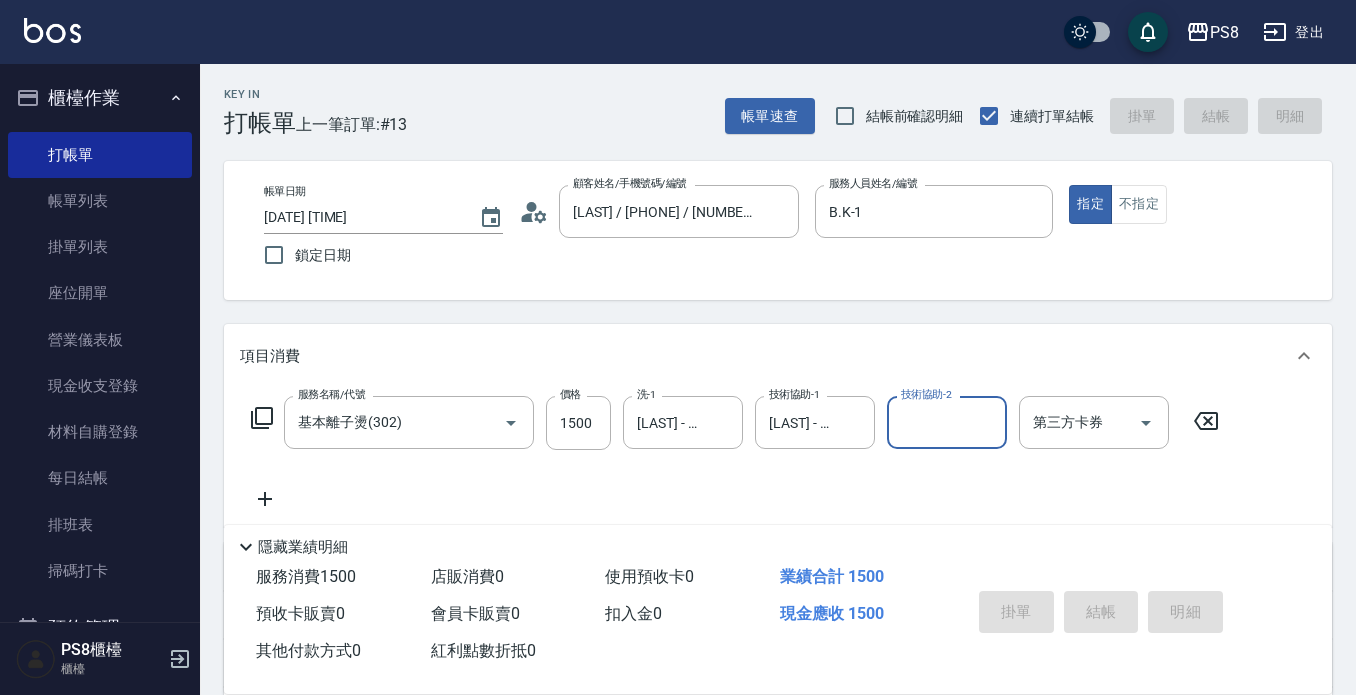 type 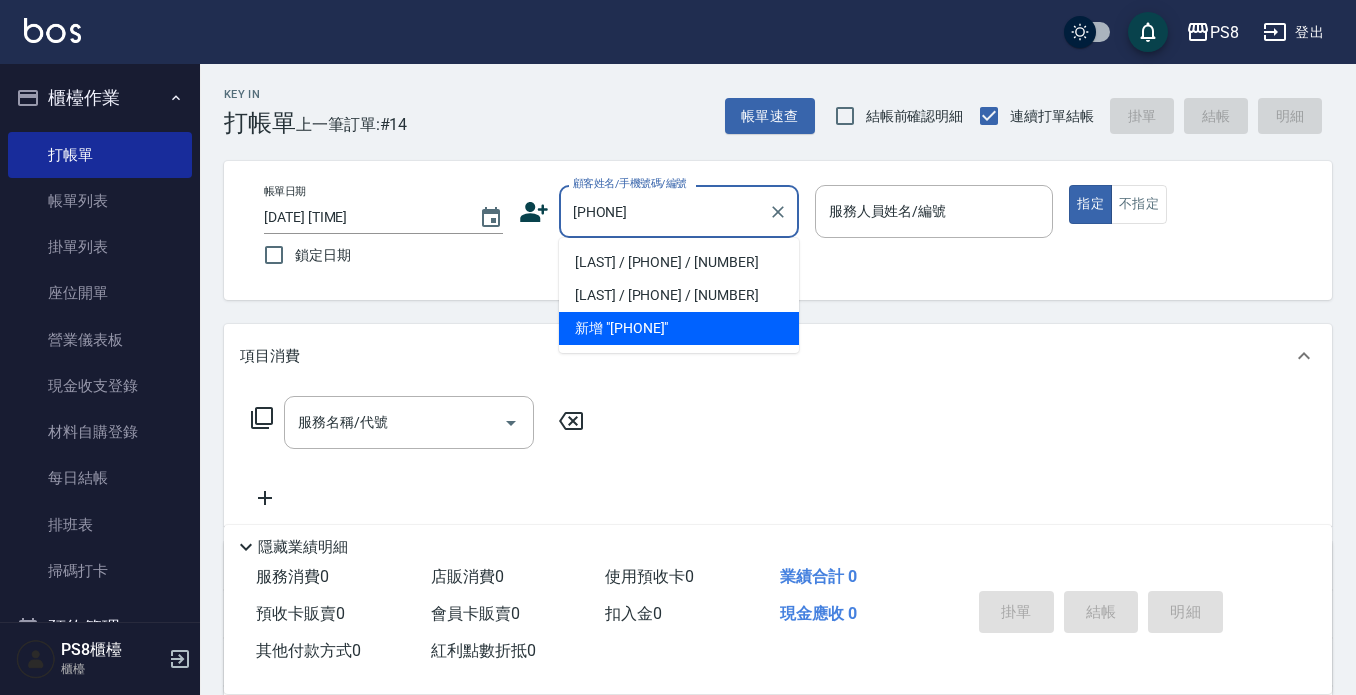 drag, startPoint x: 612, startPoint y: 262, endPoint x: 602, endPoint y: 242, distance: 22.36068 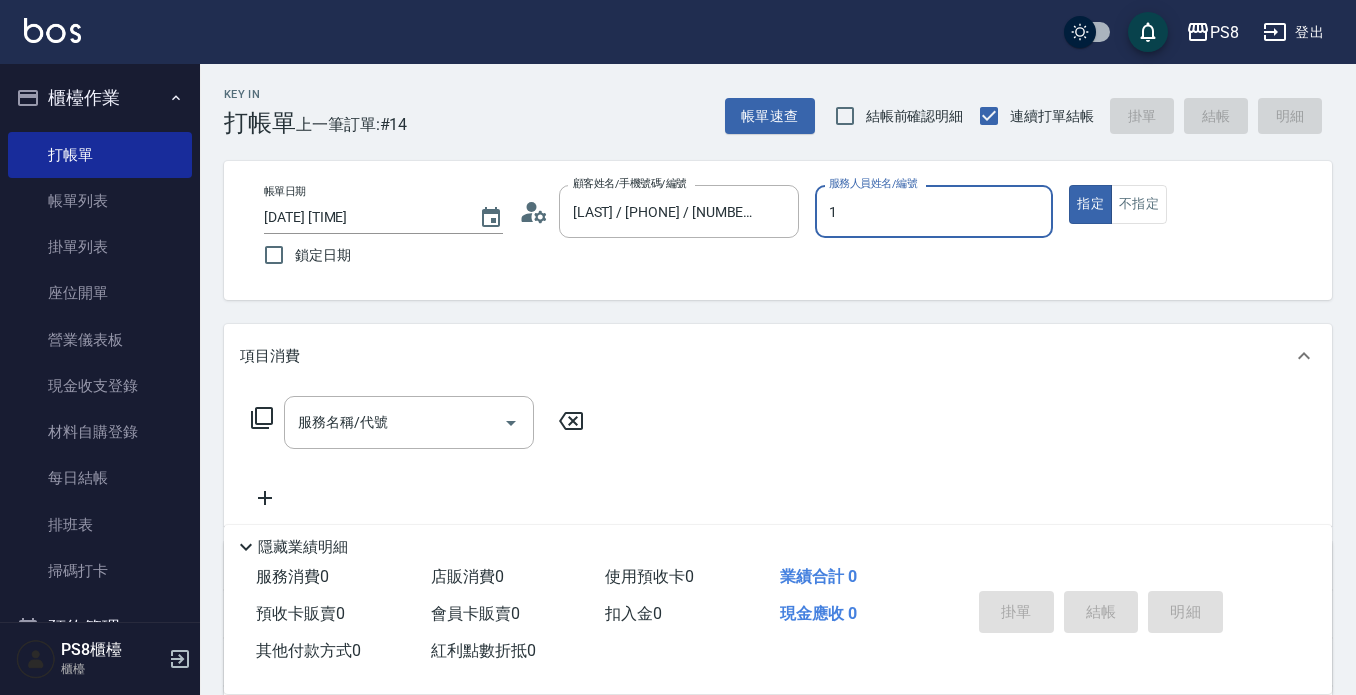 type on "B.K-1" 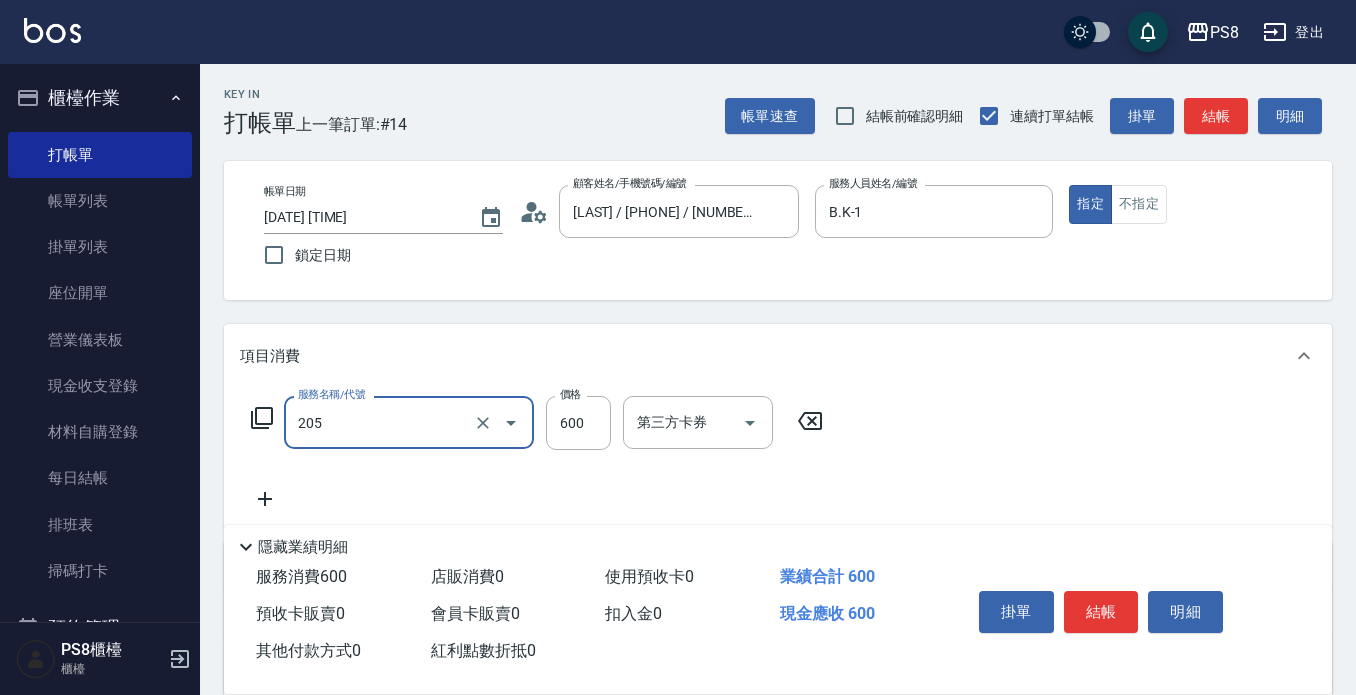 type on "A級洗剪600(205)" 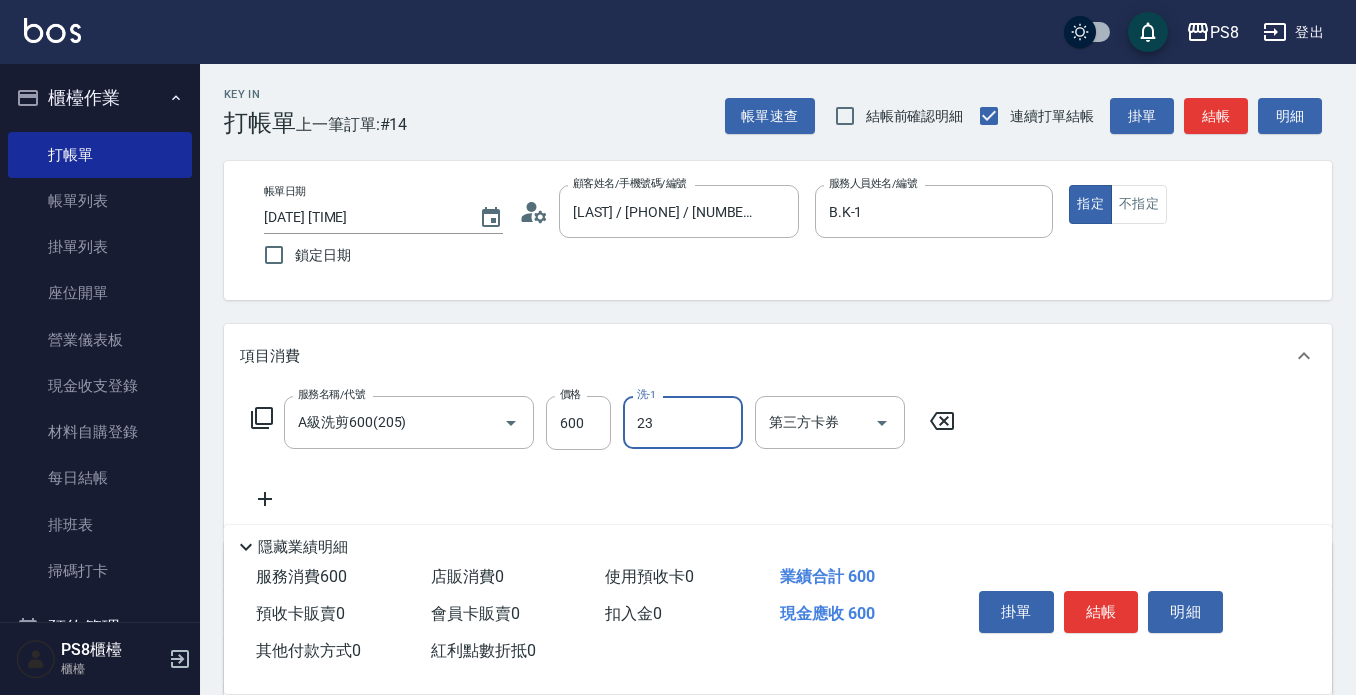 type on "[LAST] - [NUMBER]" 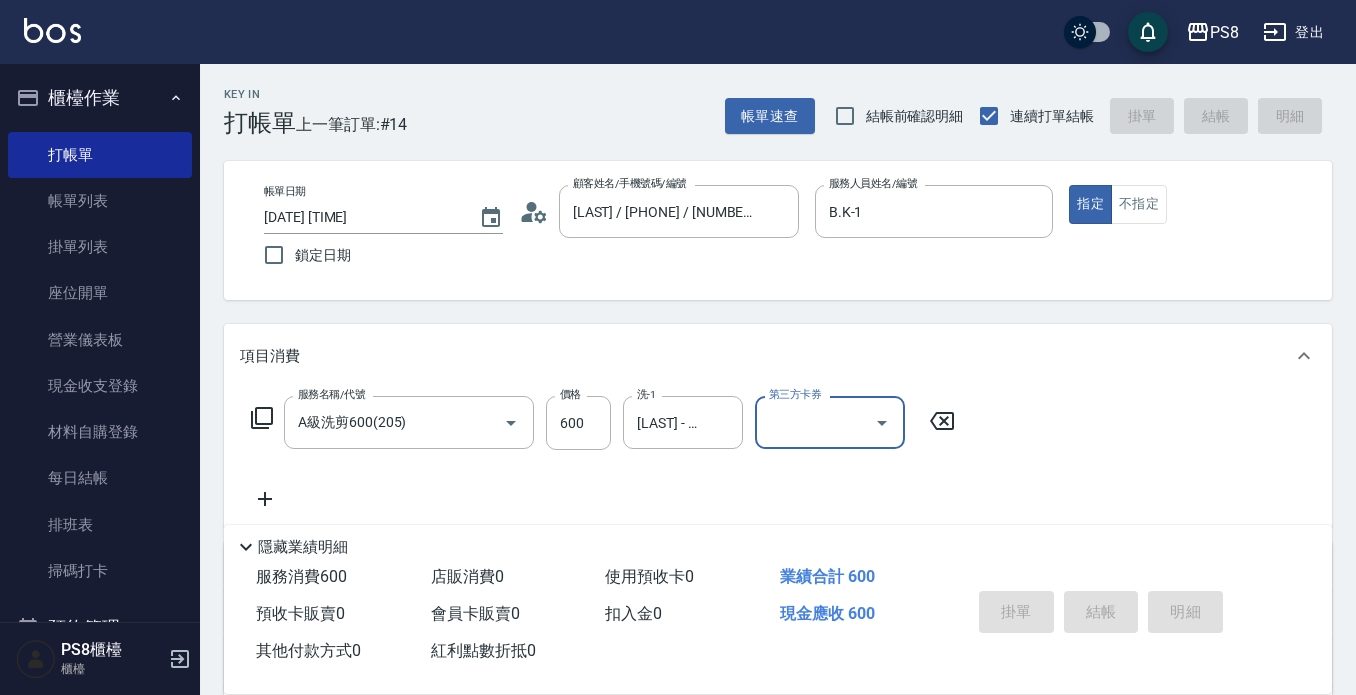 type 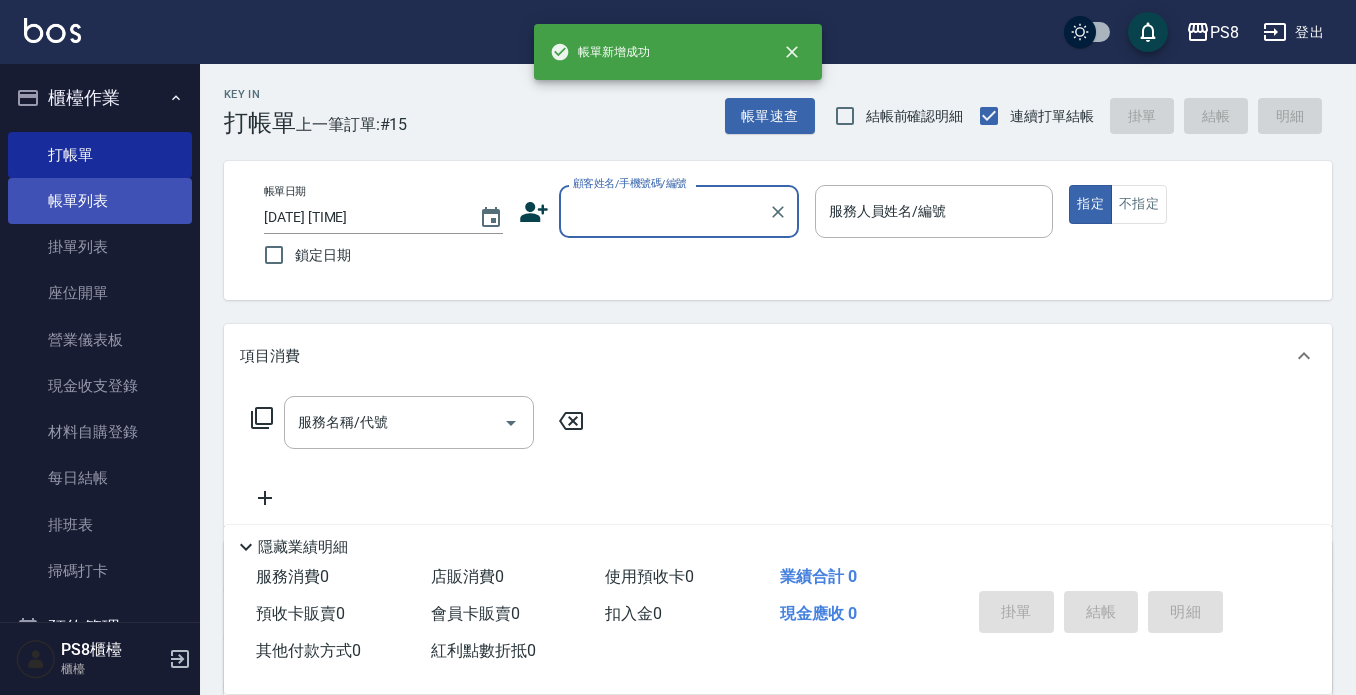 click on "帳單列表" at bounding box center [100, 201] 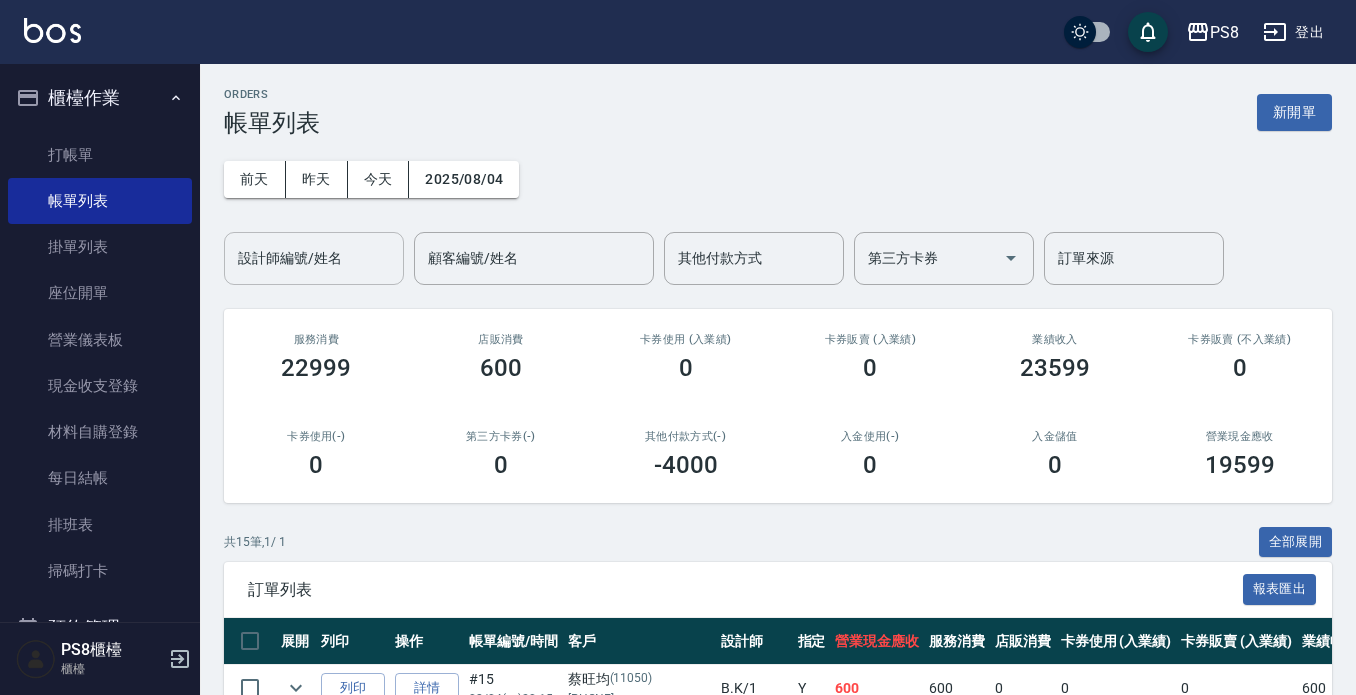 drag, startPoint x: 284, startPoint y: 252, endPoint x: 304, endPoint y: 250, distance: 20.09975 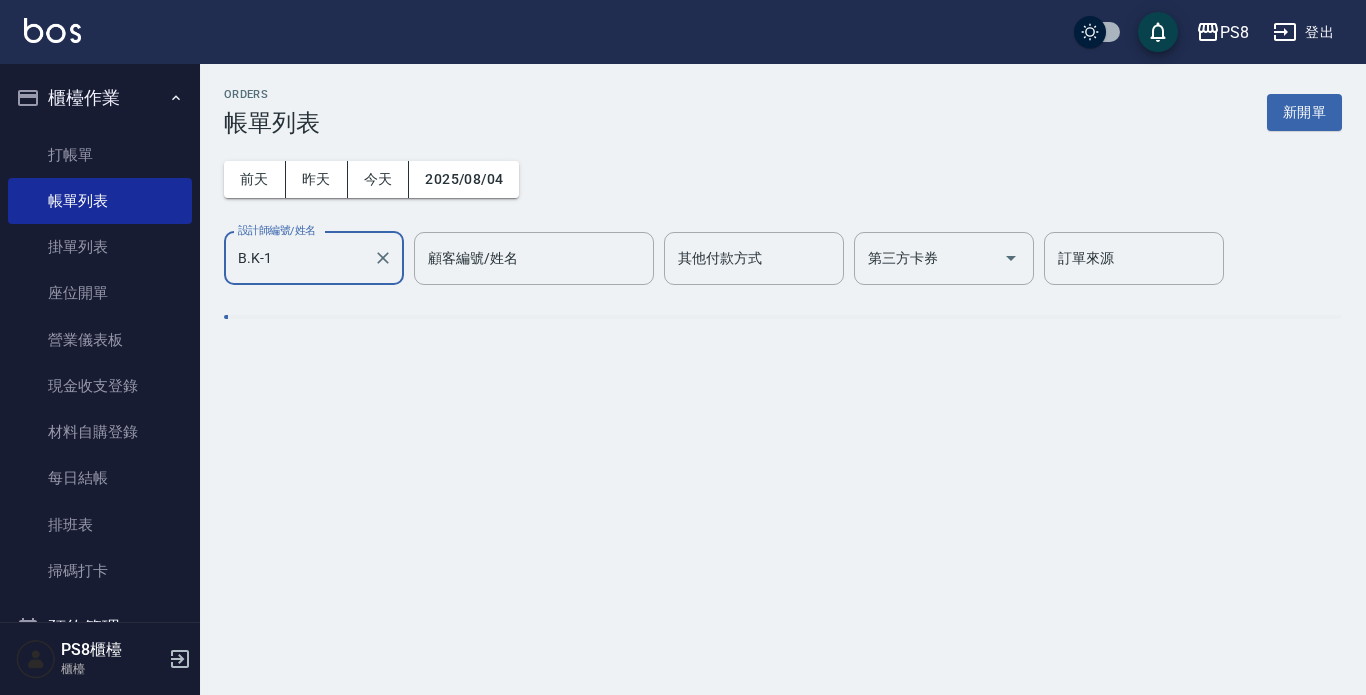type on "B.K-1" 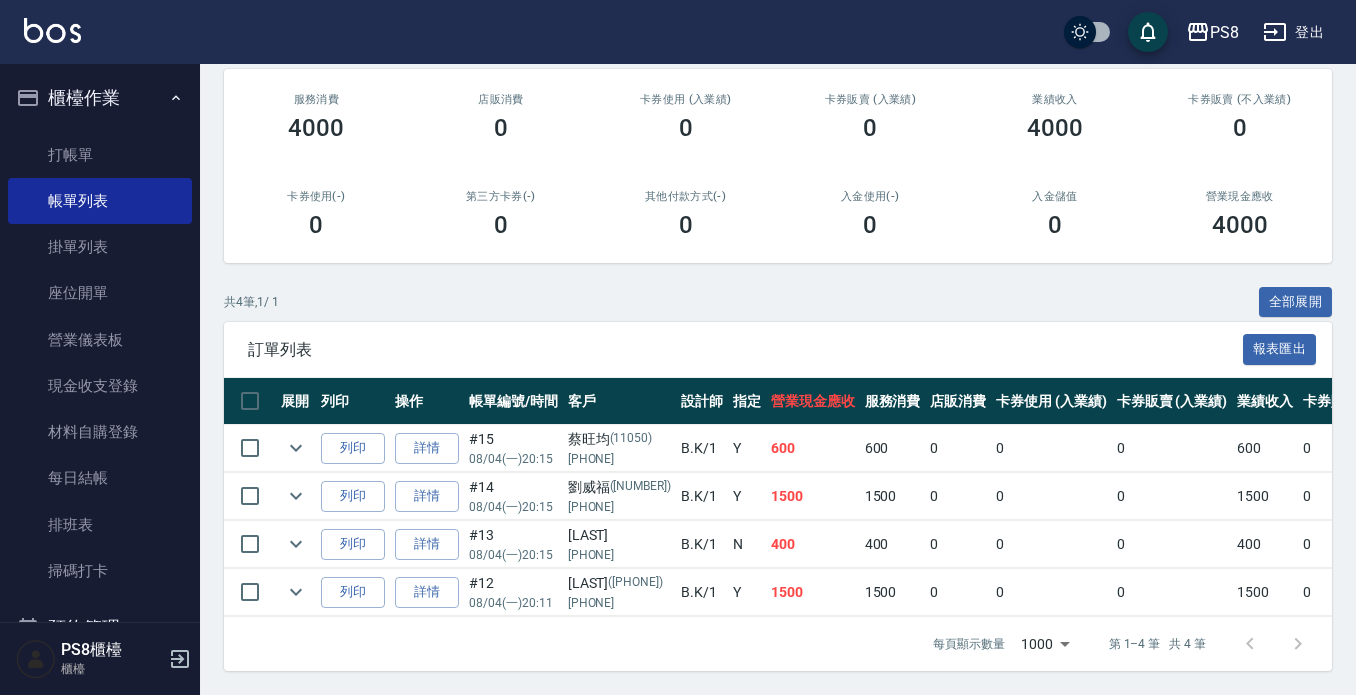 scroll, scrollTop: 257, scrollLeft: 0, axis: vertical 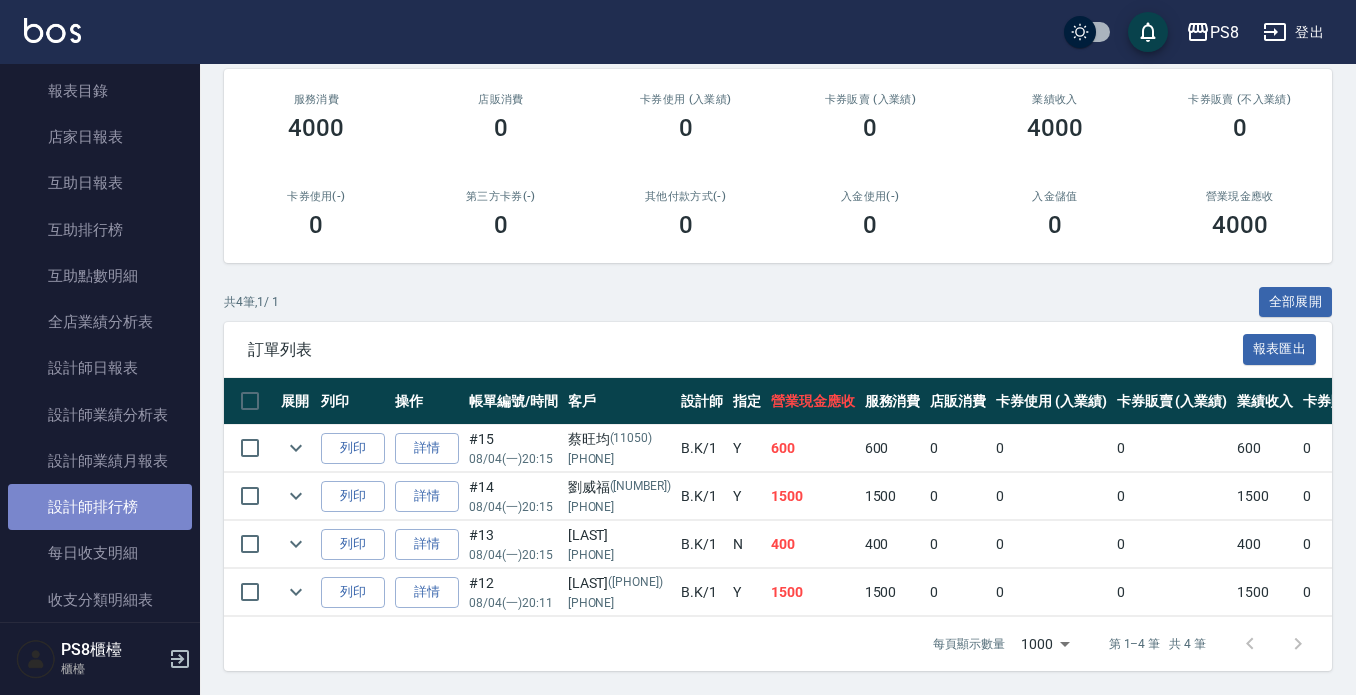 click on "設計師排行榜" at bounding box center [100, 507] 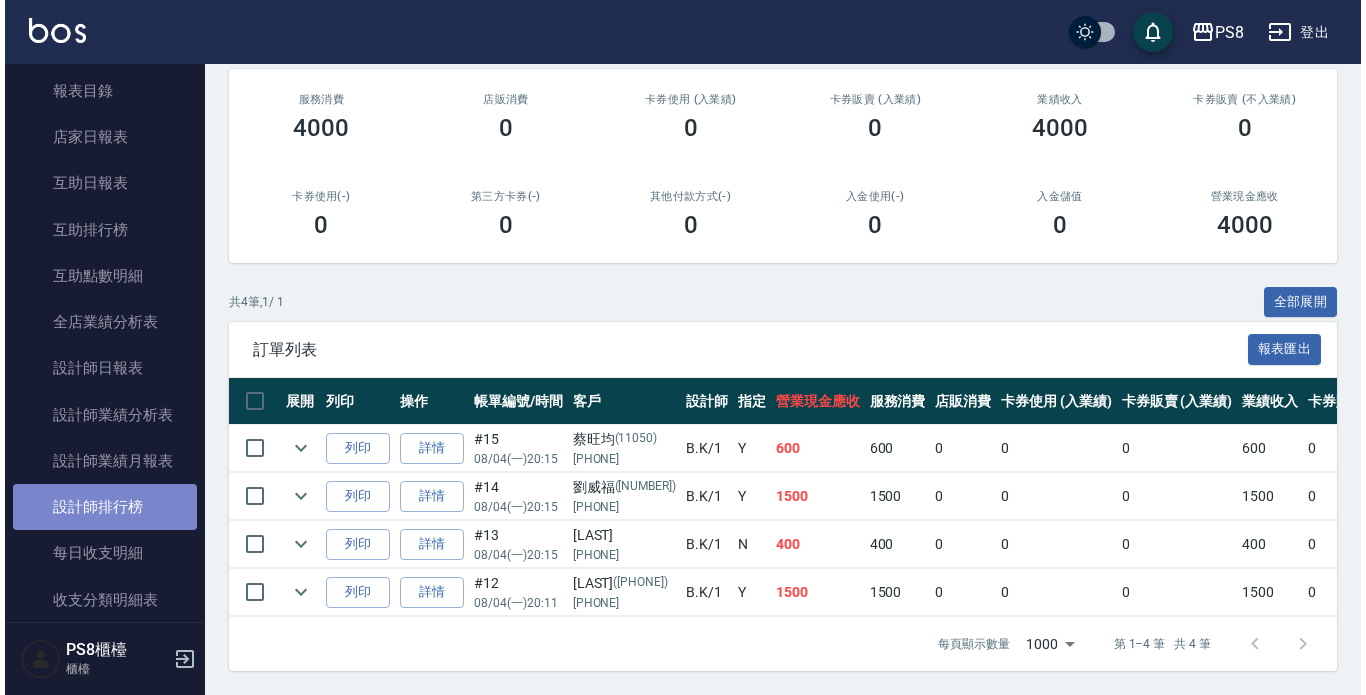 scroll, scrollTop: 0, scrollLeft: 0, axis: both 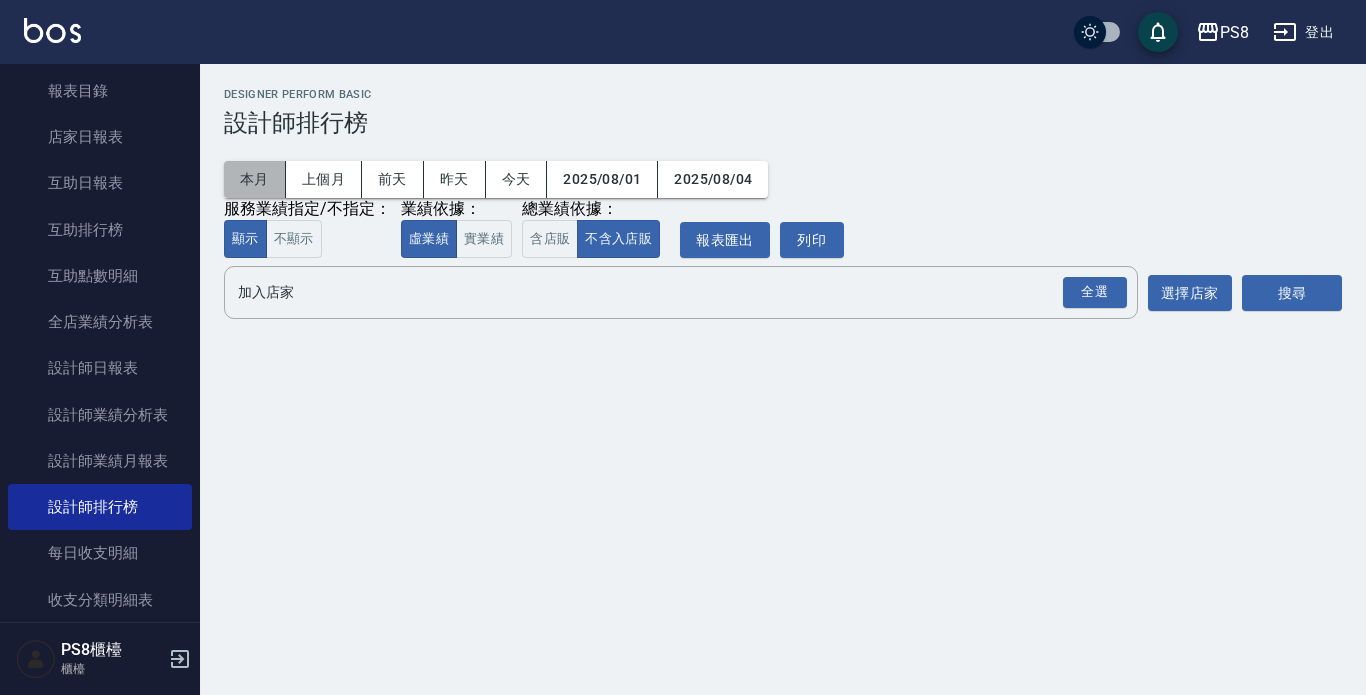 click on "本月" at bounding box center [255, 179] 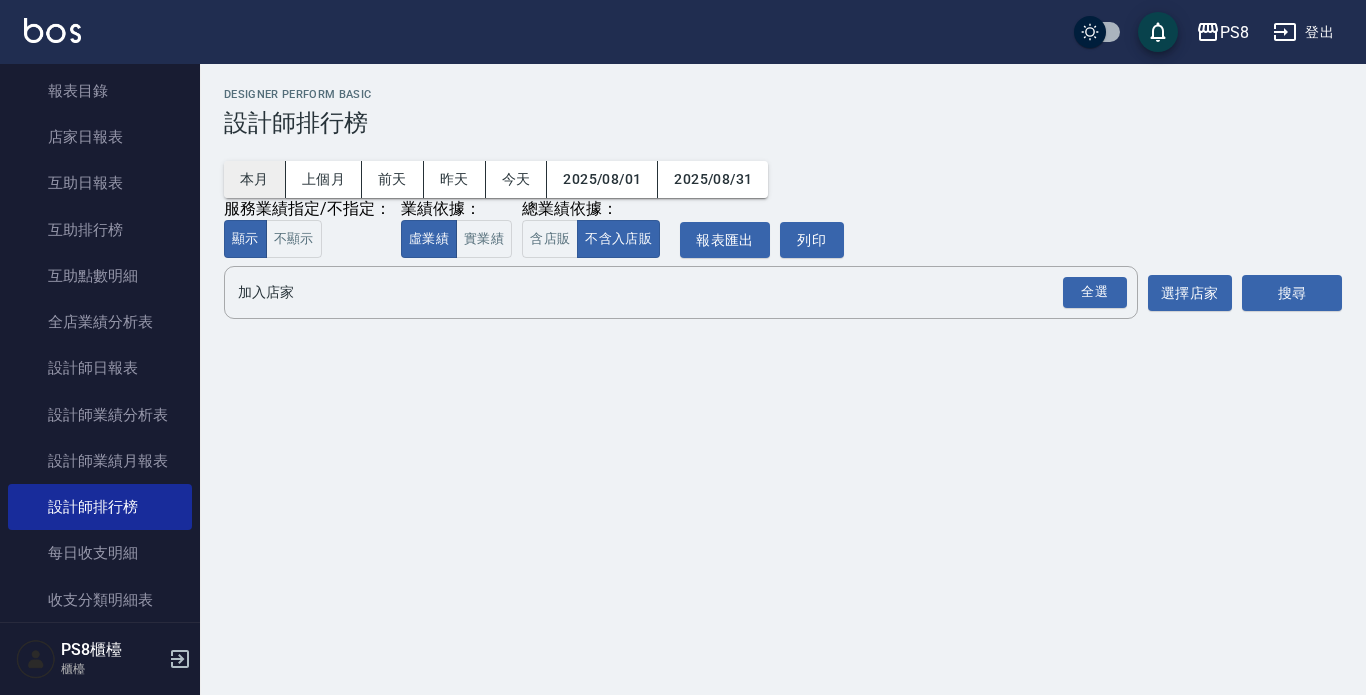 click on "本月" at bounding box center [255, 179] 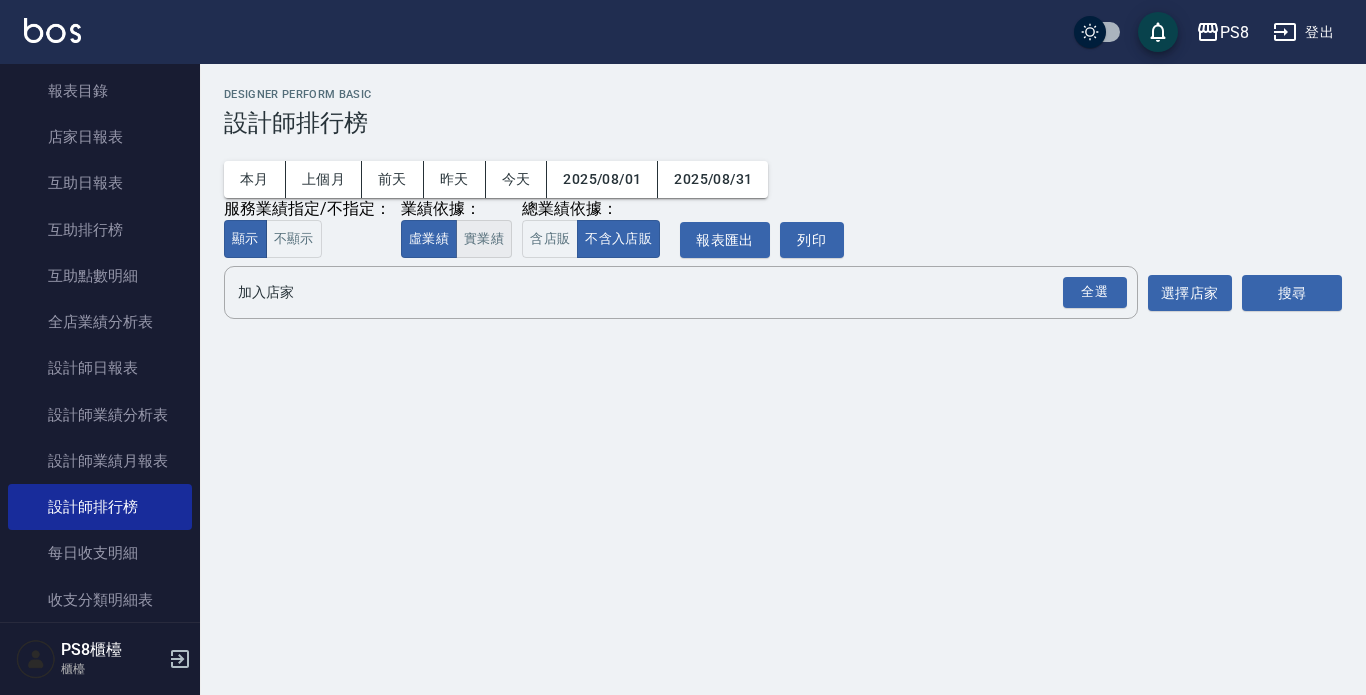 click on "實業績" at bounding box center [484, 239] 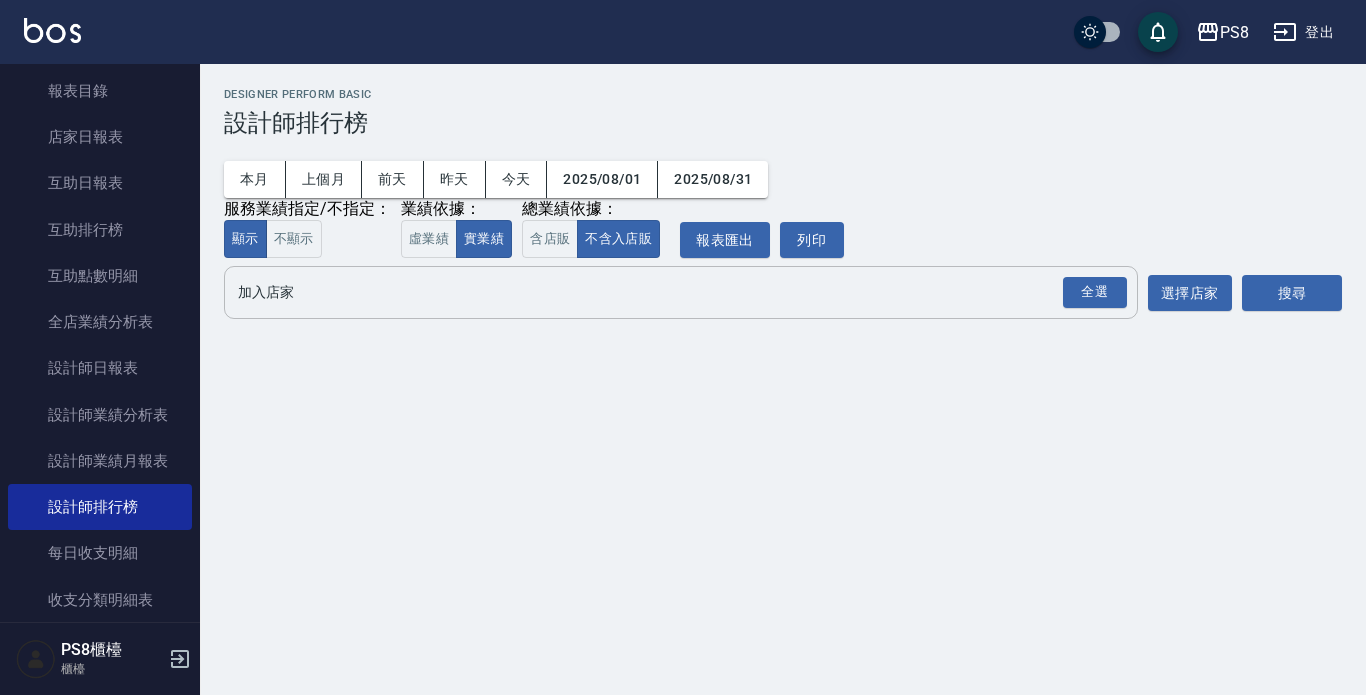 drag, startPoint x: 1092, startPoint y: 320, endPoint x: 1099, endPoint y: 295, distance: 25.96151 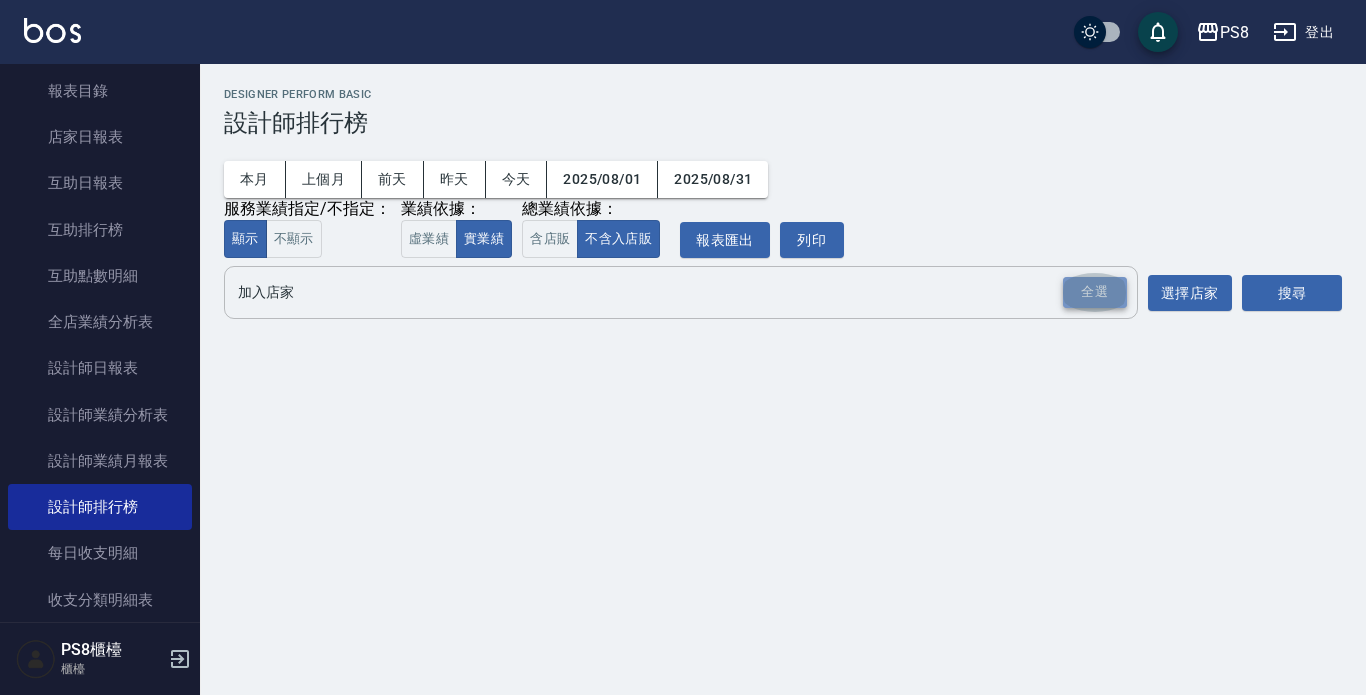 drag, startPoint x: 1099, startPoint y: 295, endPoint x: 1112, endPoint y: 293, distance: 13.152946 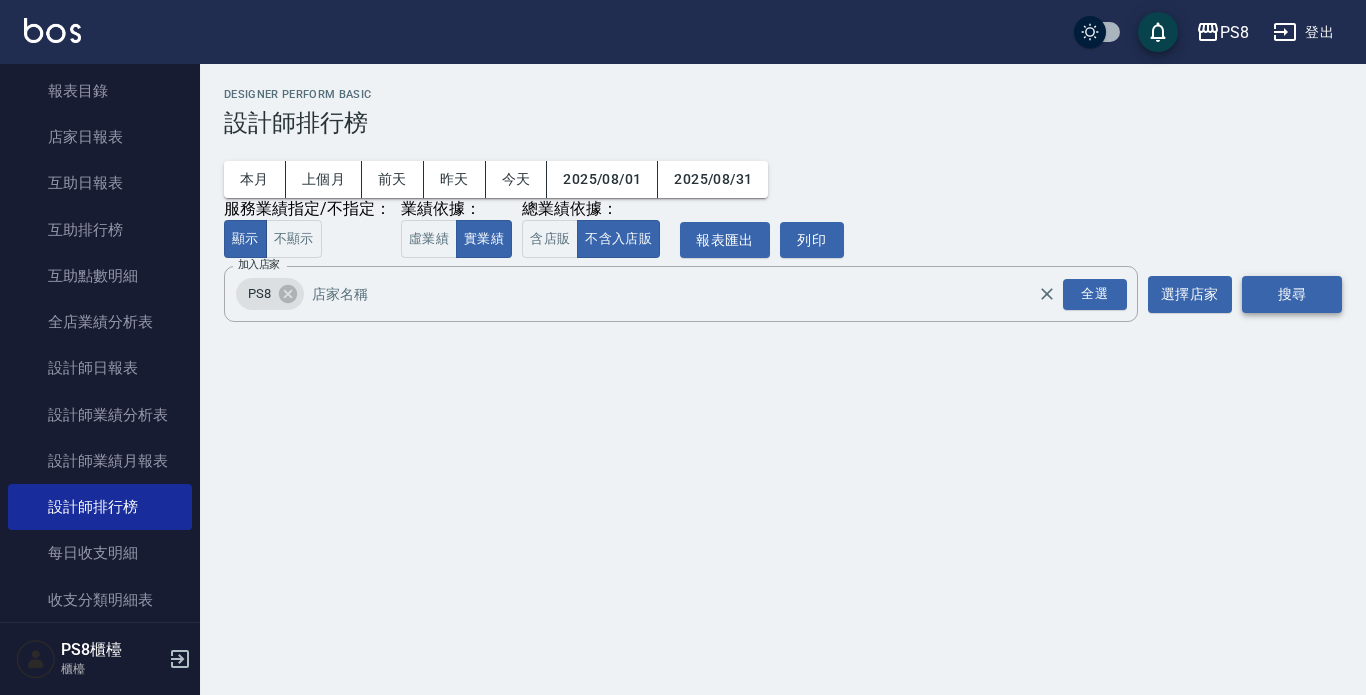 click on "搜尋" at bounding box center (1292, 294) 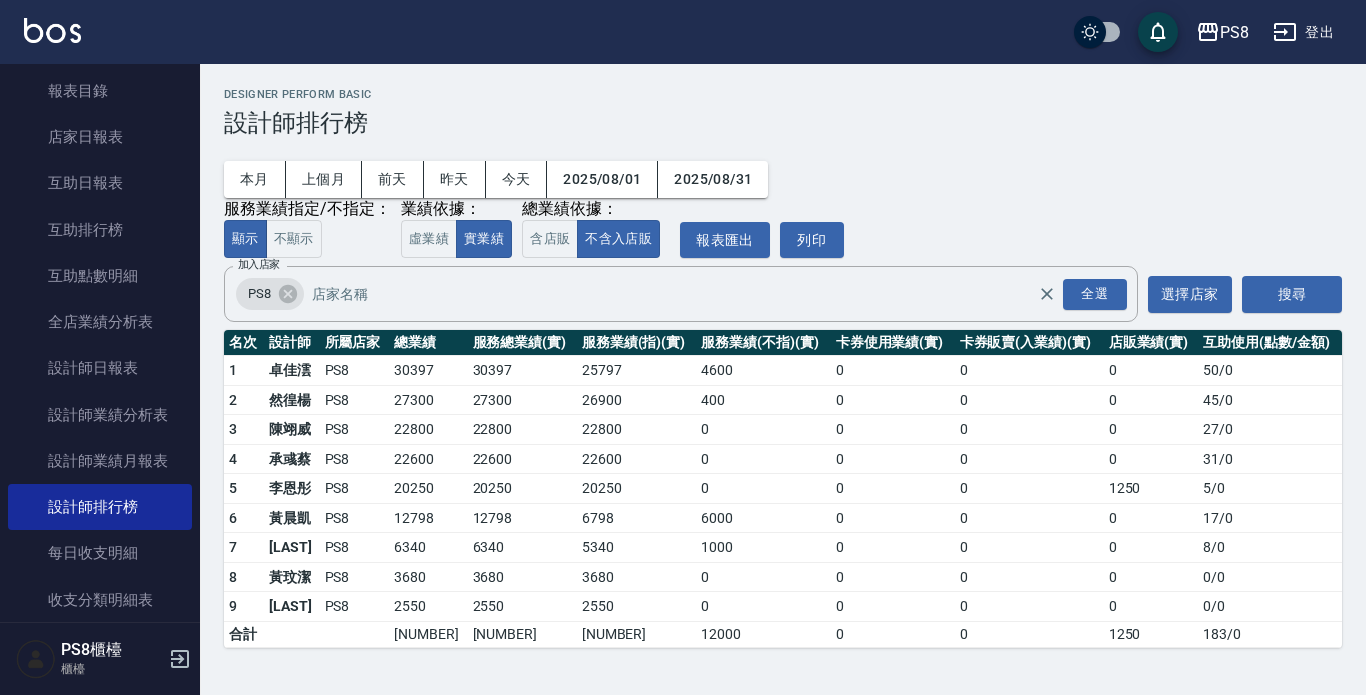 drag, startPoint x: 1104, startPoint y: 105, endPoint x: 1081, endPoint y: 118, distance: 26.41969 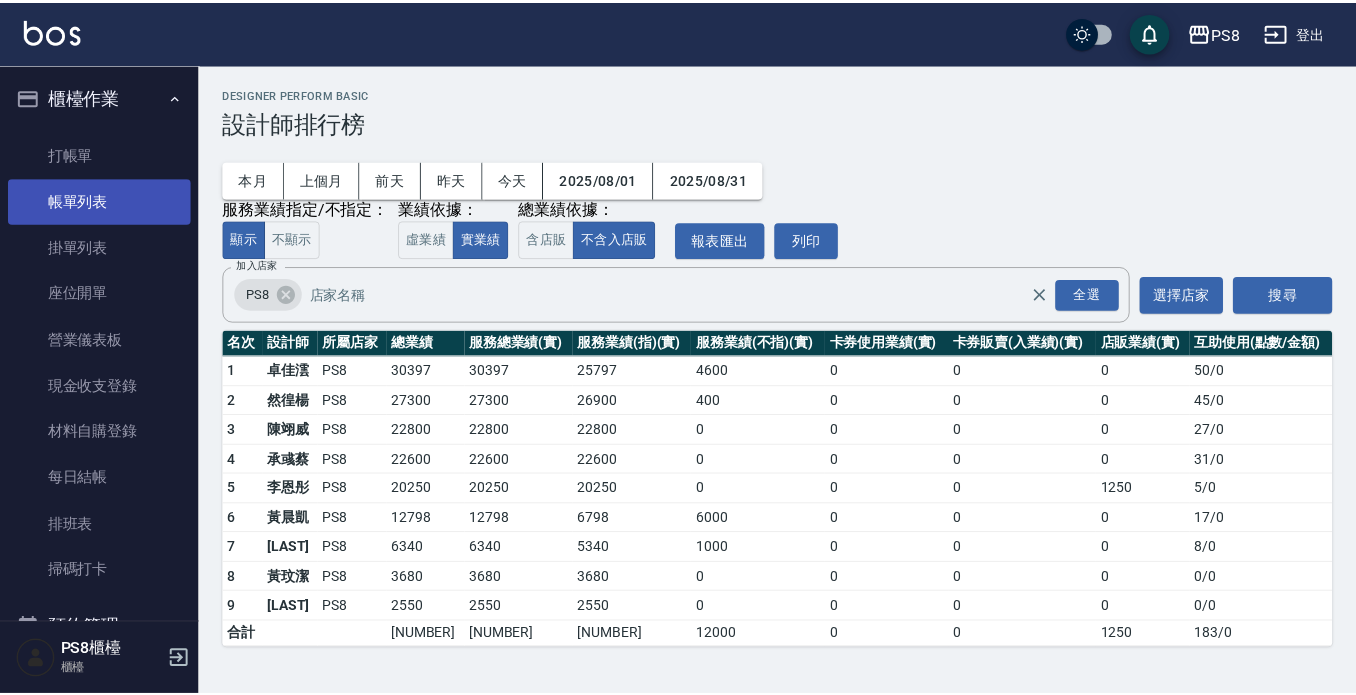 scroll, scrollTop: 0, scrollLeft: 0, axis: both 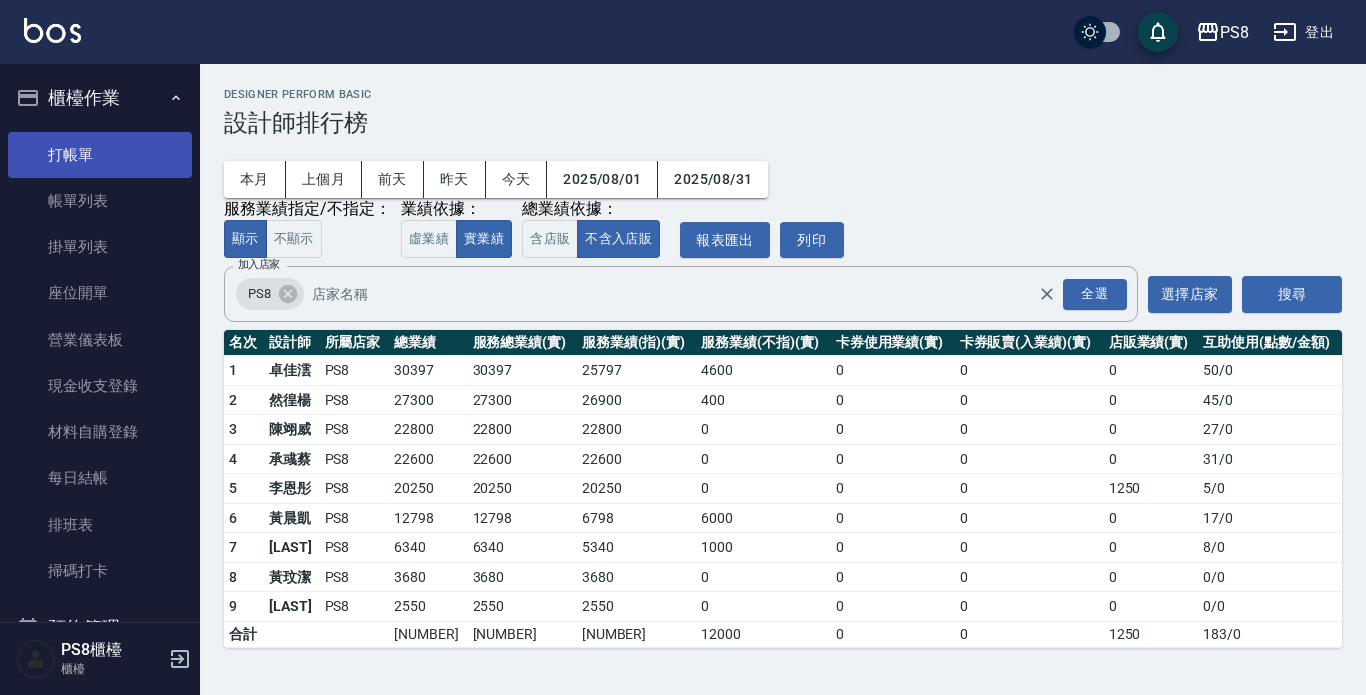 click on "打帳單" at bounding box center (100, 155) 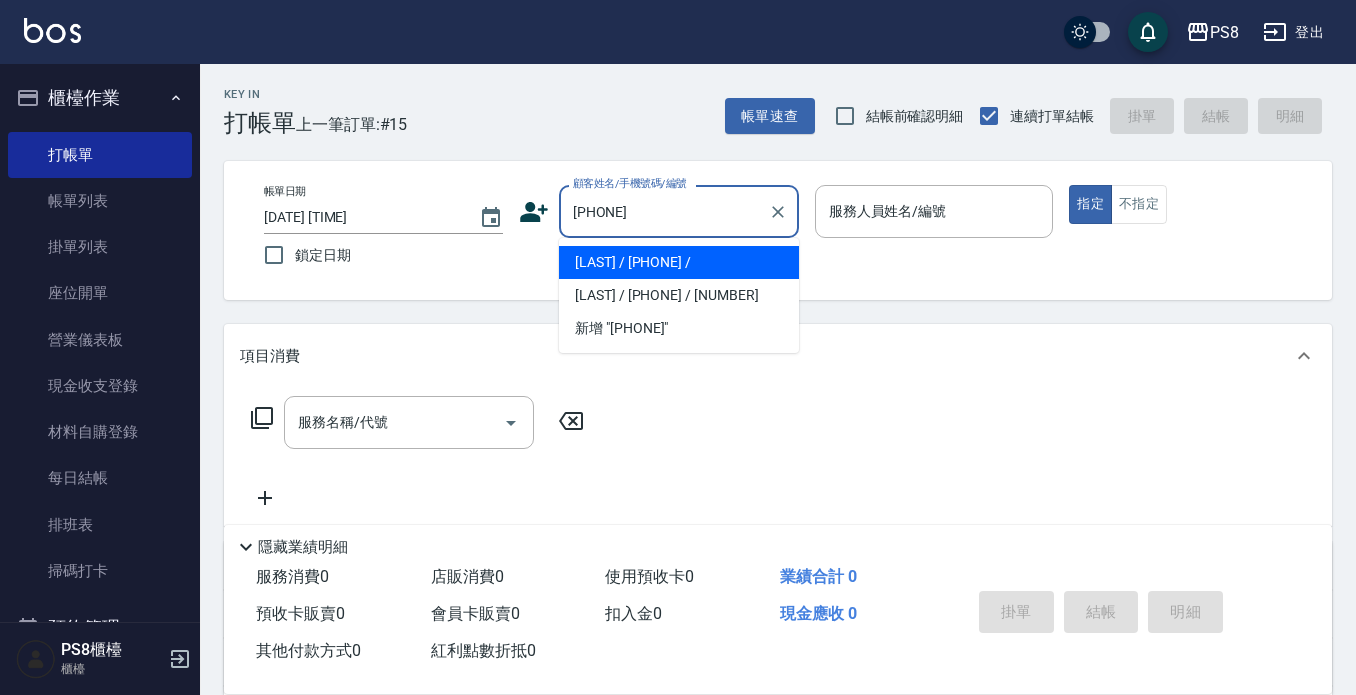 type on "[PHONE]" 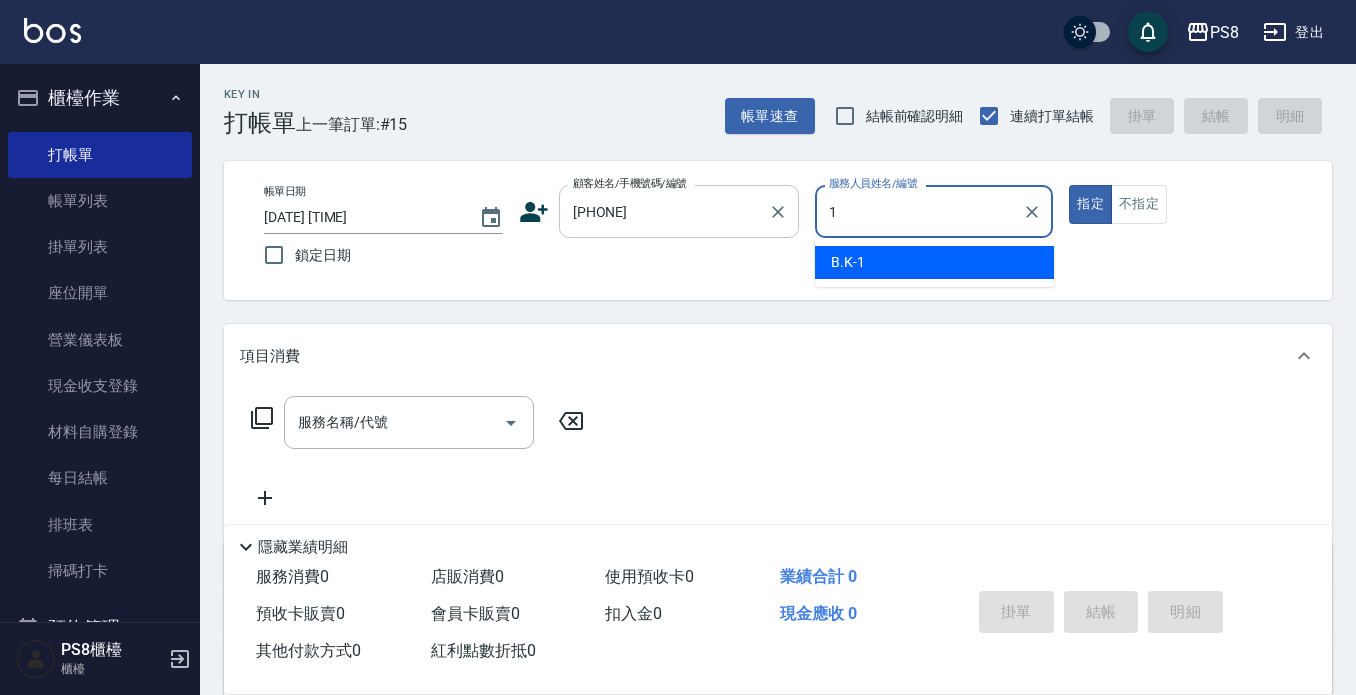 type on "1" 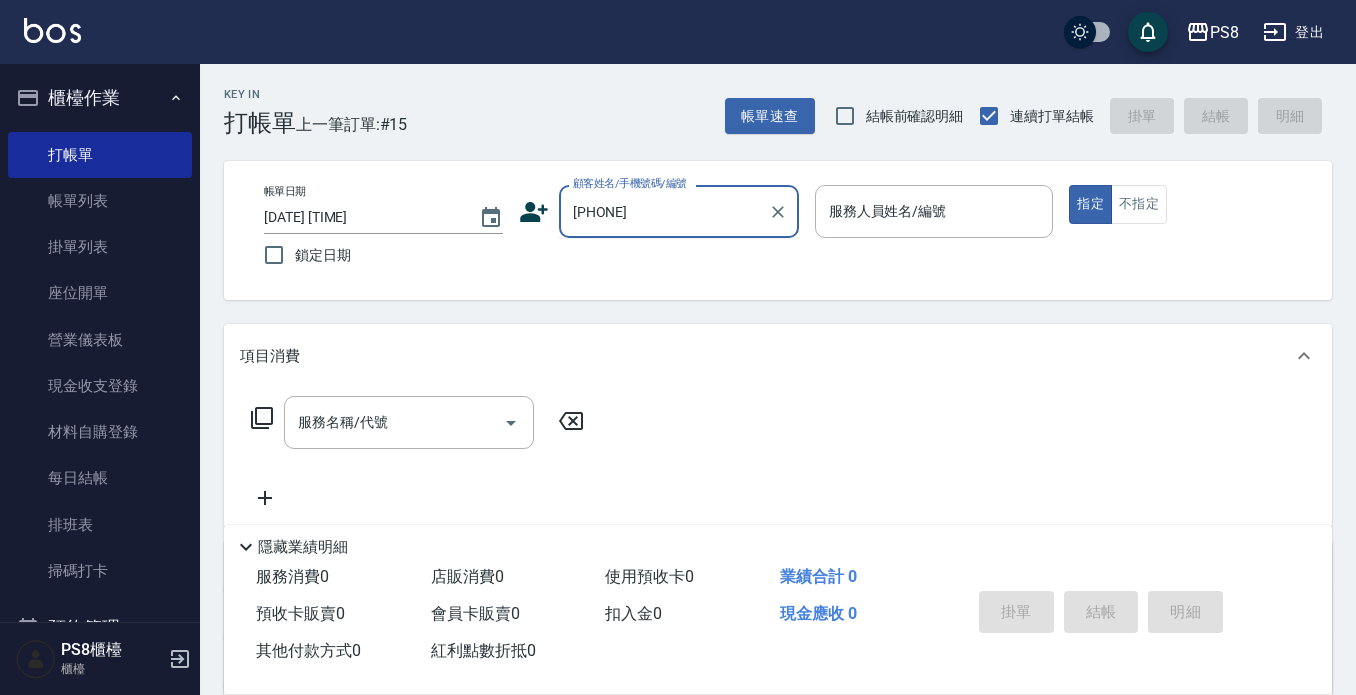 click on "[PHONE]" at bounding box center (664, 211) 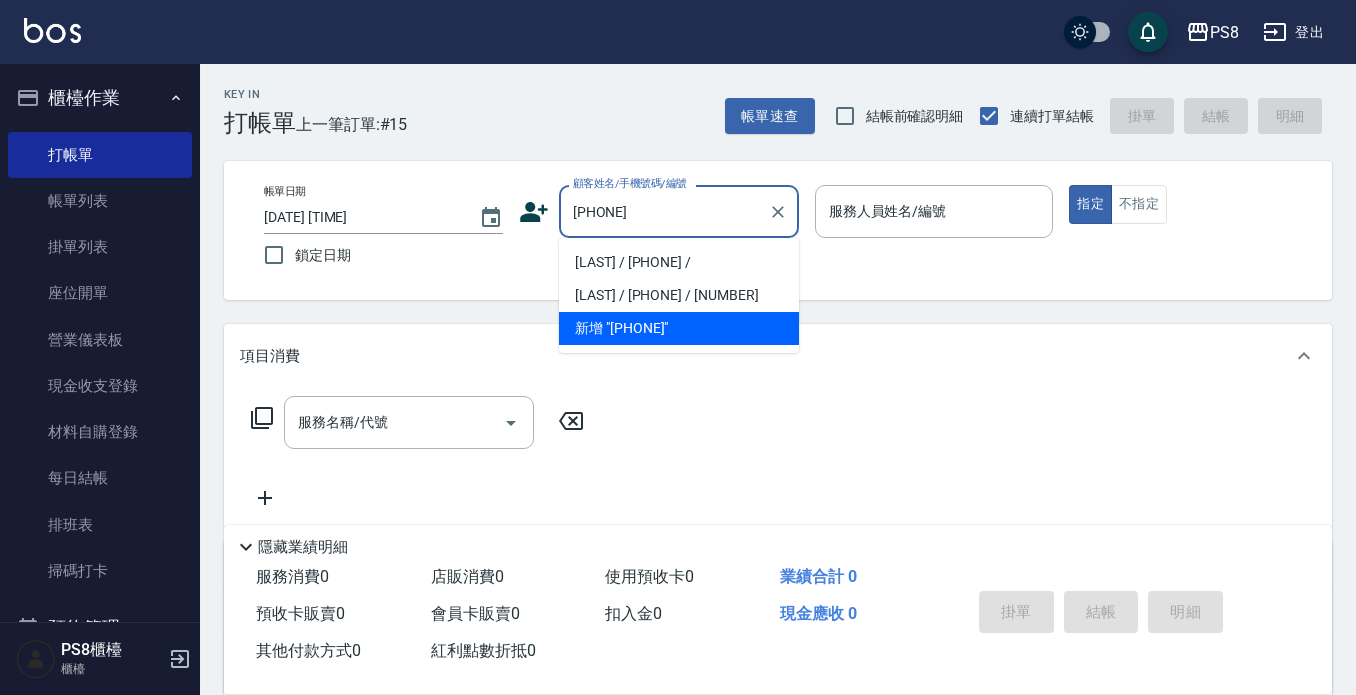 click on "[LAST] / [PHONE] /" at bounding box center (679, 262) 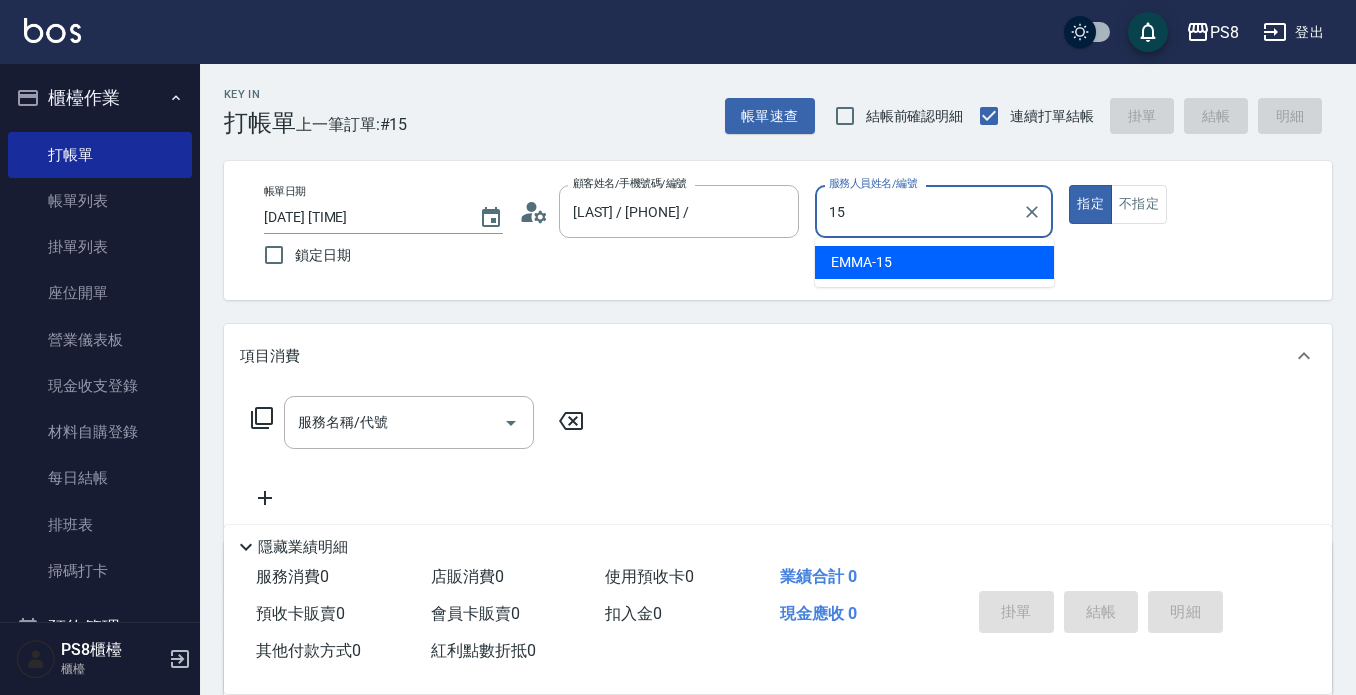 type on "EMMA-15" 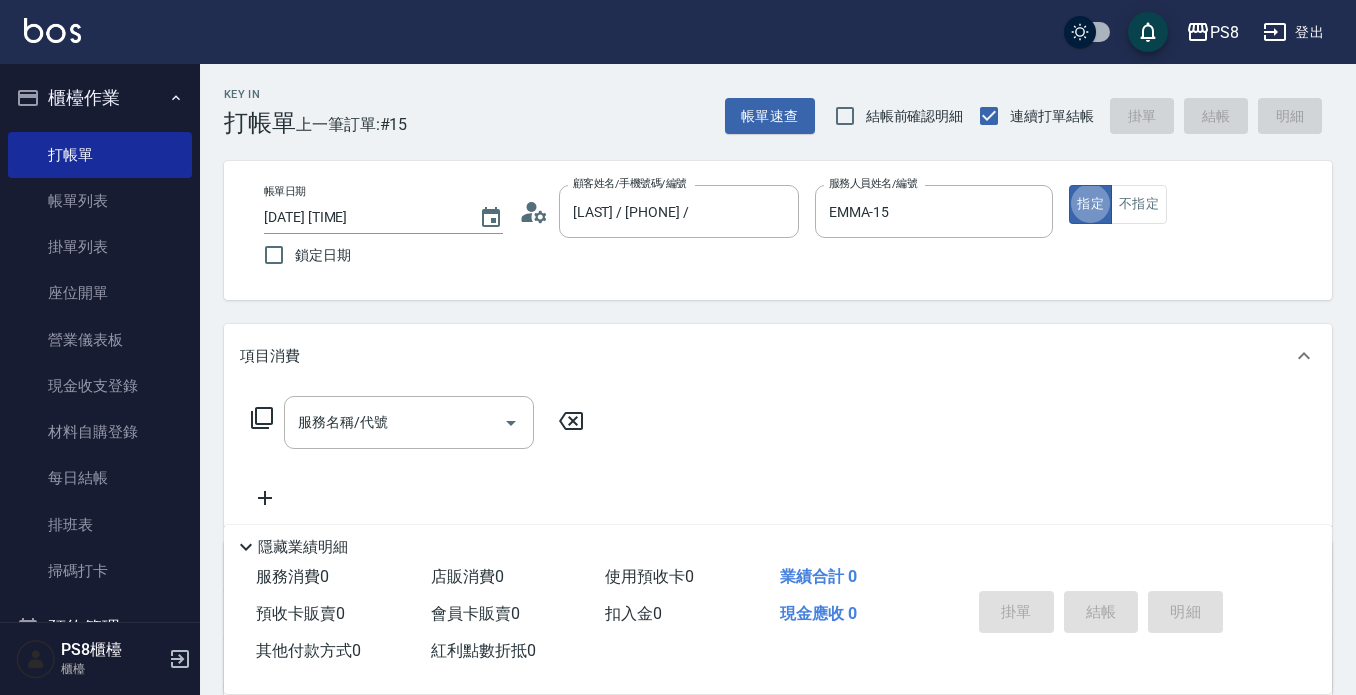 type on "true" 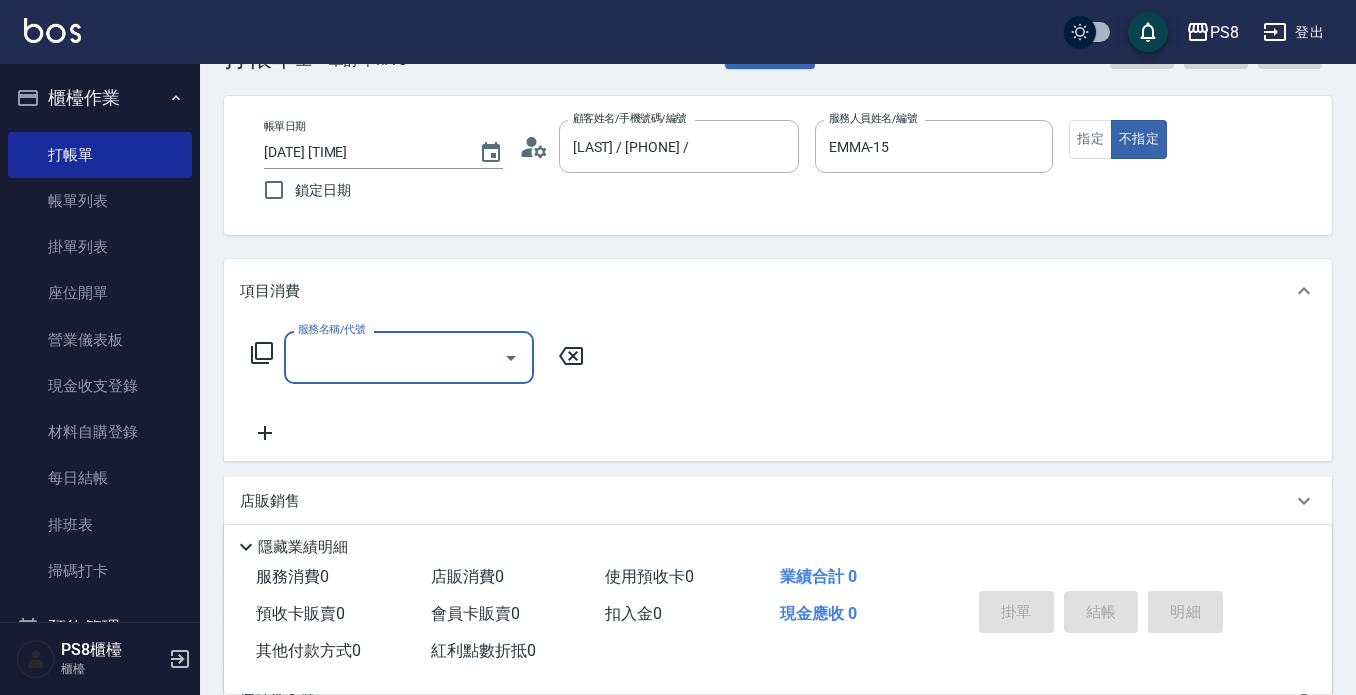 scroll, scrollTop: 100, scrollLeft: 0, axis: vertical 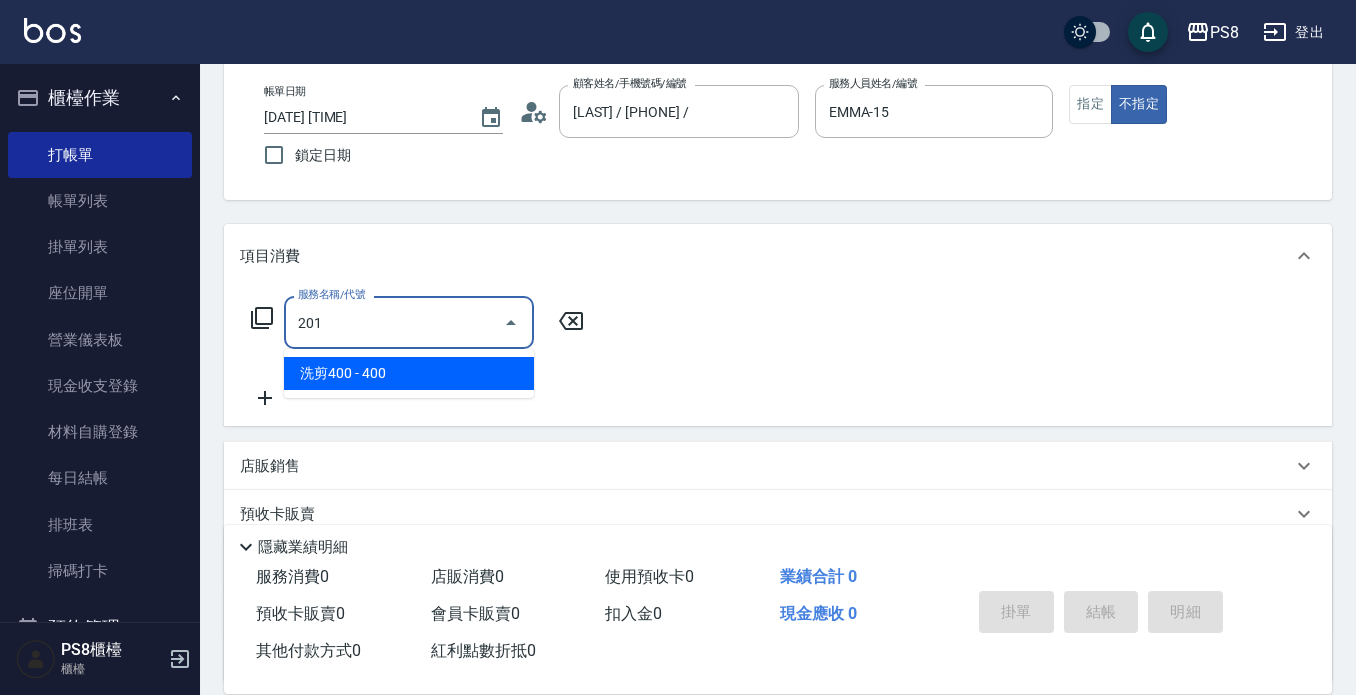 type on "洗剪400(201)" 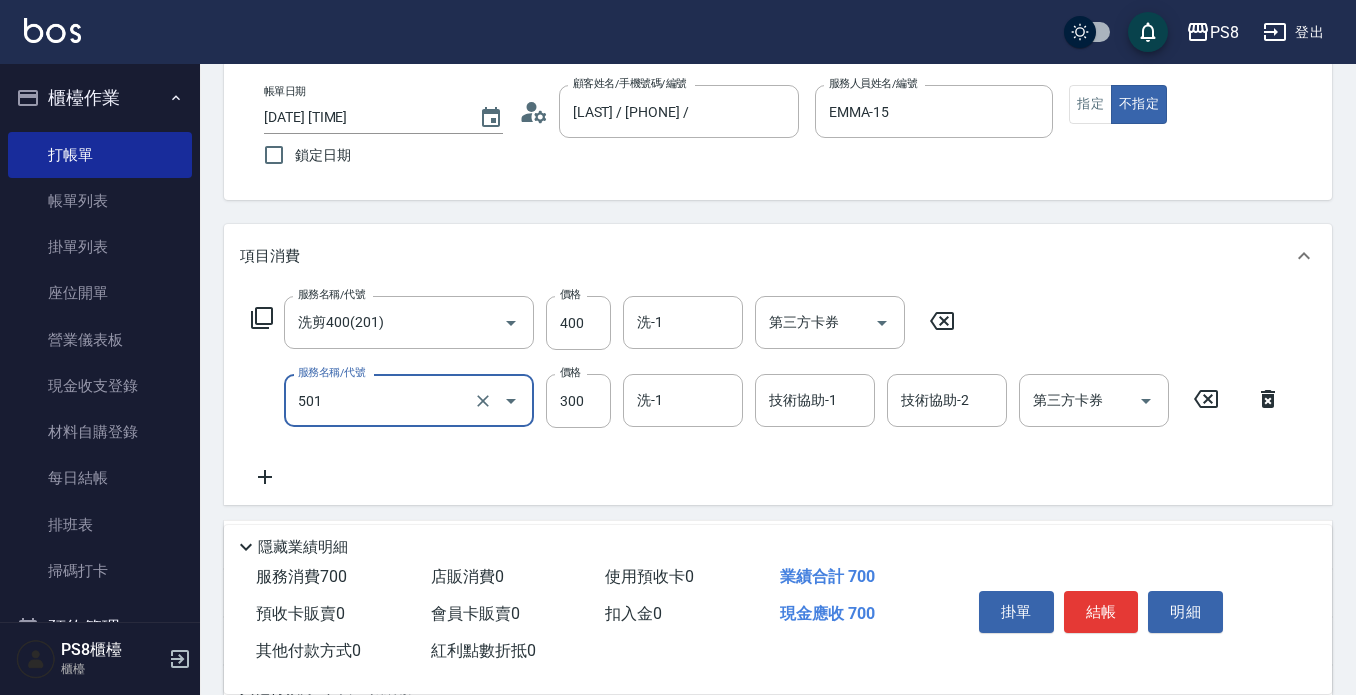 type on "自備護髮(501)" 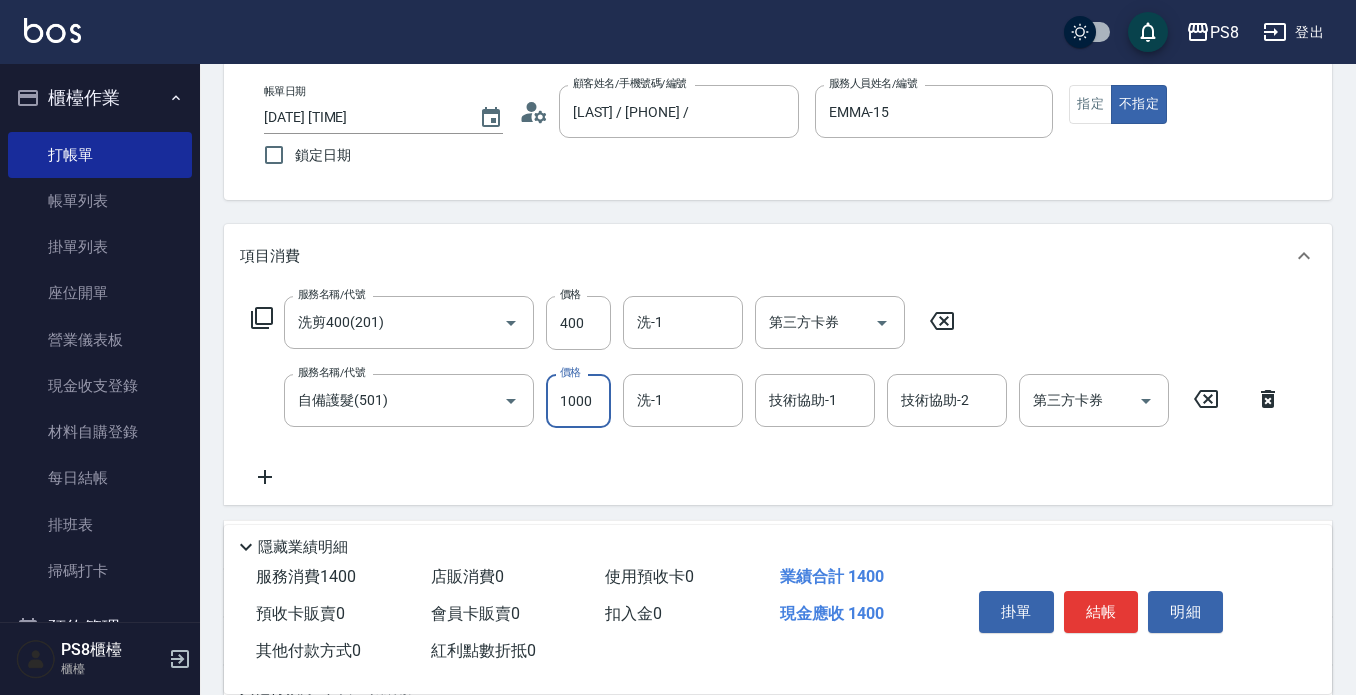 type on "1000" 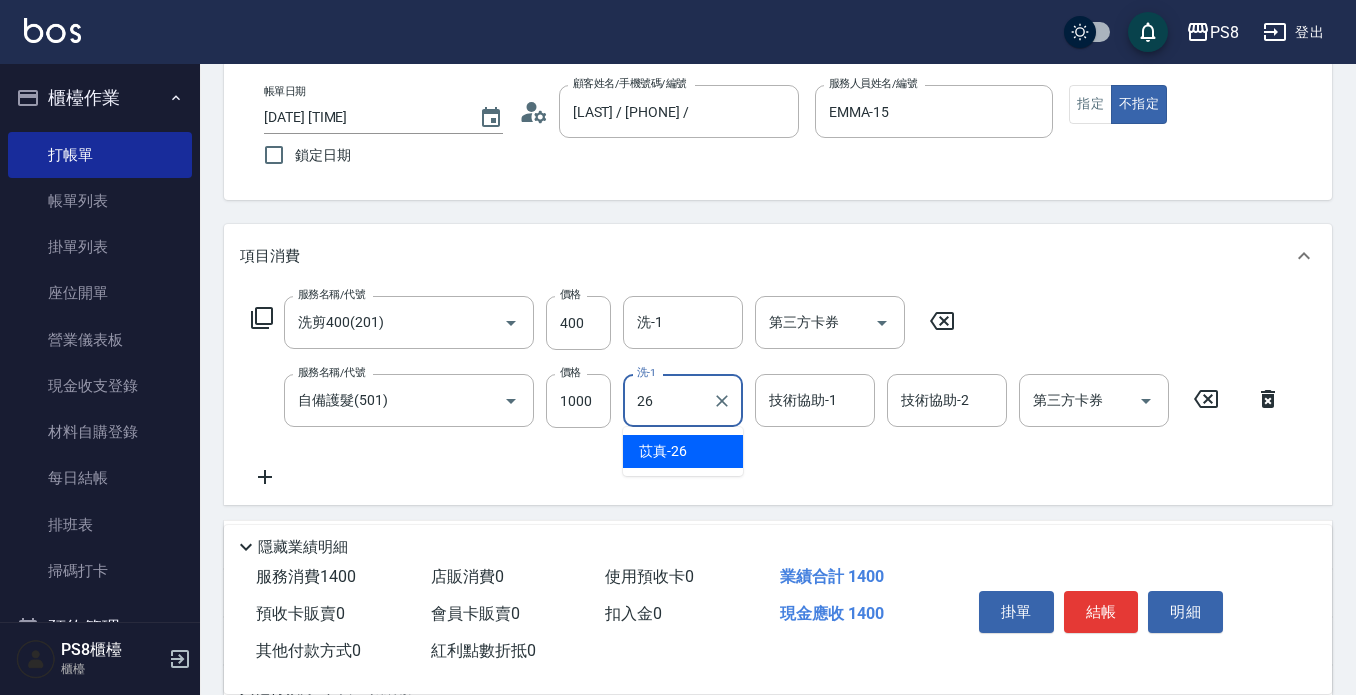 type on "苡真-26" 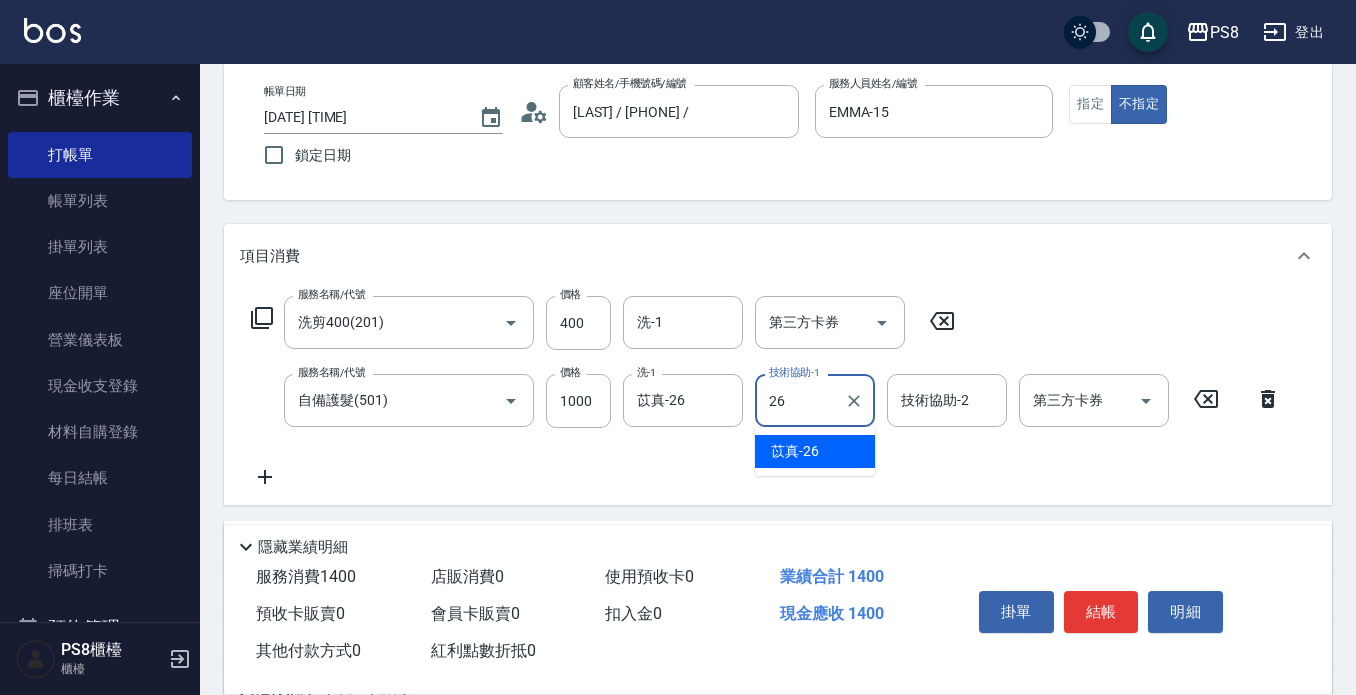 type on "苡真-26" 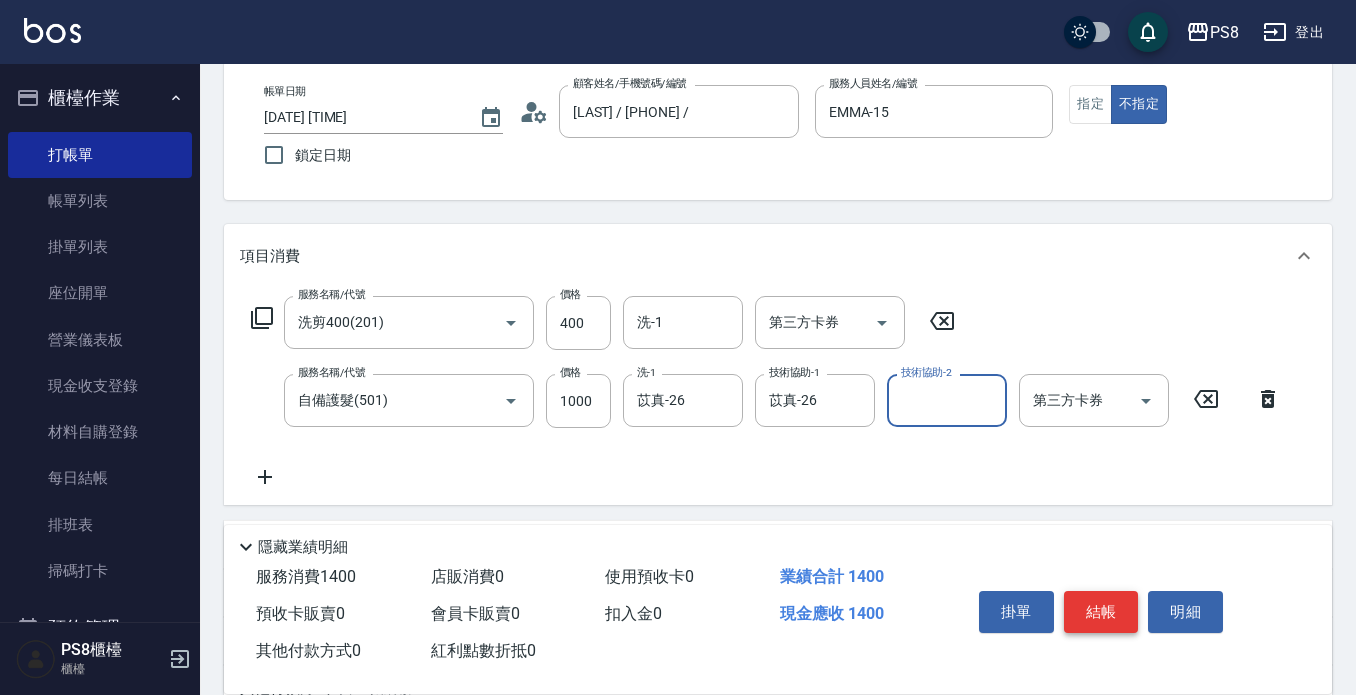 click on "結帳" at bounding box center [1101, 612] 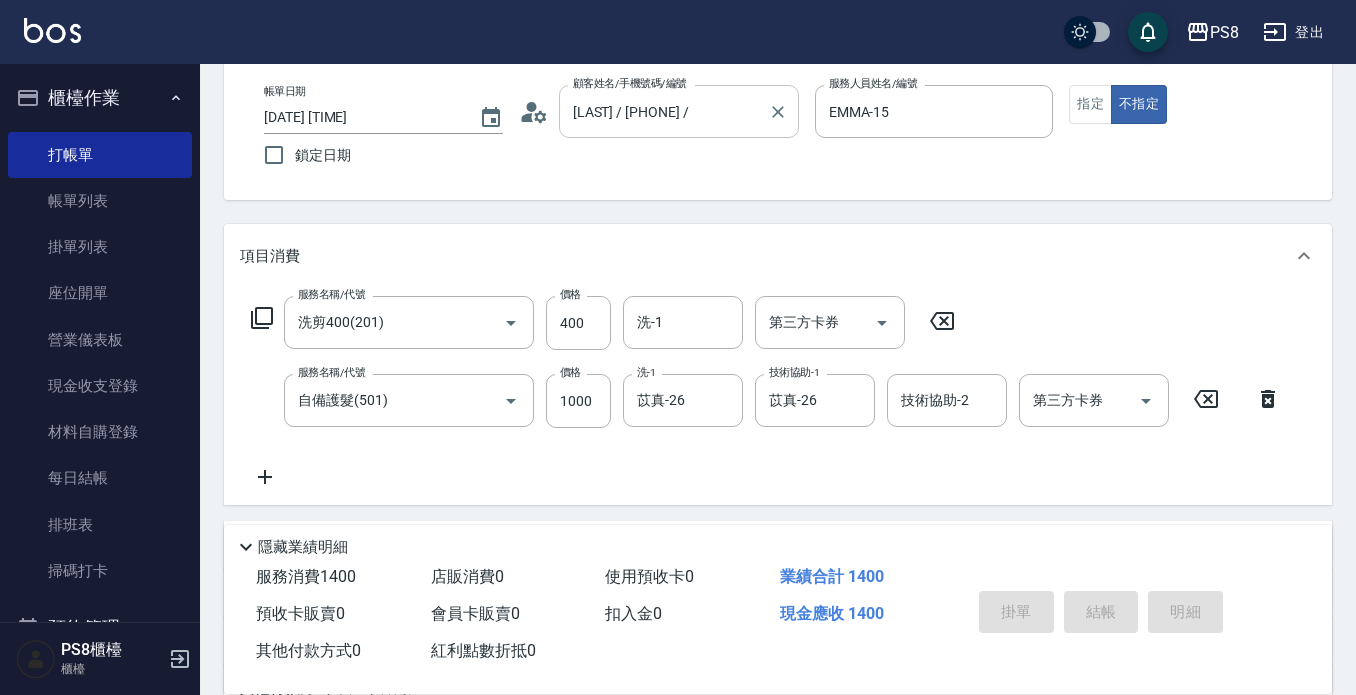type on "[DATE] [TIME]" 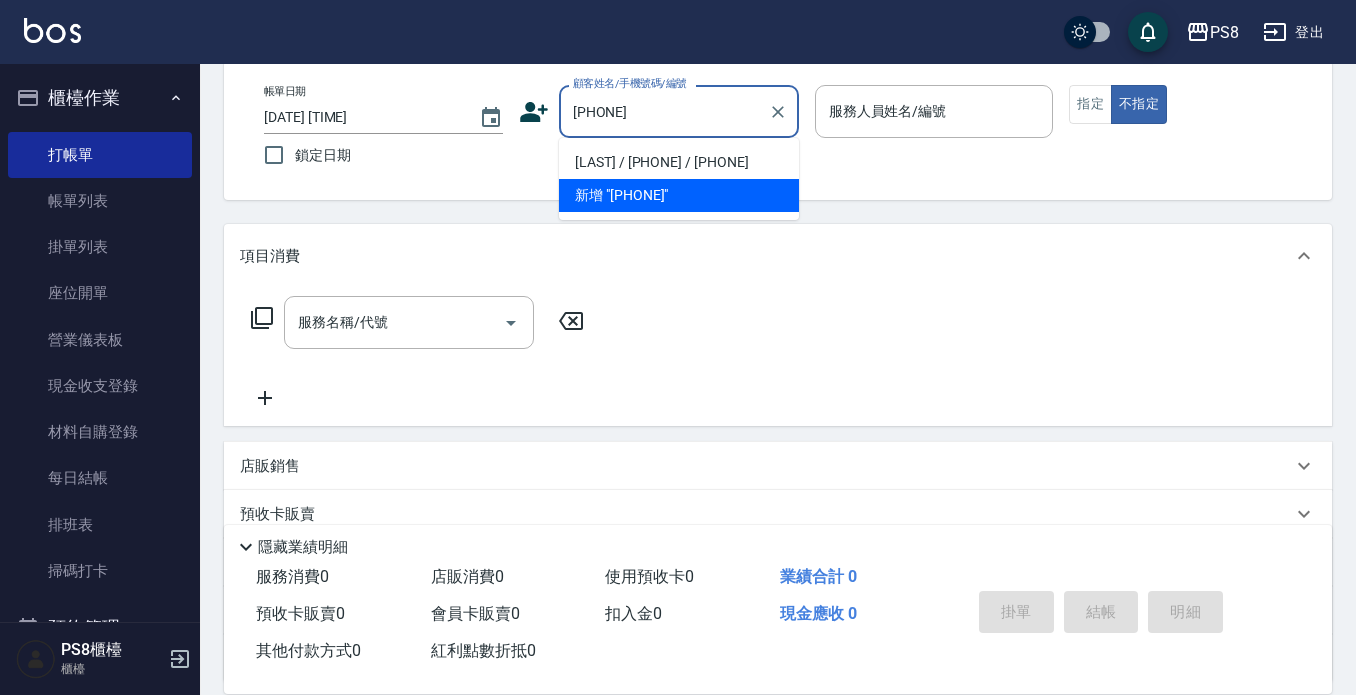 click on "[LAST] / [PHONE] / [PHONE]" at bounding box center [679, 162] 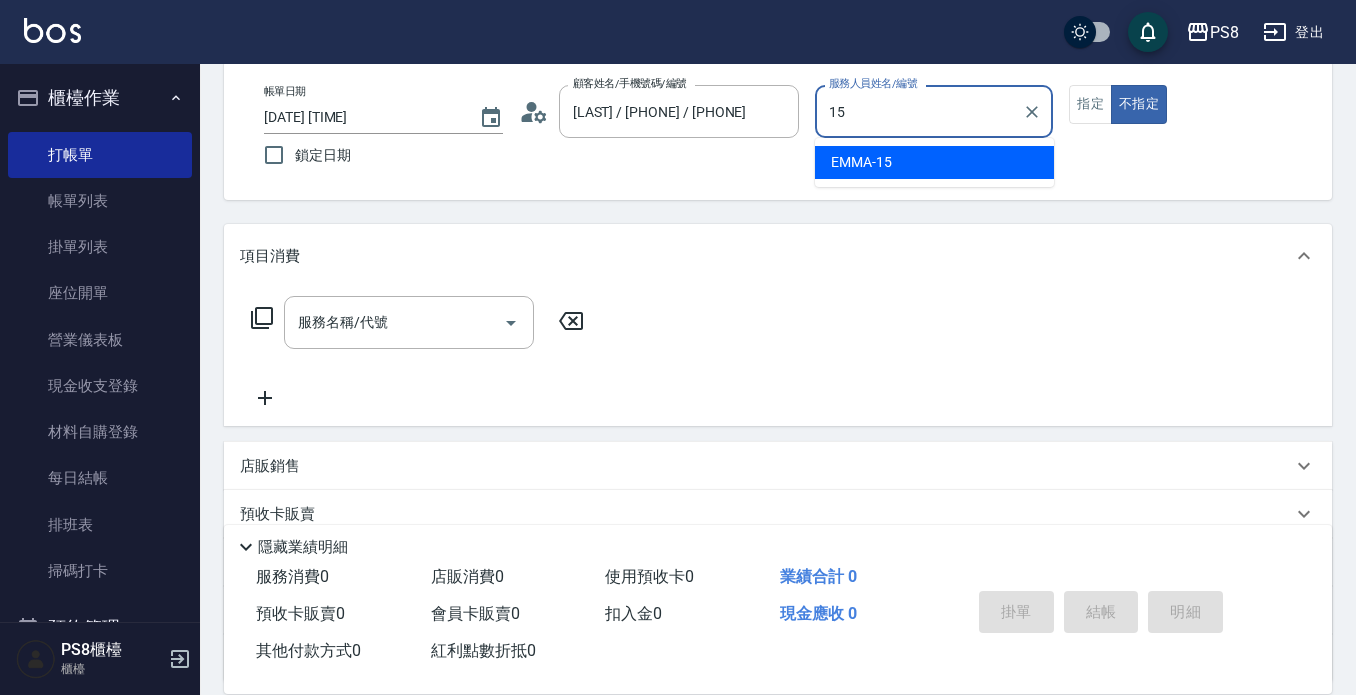 type on "EMMA-15" 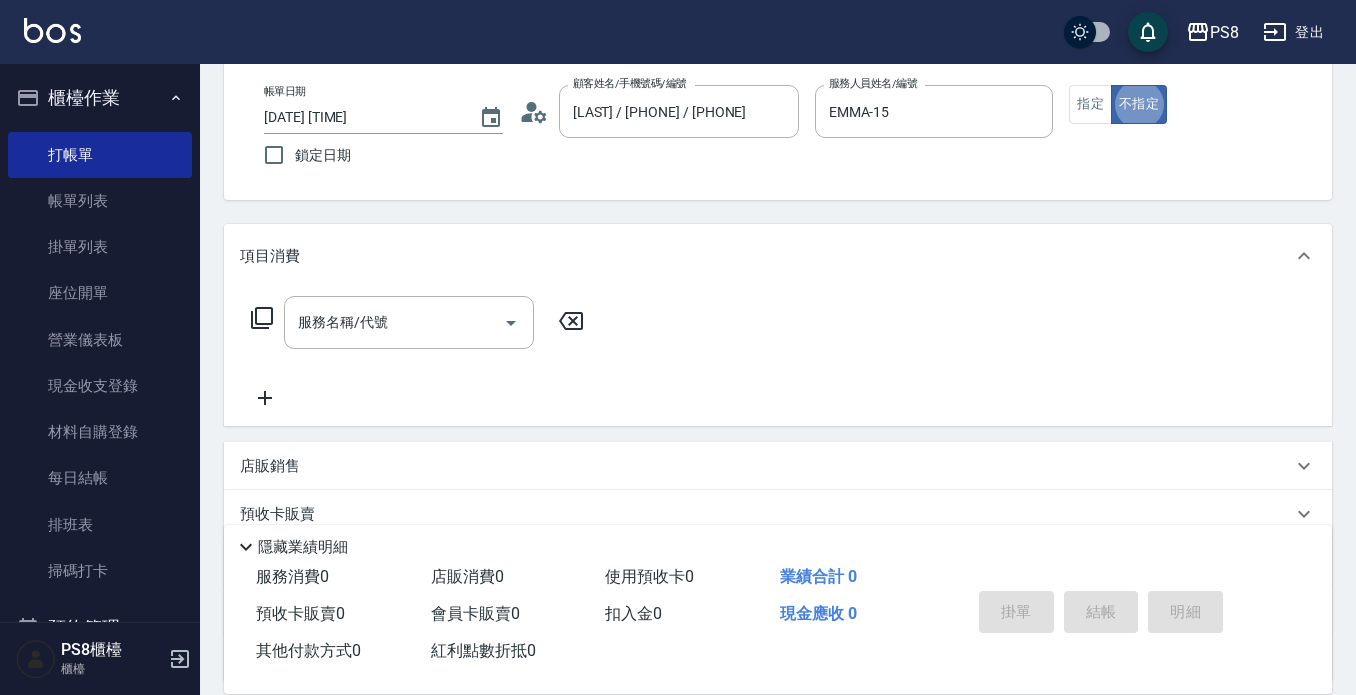 type on "false" 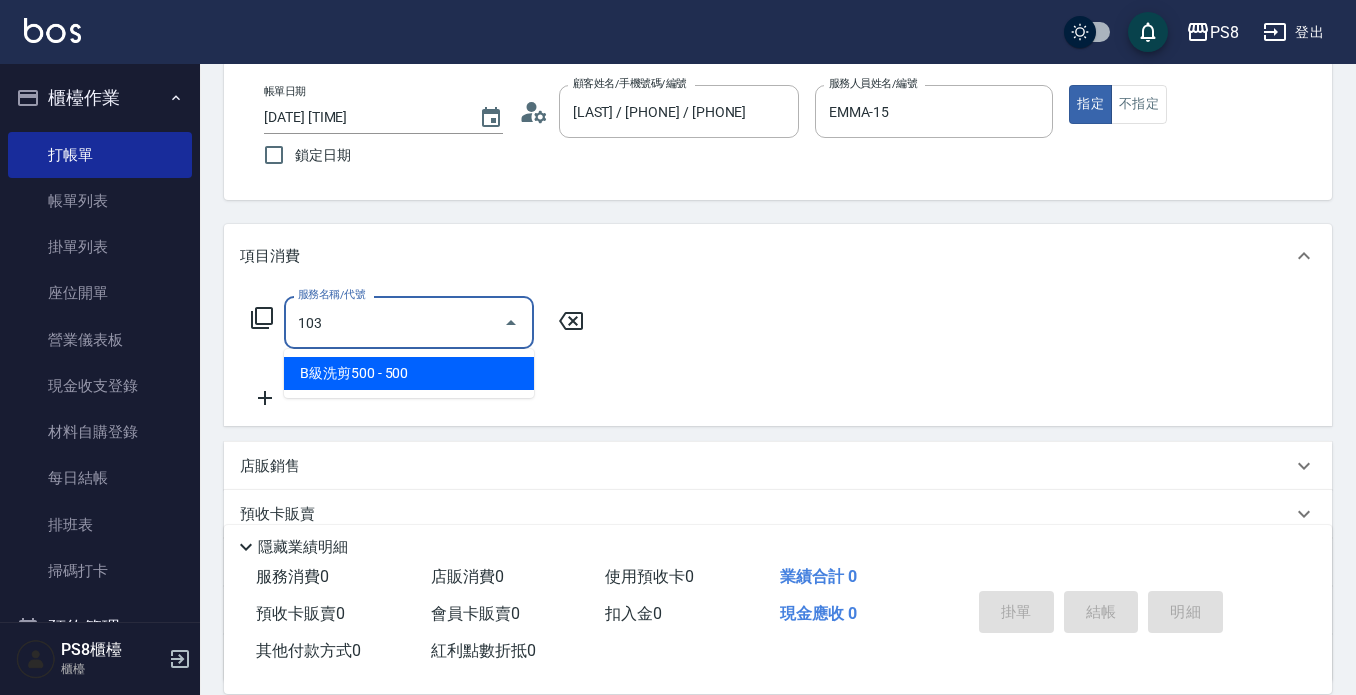type on "B級洗剪500(103)" 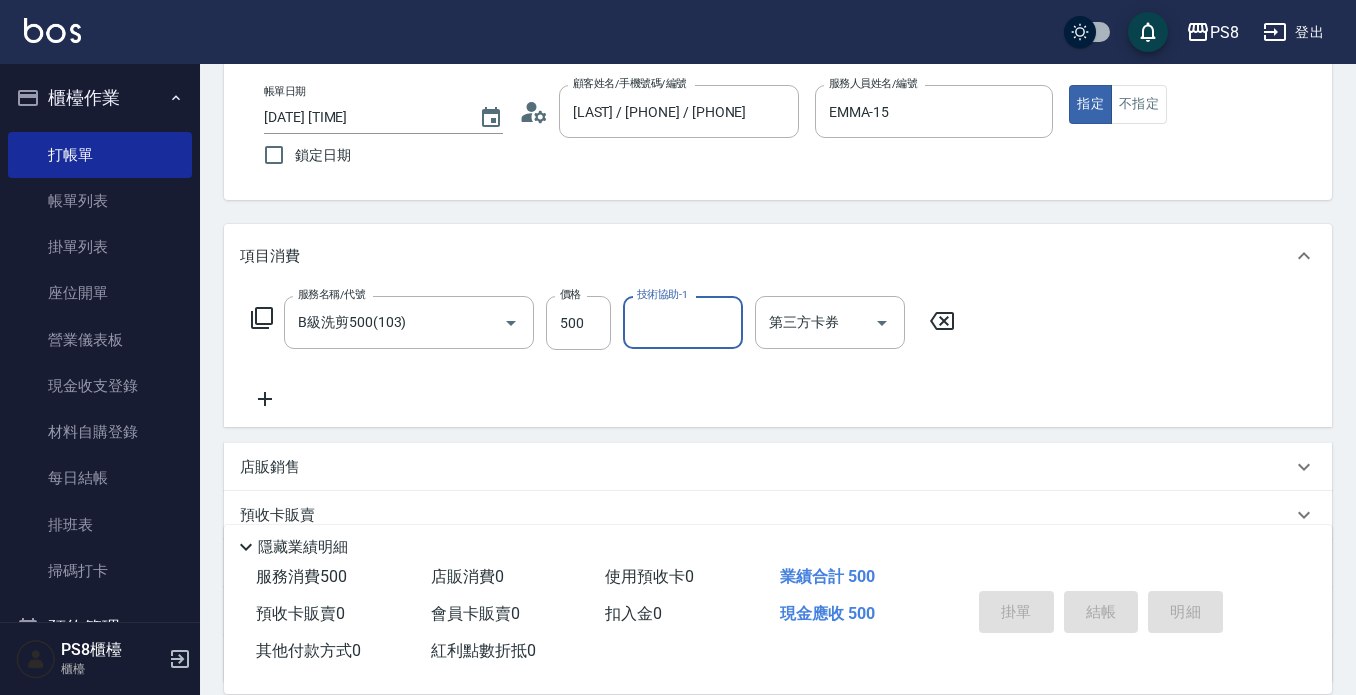 type 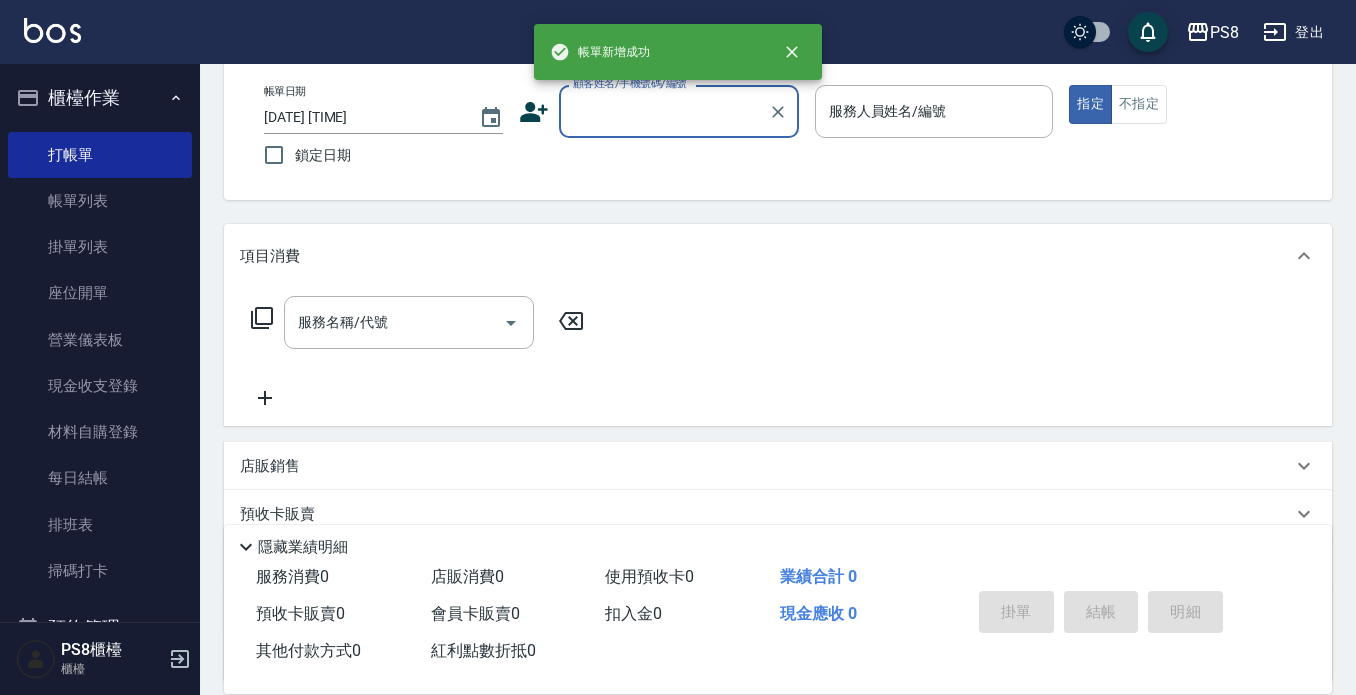 scroll, scrollTop: 0, scrollLeft: 0, axis: both 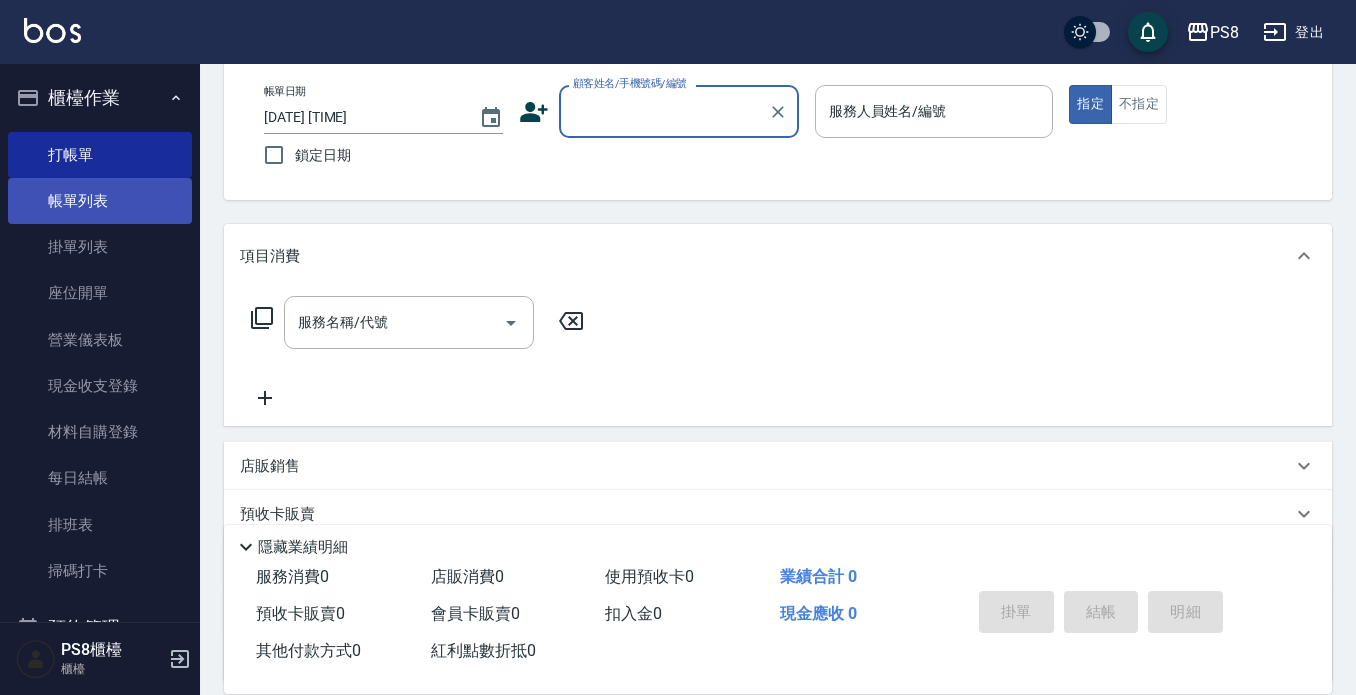 click on "帳單列表" at bounding box center [100, 201] 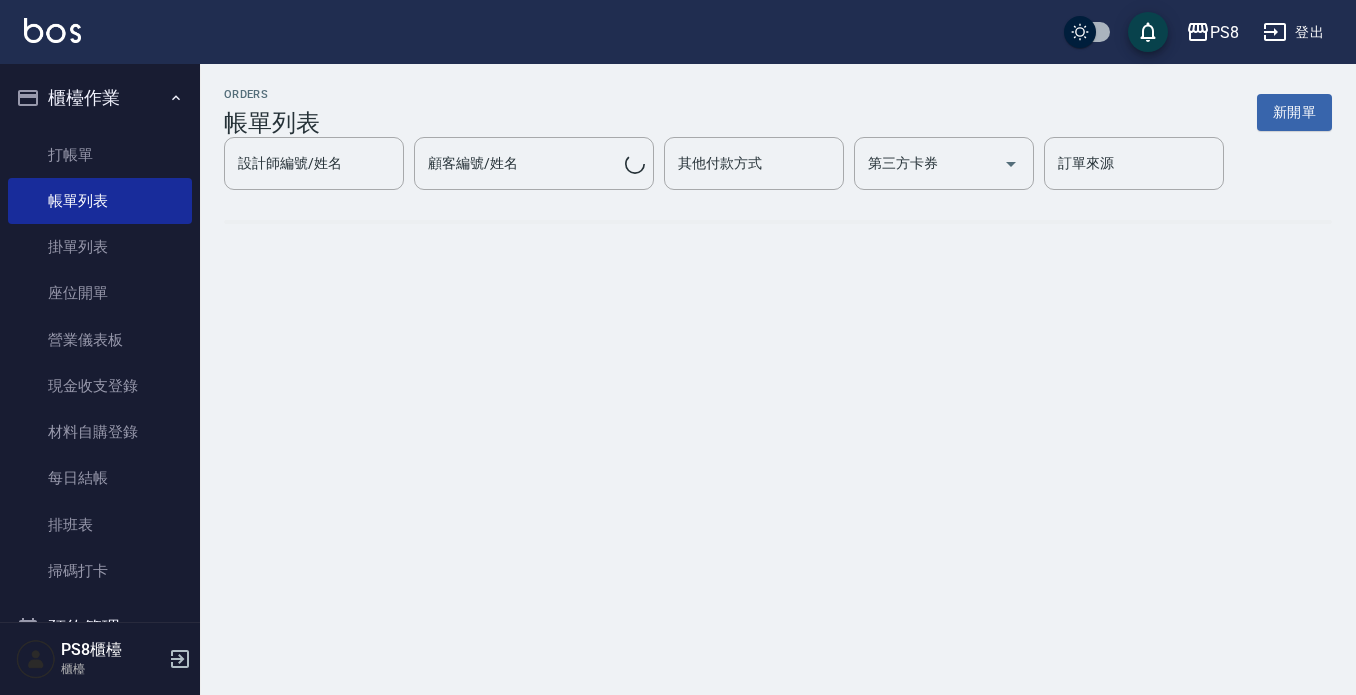 scroll, scrollTop: 0, scrollLeft: 0, axis: both 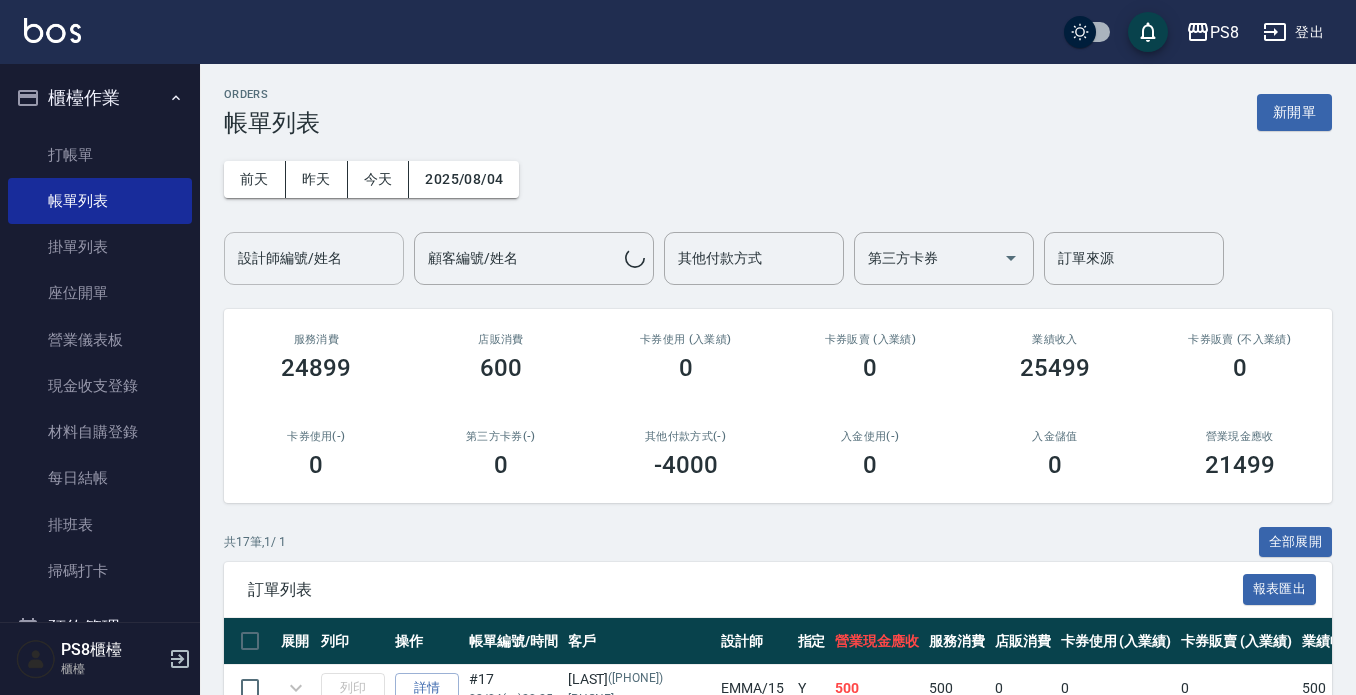 click on "設計師編號/姓名" at bounding box center (314, 258) 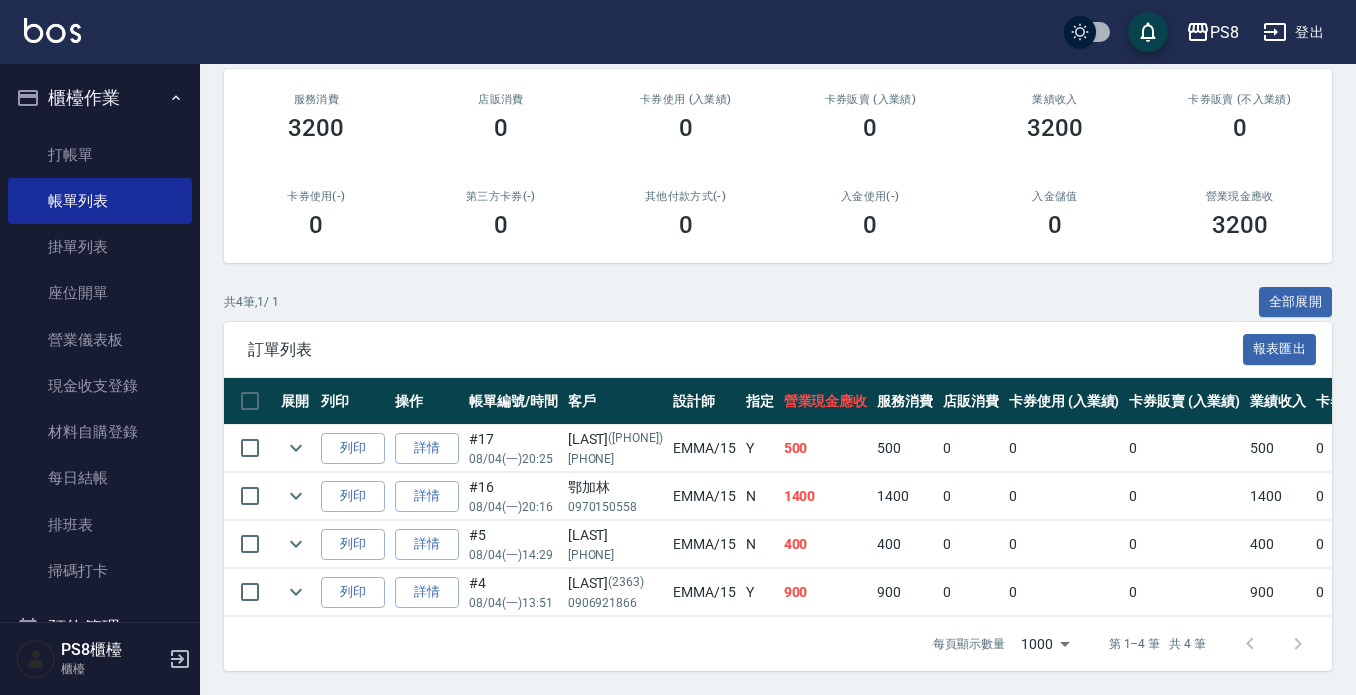 scroll, scrollTop: 257, scrollLeft: 0, axis: vertical 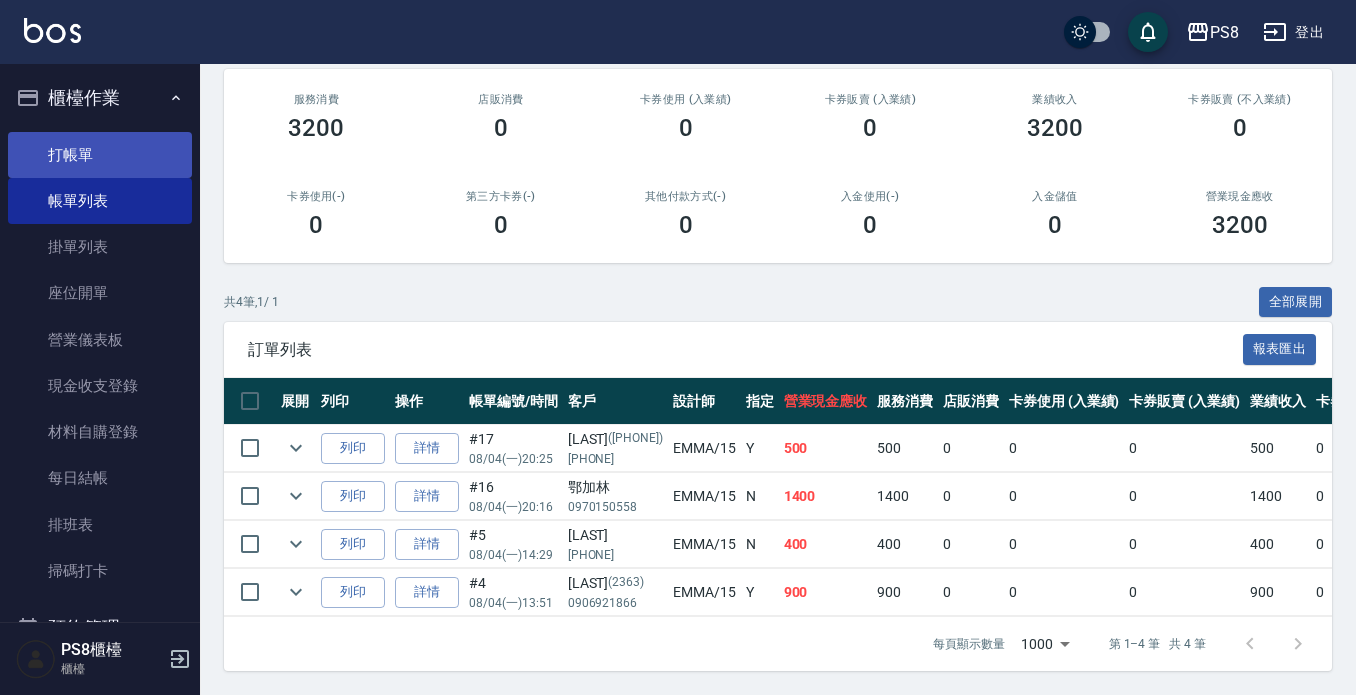 type on "EMMA-15" 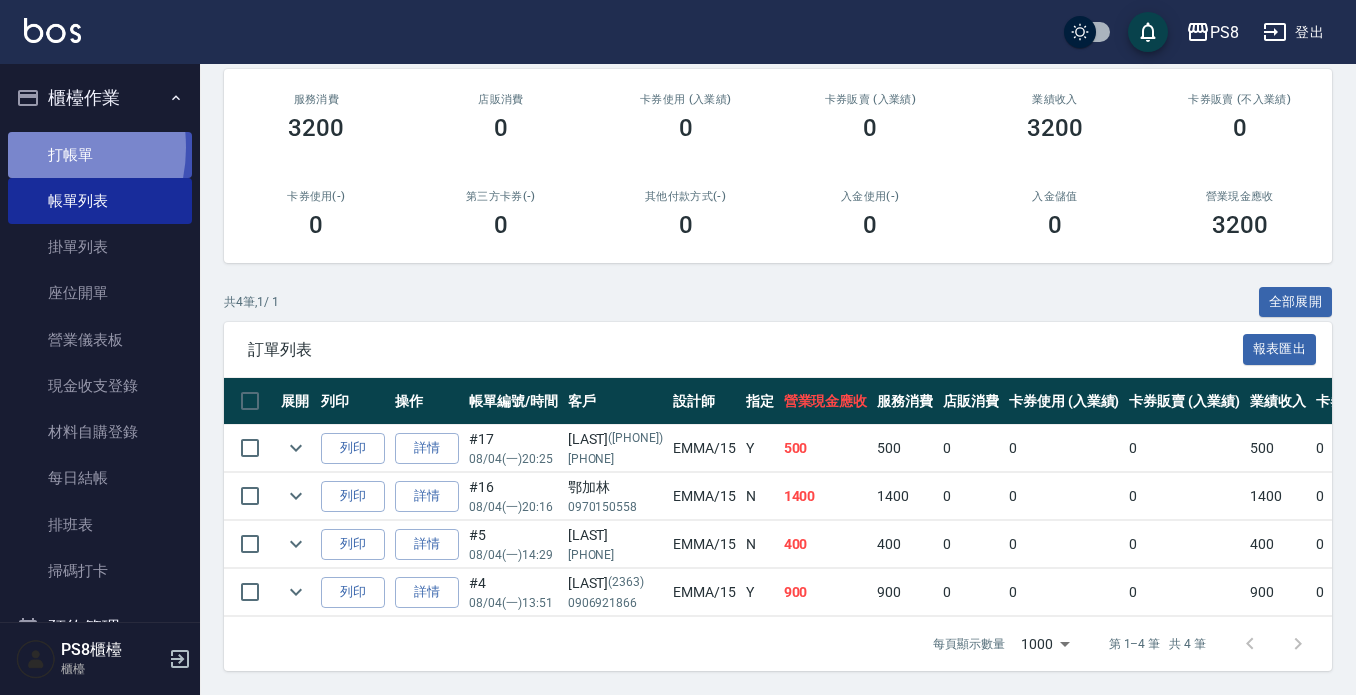 click on "打帳單" at bounding box center [100, 155] 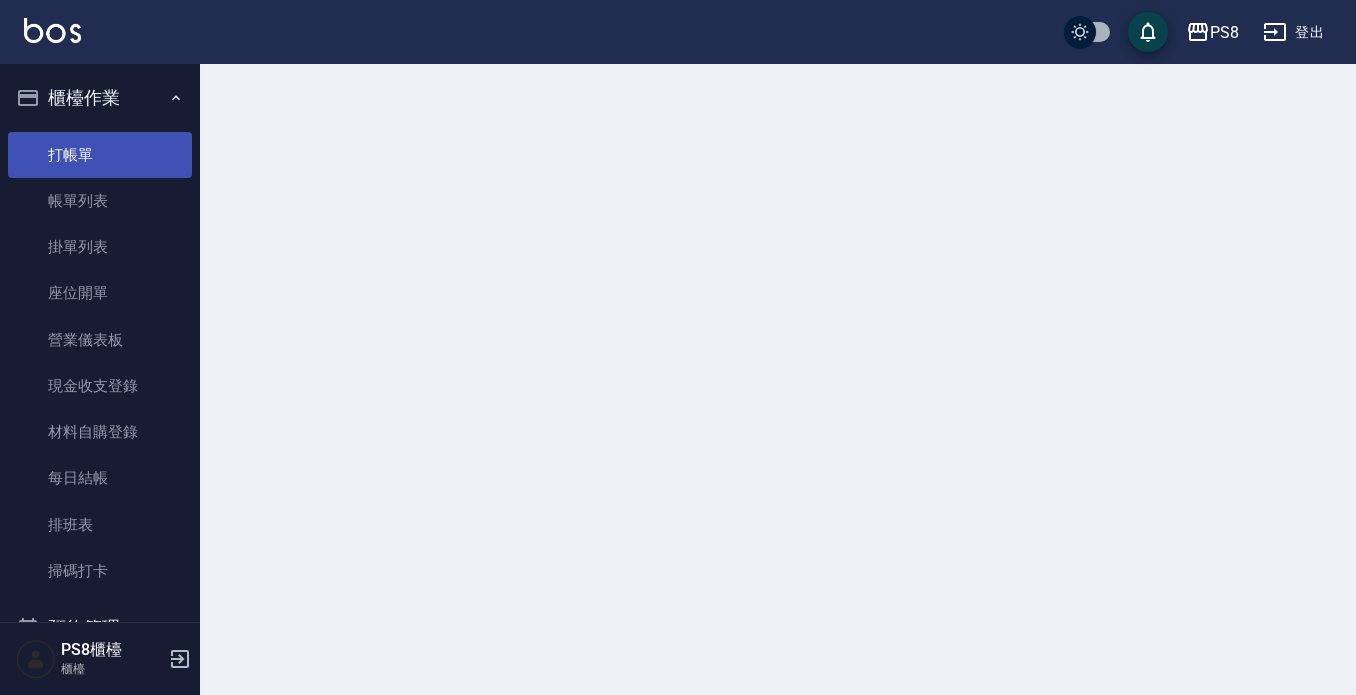 scroll, scrollTop: 0, scrollLeft: 0, axis: both 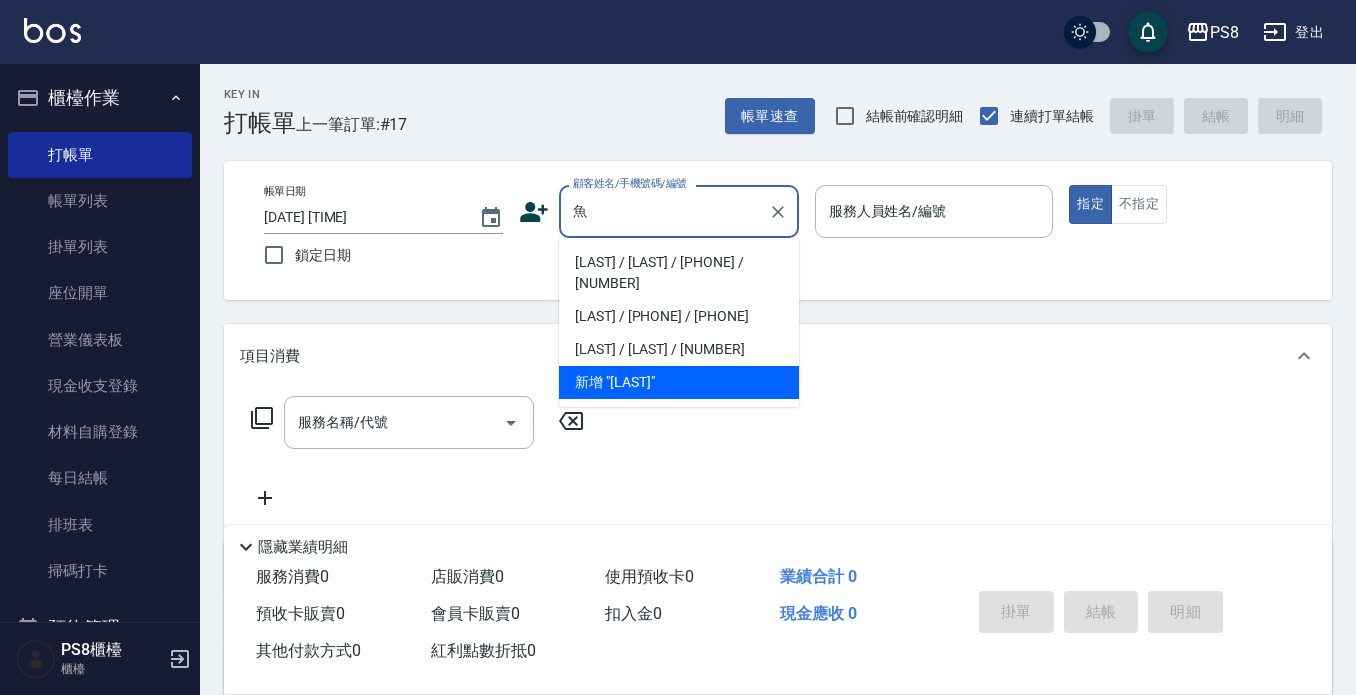 drag, startPoint x: 685, startPoint y: 273, endPoint x: 673, endPoint y: 266, distance: 13.892444 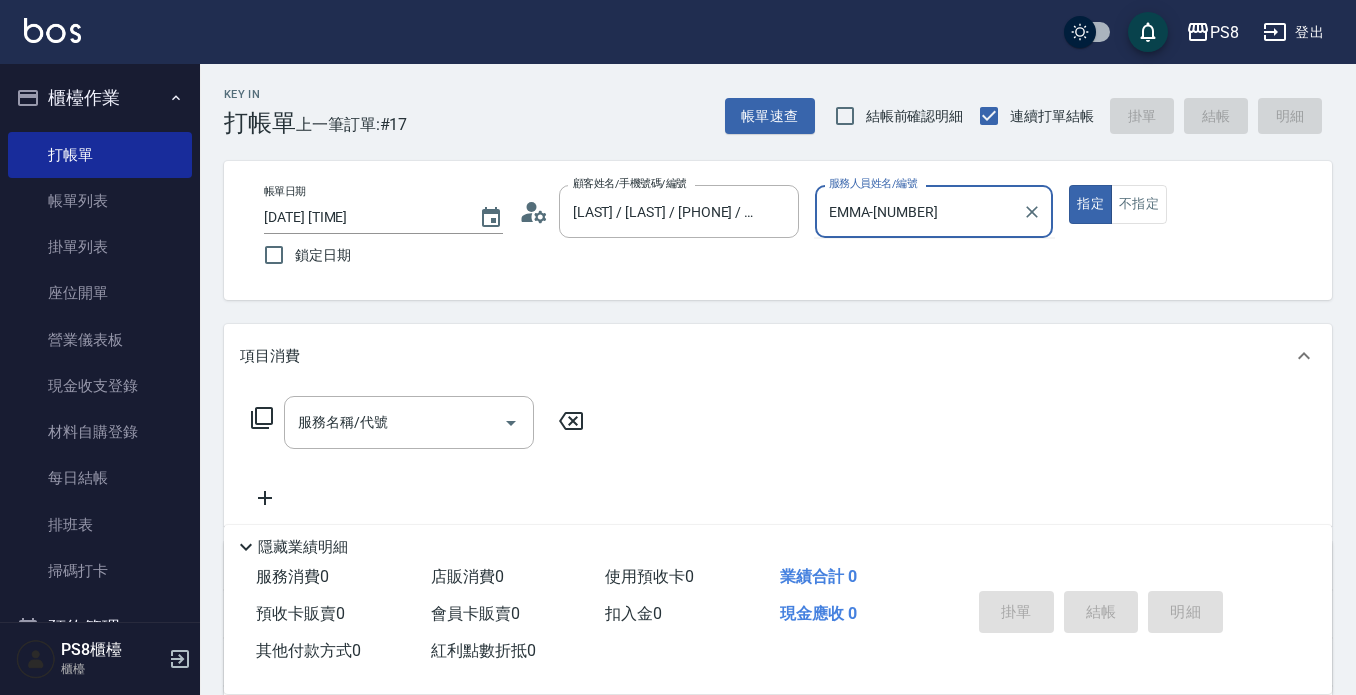 click on "指定" at bounding box center (1090, 204) 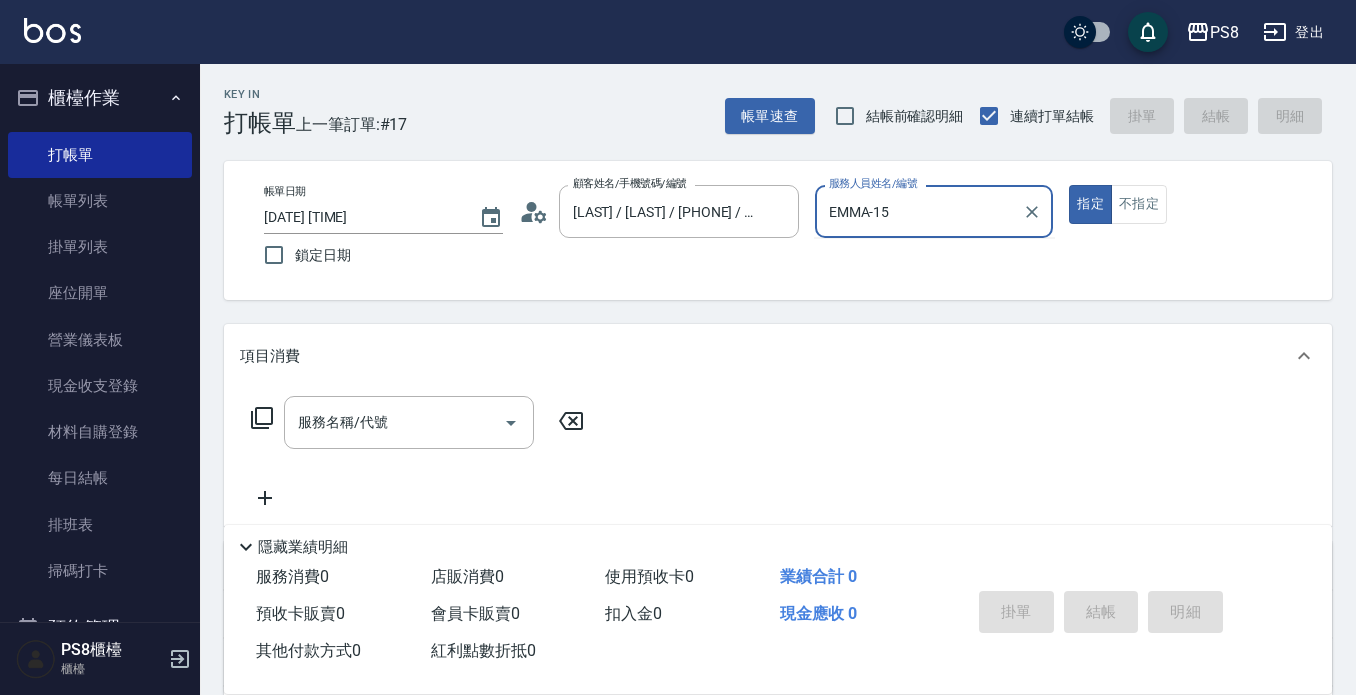 type on "true" 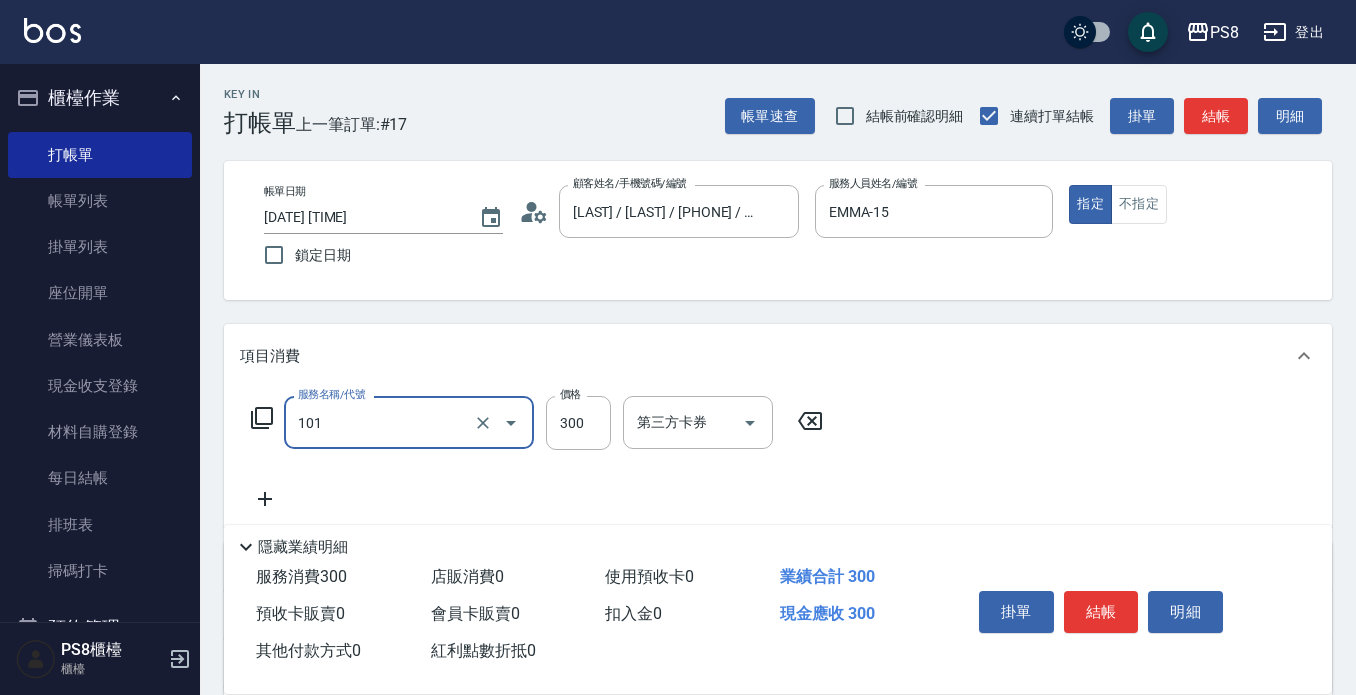 type on "洗髮(101)" 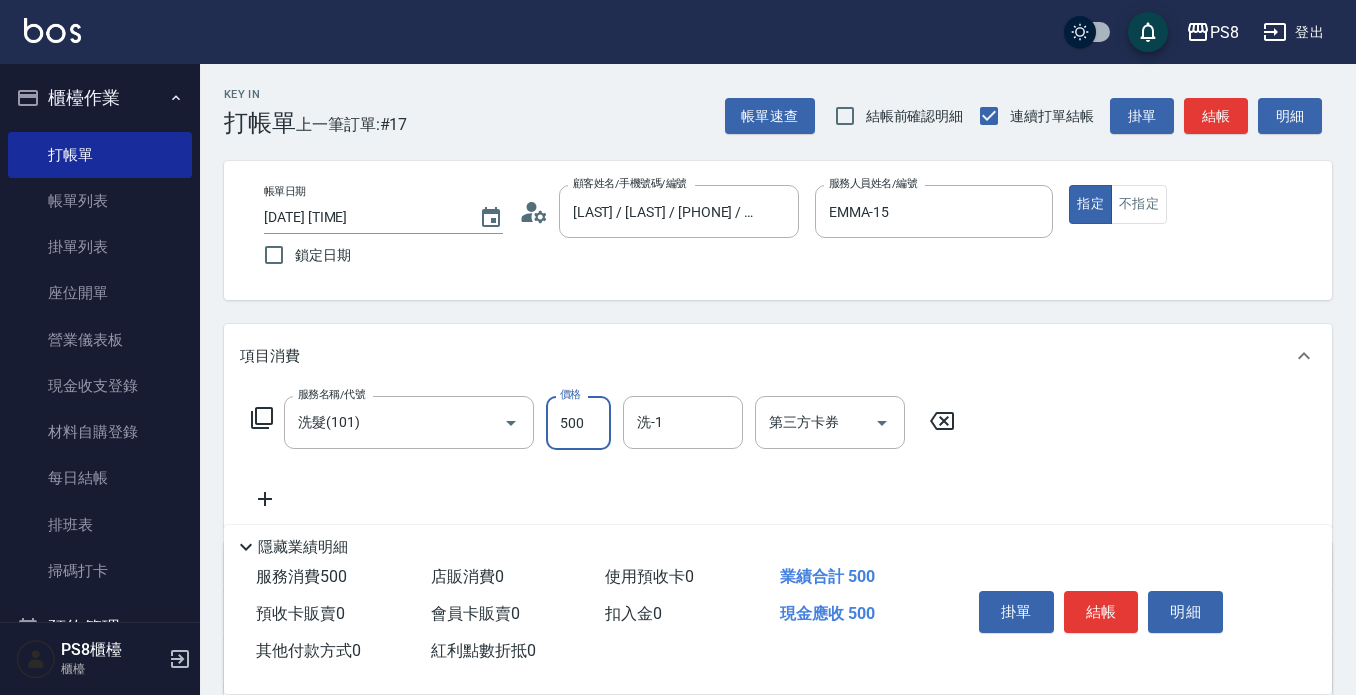 type on "500" 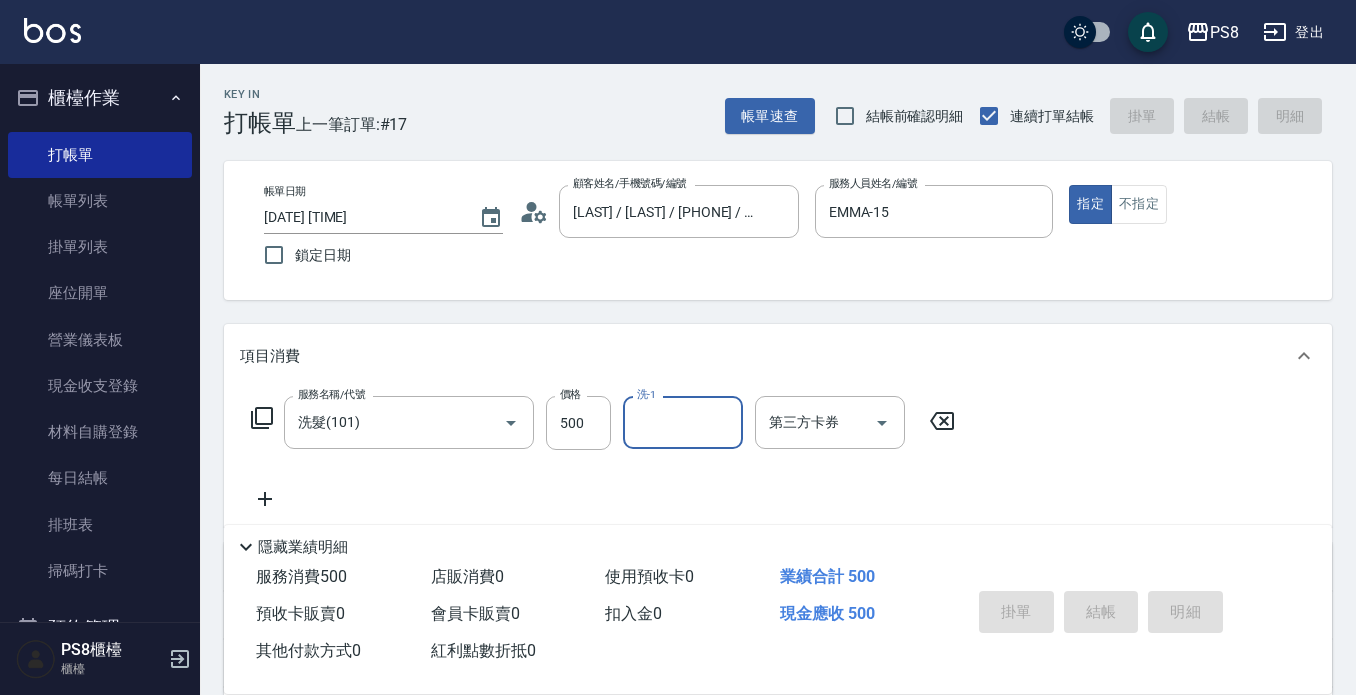 type 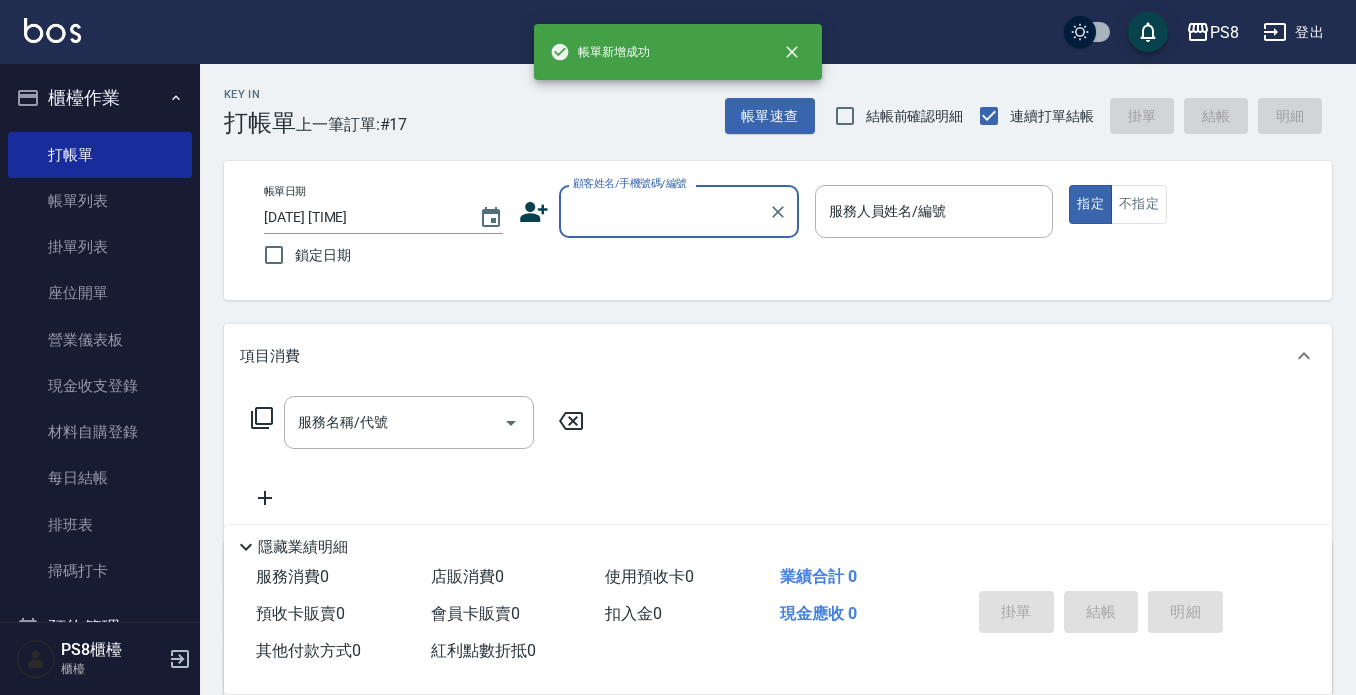scroll, scrollTop: 0, scrollLeft: 0, axis: both 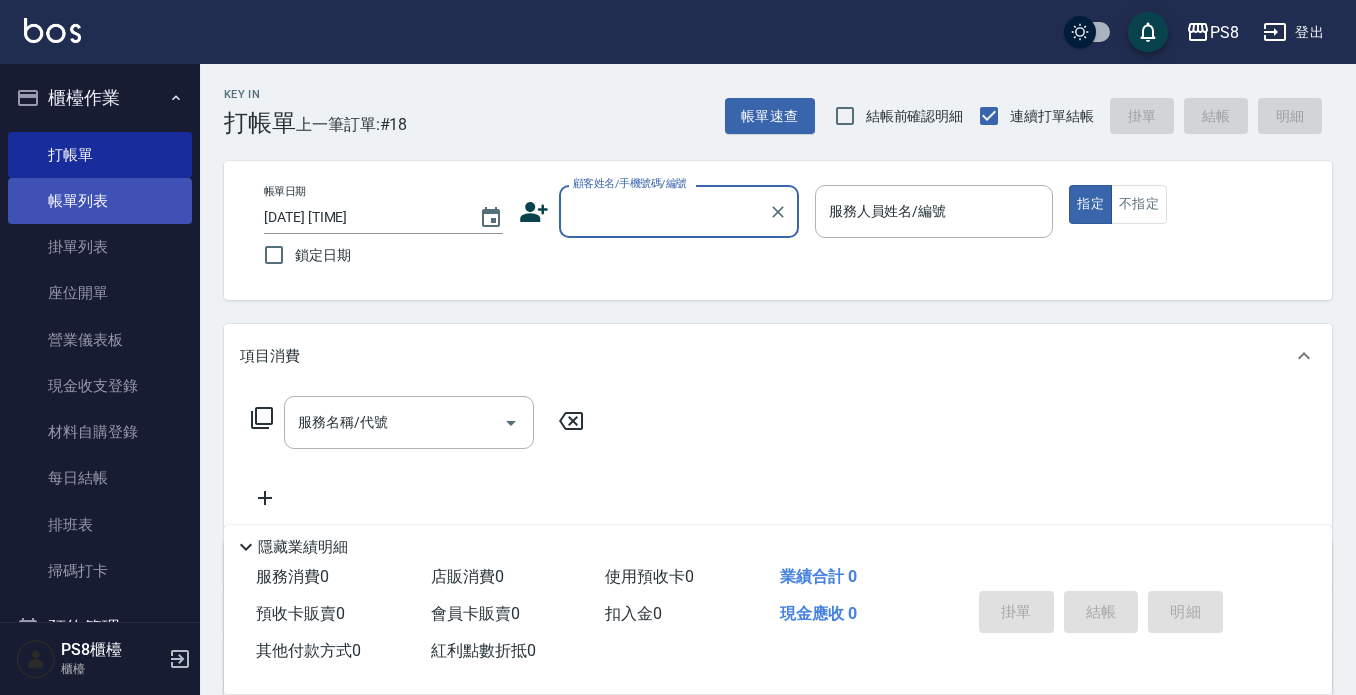 click on "帳單列表" at bounding box center (100, 201) 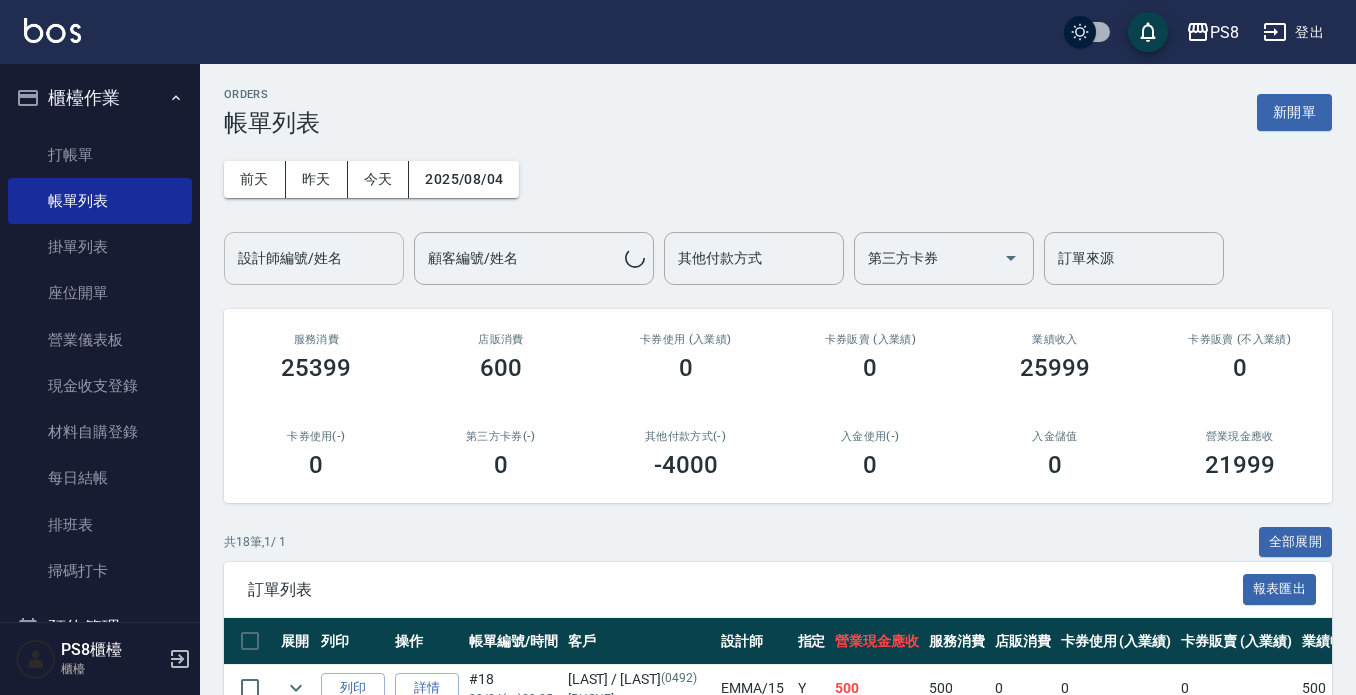 click on "設計師編號/姓名" at bounding box center [314, 258] 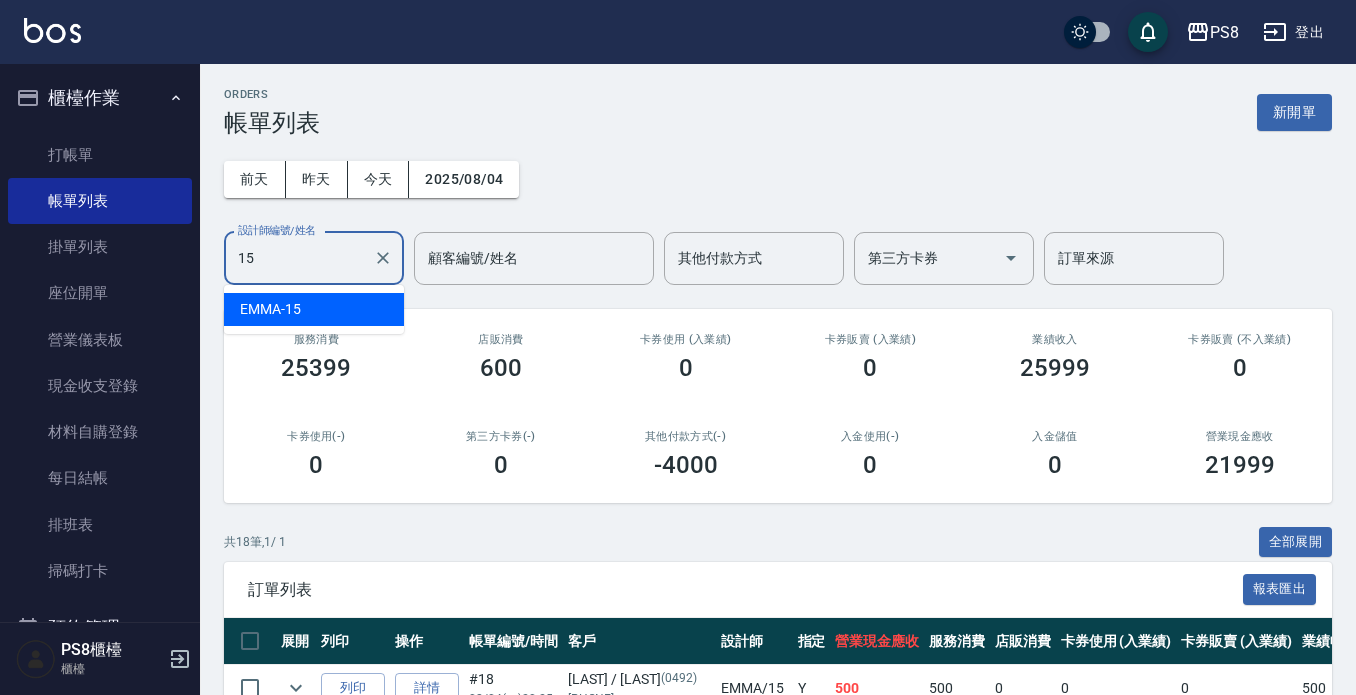 type on "EMMA-15" 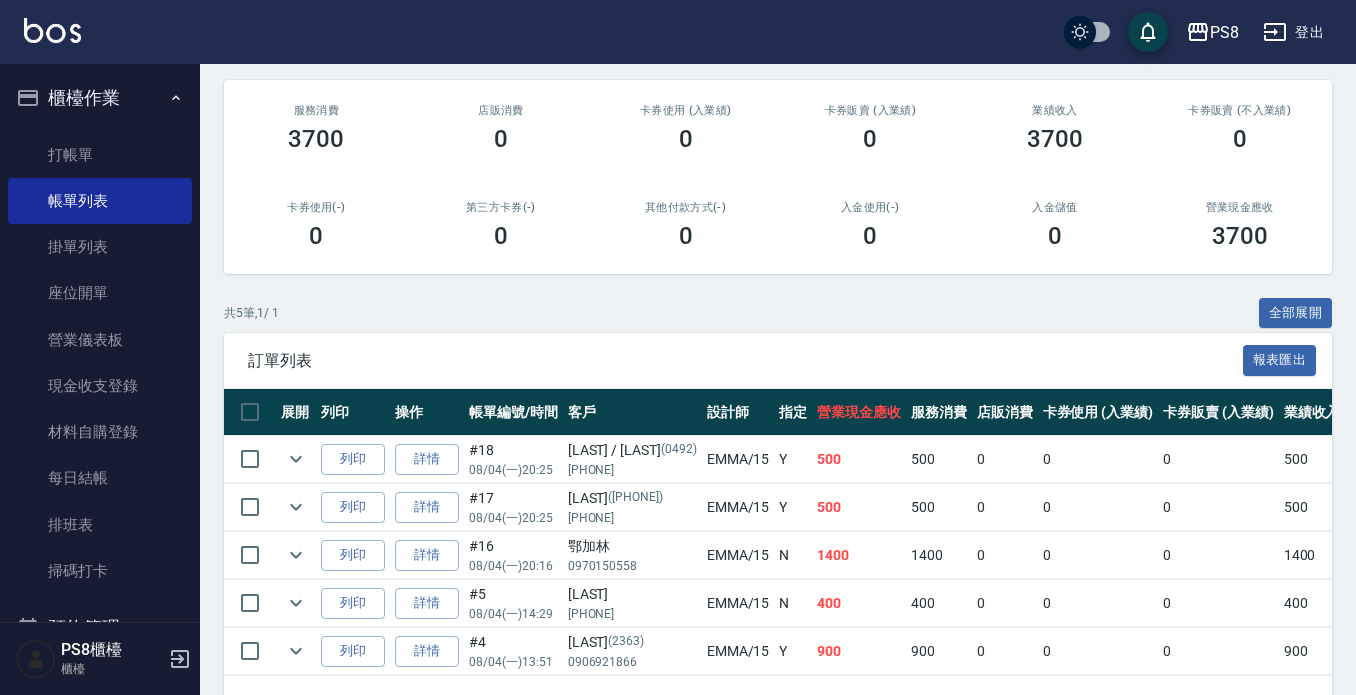 scroll, scrollTop: 105, scrollLeft: 0, axis: vertical 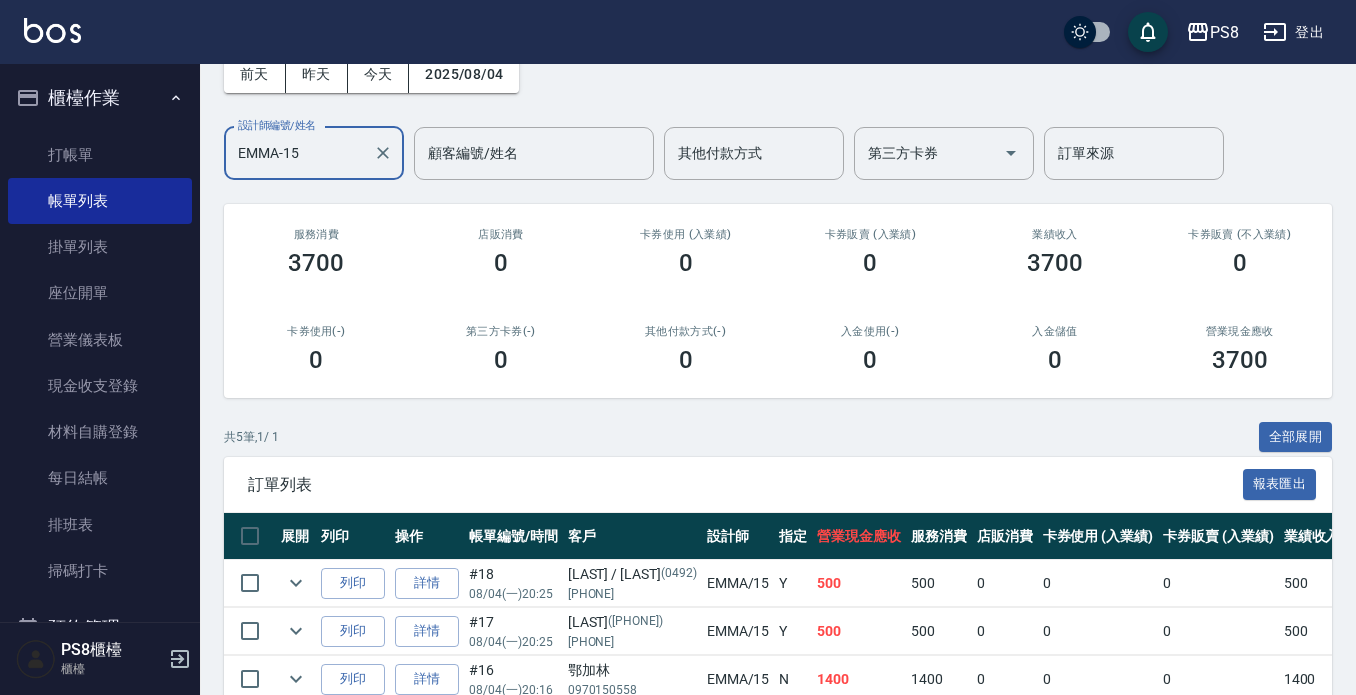 click at bounding box center (383, 153) 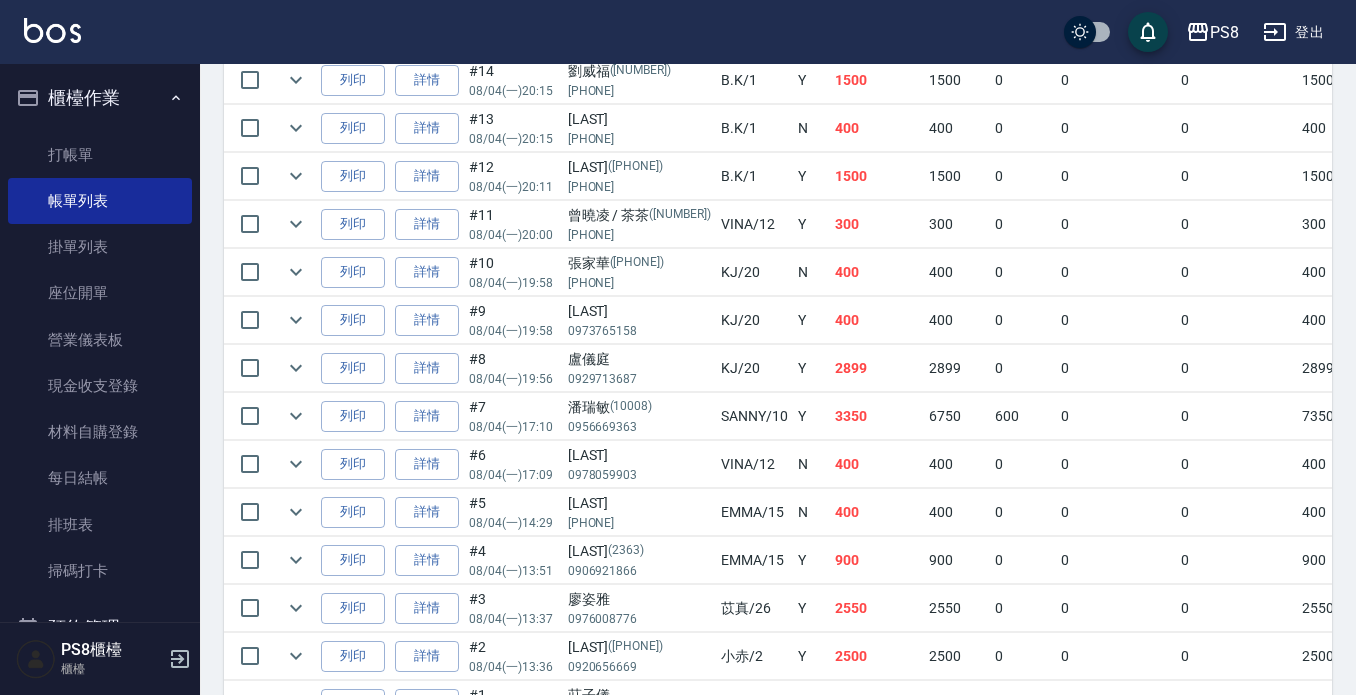 scroll, scrollTop: 900, scrollLeft: 0, axis: vertical 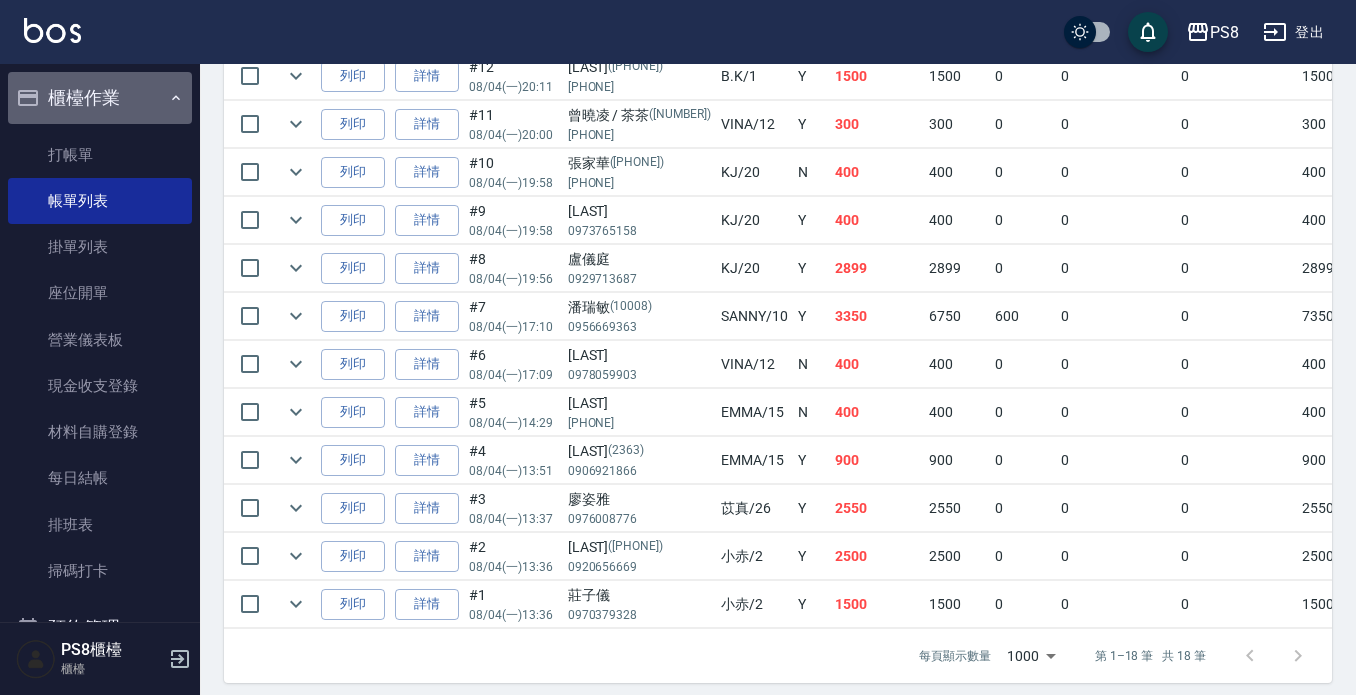 click on "櫃檯作業" at bounding box center [100, 98] 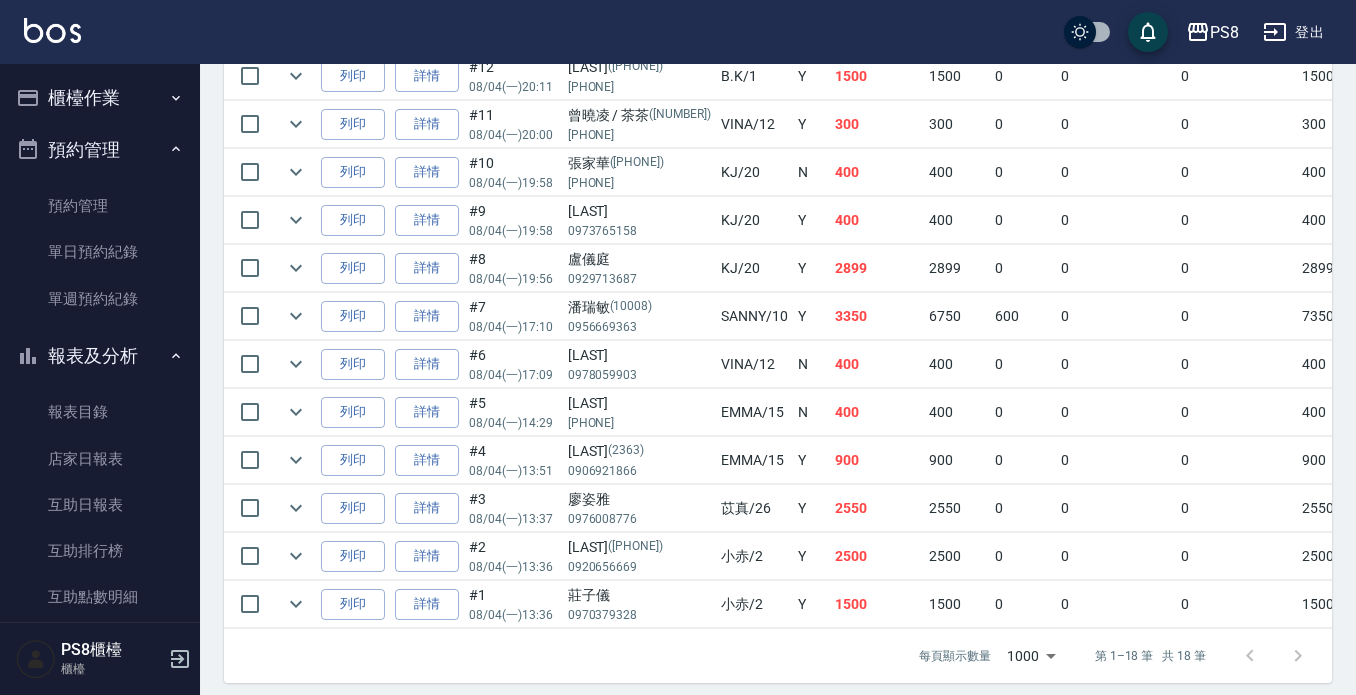 drag, startPoint x: 123, startPoint y: 152, endPoint x: 132, endPoint y: 141, distance: 14.21267 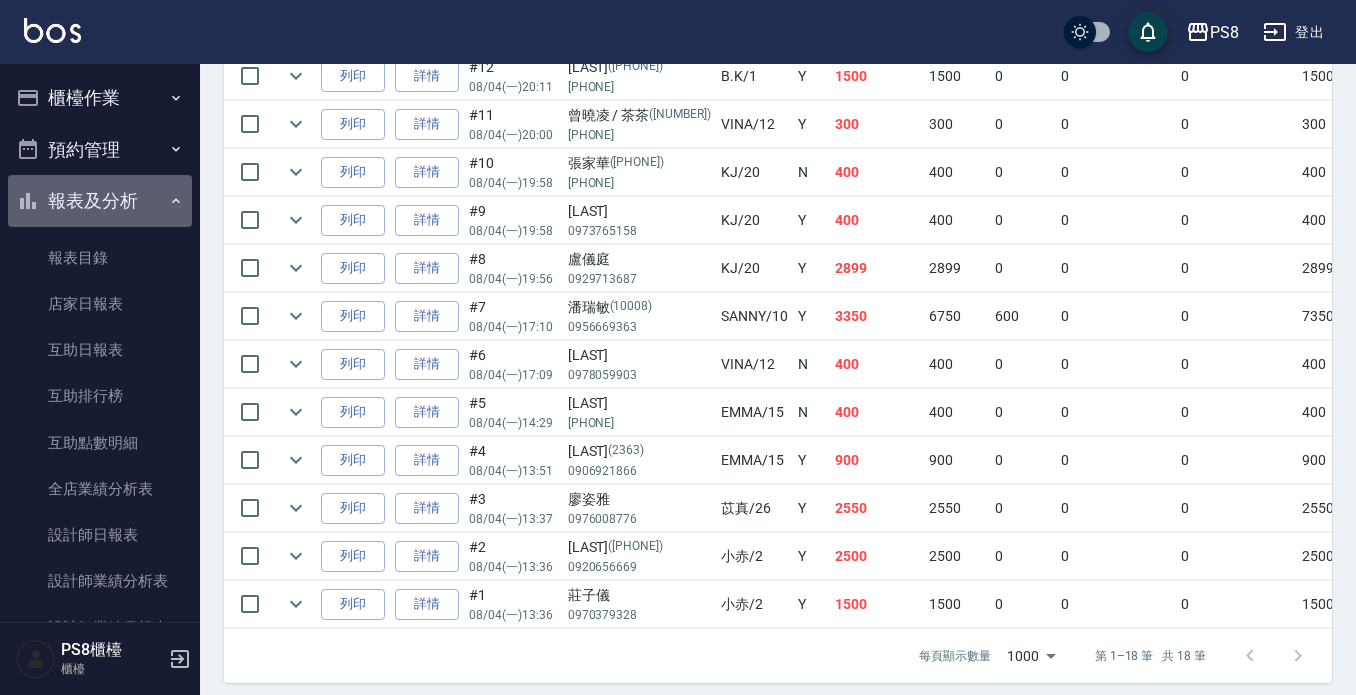 click on "報表及分析" at bounding box center [100, 201] 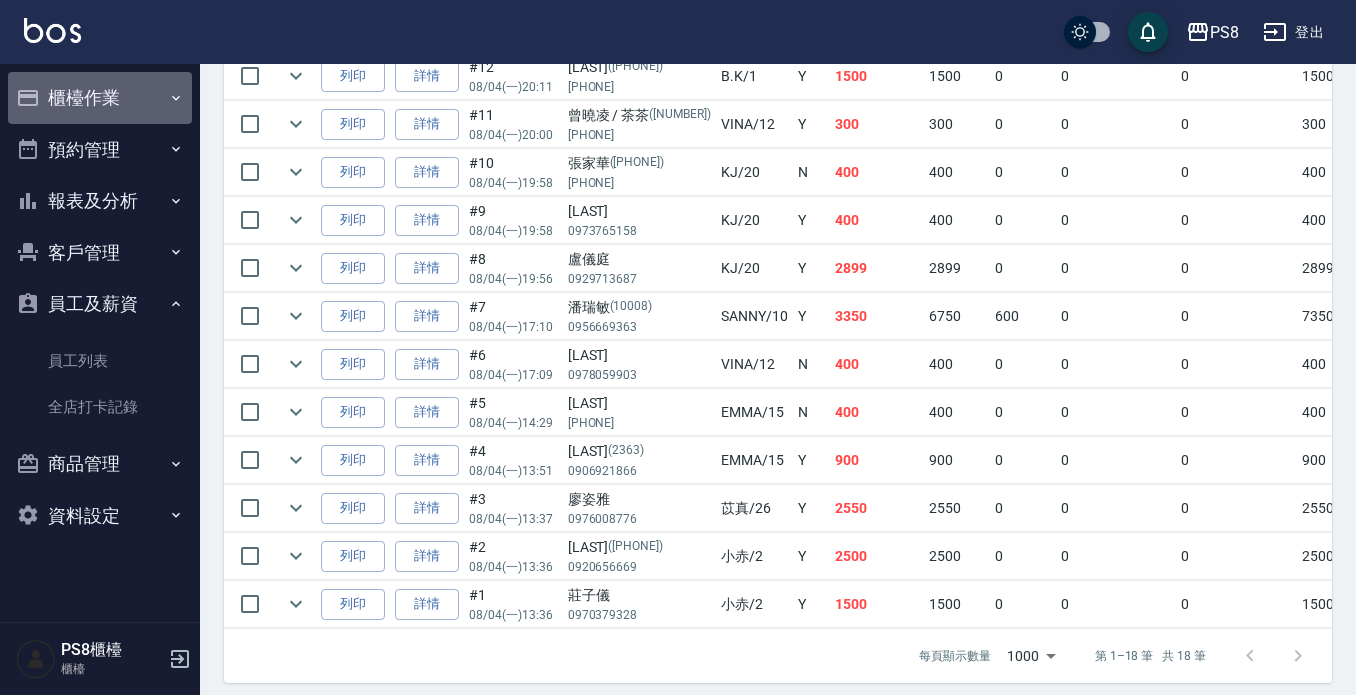 click on "櫃檯作業" at bounding box center [100, 98] 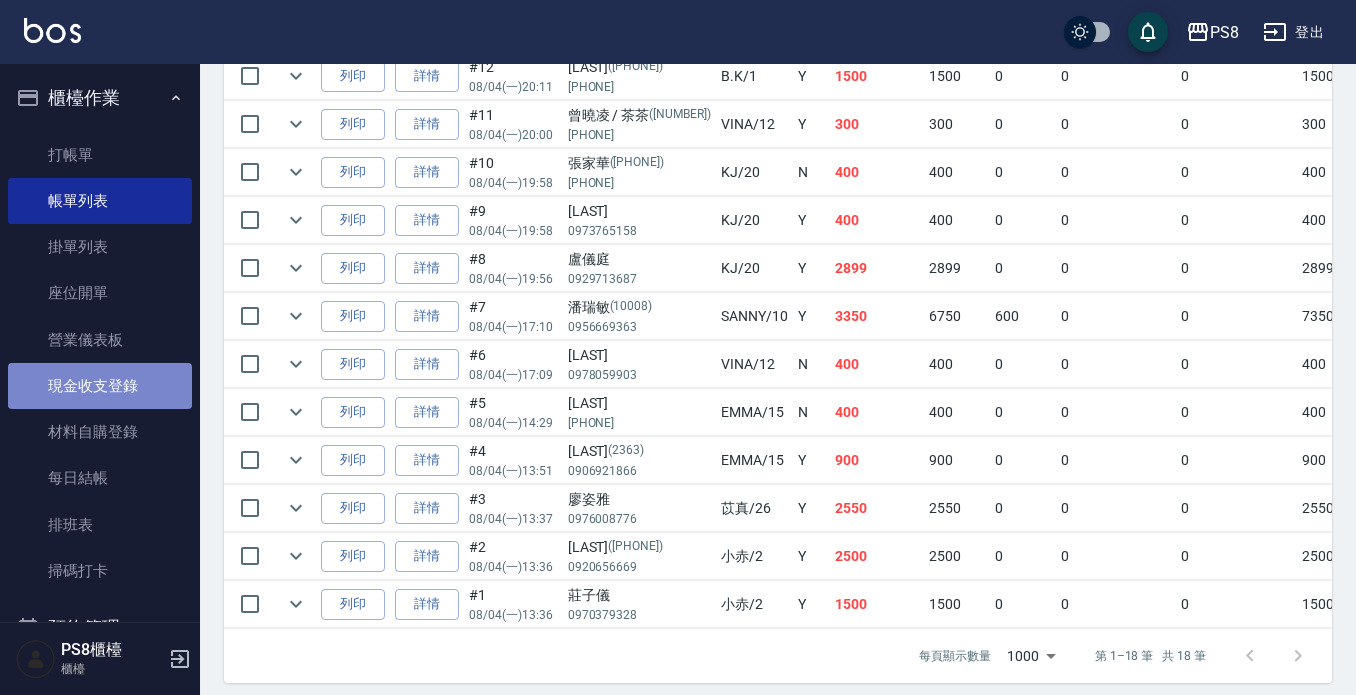 click on "現金收支登錄" at bounding box center [100, 386] 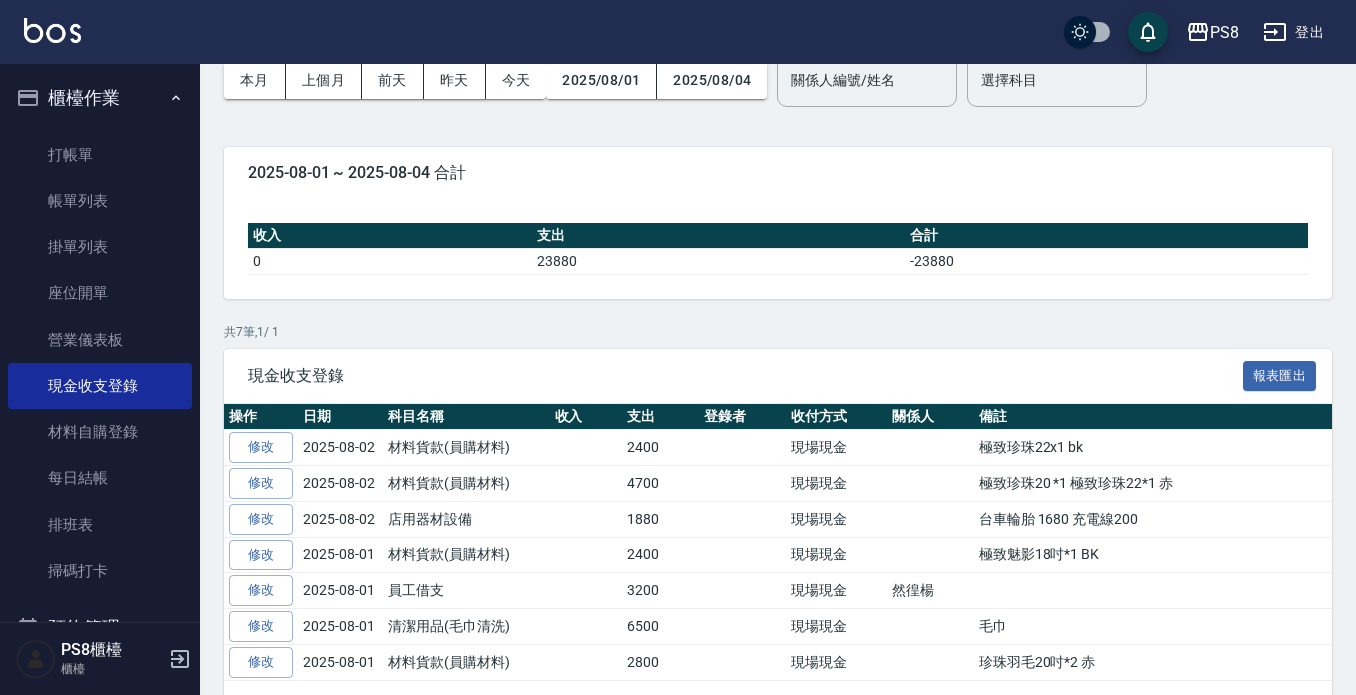scroll, scrollTop: 100, scrollLeft: 0, axis: vertical 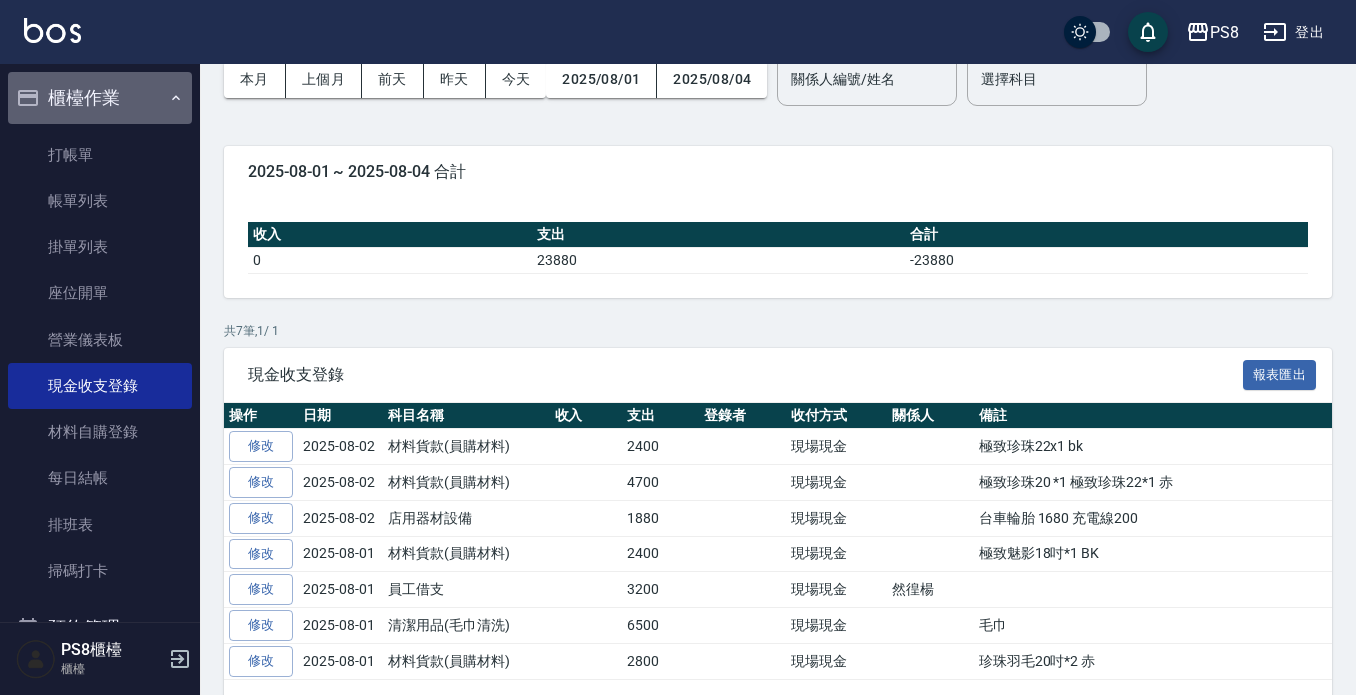 click on "櫃檯作業" at bounding box center [100, 98] 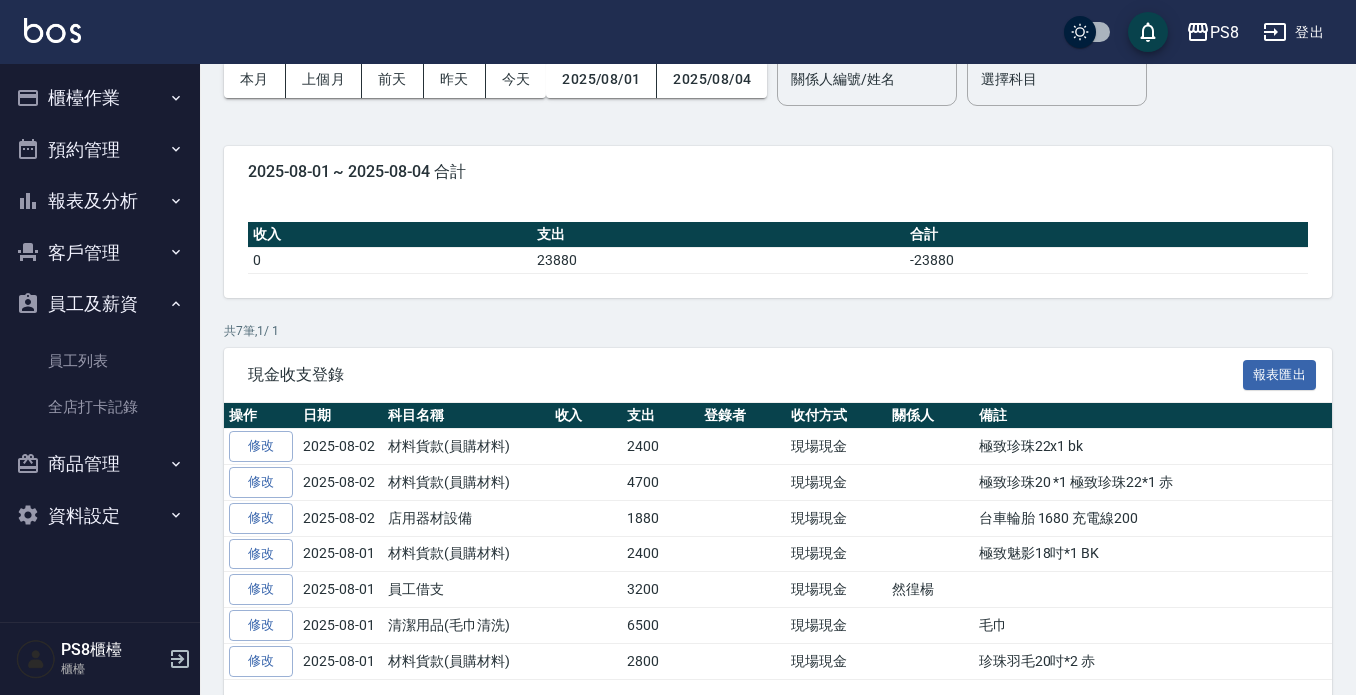 click on "員工及薪資" at bounding box center (100, 304) 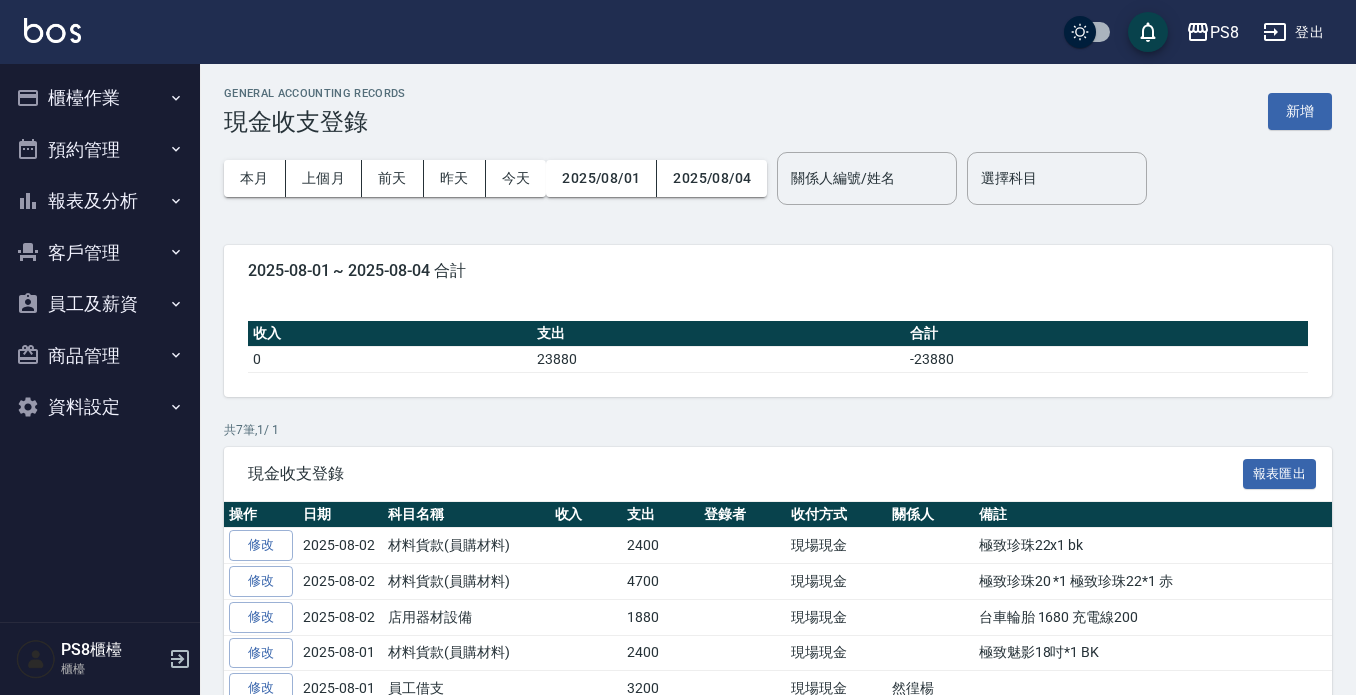 scroll, scrollTop: 0, scrollLeft: 0, axis: both 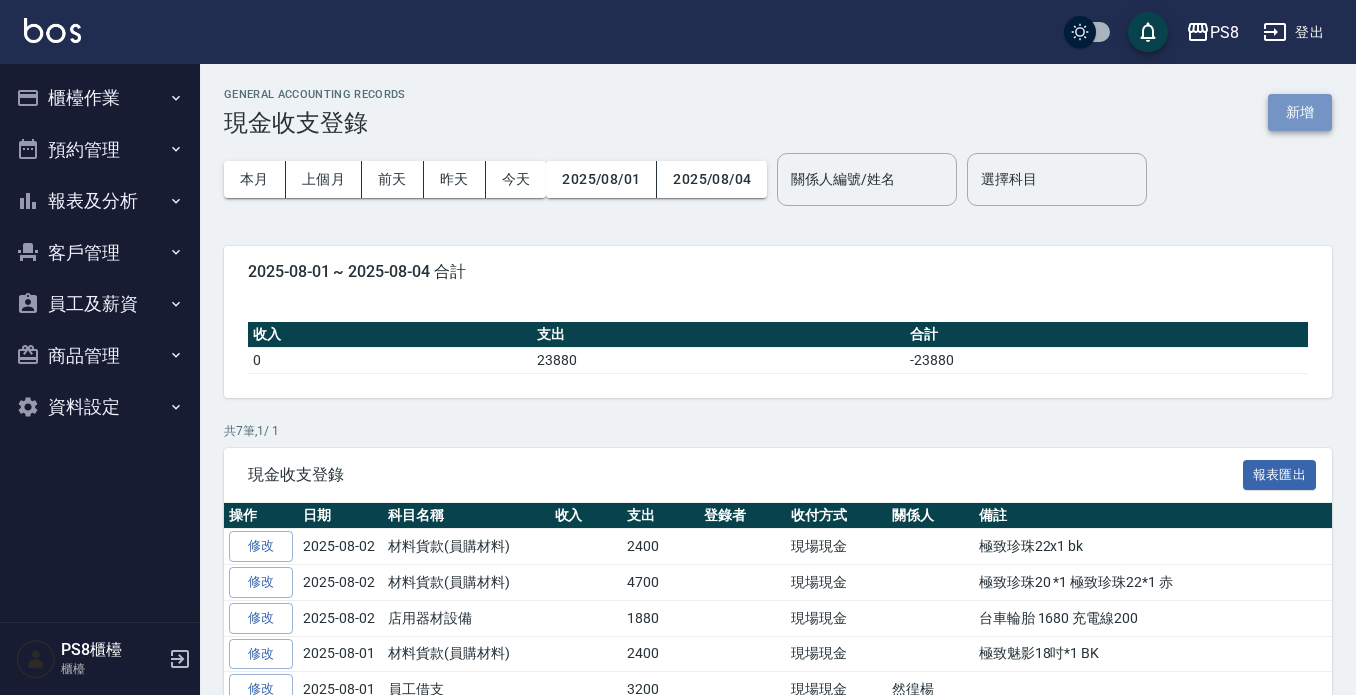 click on "新增" at bounding box center (1300, 112) 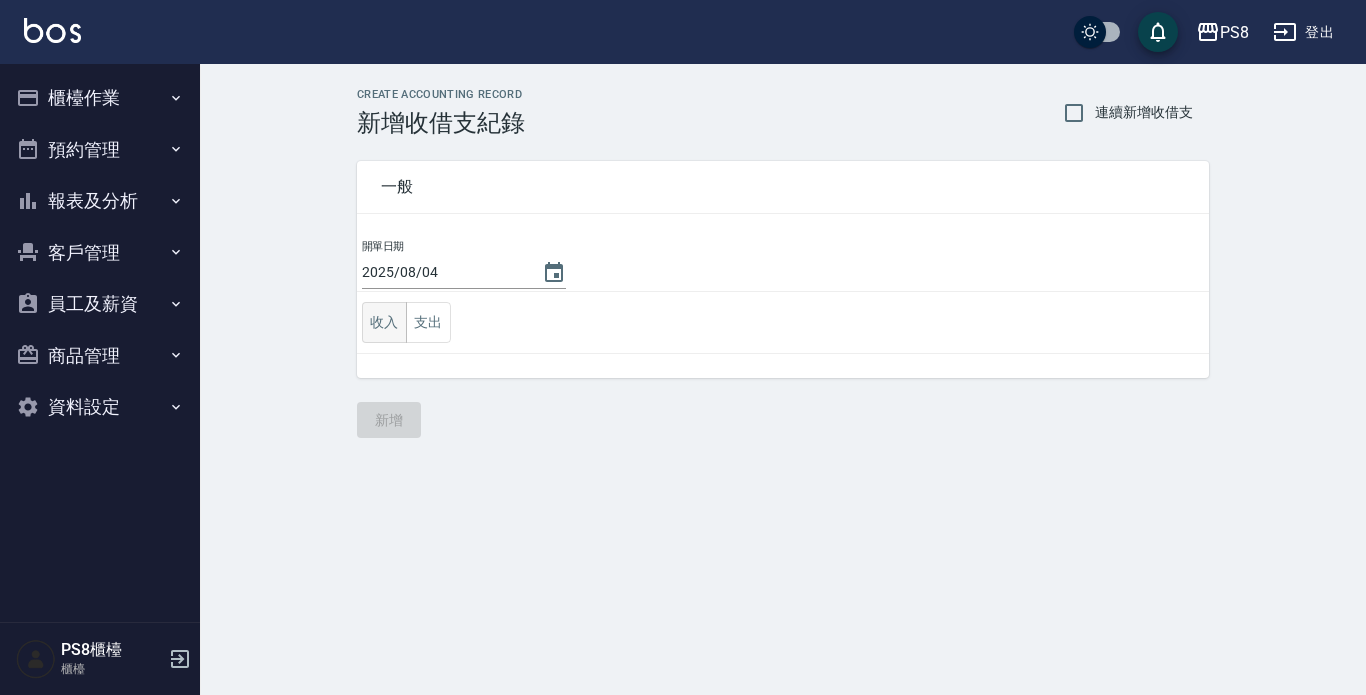 click on "收入" at bounding box center (384, 322) 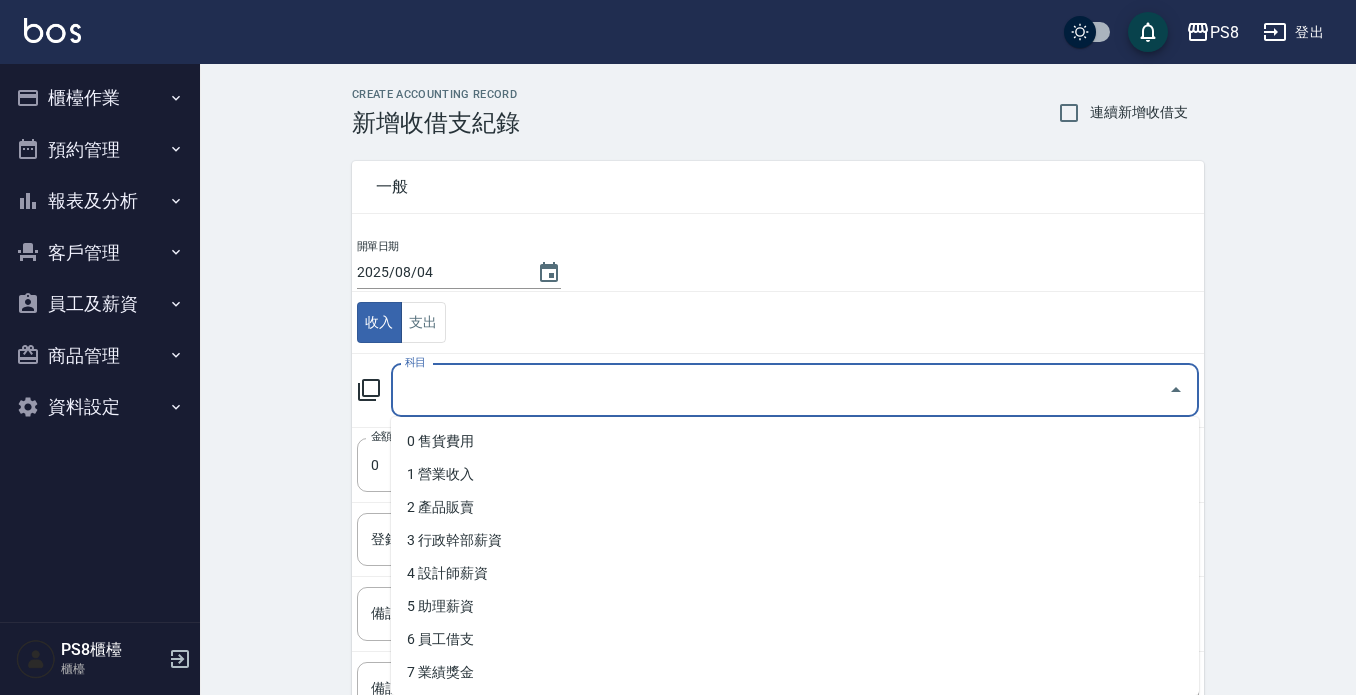 click on "科目" at bounding box center [780, 390] 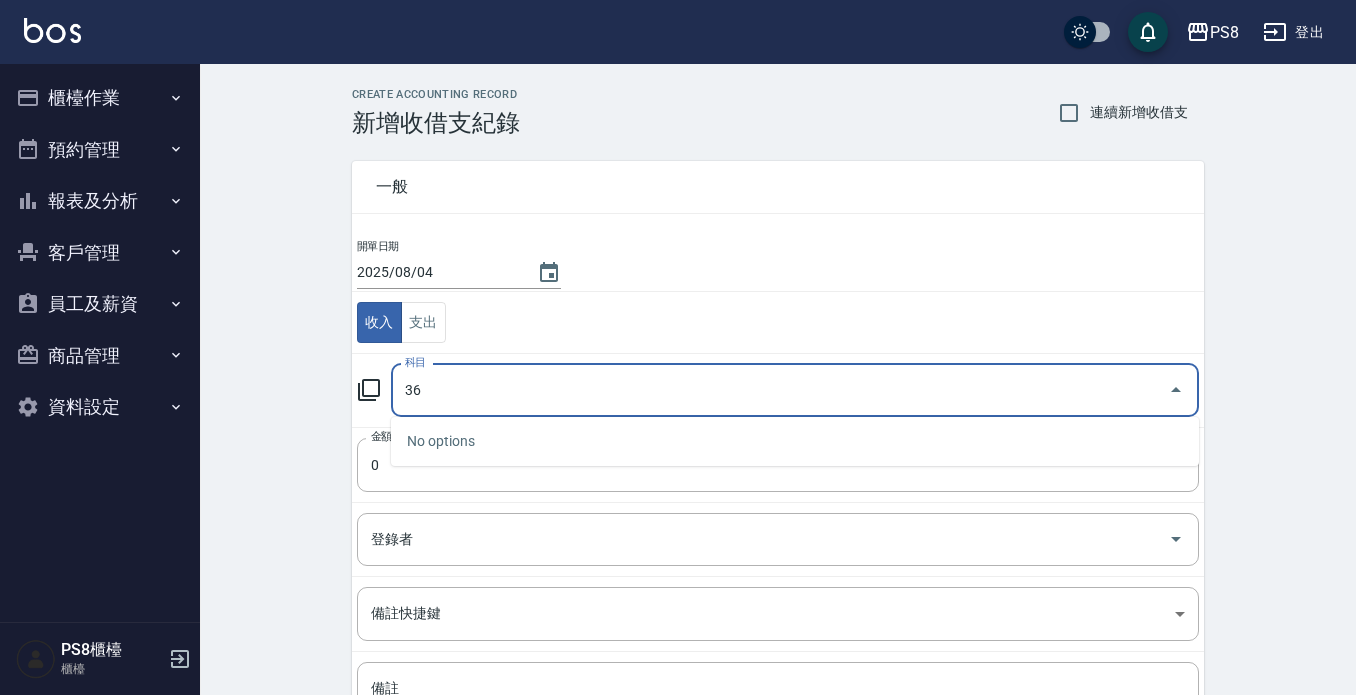 type on "3" 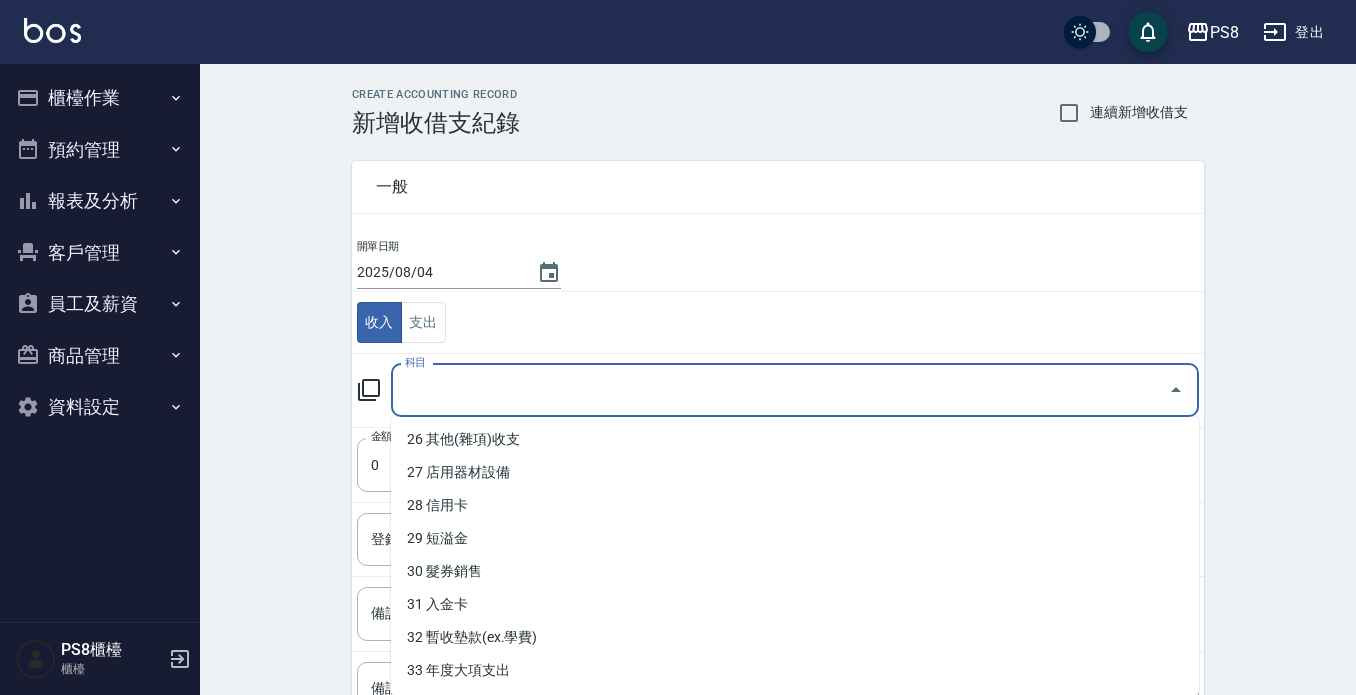 scroll, scrollTop: 893, scrollLeft: 0, axis: vertical 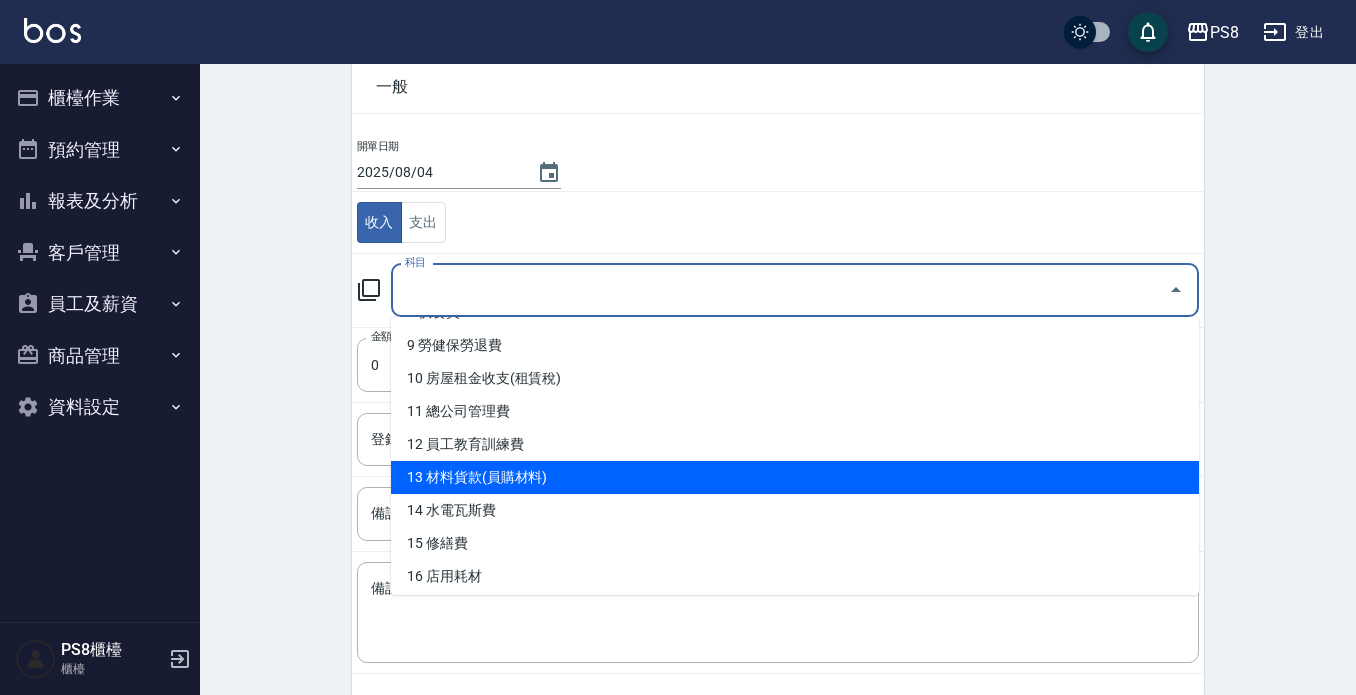 click on "13 材料貨款(員購材料)" at bounding box center (795, 477) 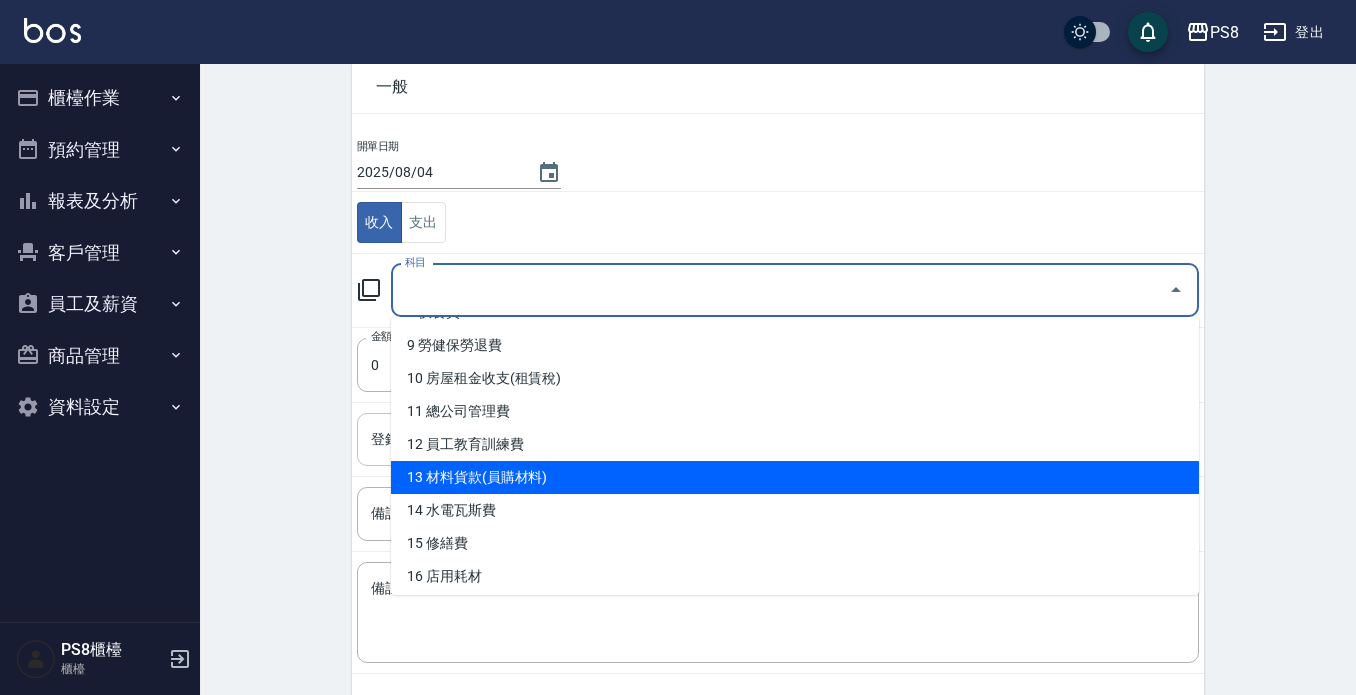 type on "13 材料貨款(員購材料)" 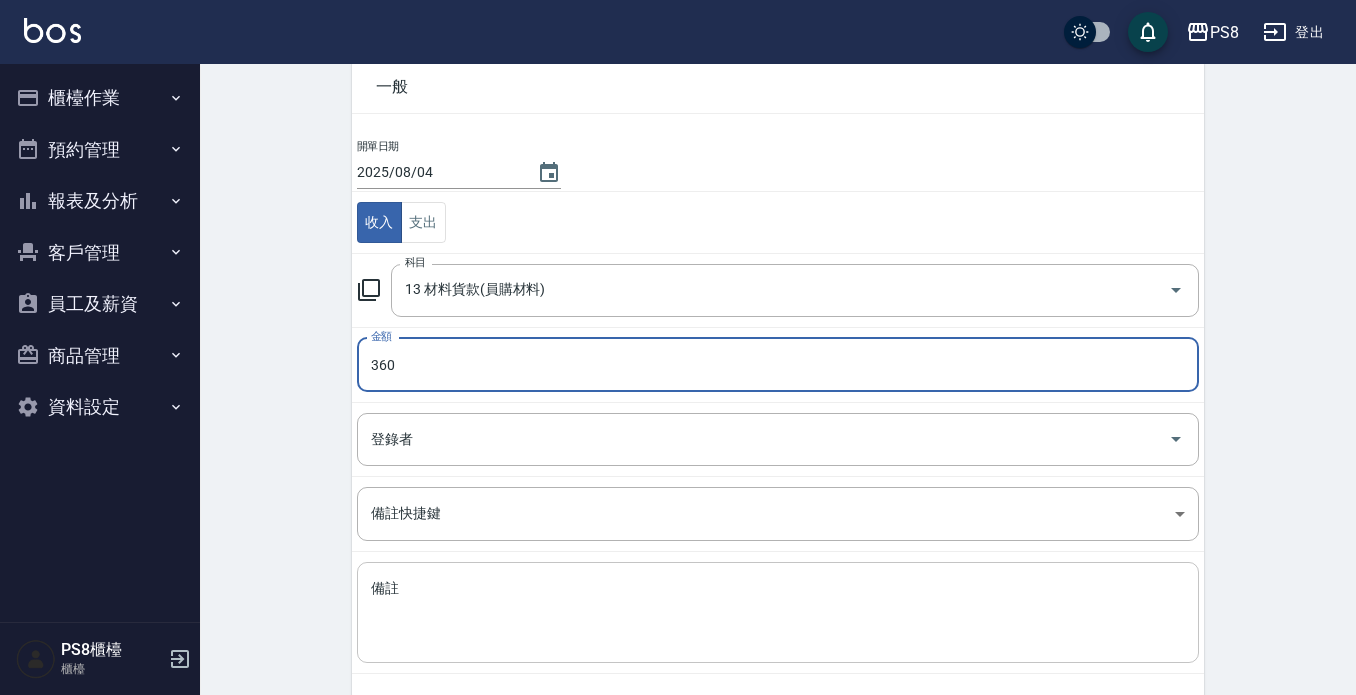 type on "360" 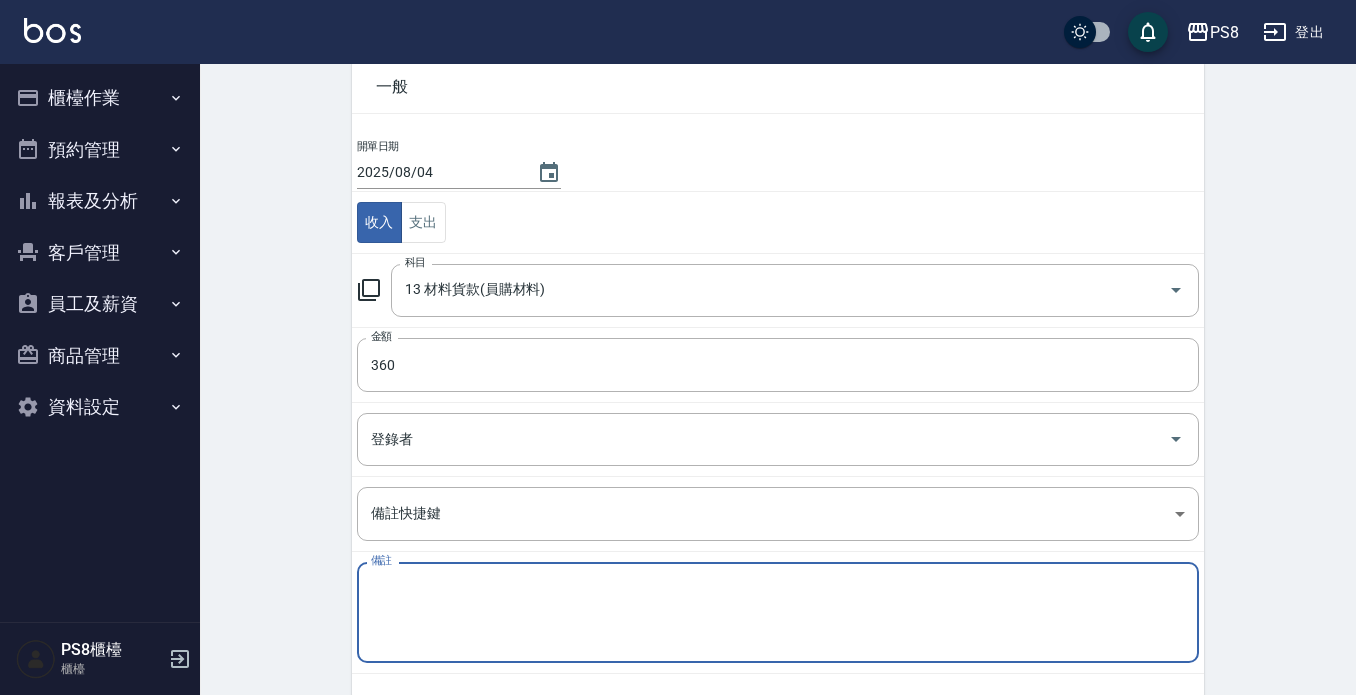 click on "備註" at bounding box center [778, 613] 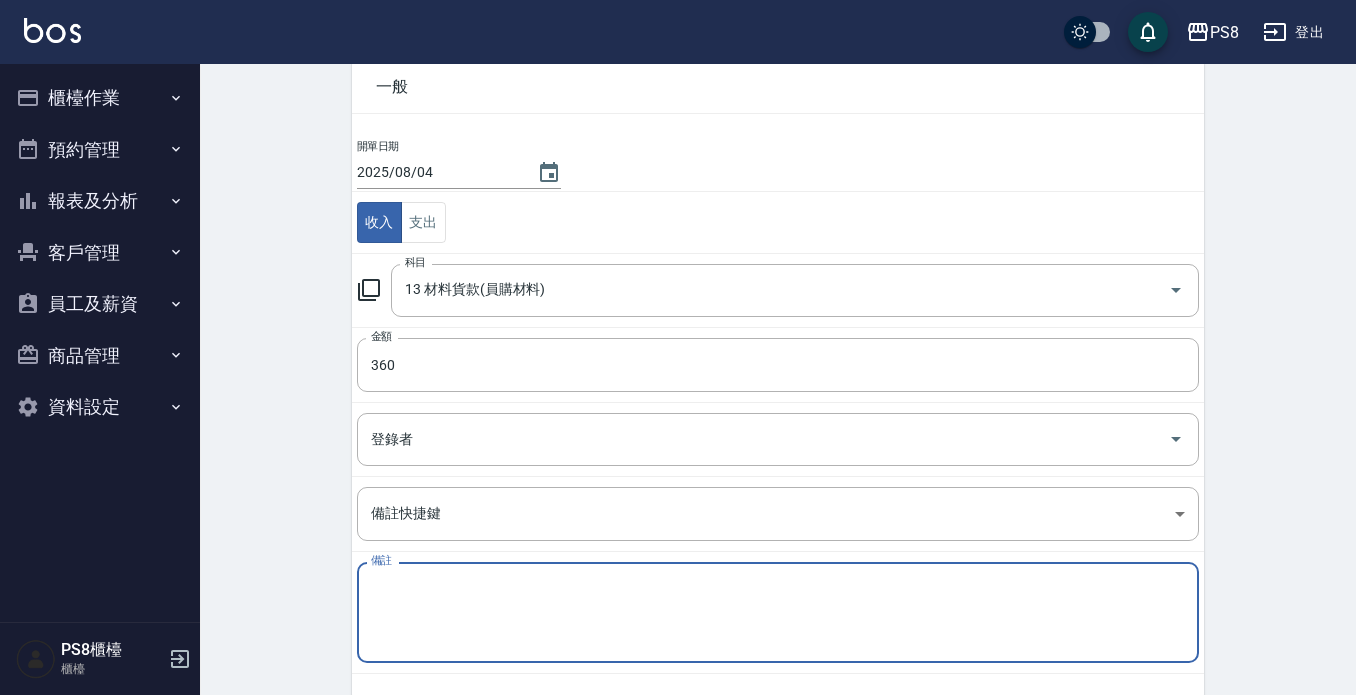 type on "ㄣ" 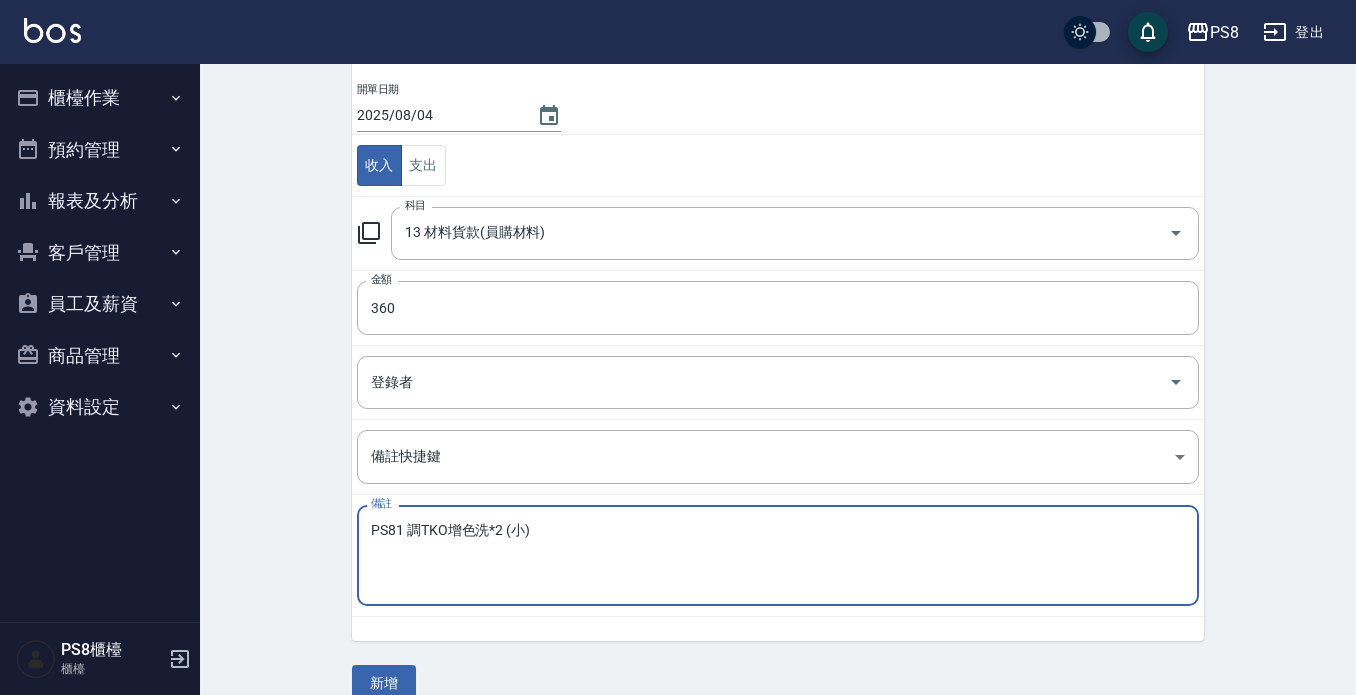 scroll, scrollTop: 188, scrollLeft: 0, axis: vertical 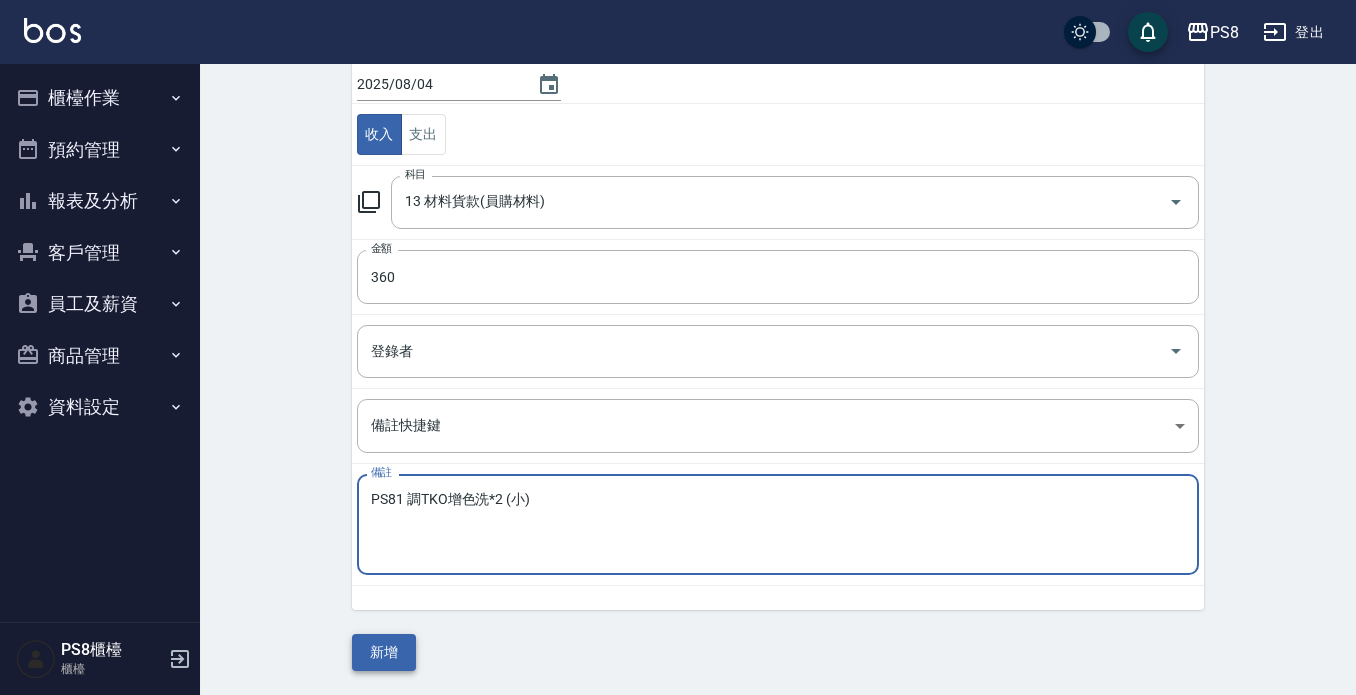 type on "PS81 調TKO增色洗*2 (小)" 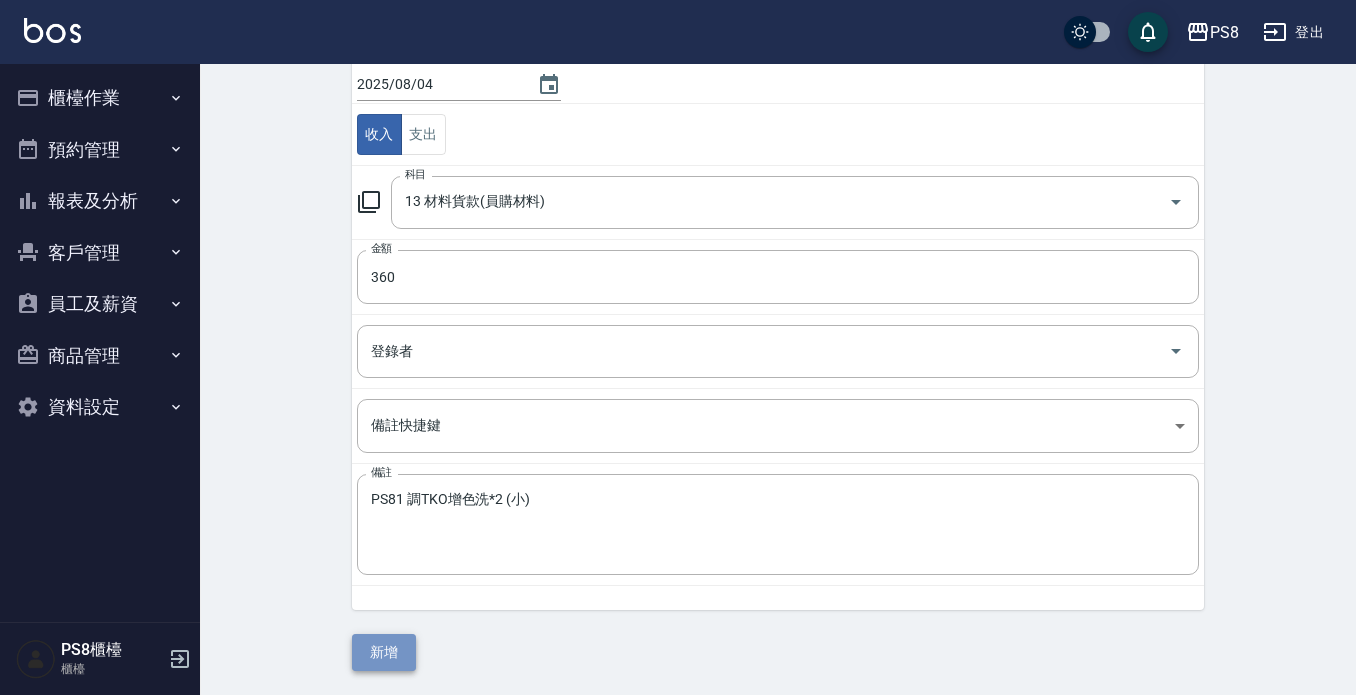 click on "新增" at bounding box center [384, 652] 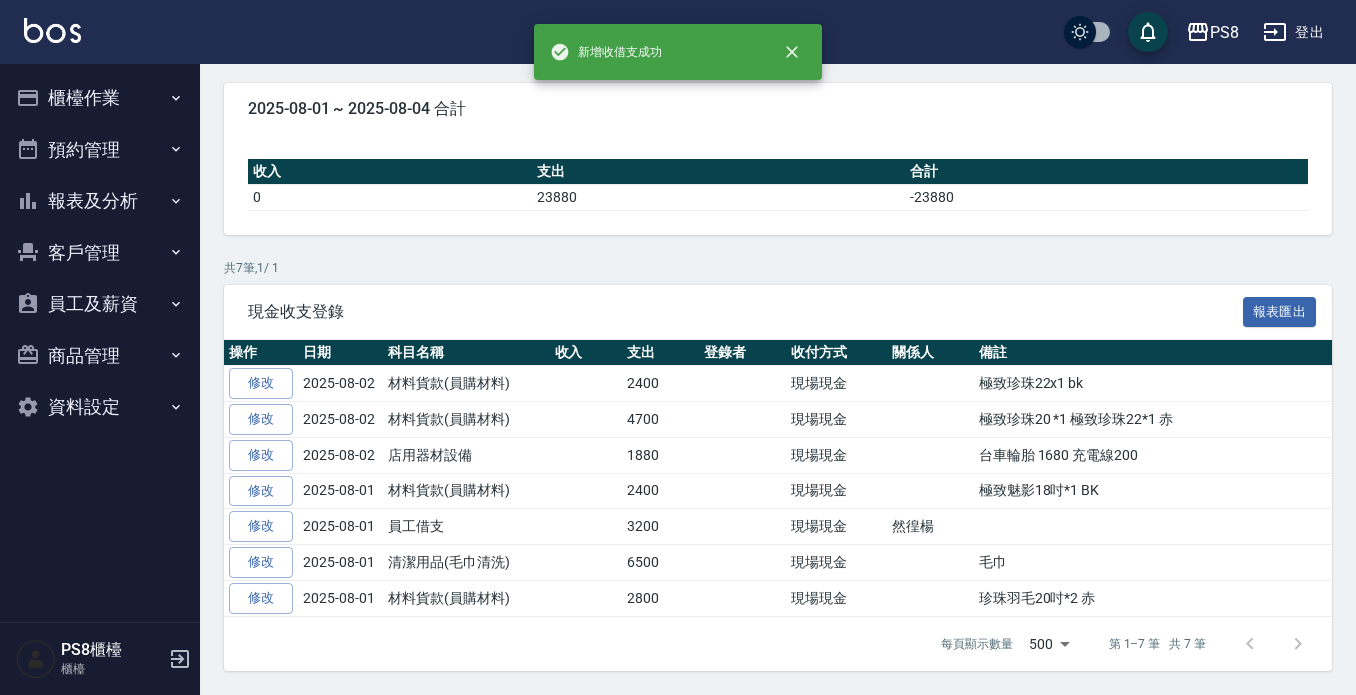 scroll, scrollTop: 0, scrollLeft: 0, axis: both 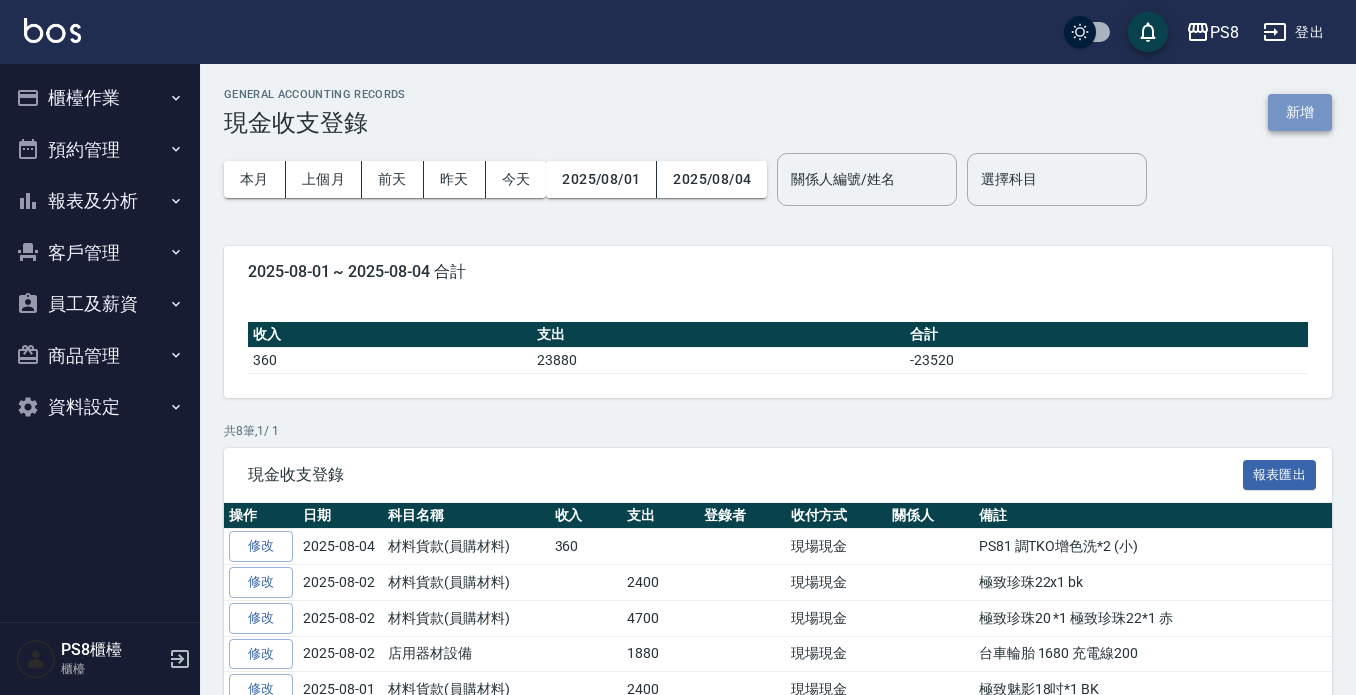 click on "新增" at bounding box center [1300, 112] 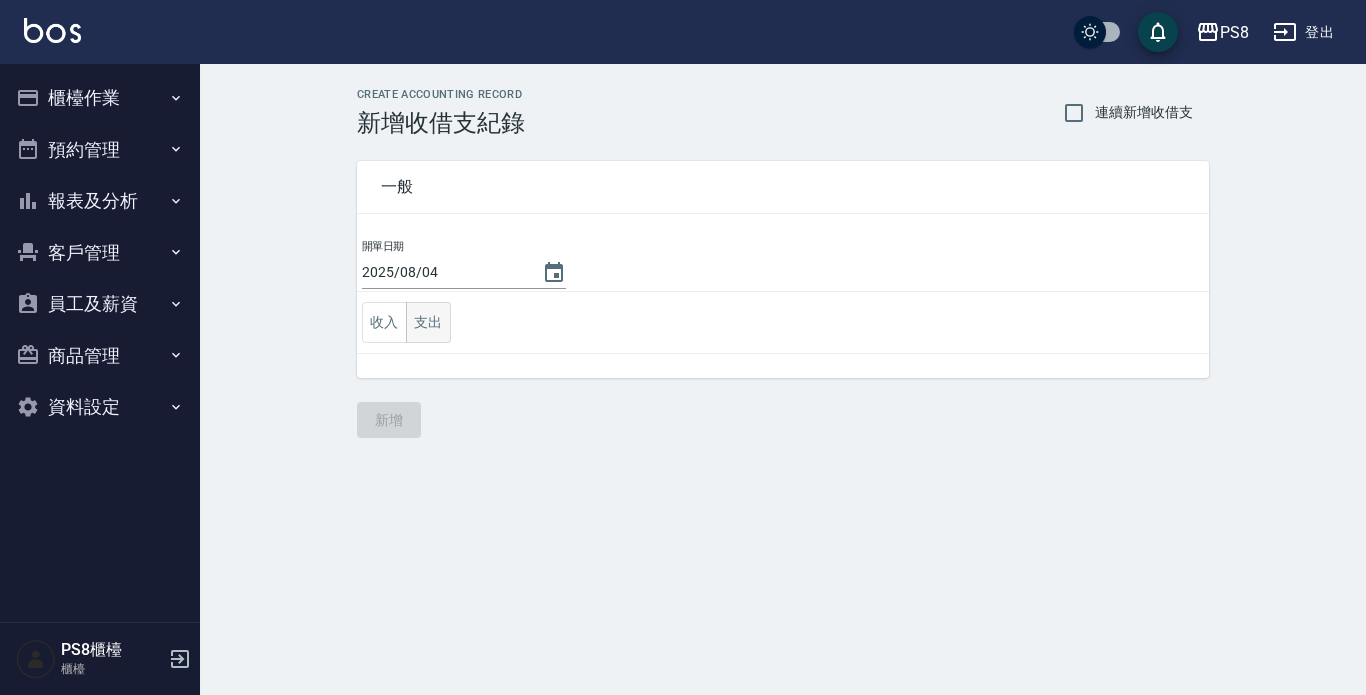 click on "支出" at bounding box center (428, 322) 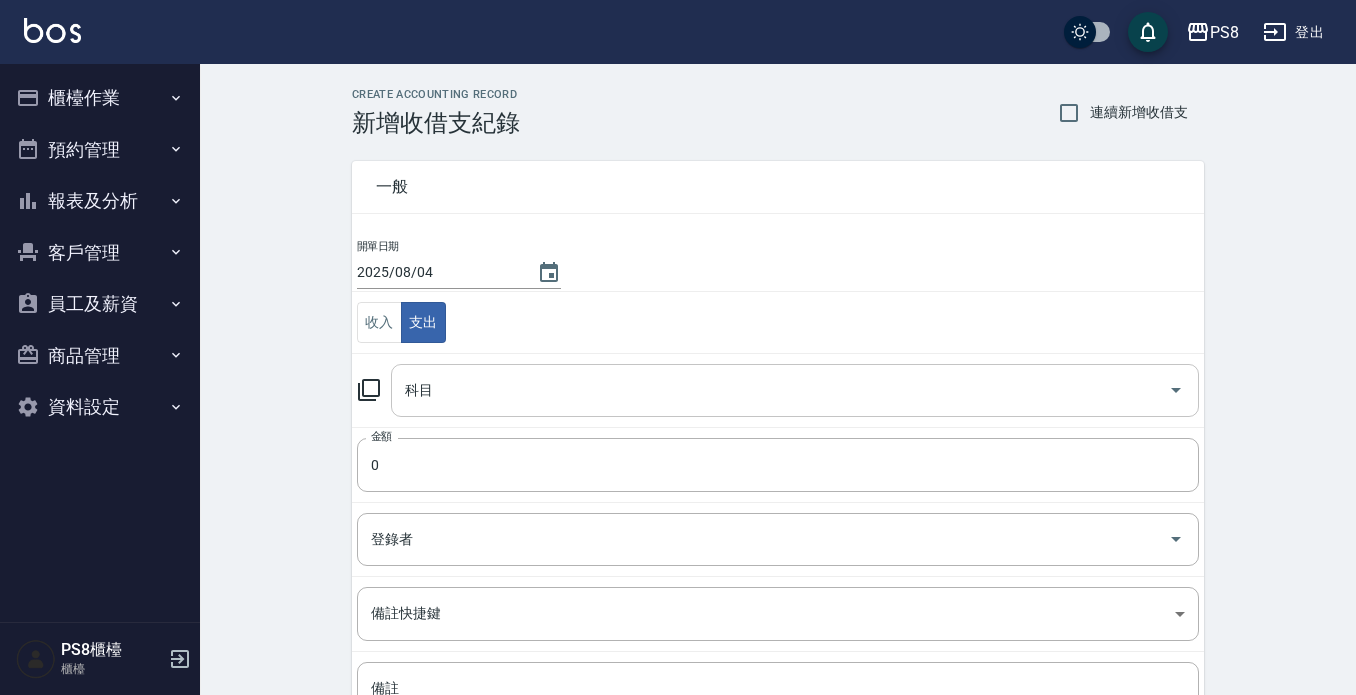 click on "科目" at bounding box center (780, 390) 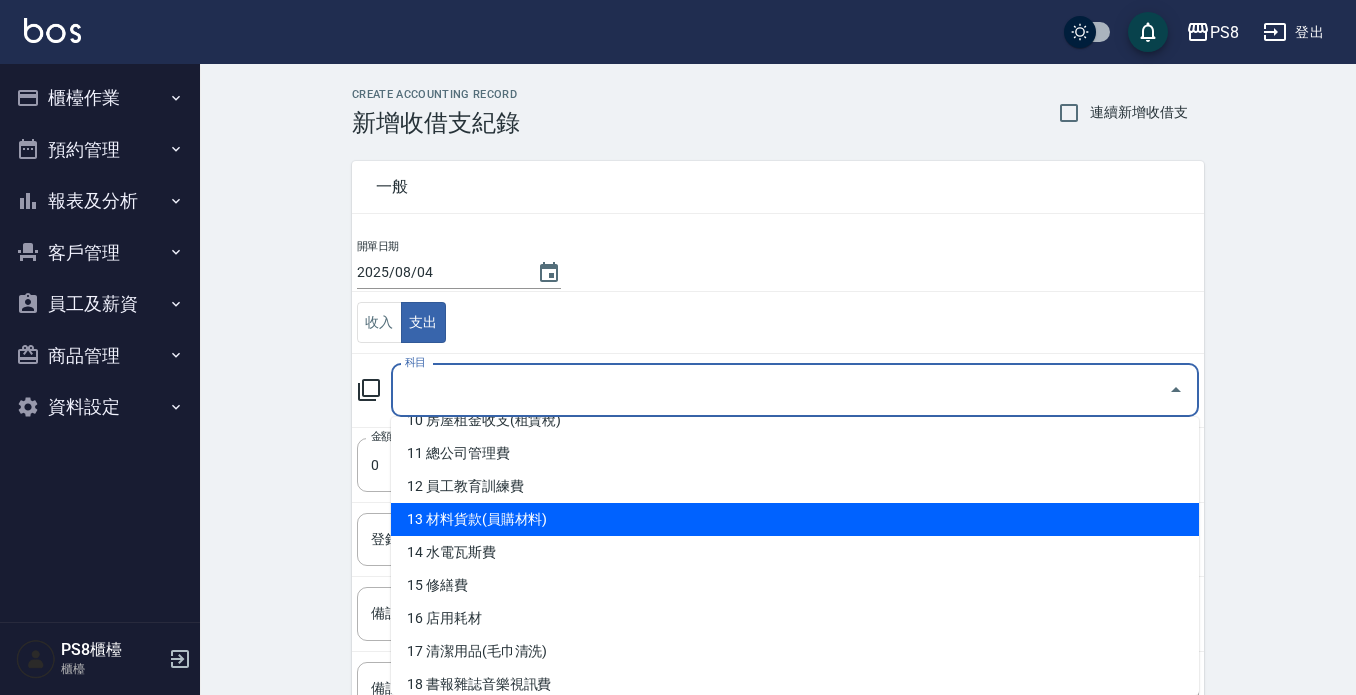 scroll, scrollTop: 400, scrollLeft: 0, axis: vertical 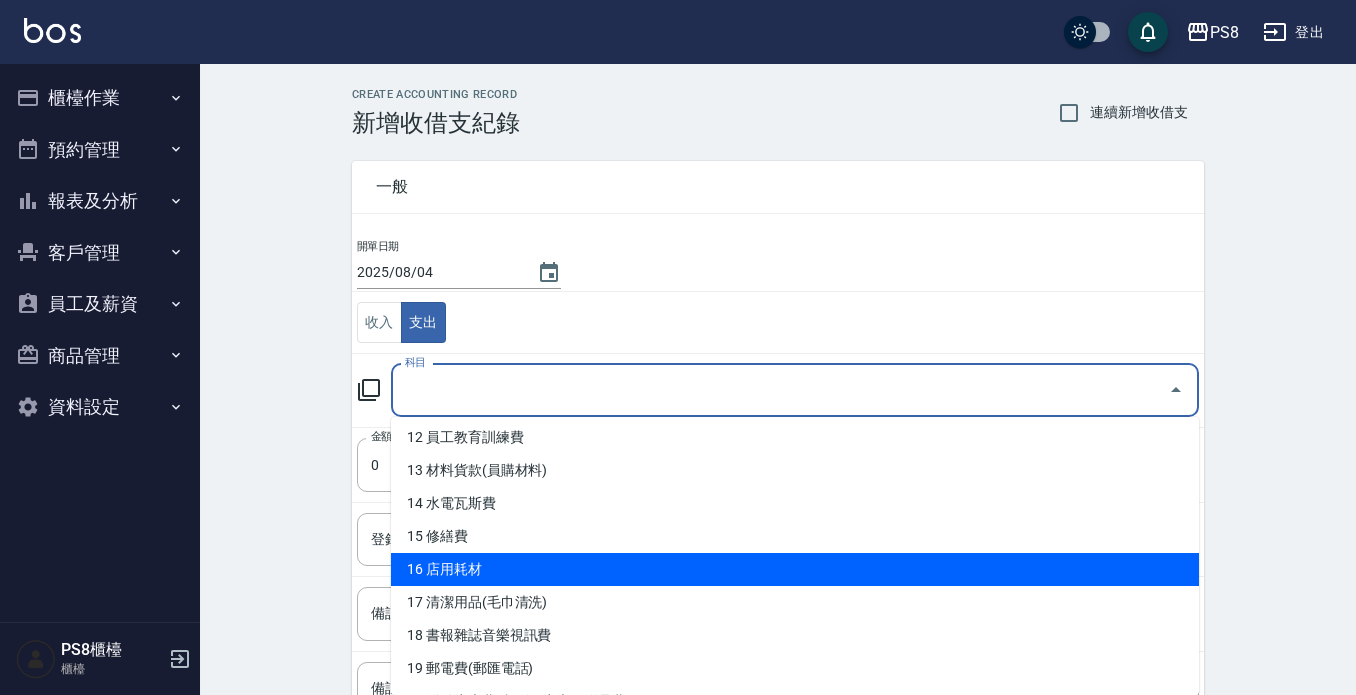 click on "16 店用耗材" at bounding box center (795, 569) 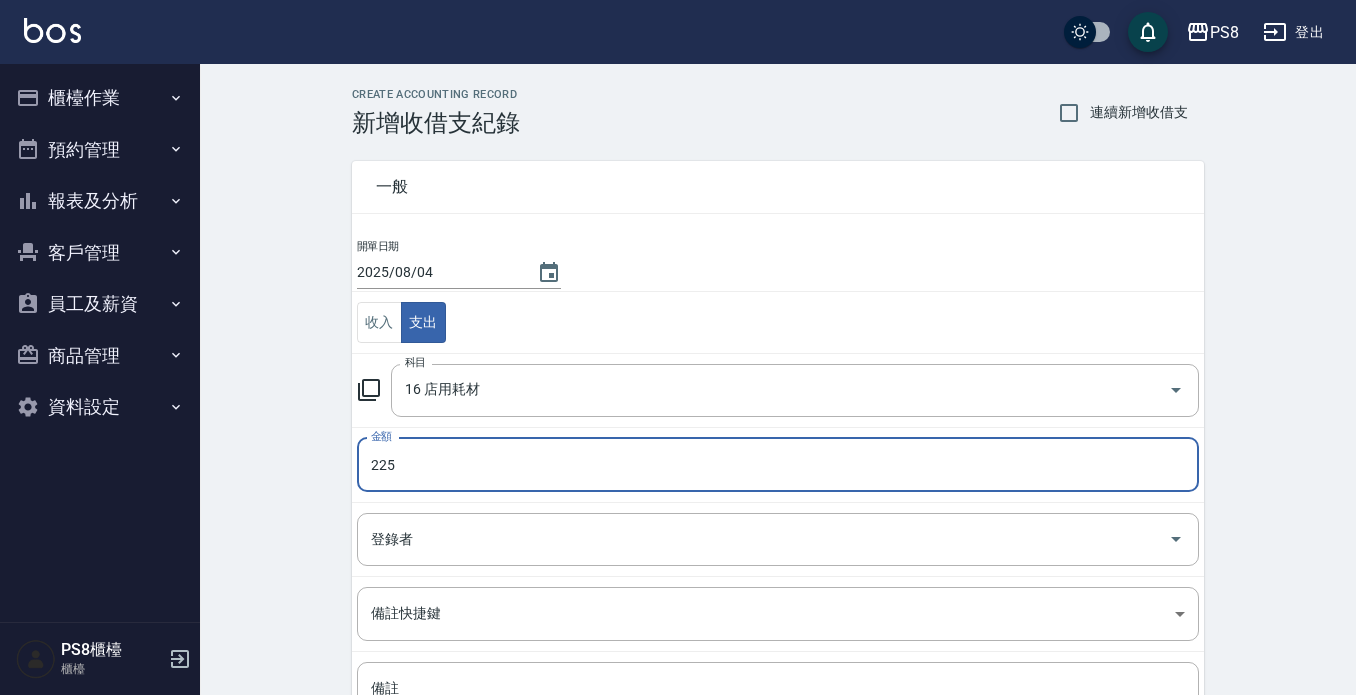 type on "225" 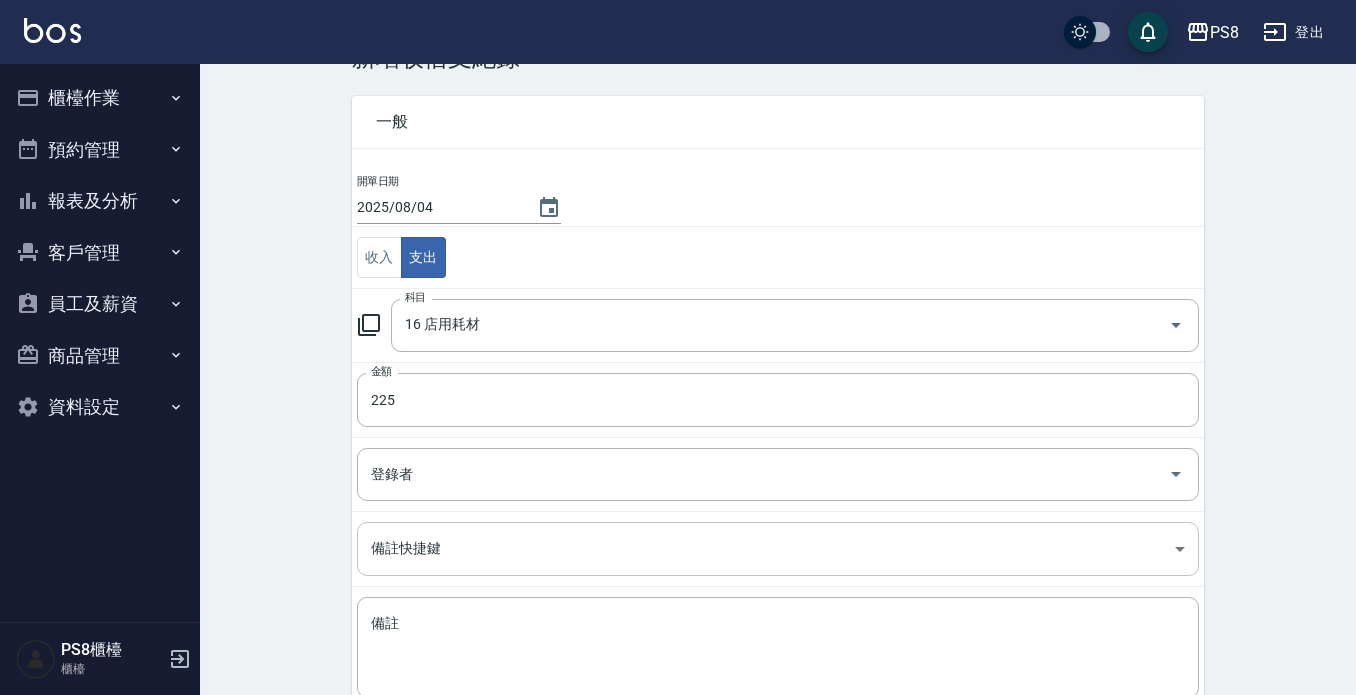 scroll, scrollTop: 100, scrollLeft: 0, axis: vertical 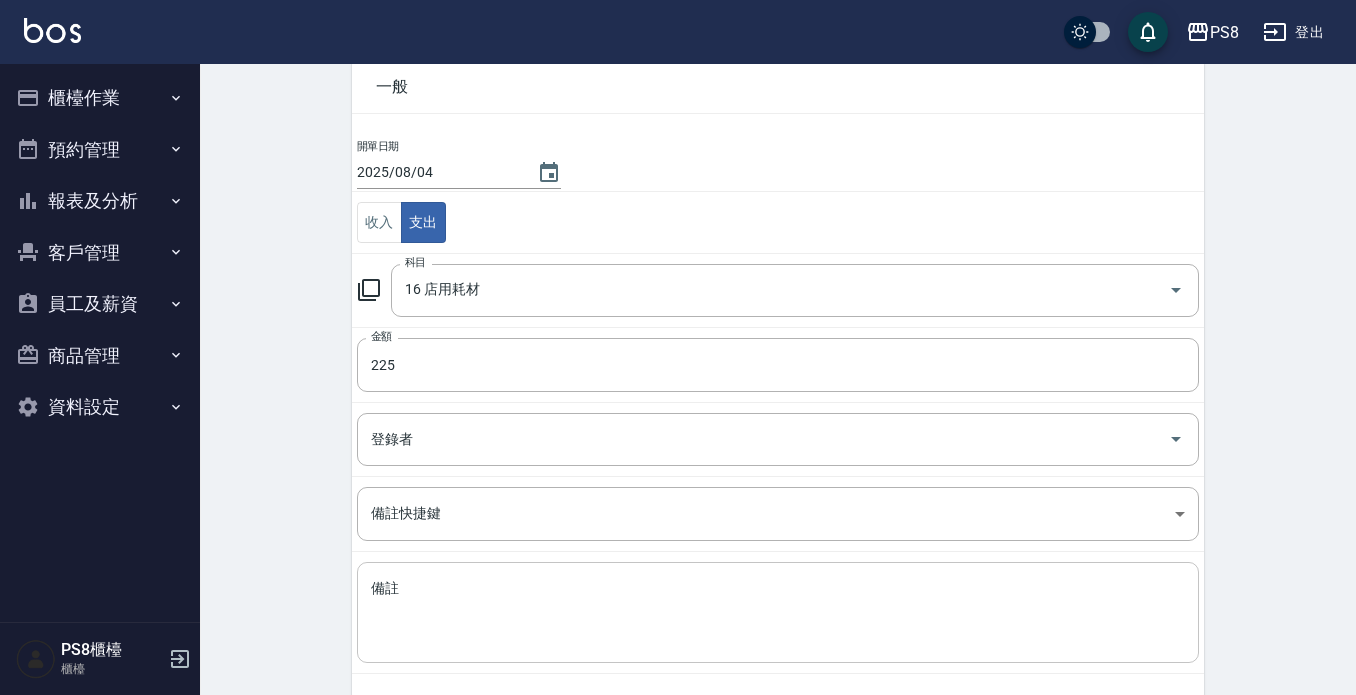 click on "備註" at bounding box center (778, 613) 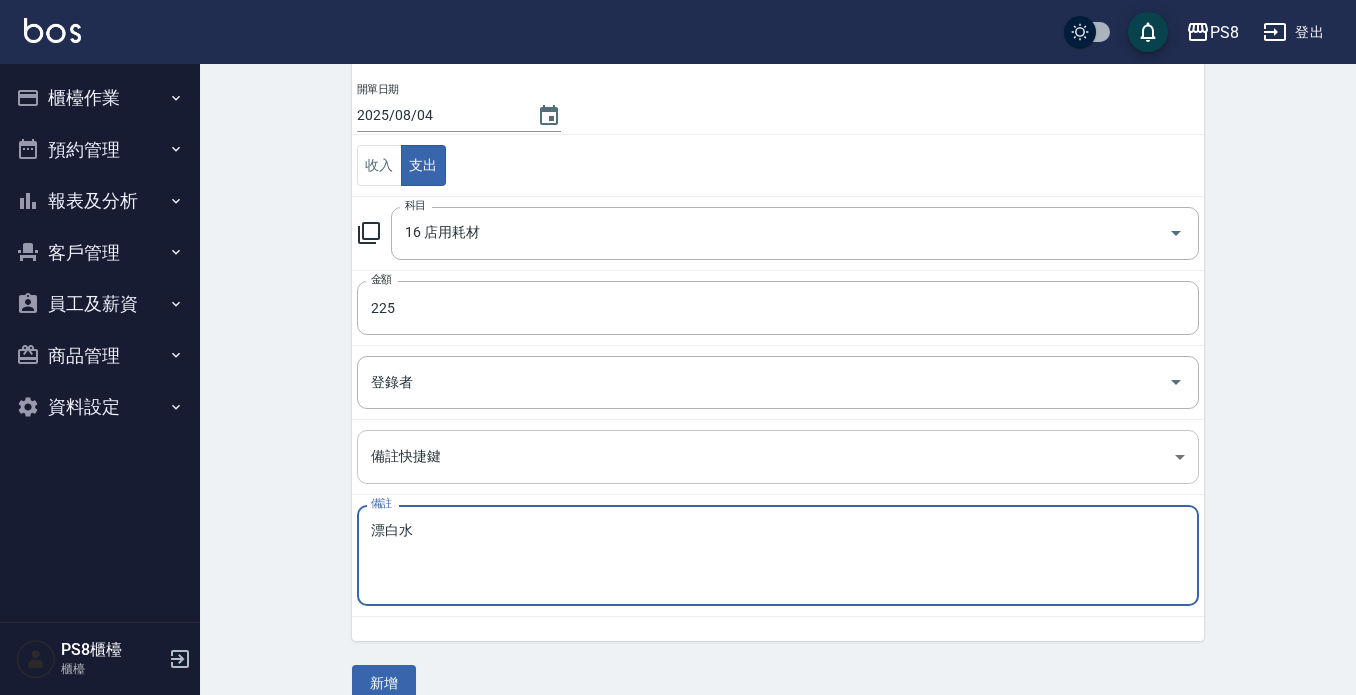 scroll, scrollTop: 188, scrollLeft: 0, axis: vertical 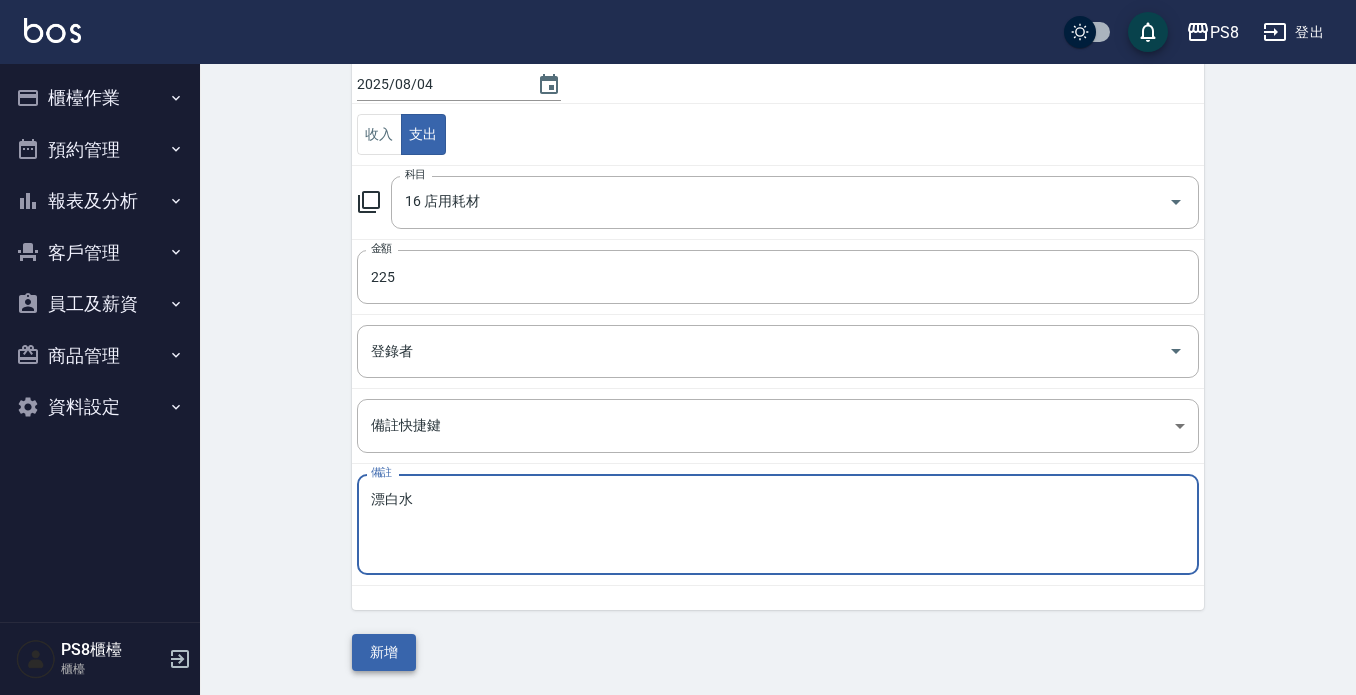 type on "漂白水" 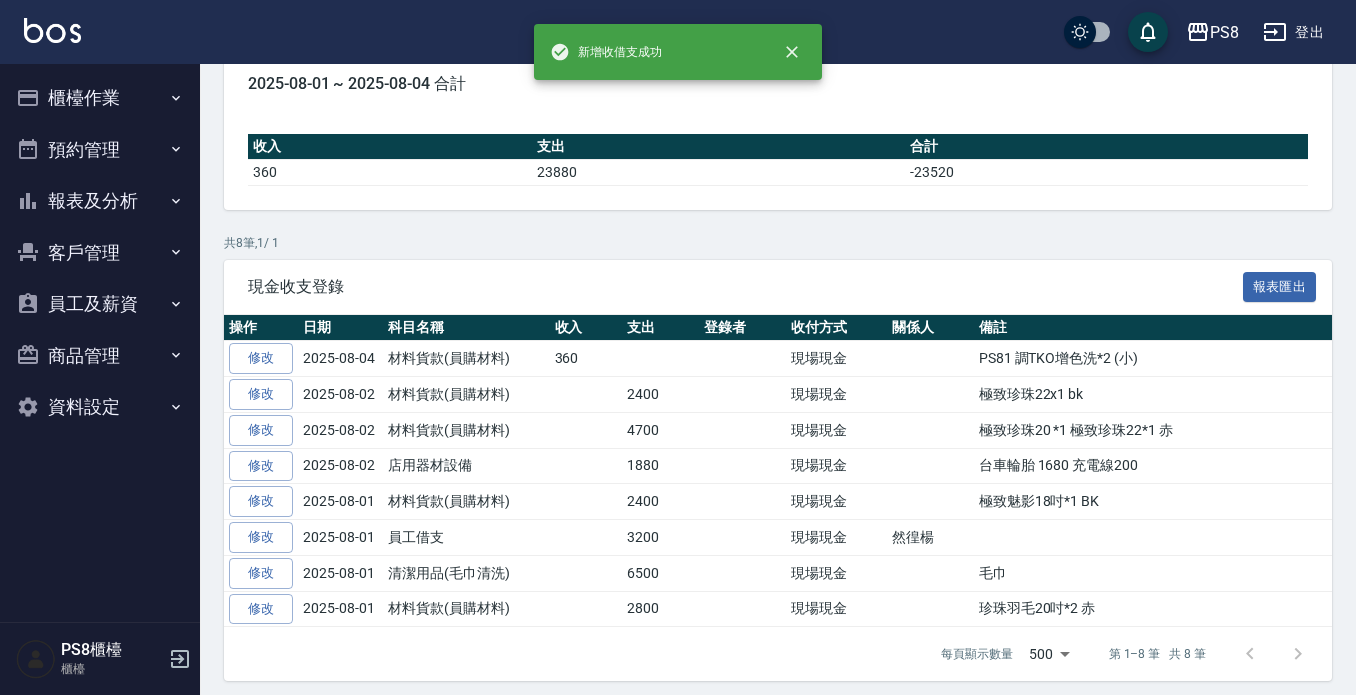 scroll, scrollTop: 0, scrollLeft: 0, axis: both 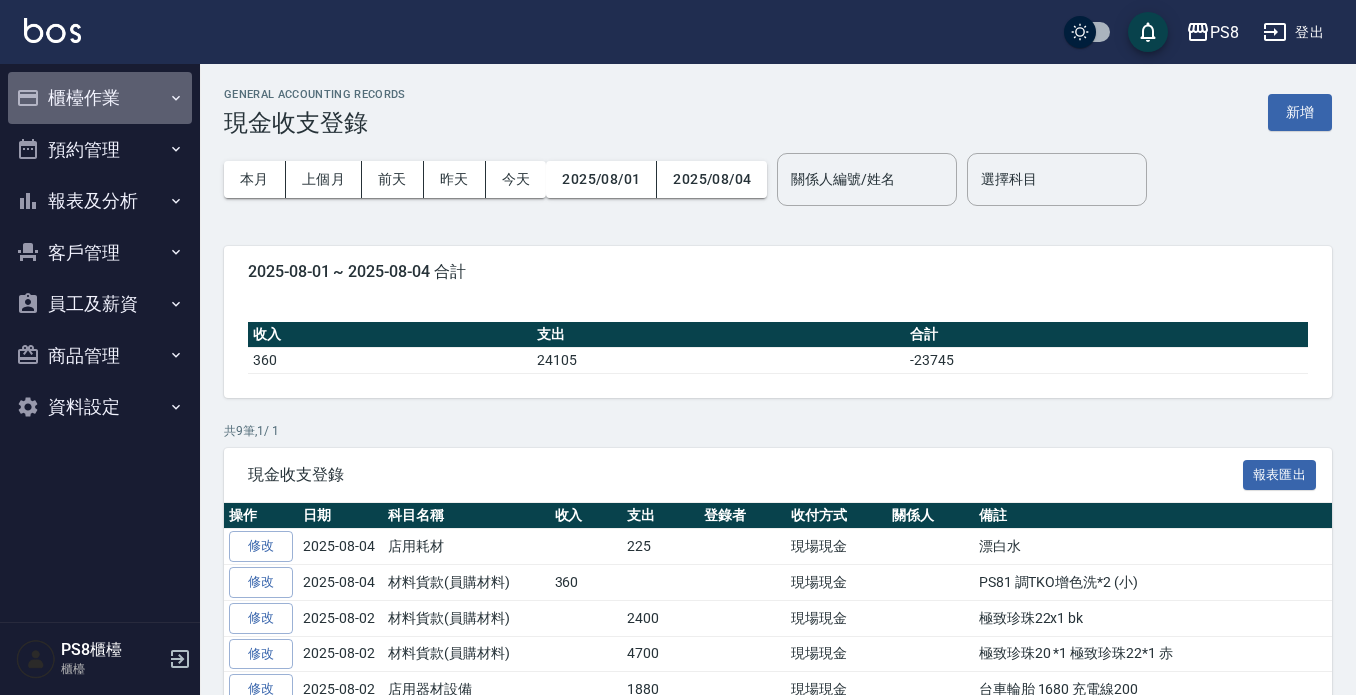 click on "櫃檯作業" at bounding box center (100, 98) 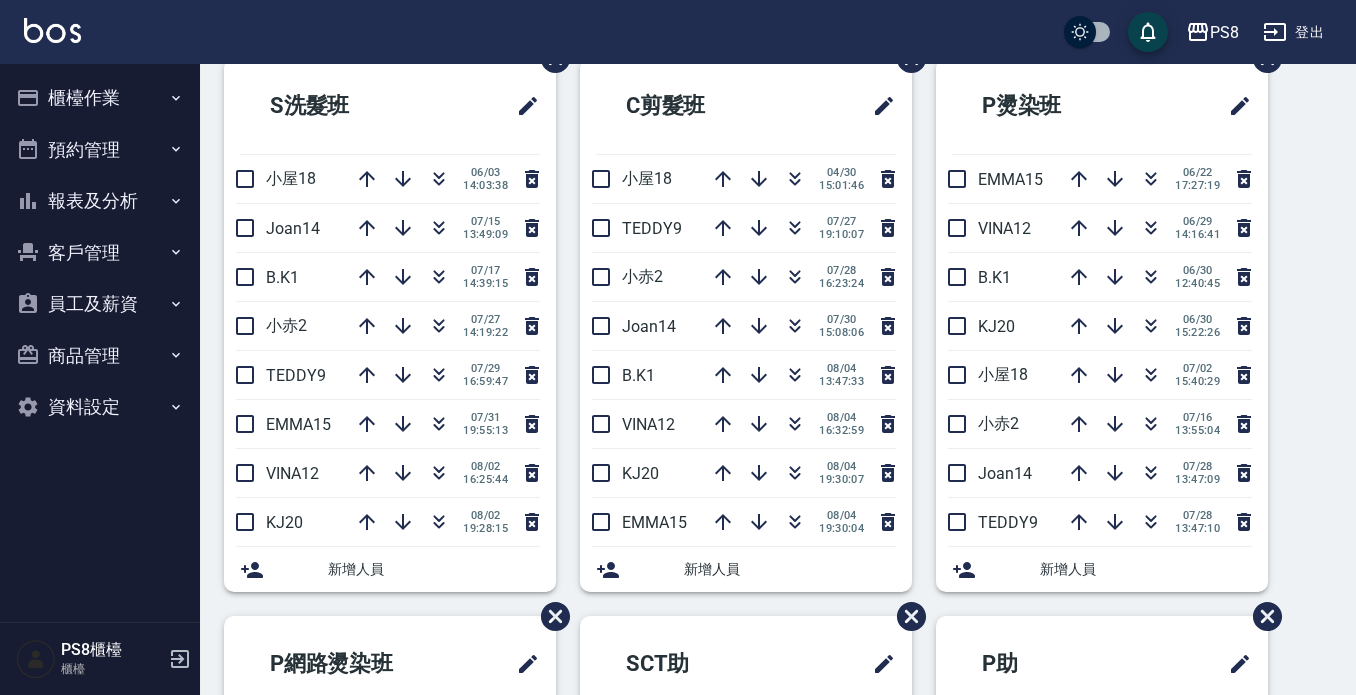 scroll, scrollTop: 100, scrollLeft: 0, axis: vertical 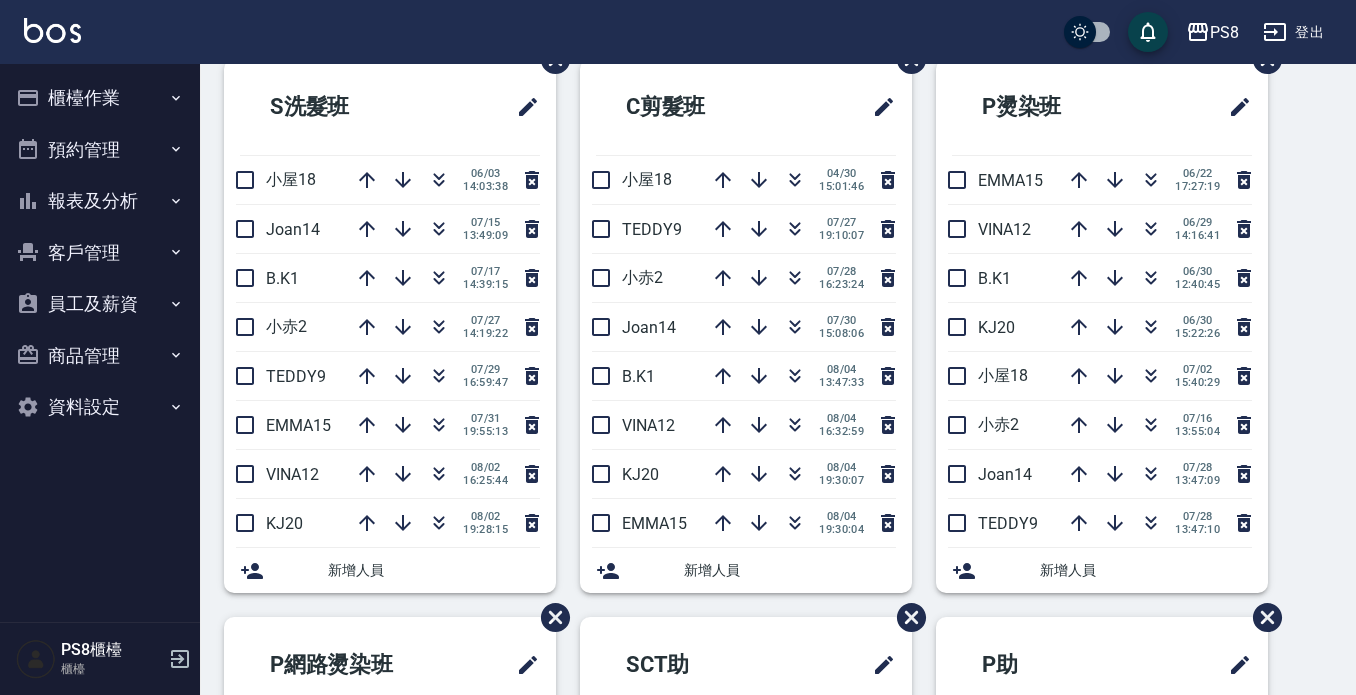 click on "櫃檯作業" at bounding box center [100, 98] 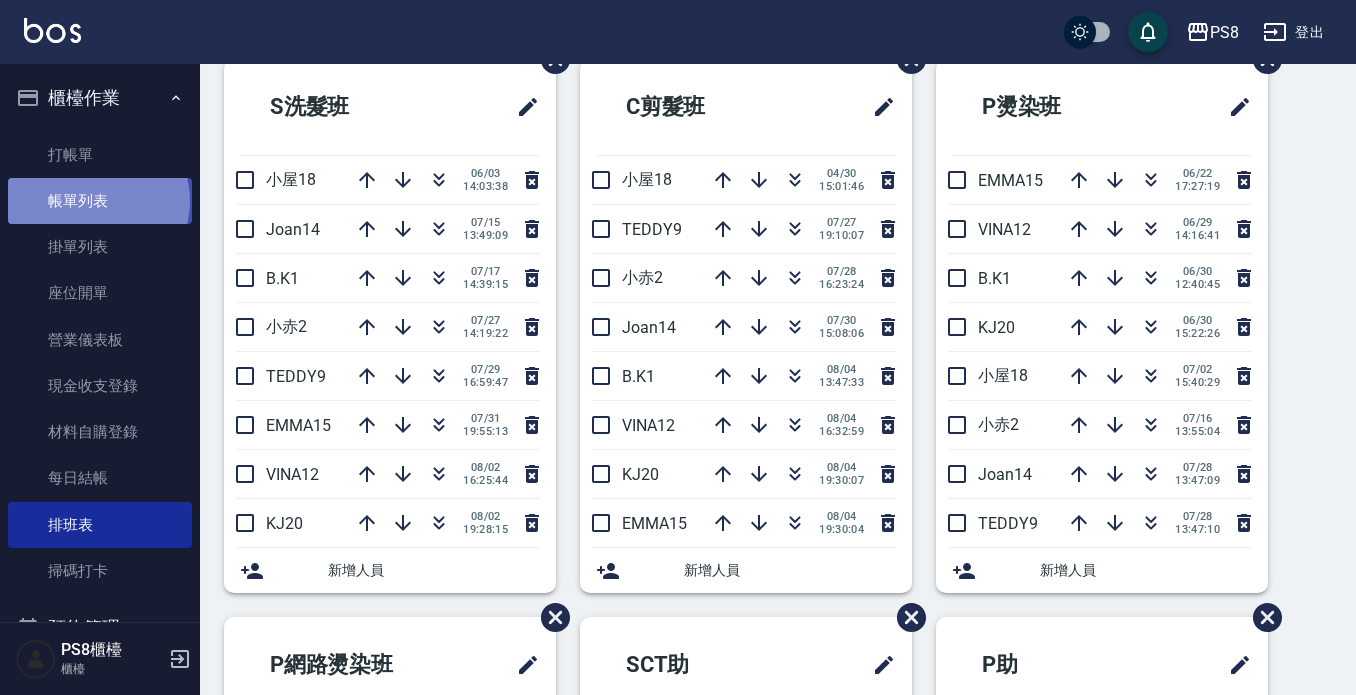 click on "帳單列表" at bounding box center [100, 201] 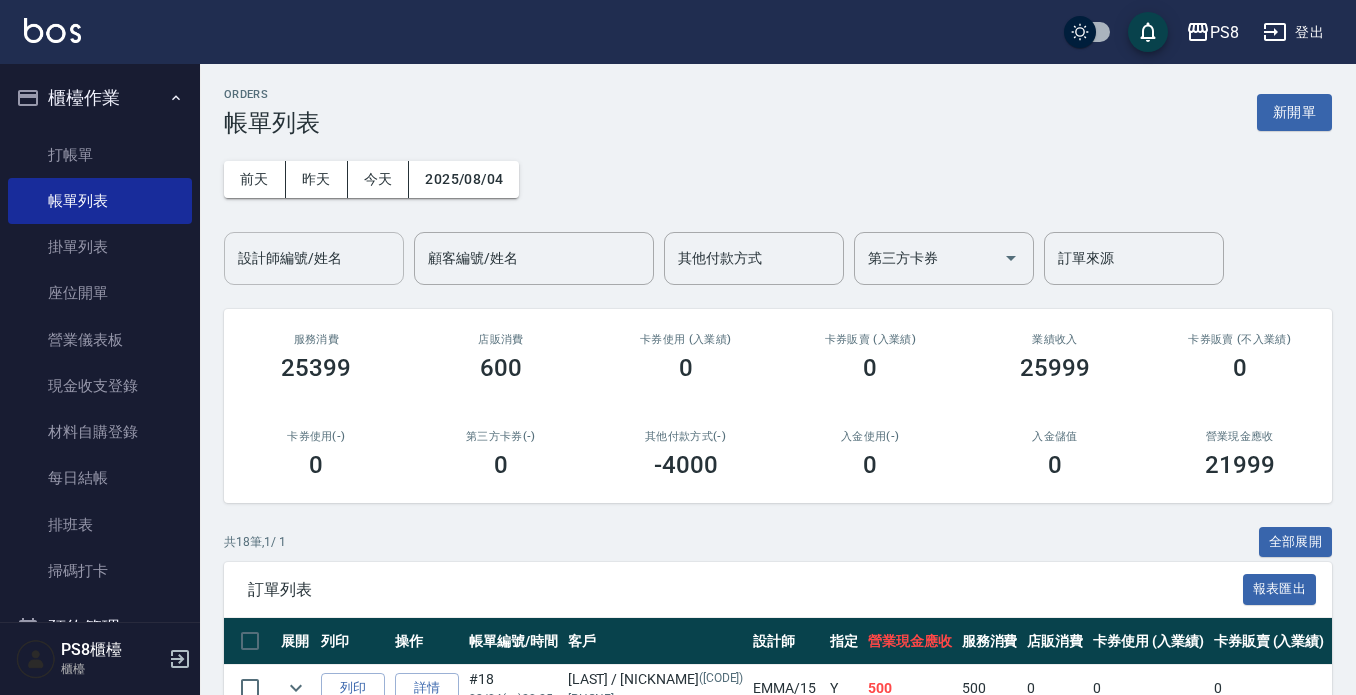 click on "設計師編號/姓名" at bounding box center (314, 258) 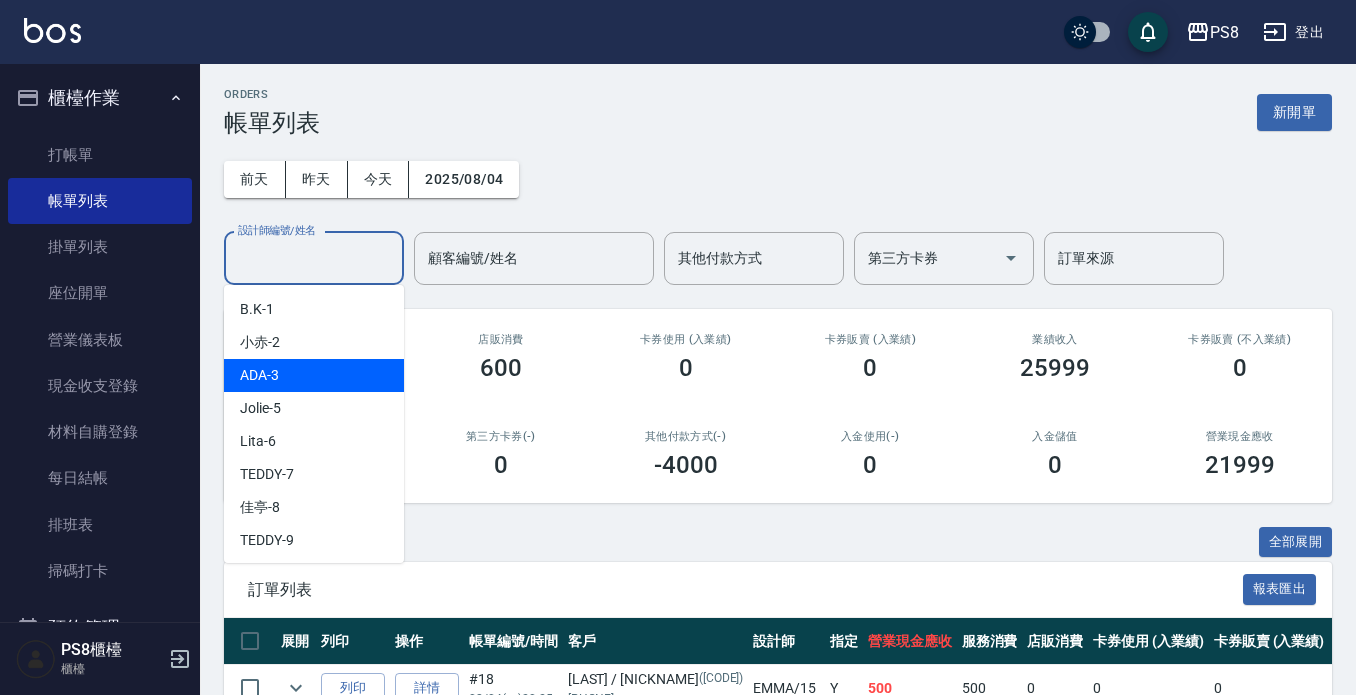 scroll, scrollTop: 313, scrollLeft: 0, axis: vertical 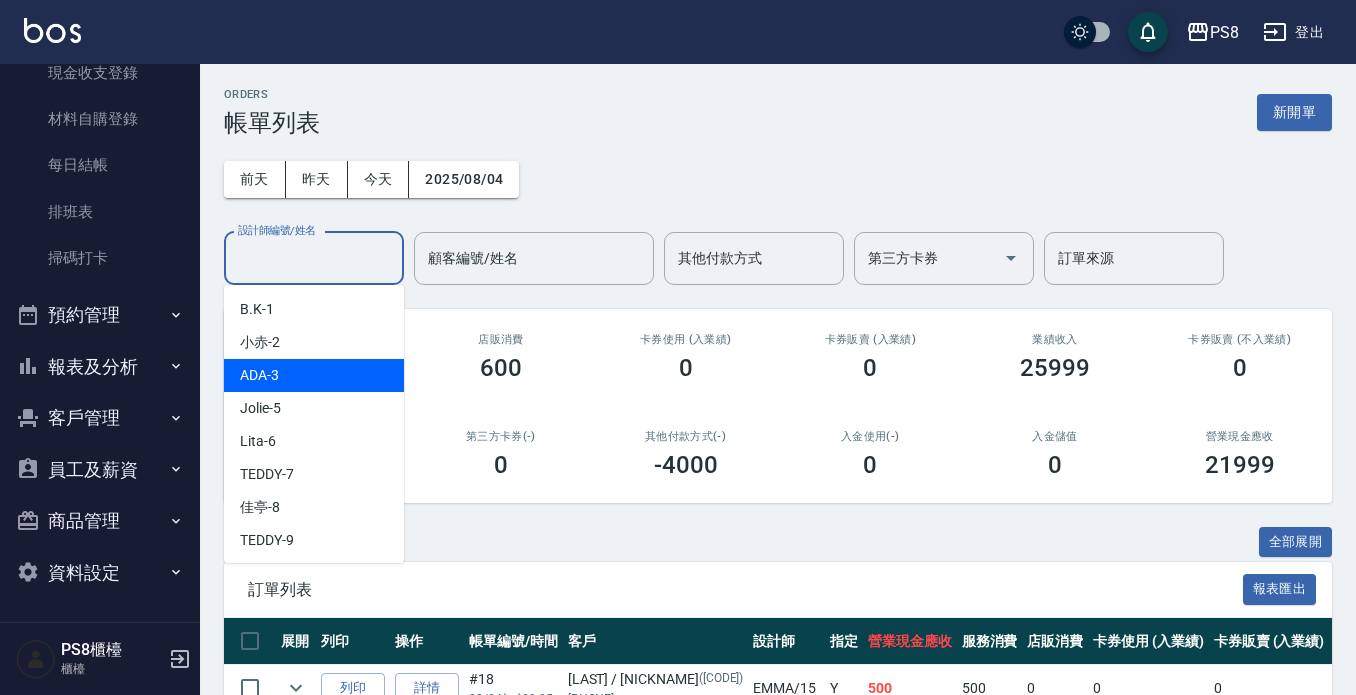 click on "報表及分析" at bounding box center [100, 367] 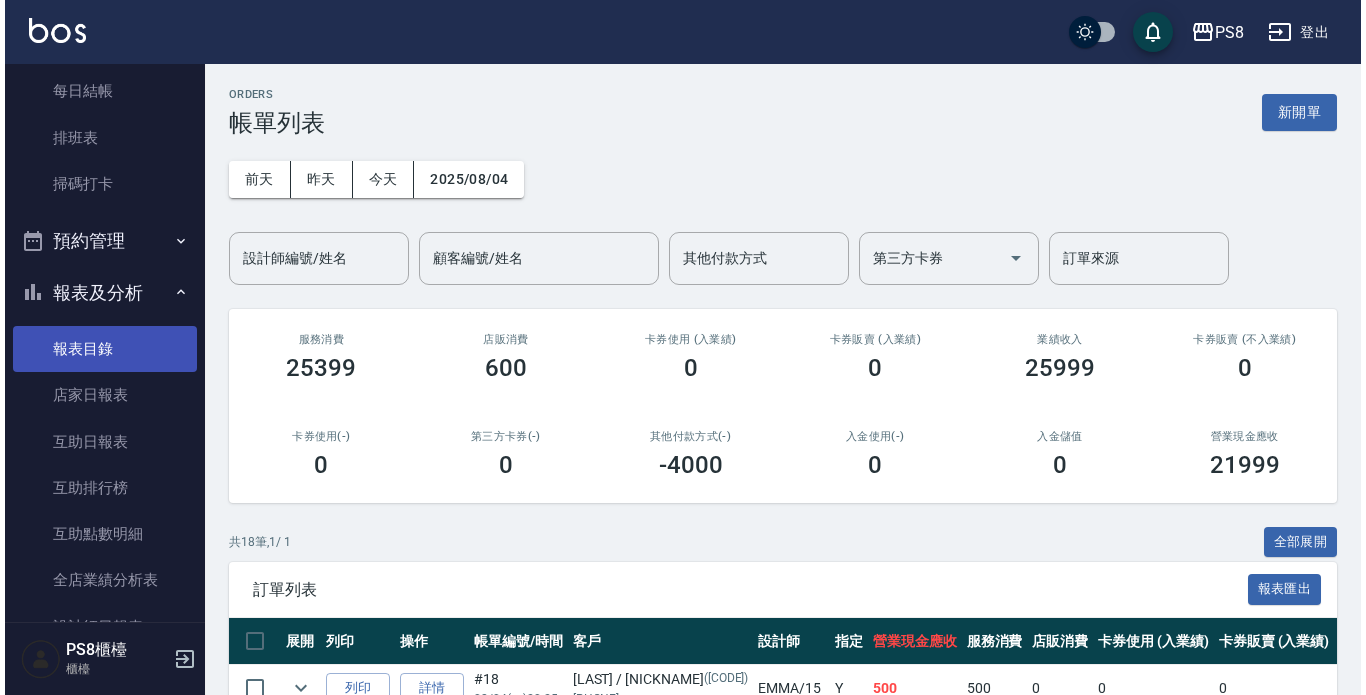 scroll, scrollTop: 613, scrollLeft: 0, axis: vertical 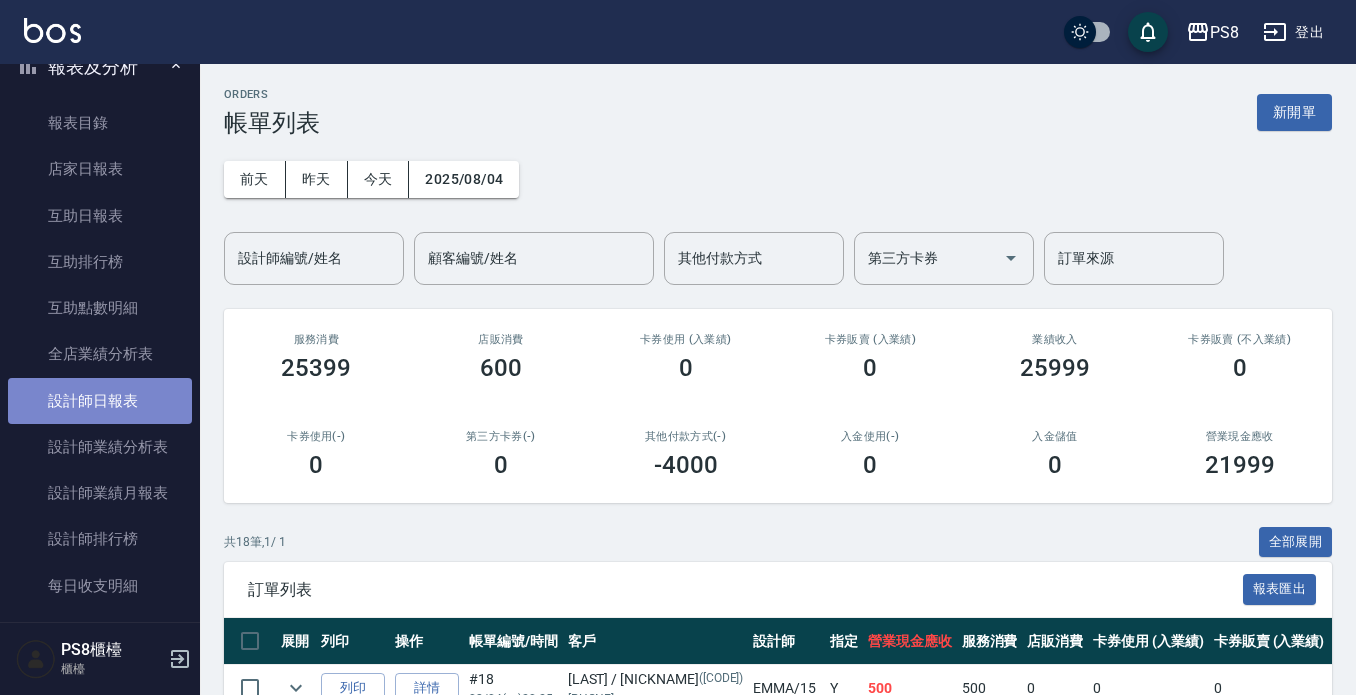 click on "設計師日報表" at bounding box center (100, 401) 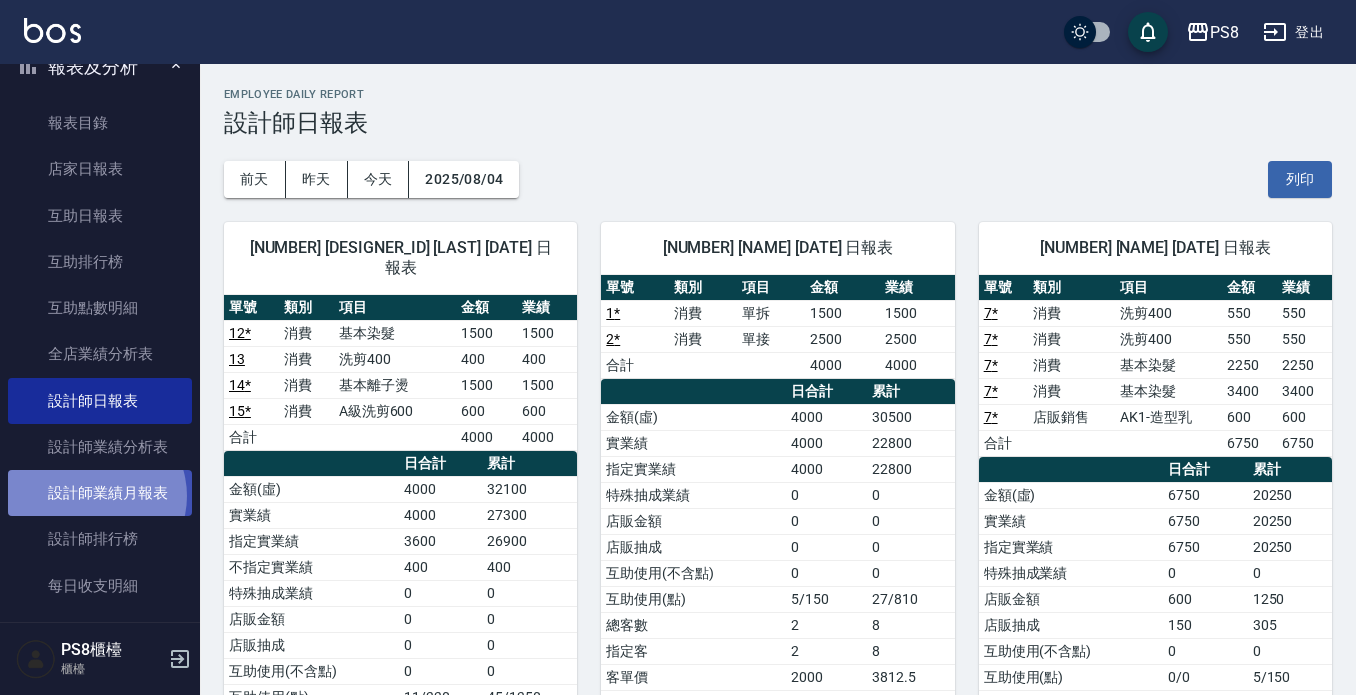 click on "設計師業績月報表" at bounding box center [100, 493] 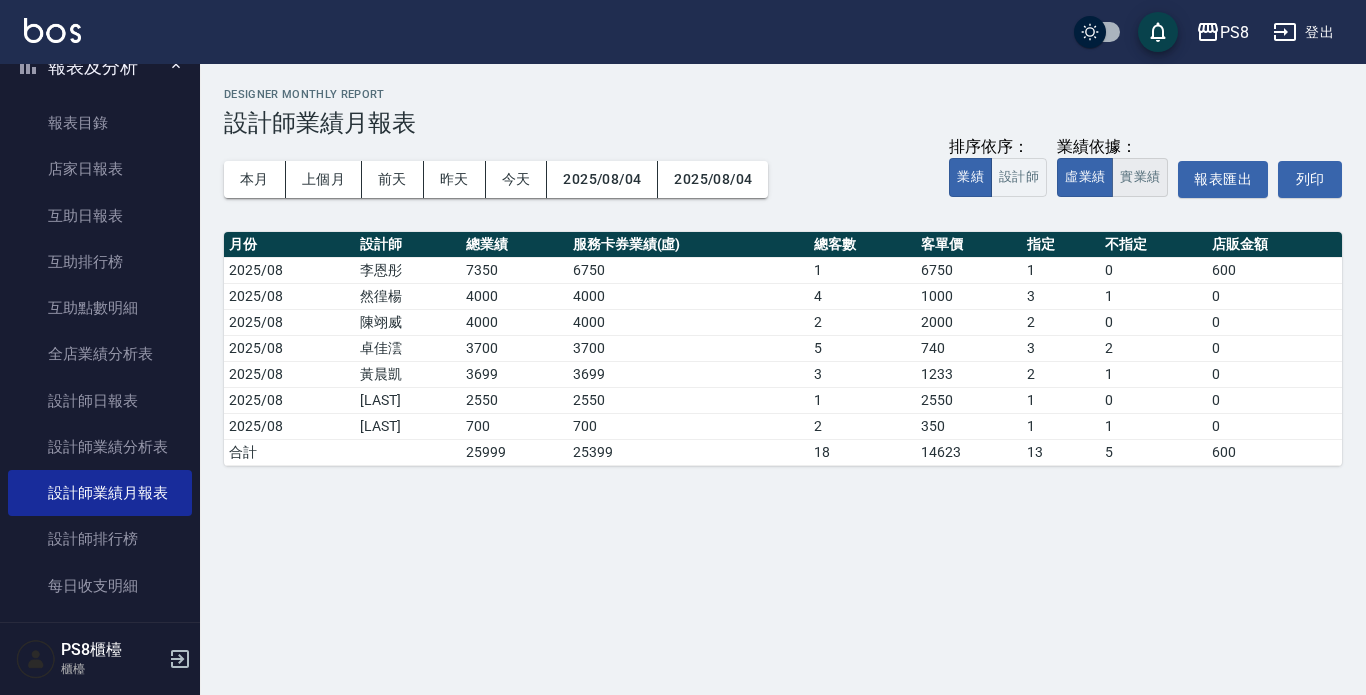 click on "實業績" at bounding box center (1140, 177) 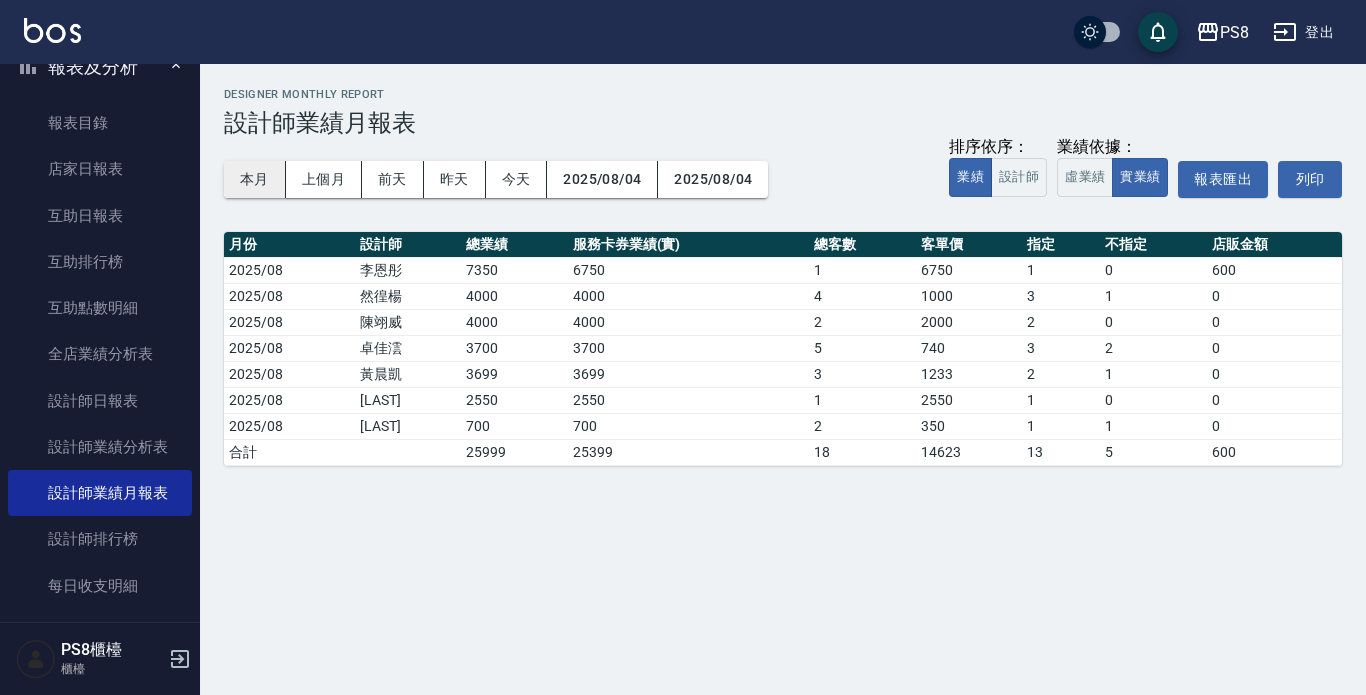 click on "本月" at bounding box center [255, 179] 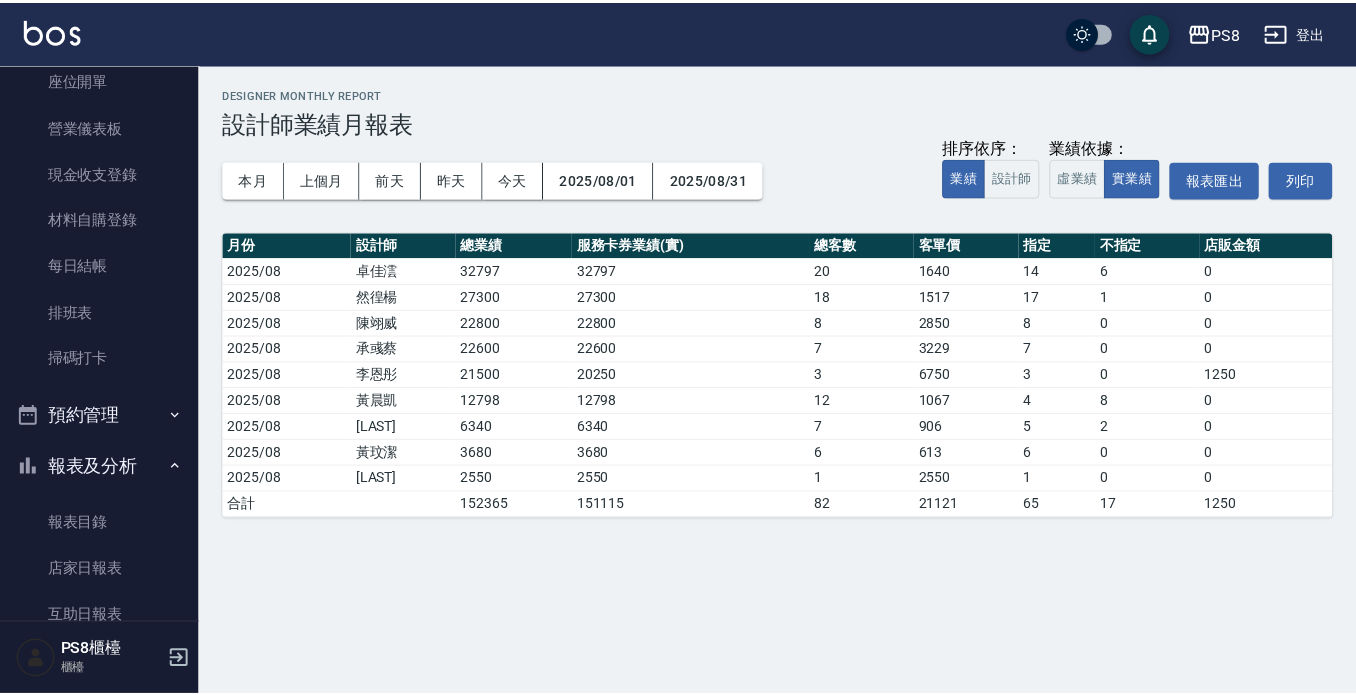 scroll, scrollTop: 0, scrollLeft: 0, axis: both 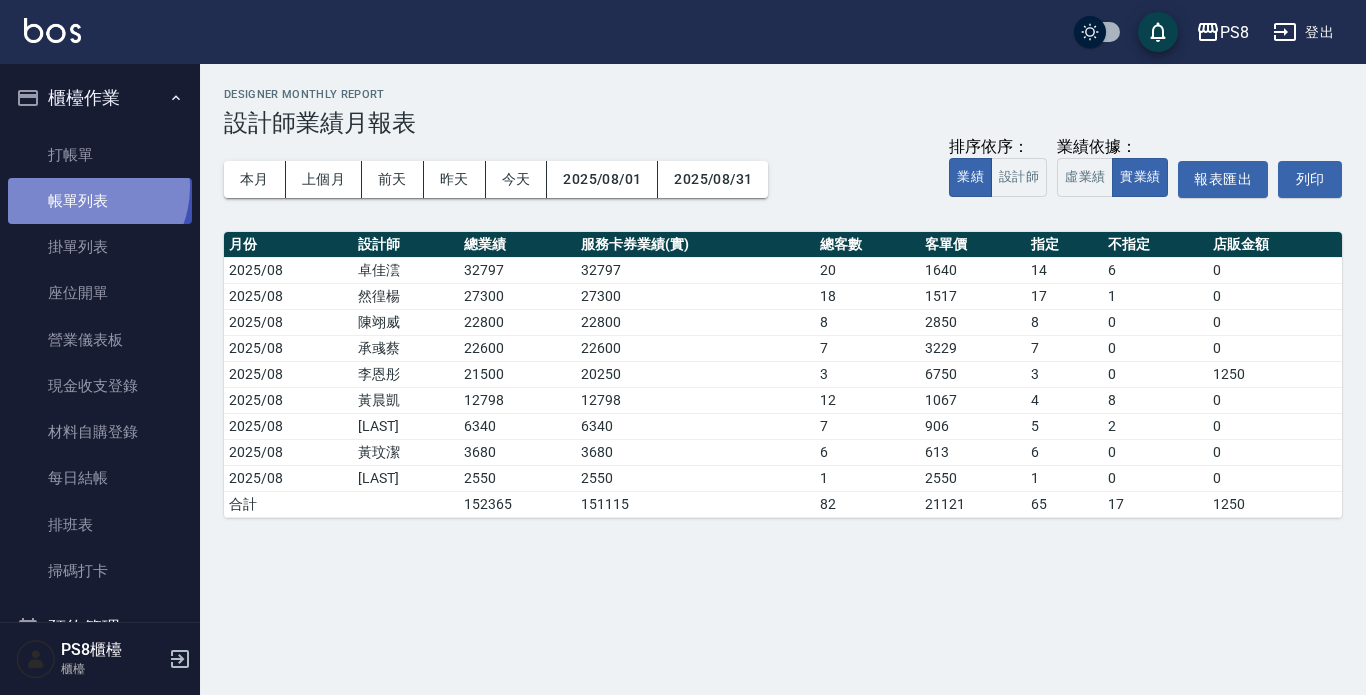 click on "帳單列表" at bounding box center [100, 201] 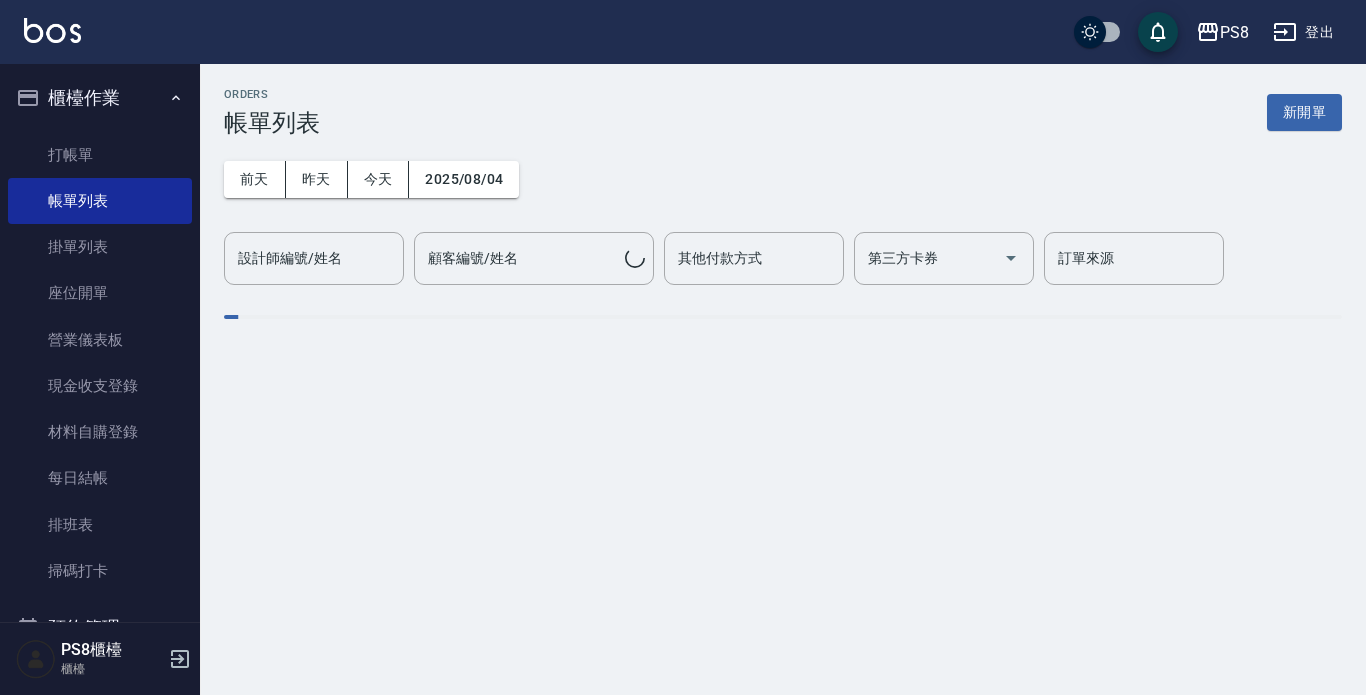 click on "ORDERS 帳單列表 新開單 前天 昨天 今天 2025/08/04 設計師編號/姓名 設計師編號/姓名 顧客編號/姓名 顧客編號/姓名 其他付款方式 其他付款方式 第三方卡券 第三方卡券 訂單來源 訂單來源" at bounding box center (783, 218) 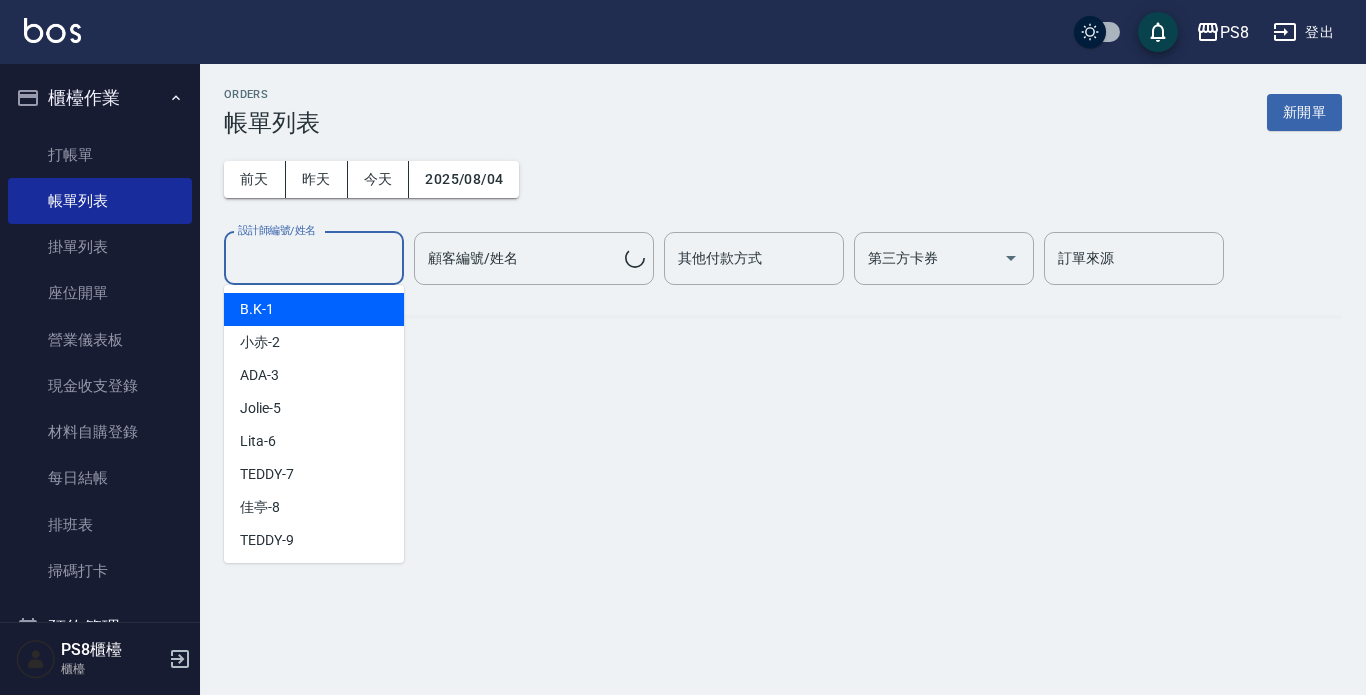 click on "設計師編號/姓名" at bounding box center (314, 258) 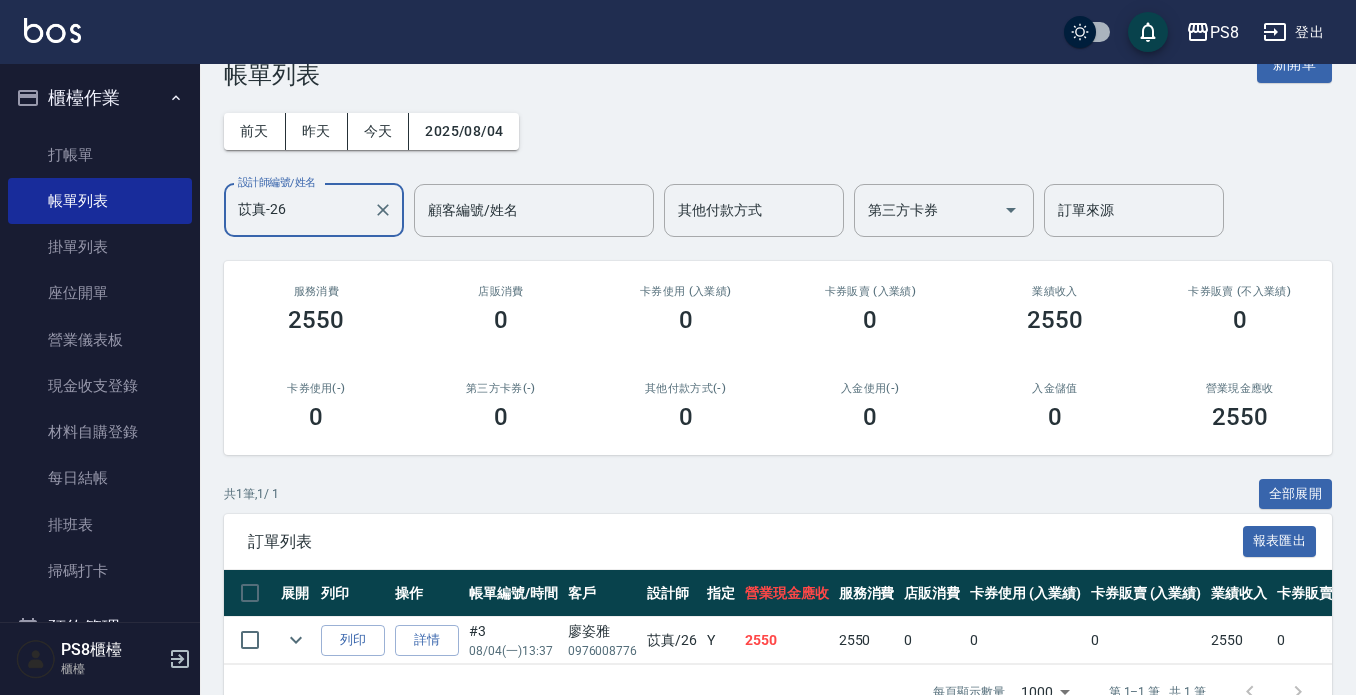 scroll, scrollTop: 13, scrollLeft: 0, axis: vertical 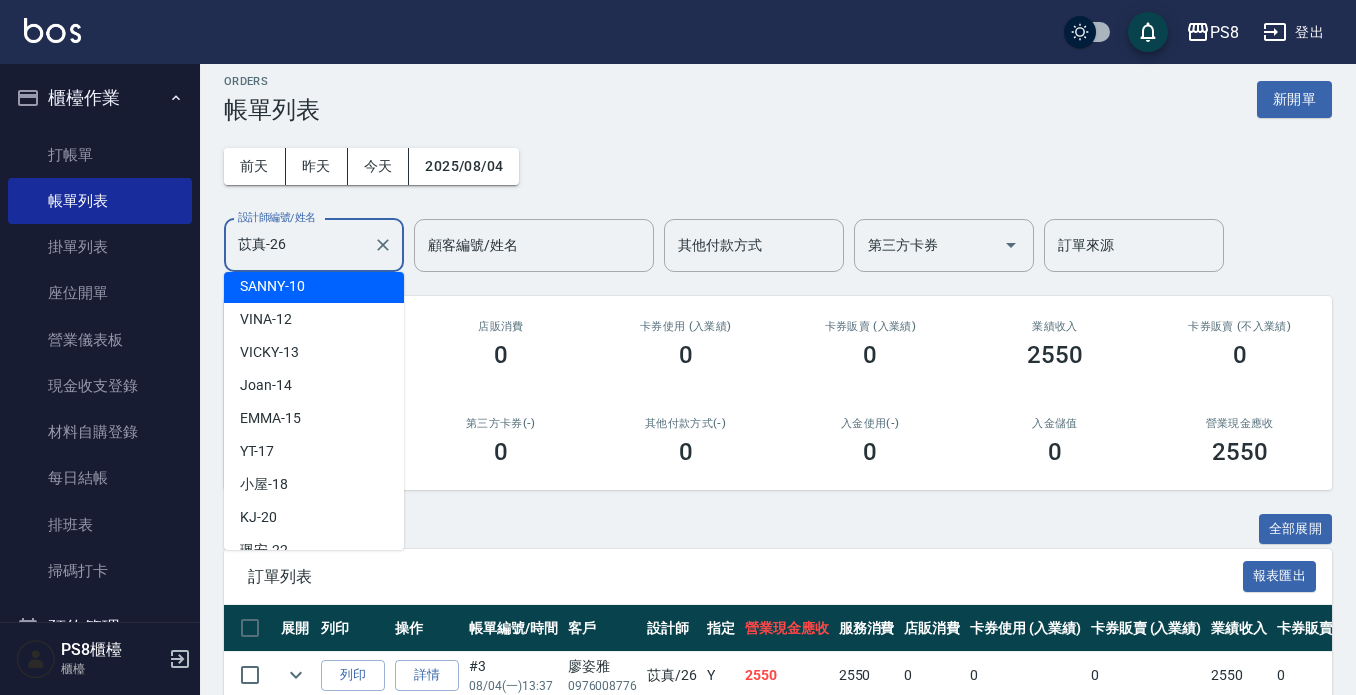 drag, startPoint x: 323, startPoint y: 265, endPoint x: 242, endPoint y: 287, distance: 83.9345 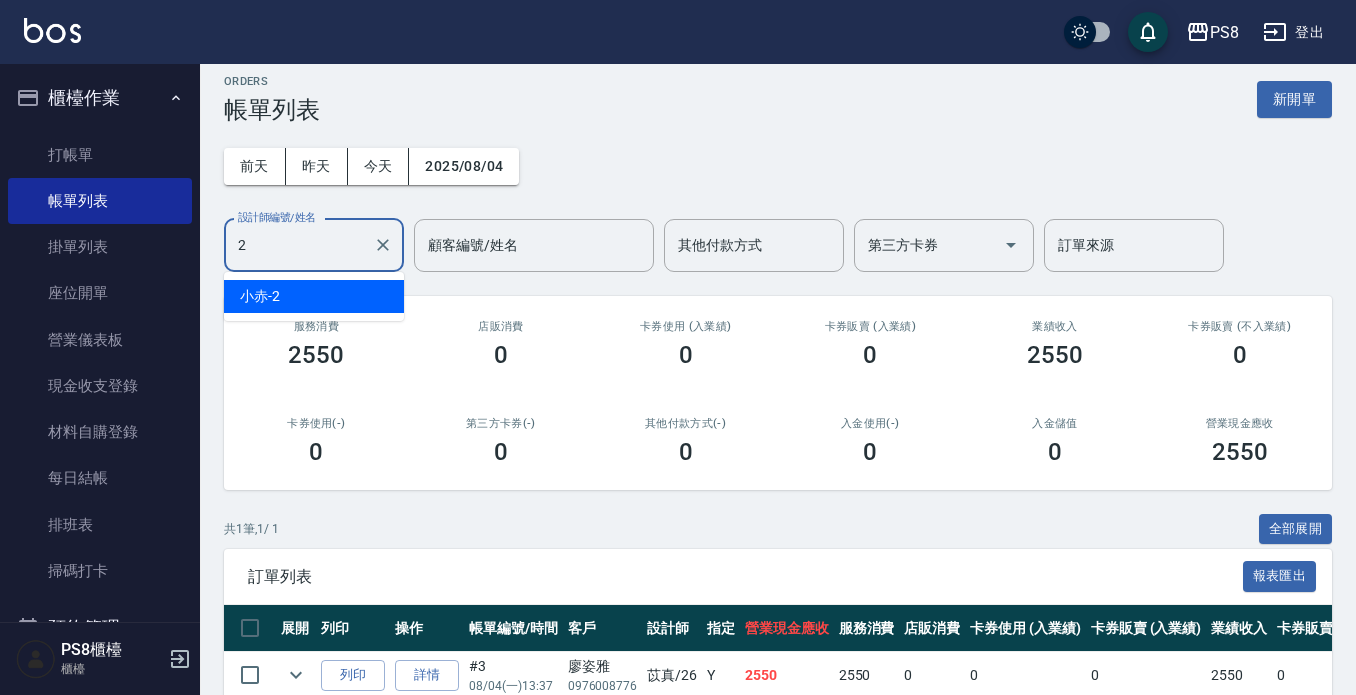 scroll, scrollTop: 0, scrollLeft: 0, axis: both 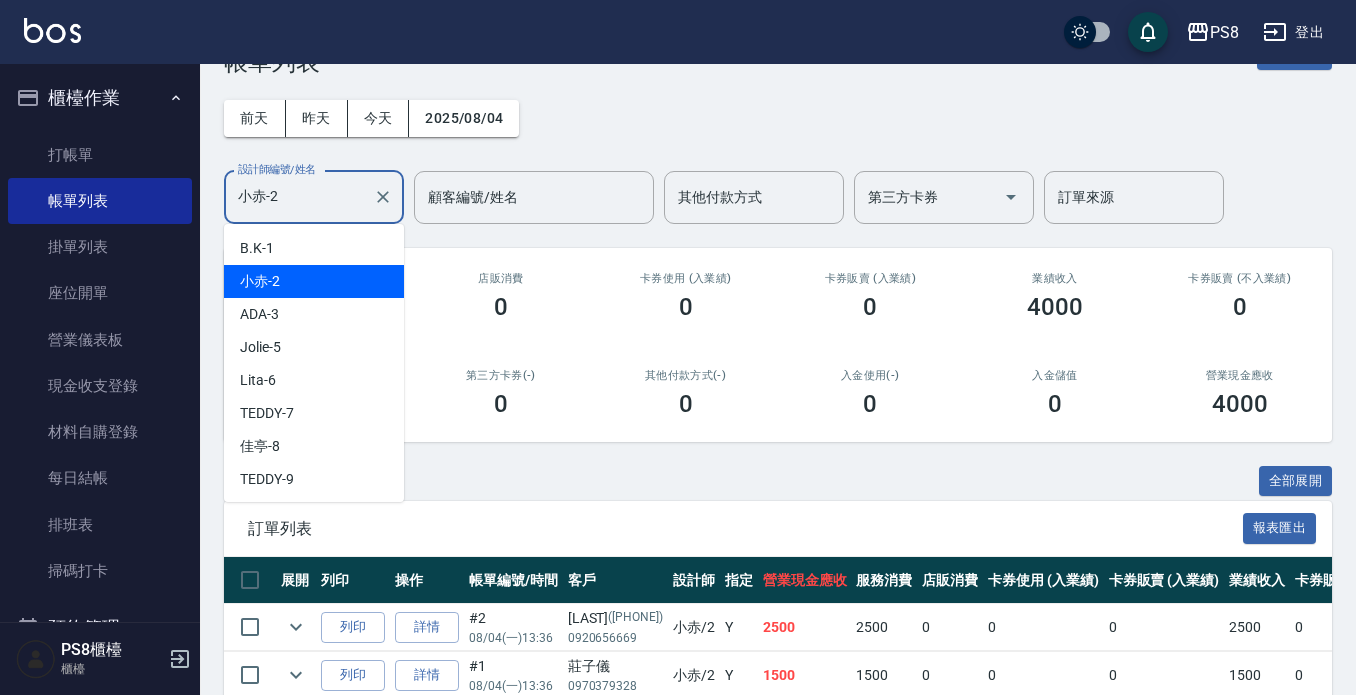 drag, startPoint x: 312, startPoint y: 192, endPoint x: 216, endPoint y: 209, distance: 97.49359 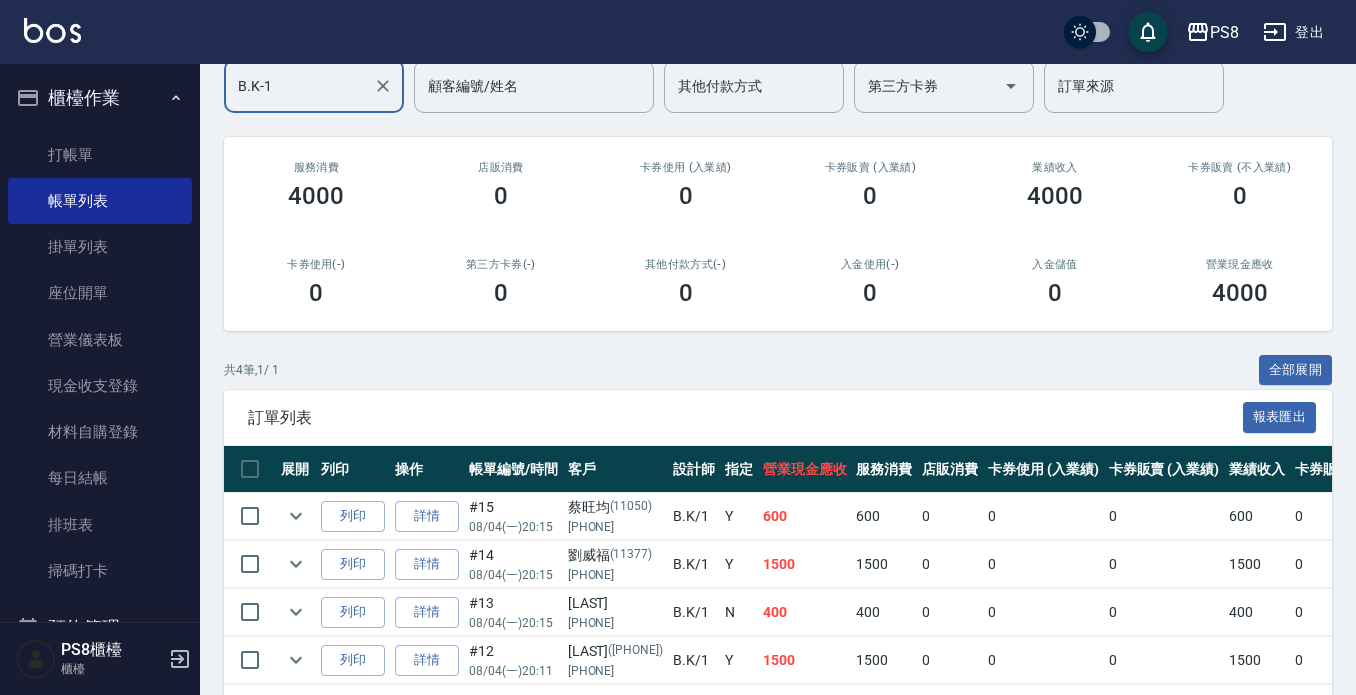 scroll, scrollTop: 0, scrollLeft: 0, axis: both 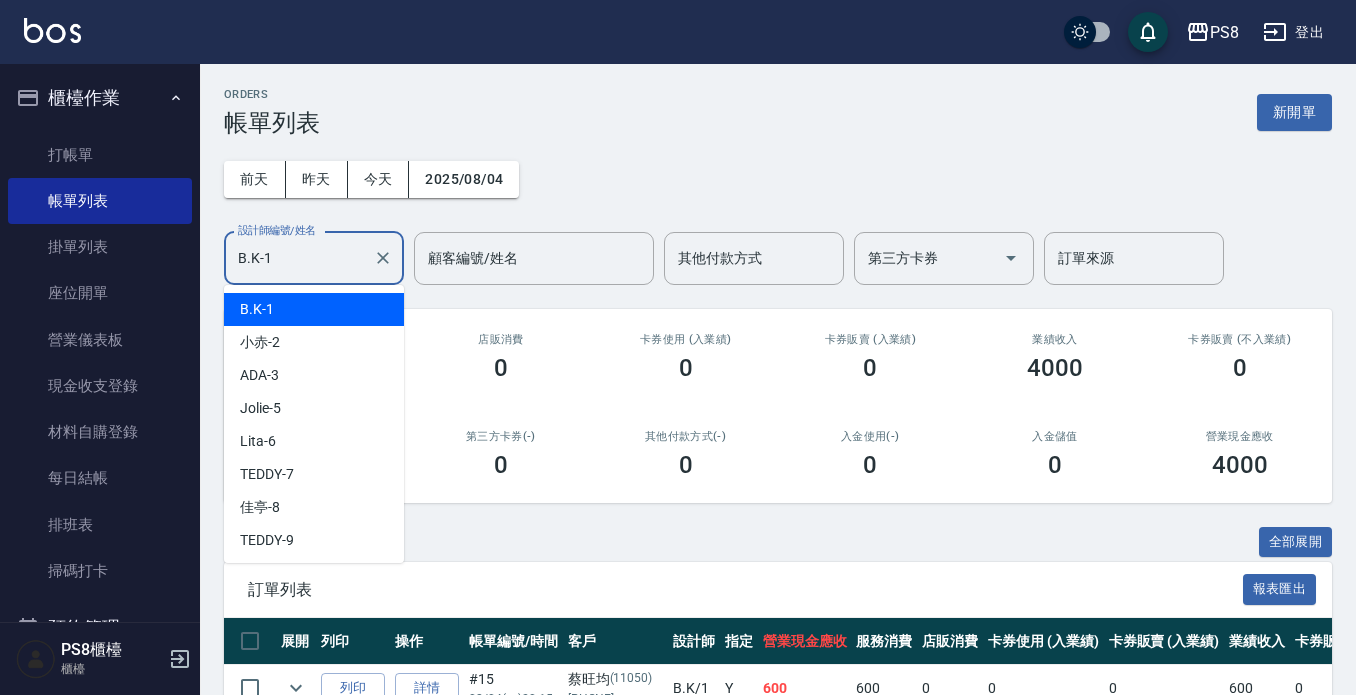 drag, startPoint x: 276, startPoint y: 259, endPoint x: 230, endPoint y: 275, distance: 48.703182 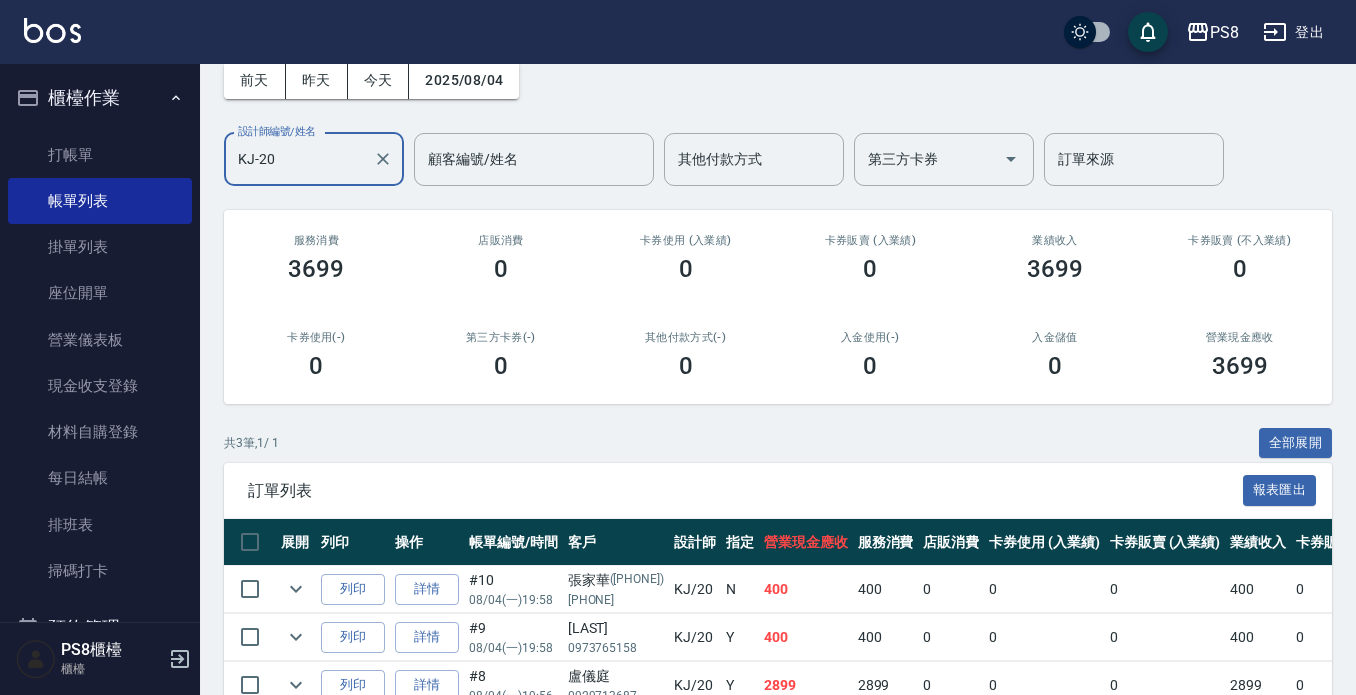 scroll, scrollTop: 0, scrollLeft: 0, axis: both 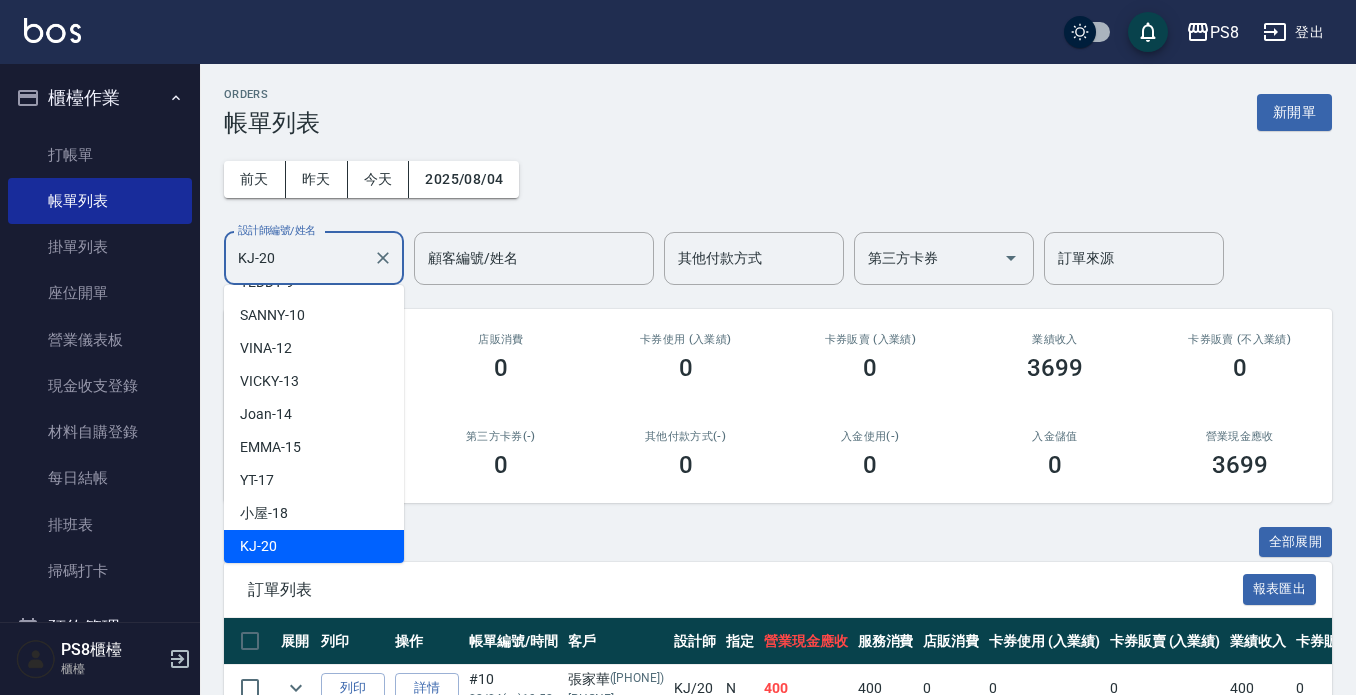 drag, startPoint x: 289, startPoint y: 266, endPoint x: 232, endPoint y: 272, distance: 57.31492 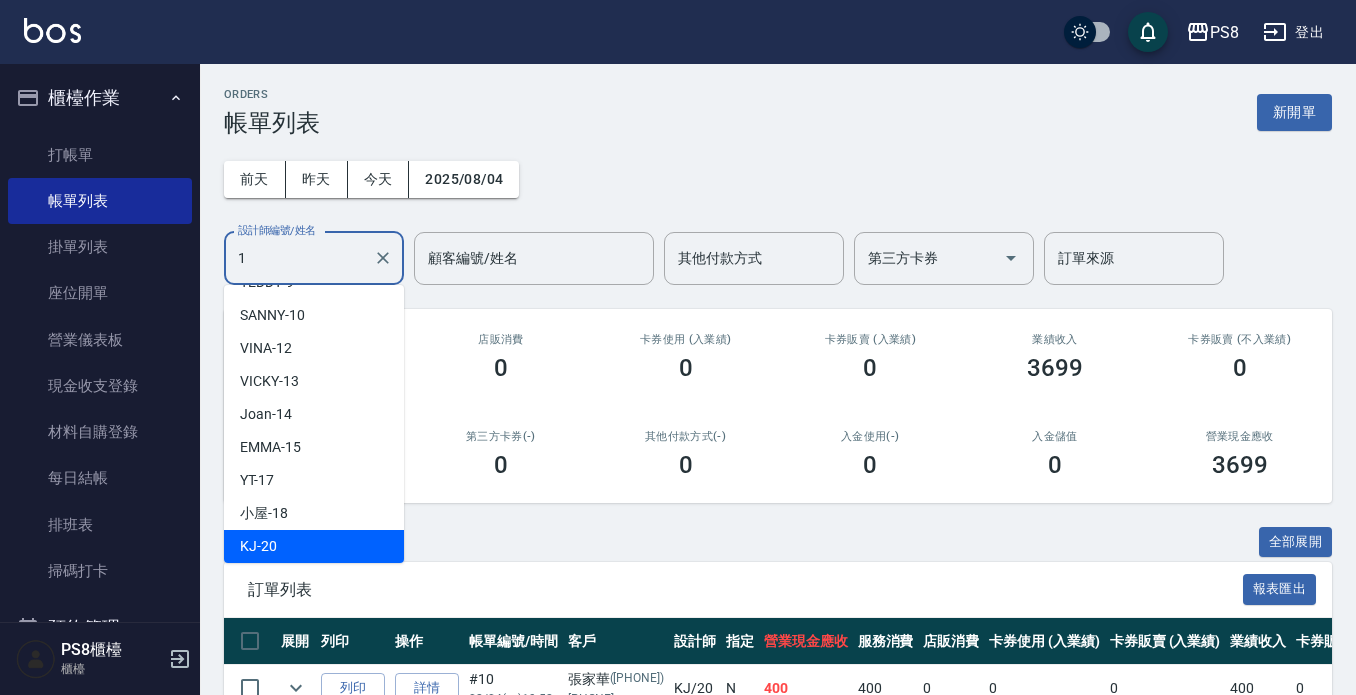 scroll, scrollTop: 0, scrollLeft: 0, axis: both 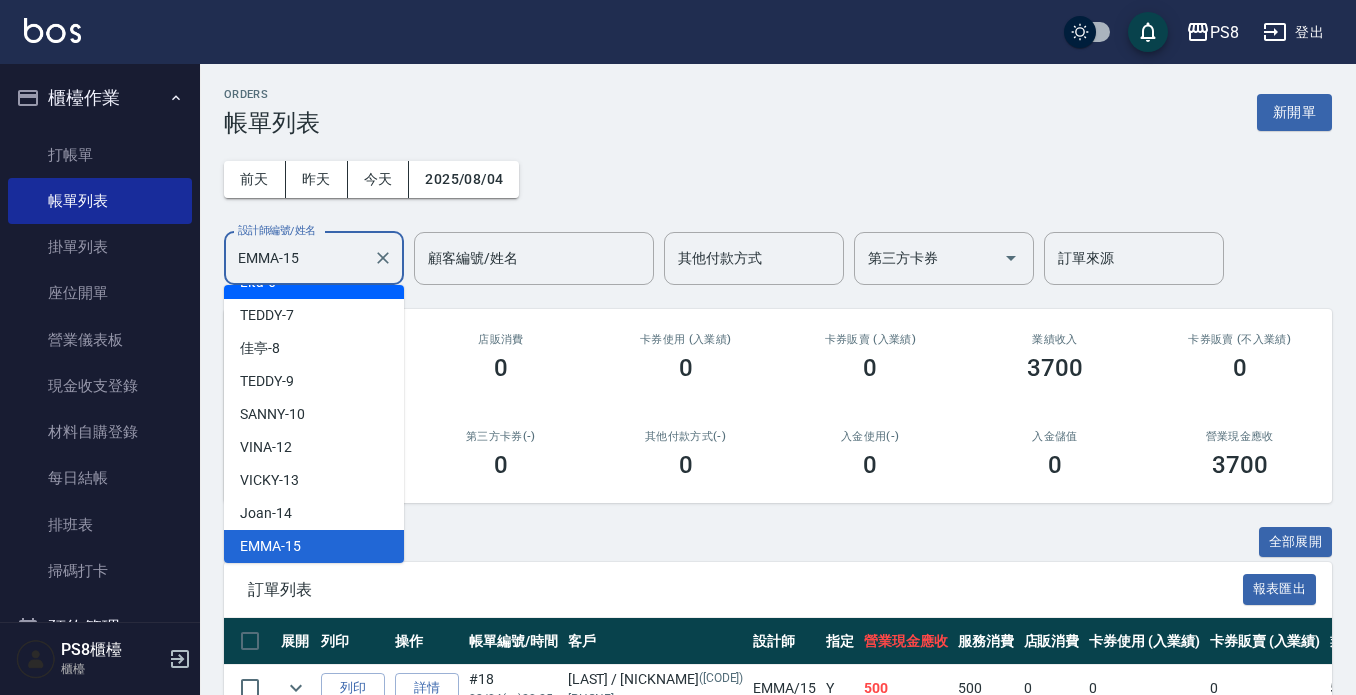 drag, startPoint x: 316, startPoint y: 247, endPoint x: 190, endPoint y: 269, distance: 127.90621 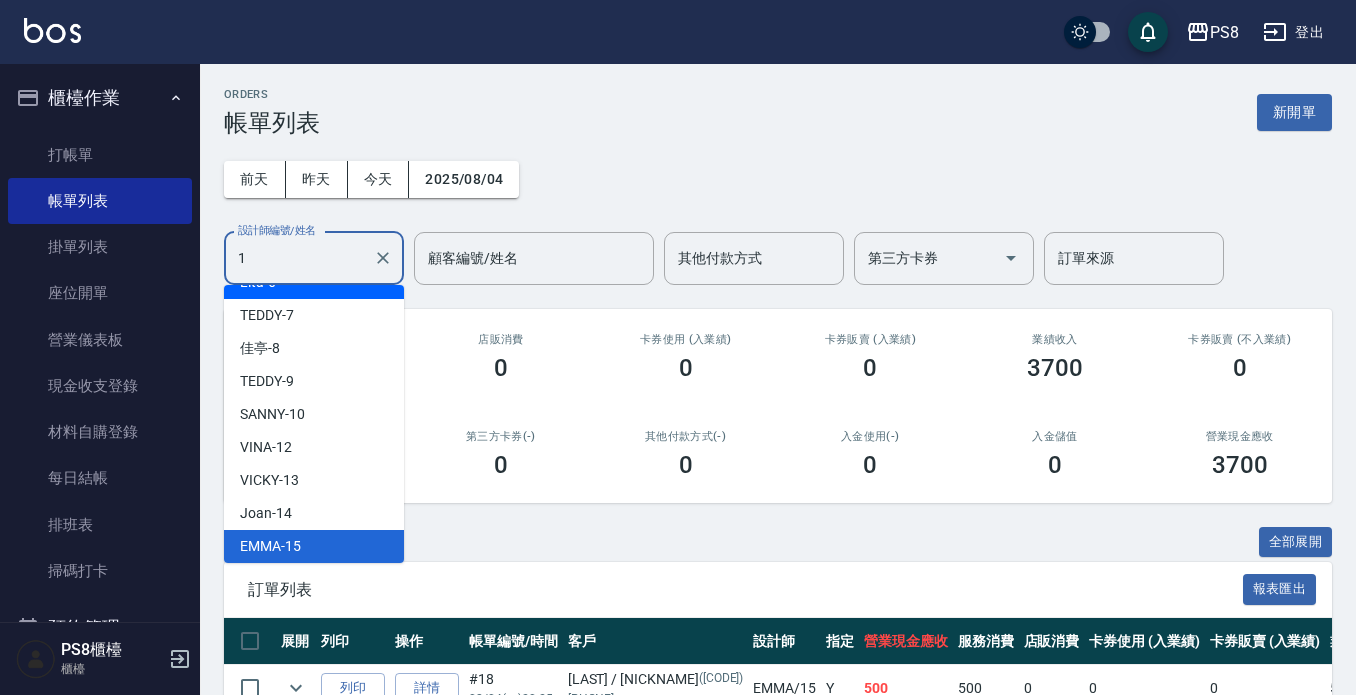 scroll, scrollTop: 0, scrollLeft: 0, axis: both 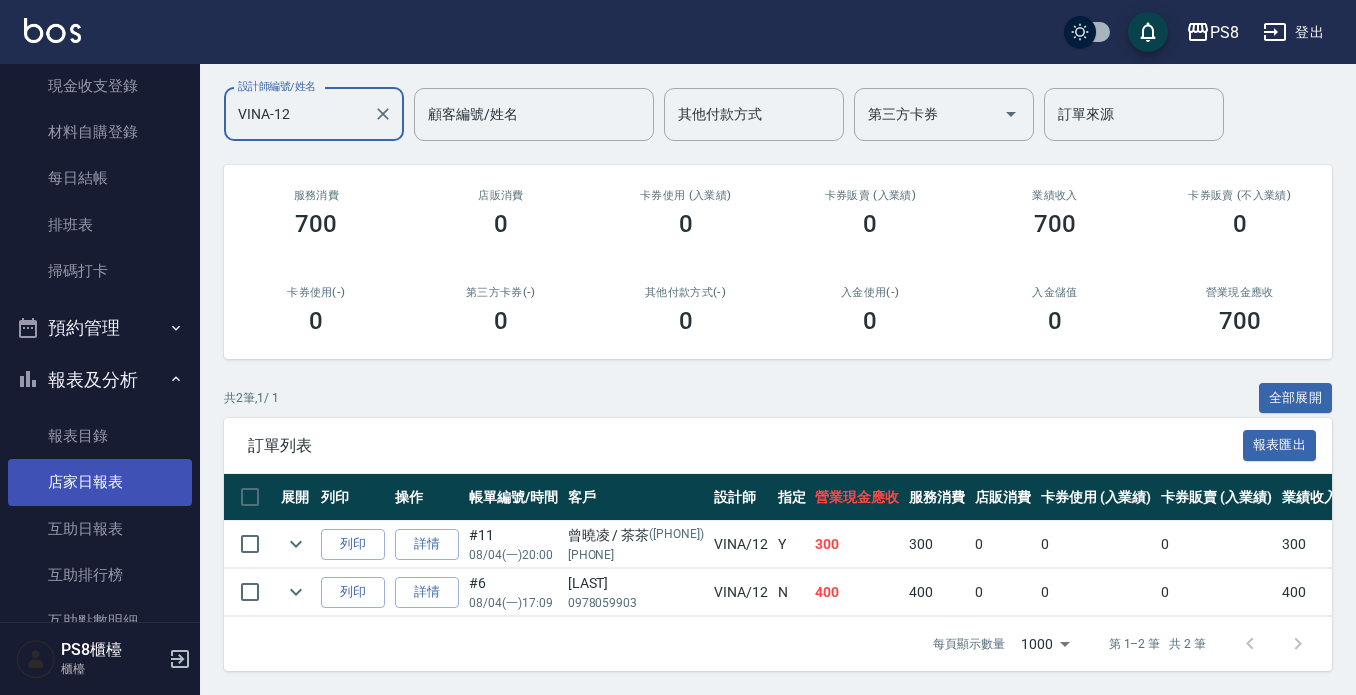 type on "VINA-12" 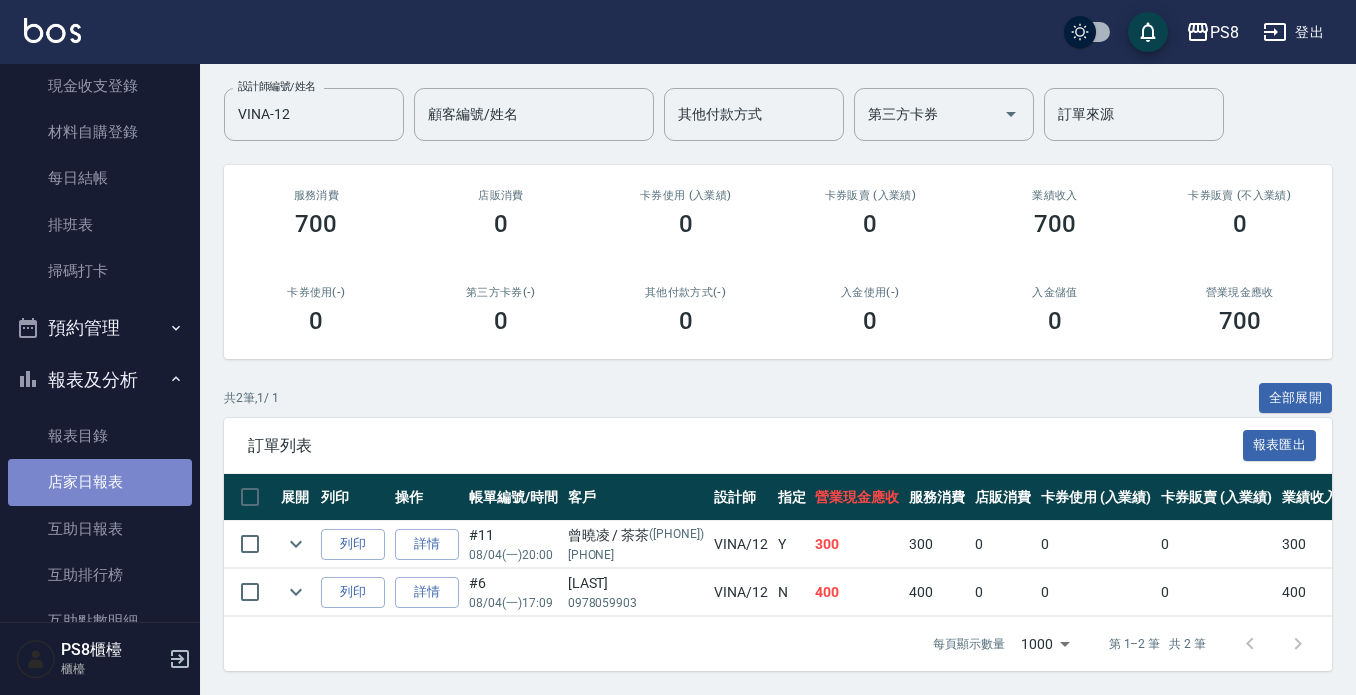 click on "店家日報表" at bounding box center (100, 482) 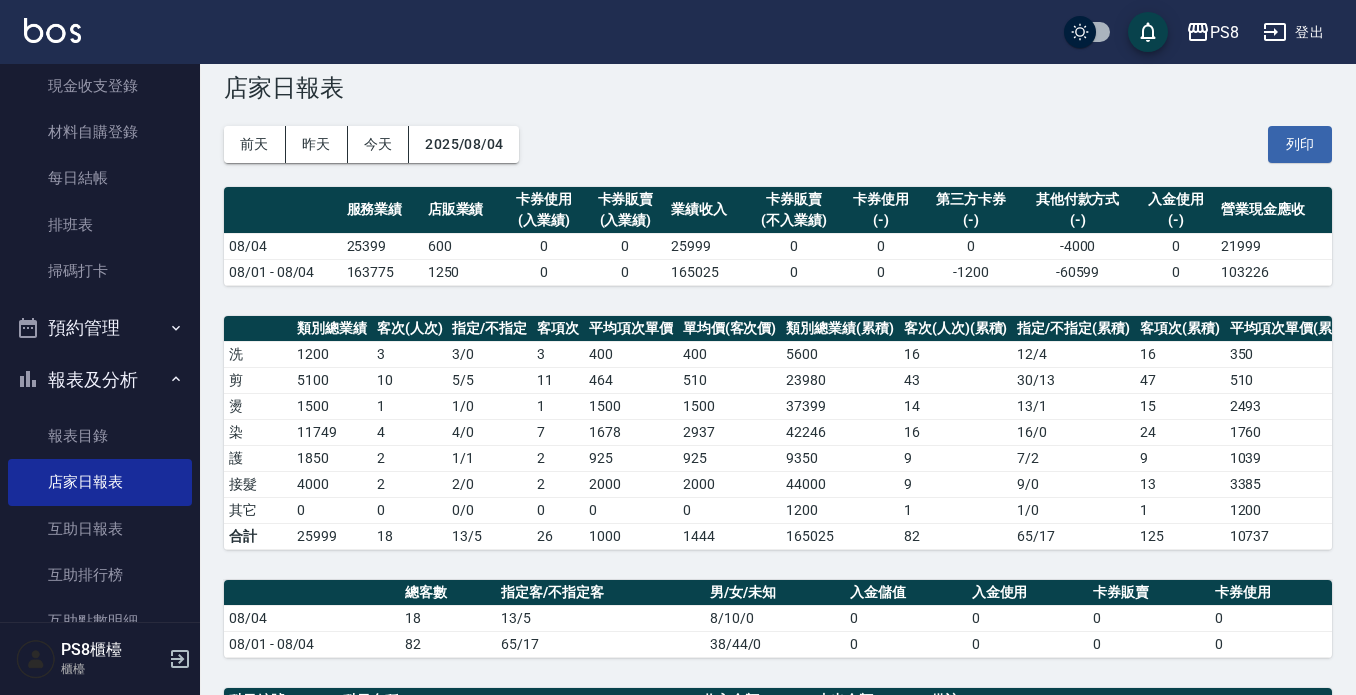 scroll, scrollTop: 0, scrollLeft: 0, axis: both 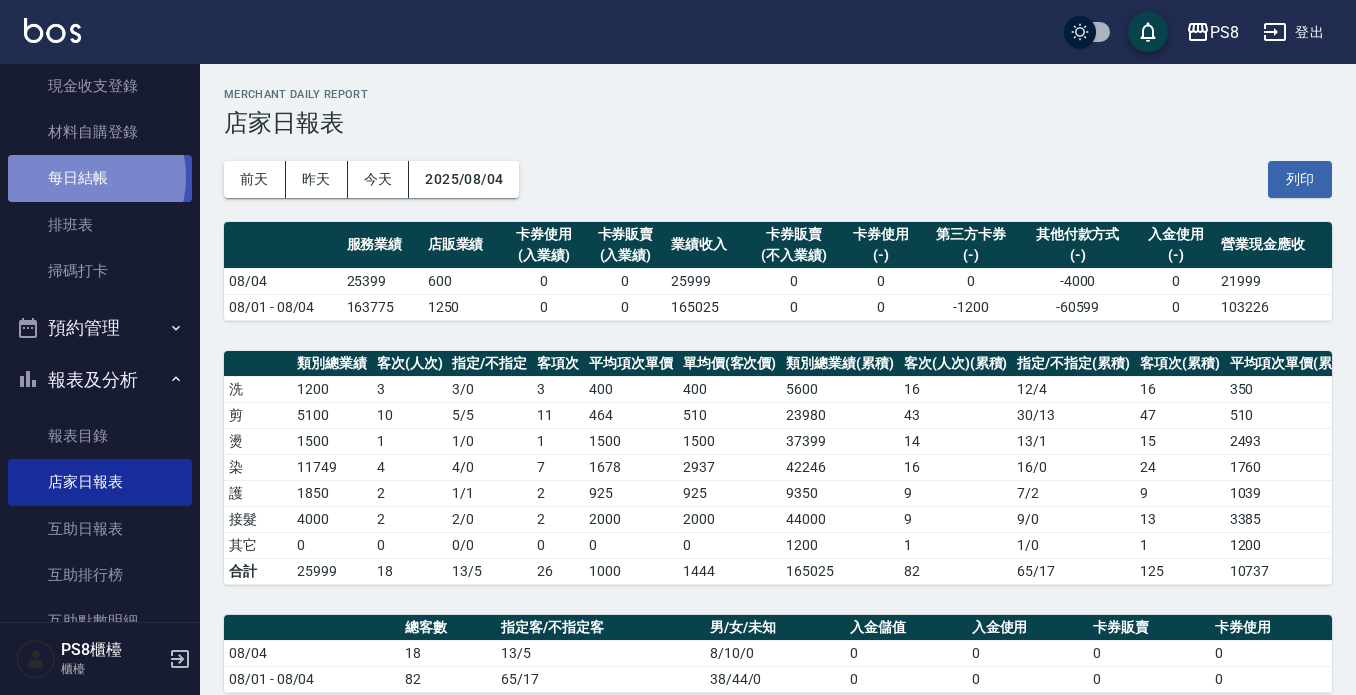 click on "每日結帳" at bounding box center [100, 178] 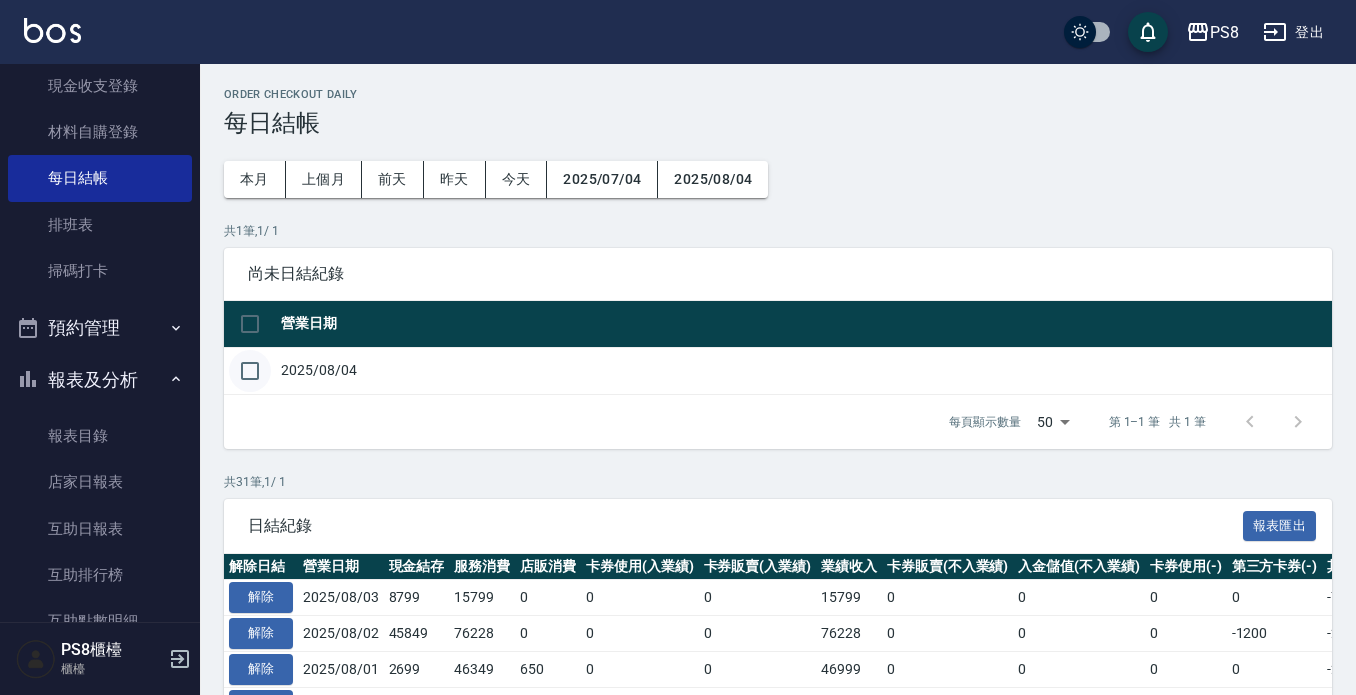 click at bounding box center [250, 371] 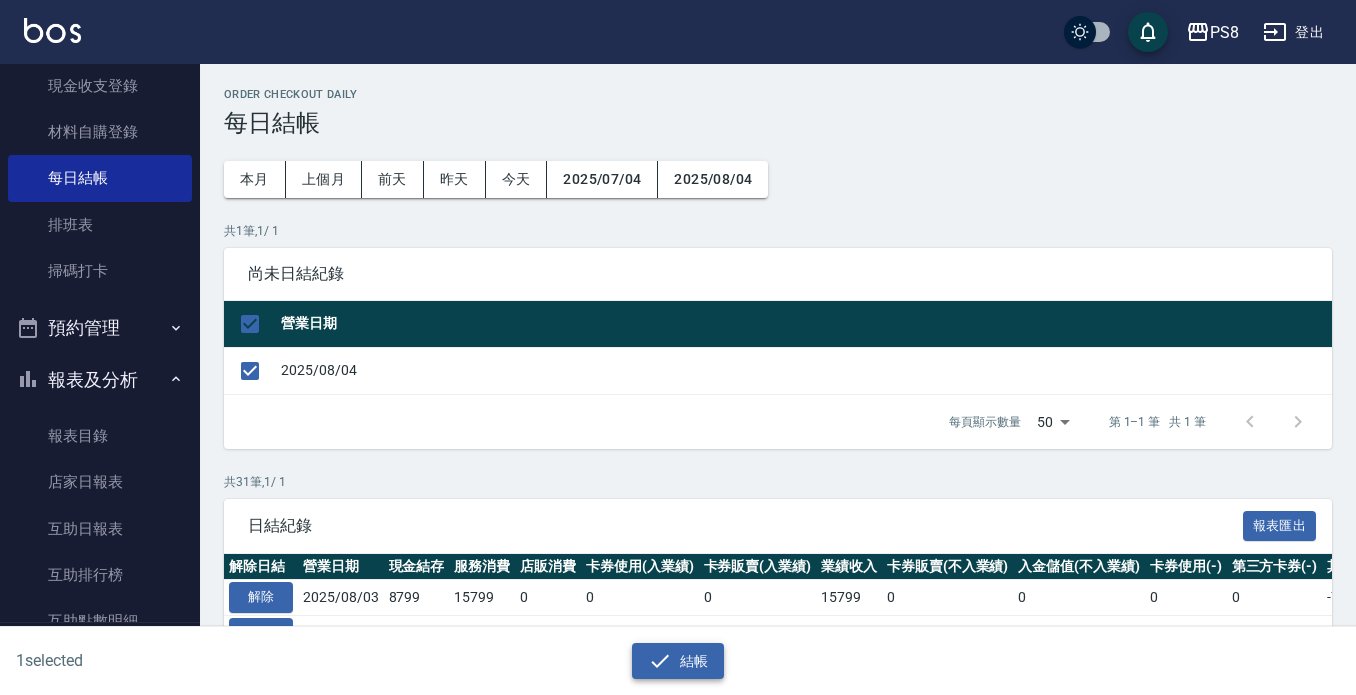 click on "結帳" at bounding box center [678, 661] 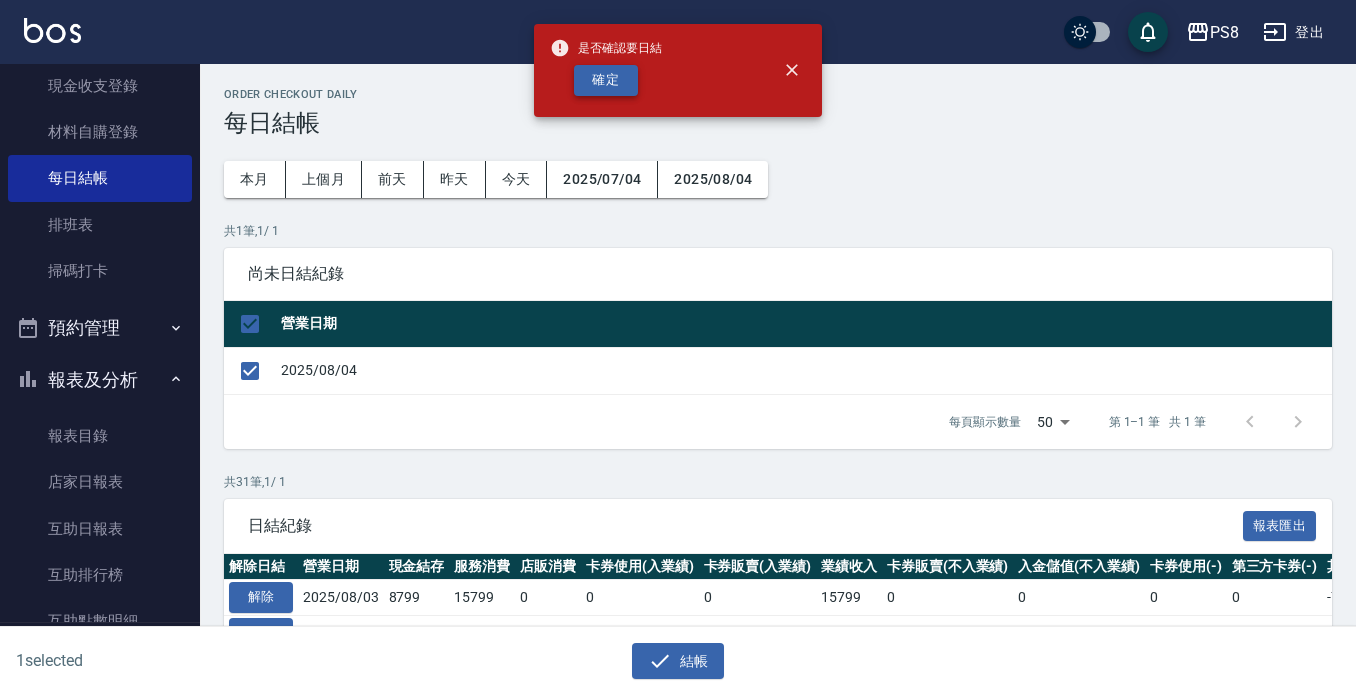 click on "確定" at bounding box center (606, 80) 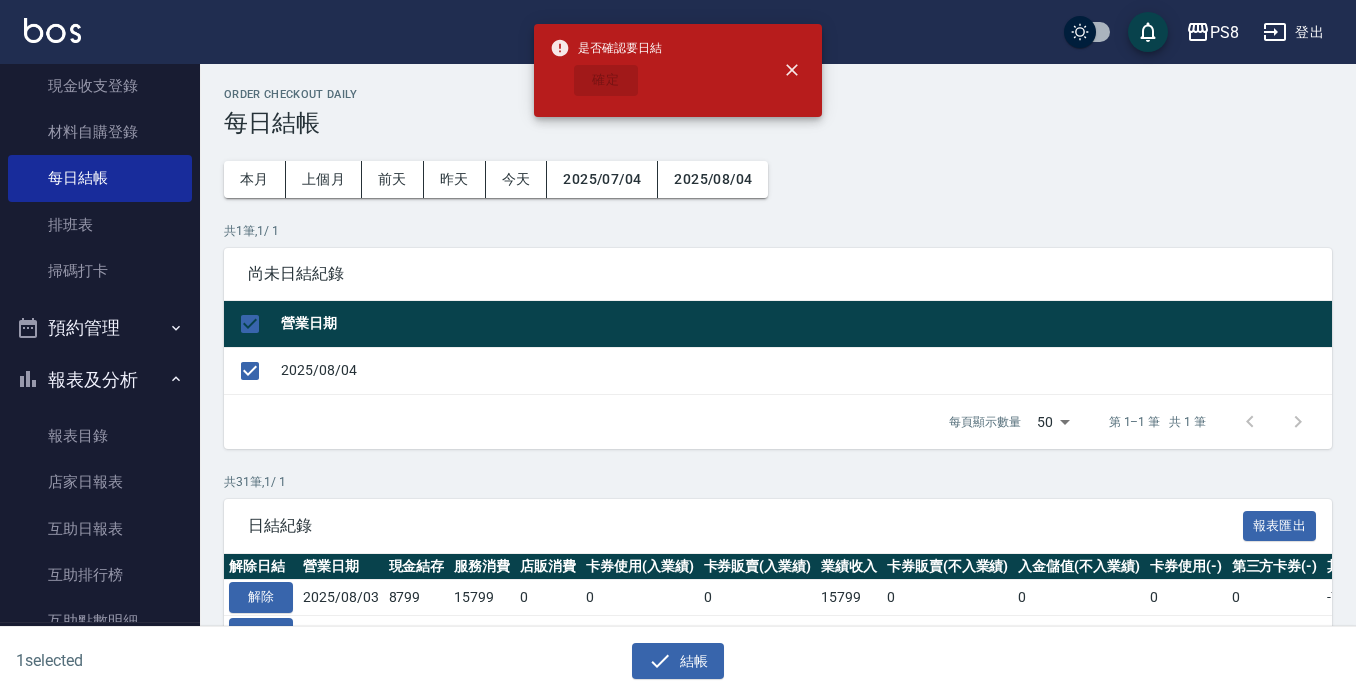 checkbox on "false" 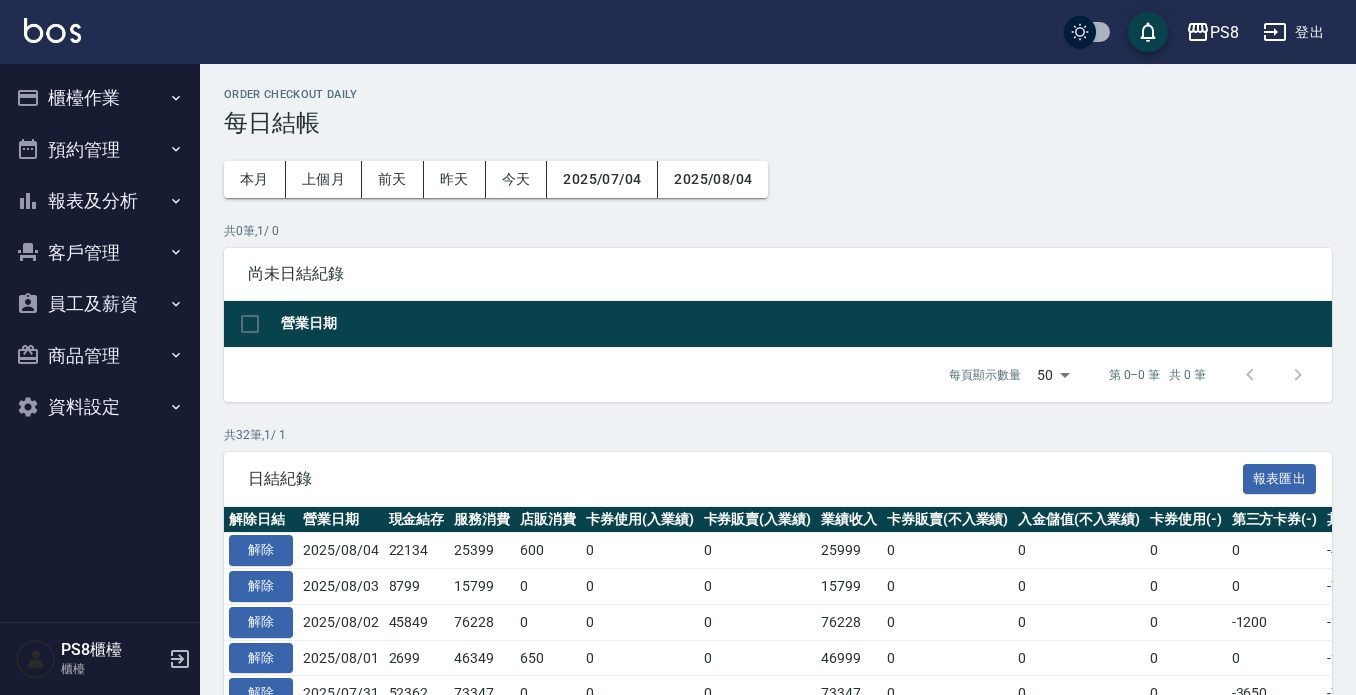 scroll, scrollTop: 0, scrollLeft: 0, axis: both 